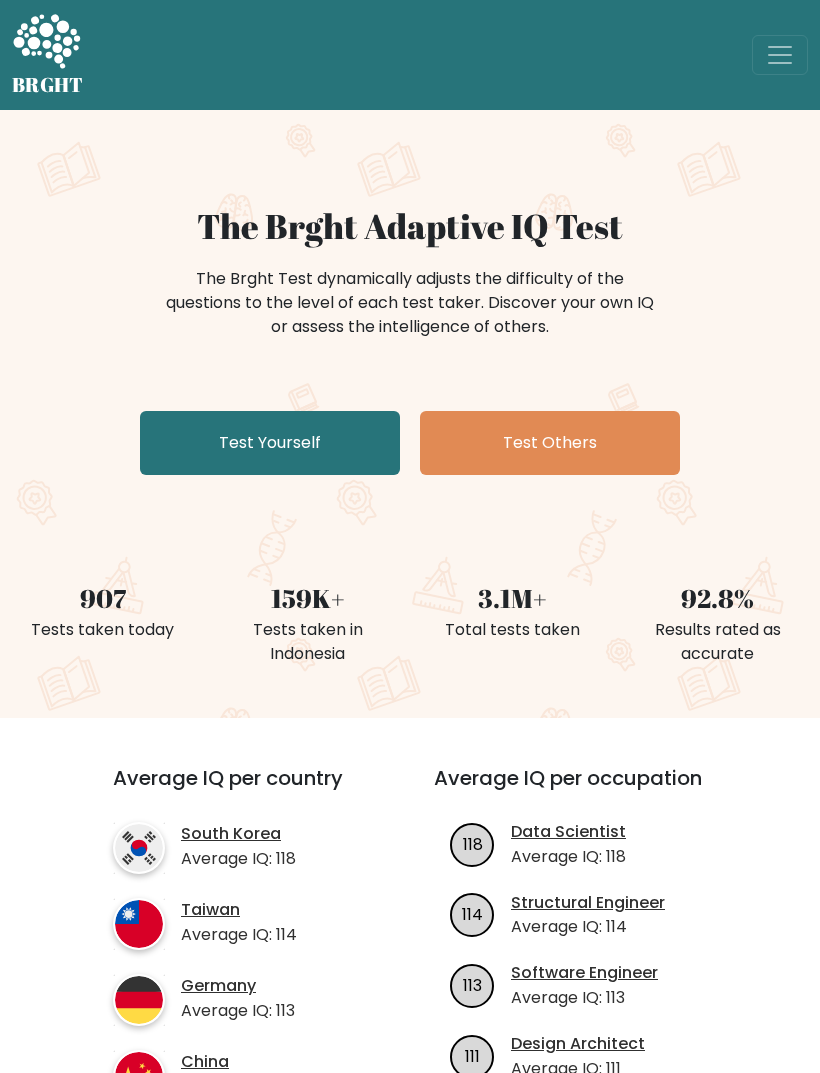 scroll, scrollTop: 0, scrollLeft: 0, axis: both 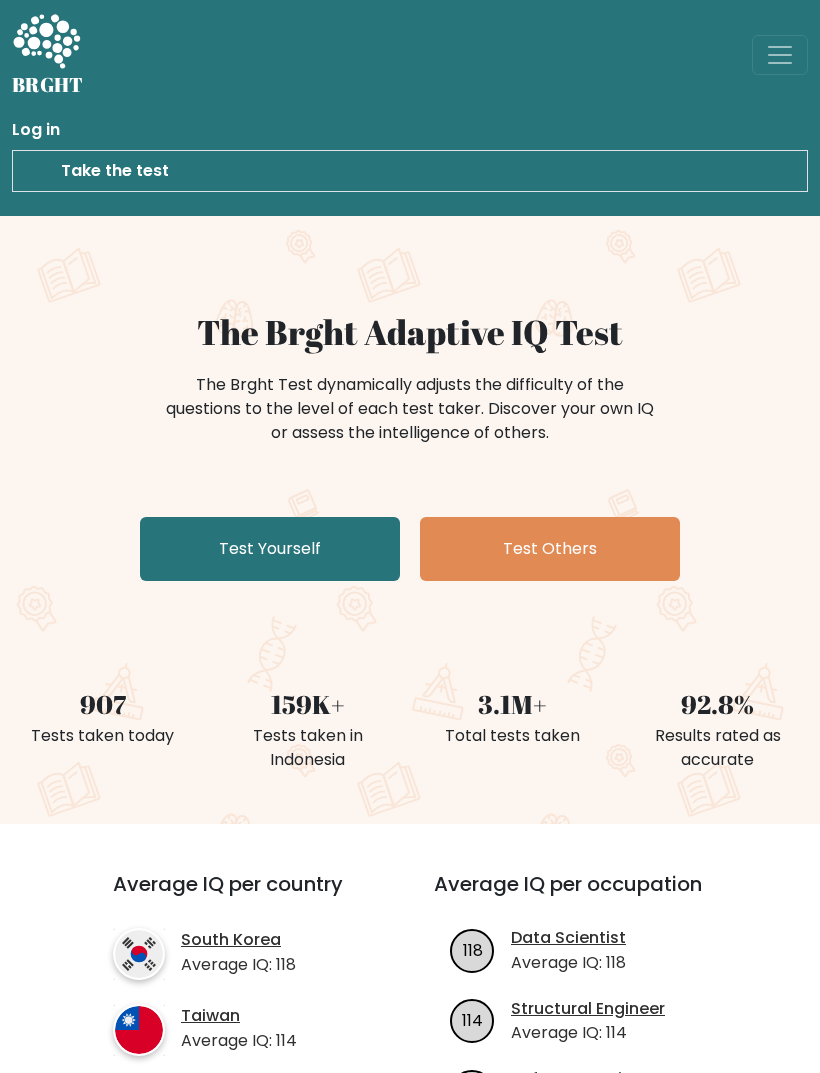click at bounding box center [780, 55] 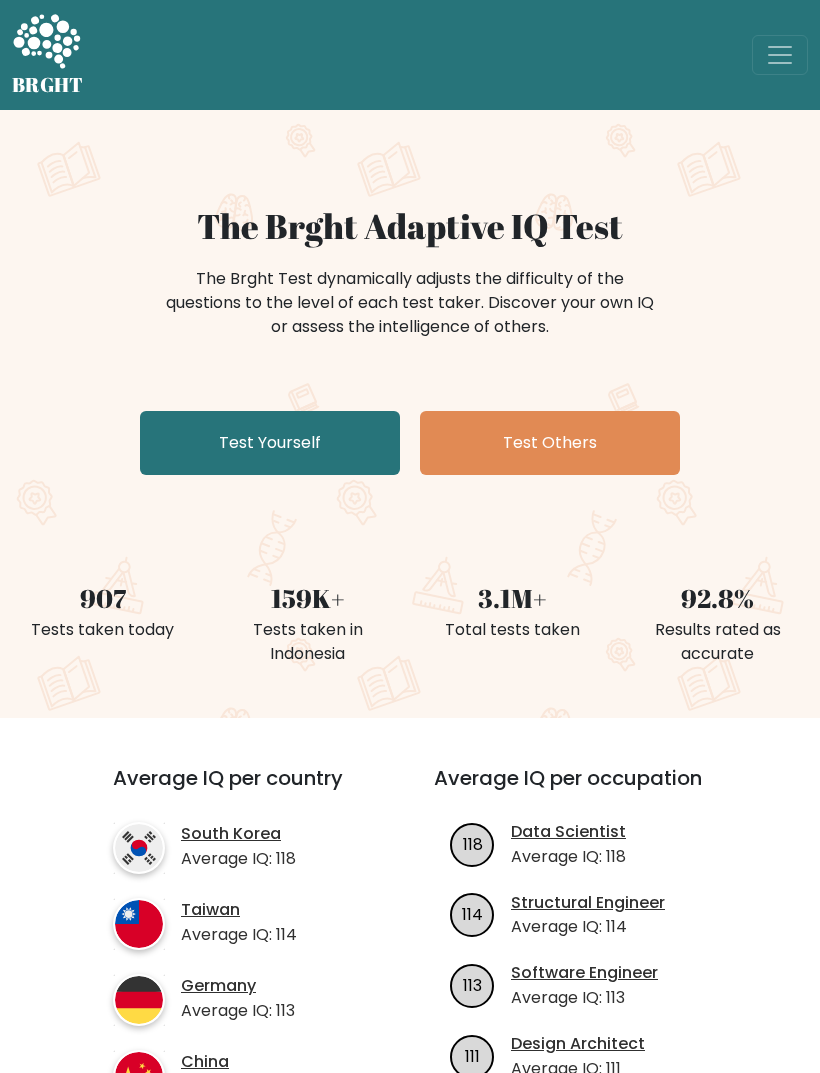 click at bounding box center [780, 55] 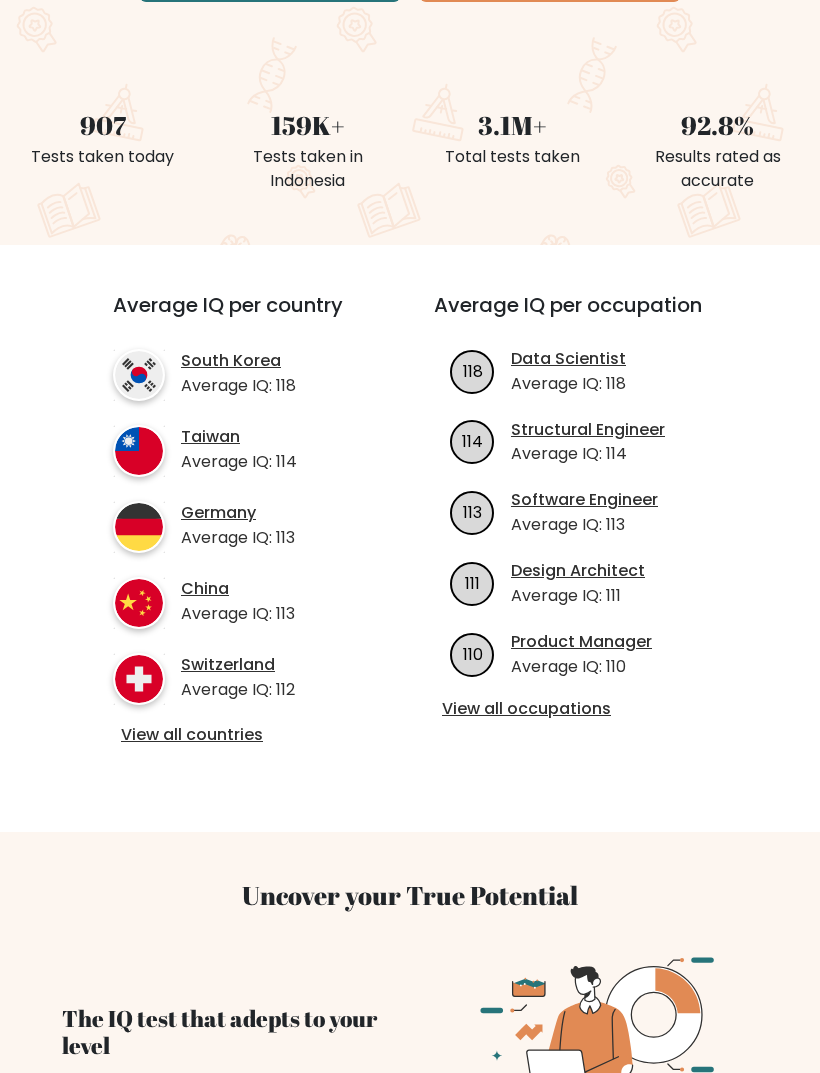 scroll, scrollTop: 578, scrollLeft: 0, axis: vertical 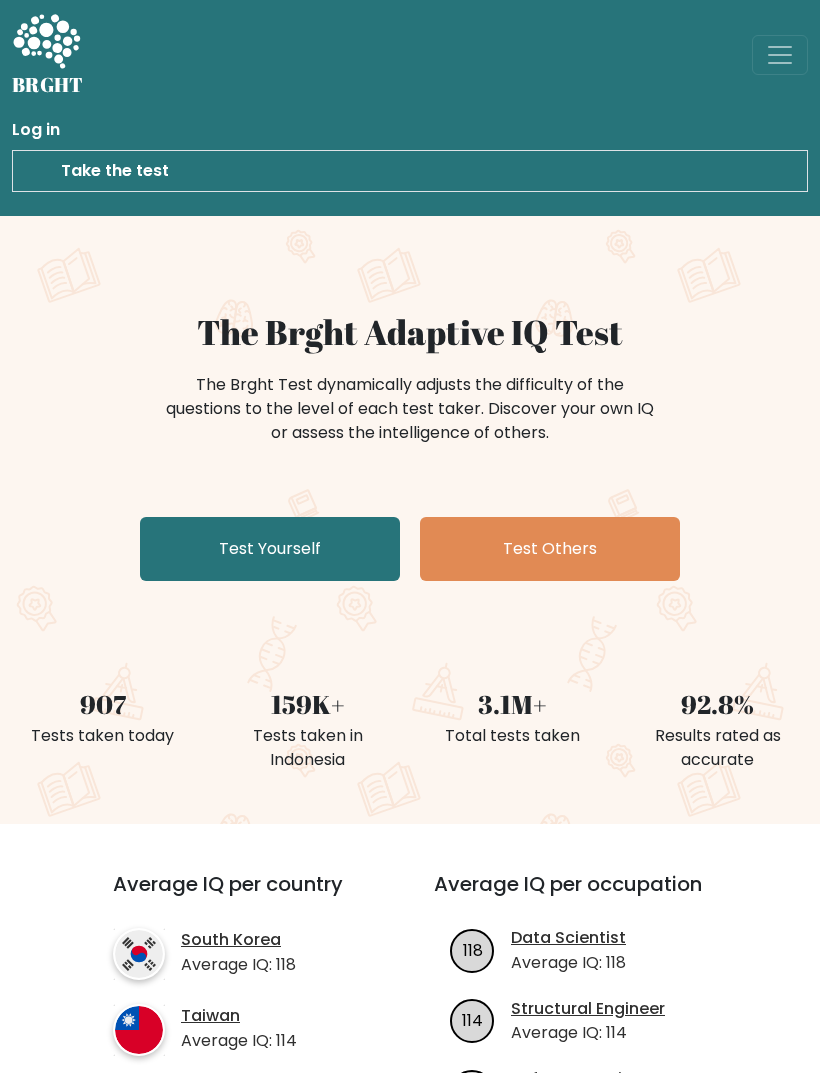 click on "Test Yourself" at bounding box center [270, 549] 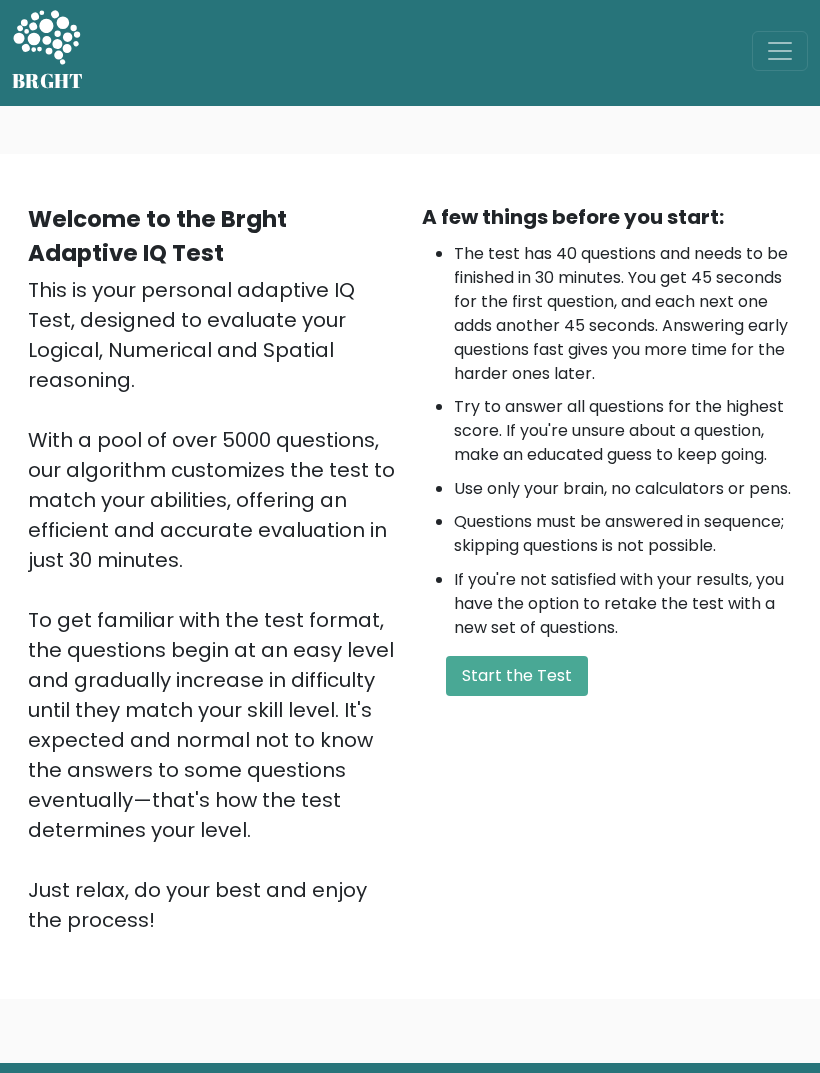 scroll, scrollTop: 0, scrollLeft: 0, axis: both 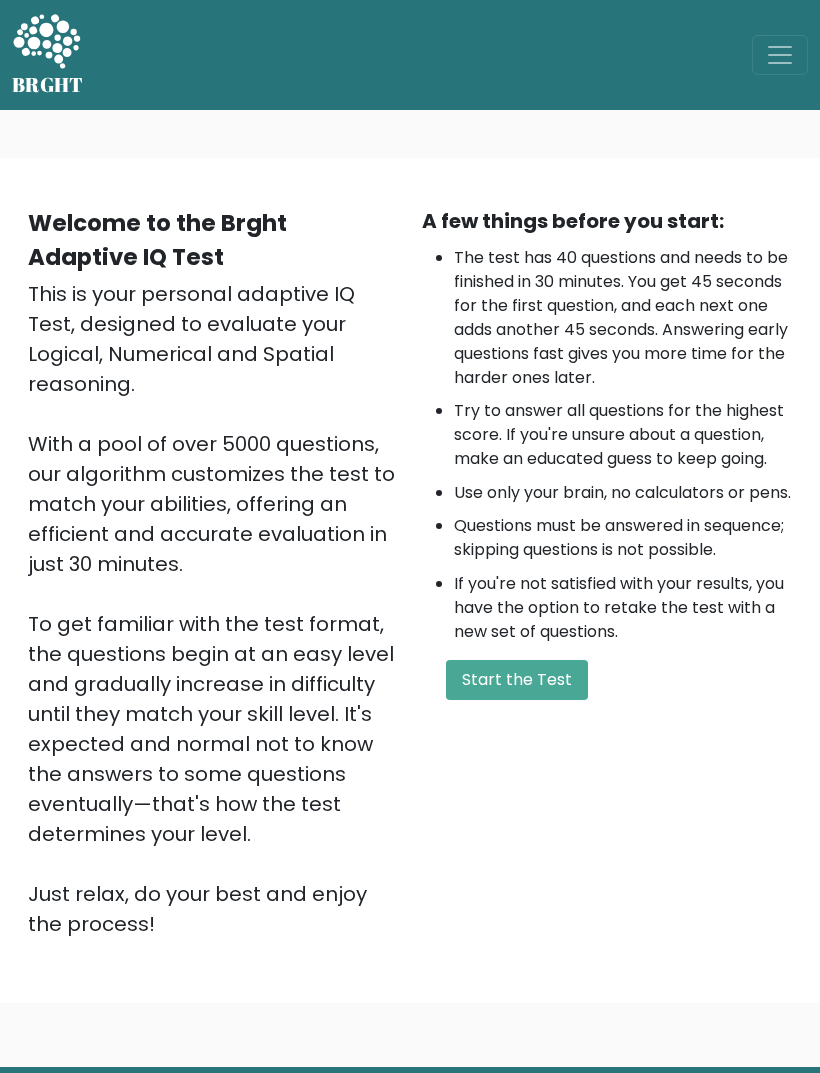 click on "Start the Test" at bounding box center (517, 680) 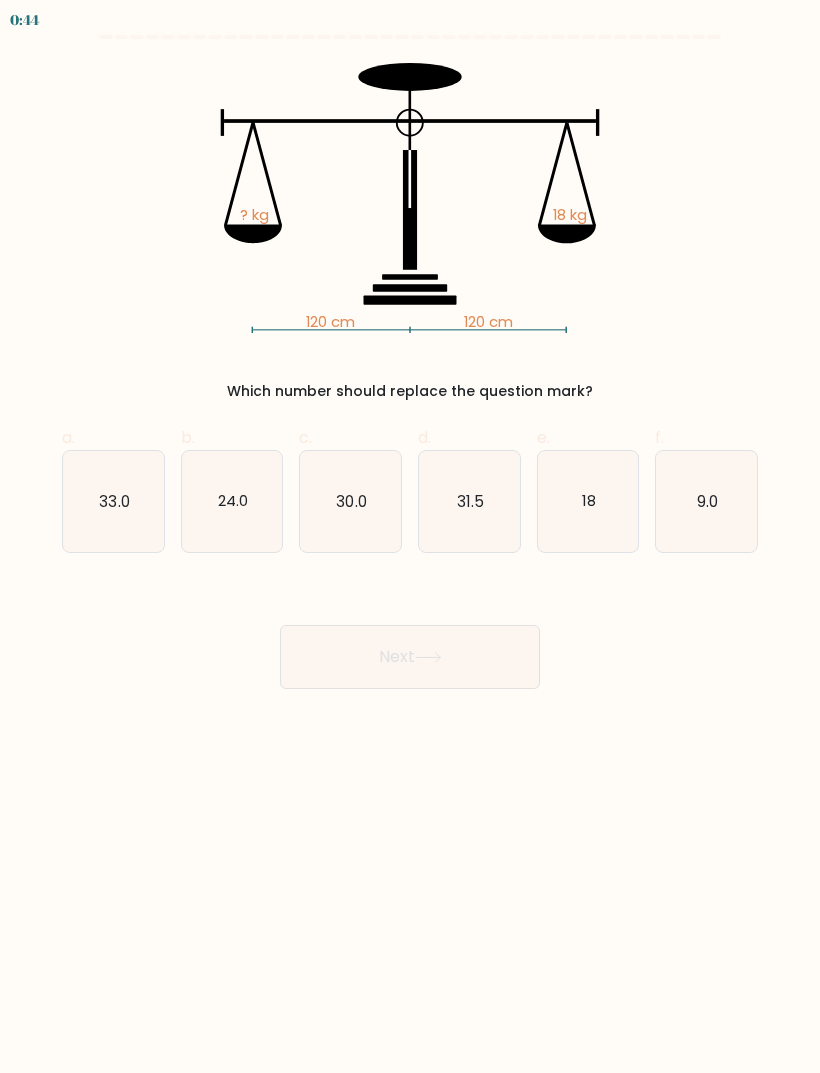 scroll, scrollTop: 0, scrollLeft: 0, axis: both 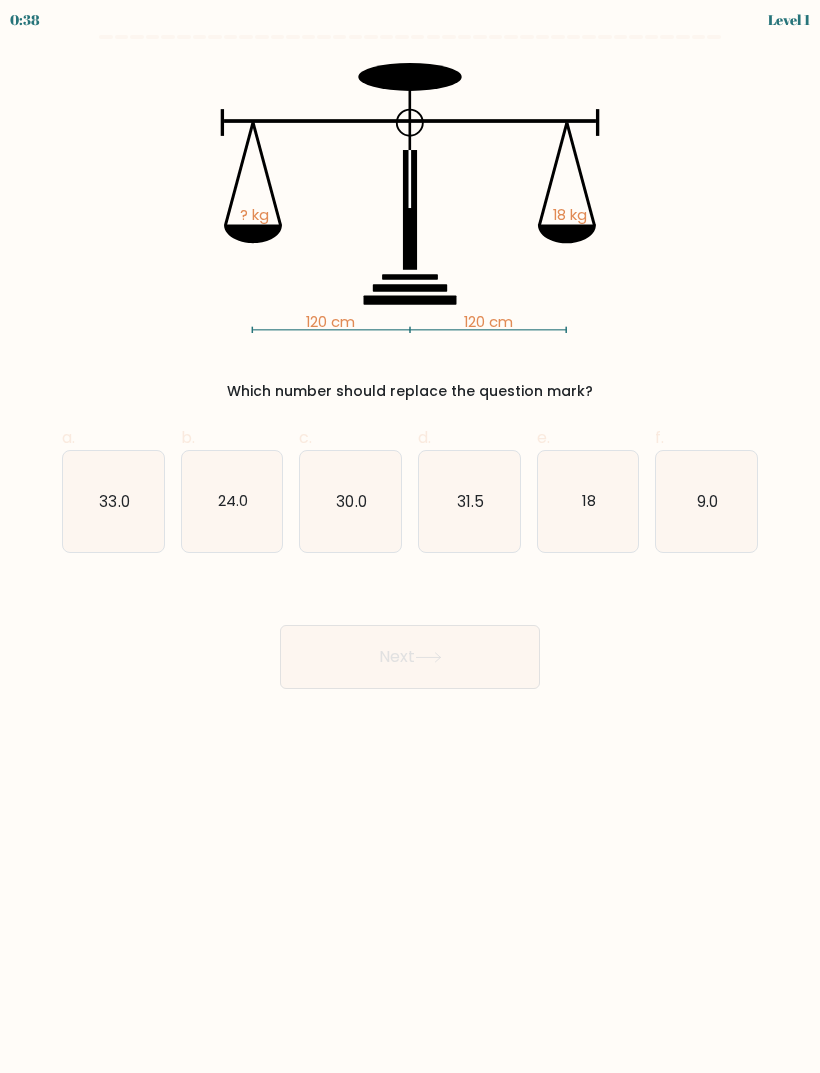 click on "18" 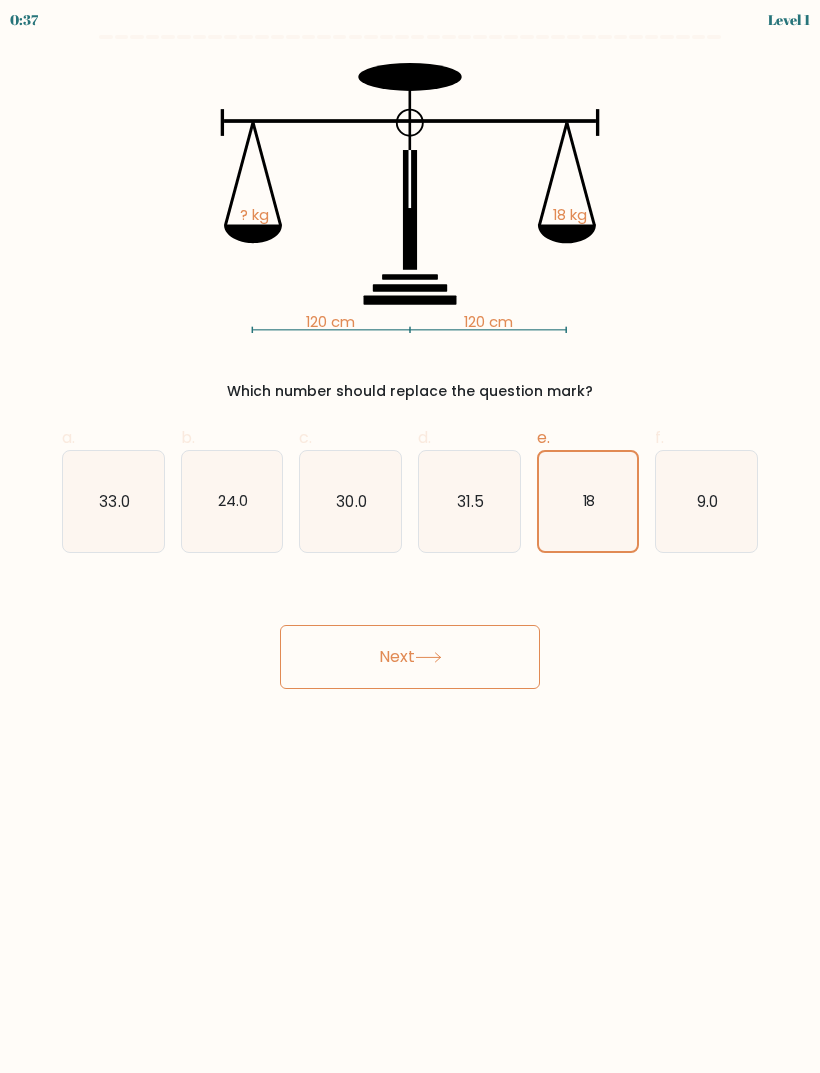 click on "Next" at bounding box center [410, 657] 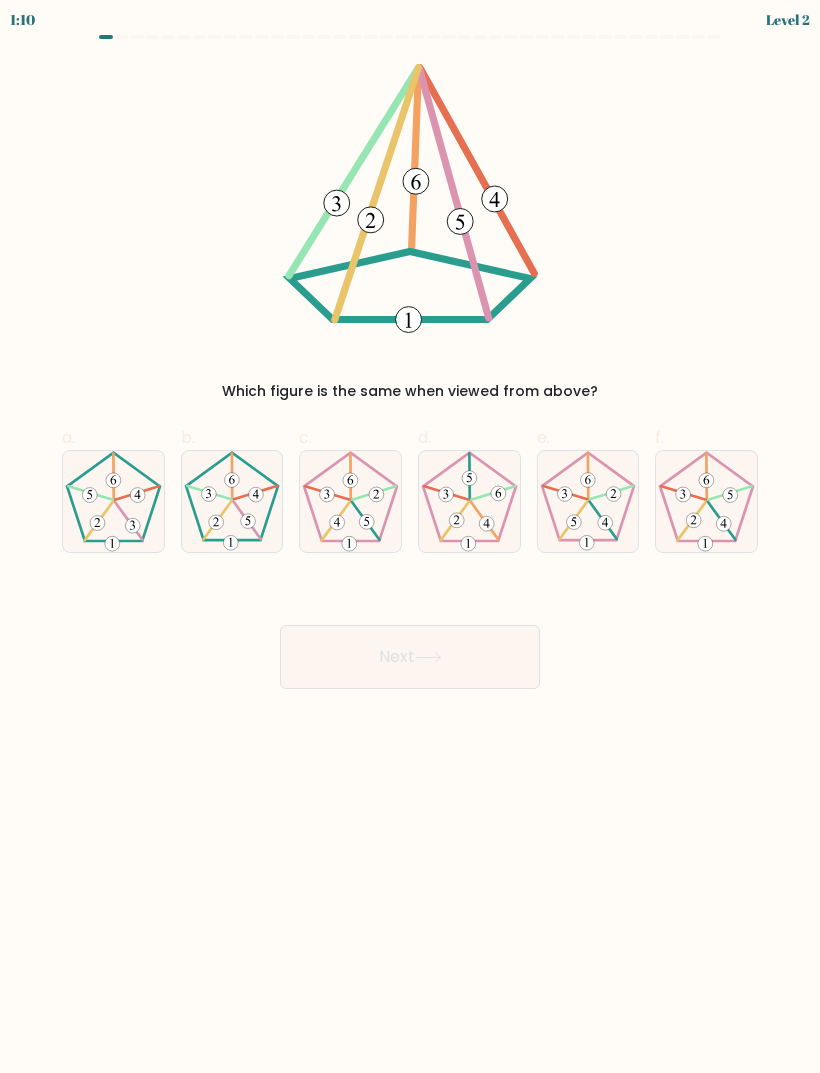 click 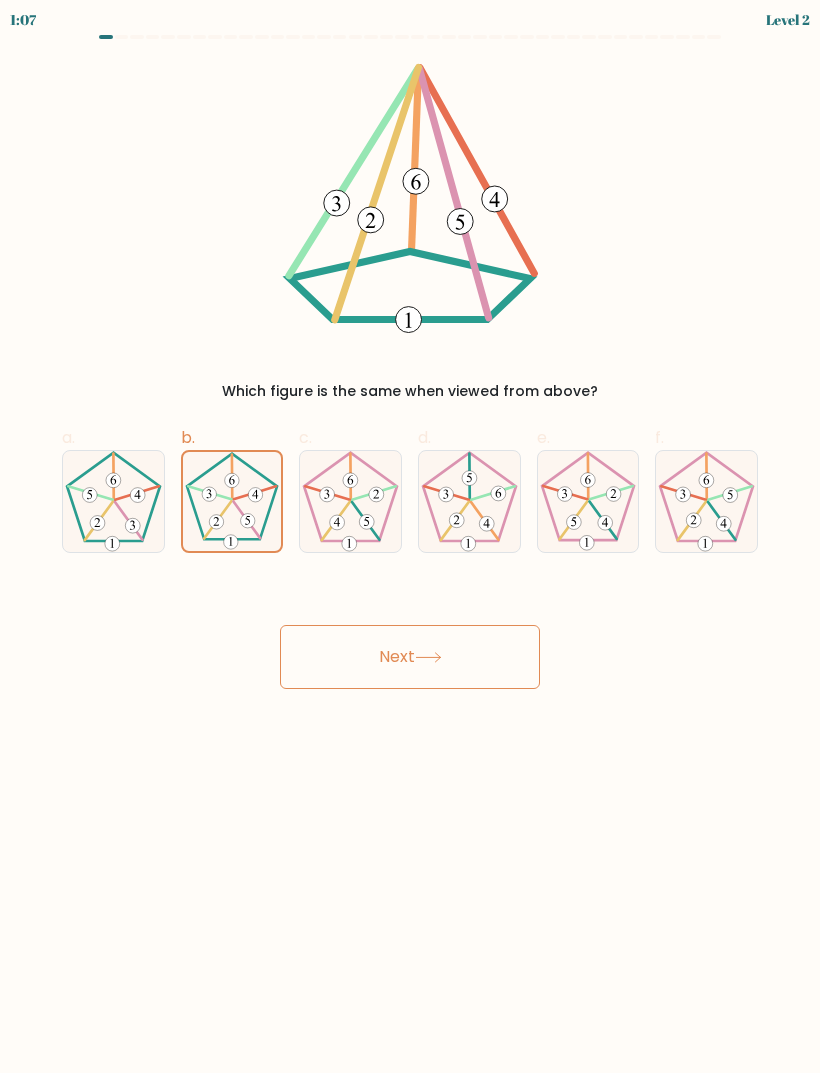 click on "Next" at bounding box center (410, 657) 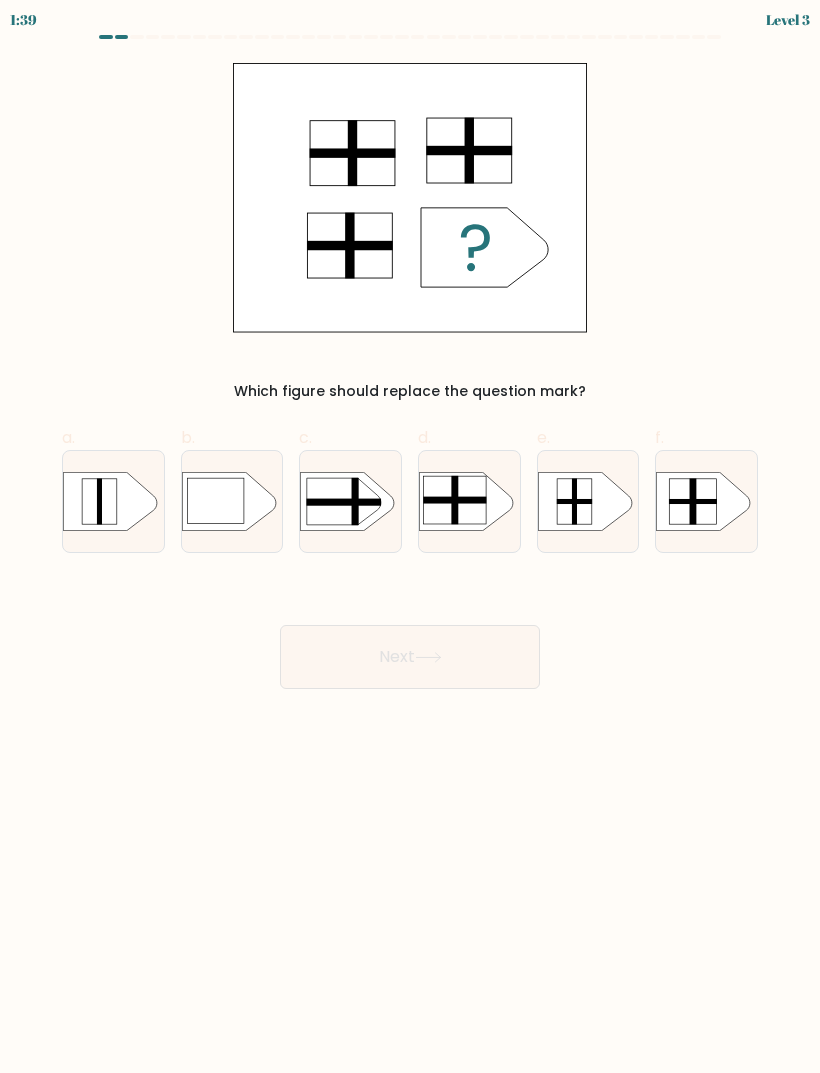 click 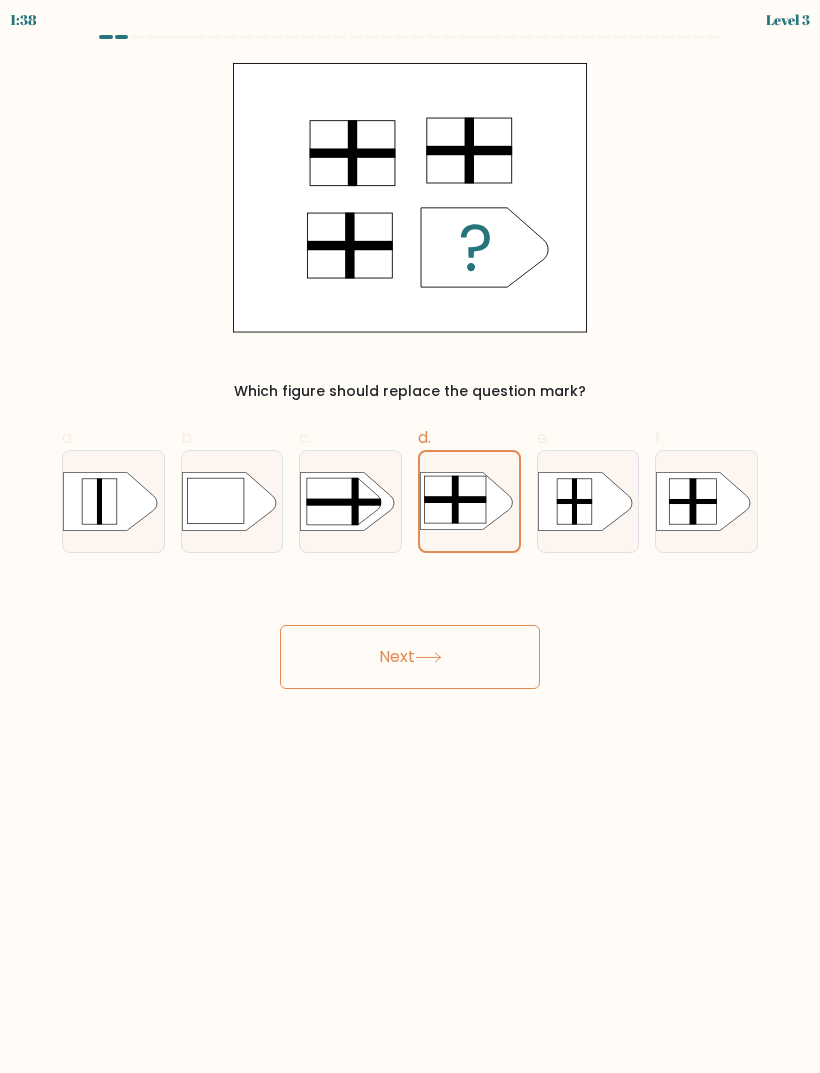 click on "Next" at bounding box center (410, 657) 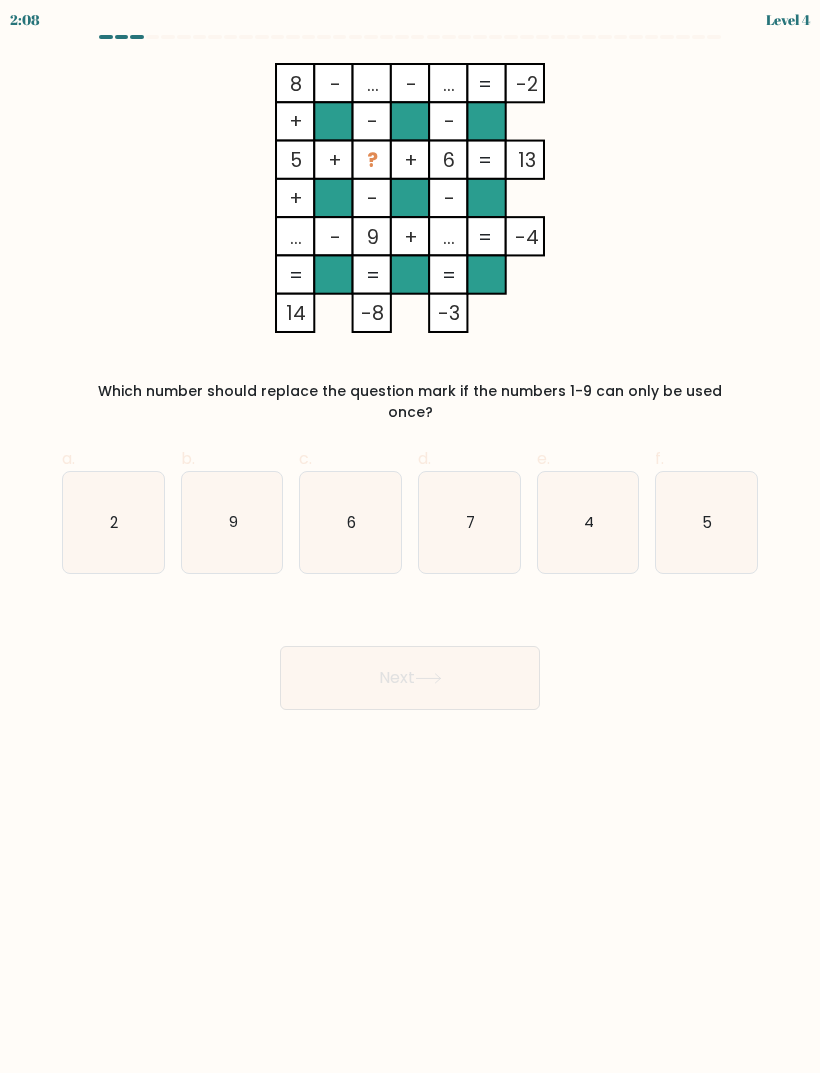 click on "2" 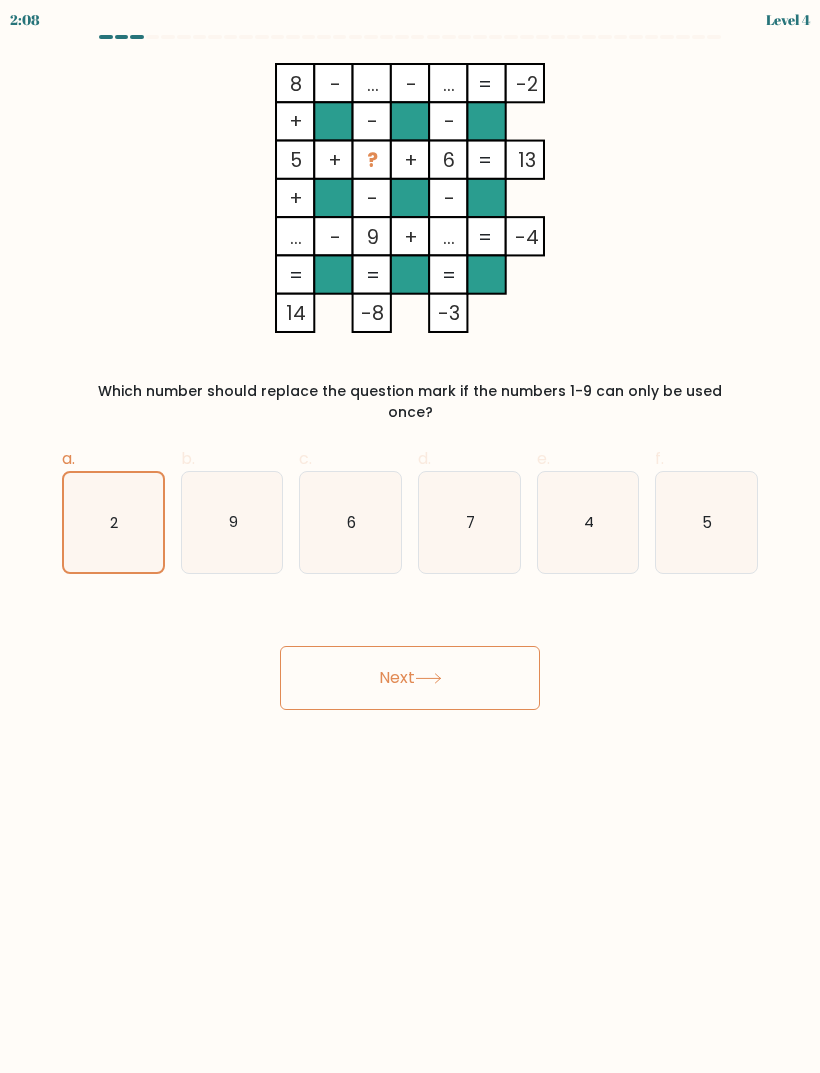 click on "Next" at bounding box center (410, 678) 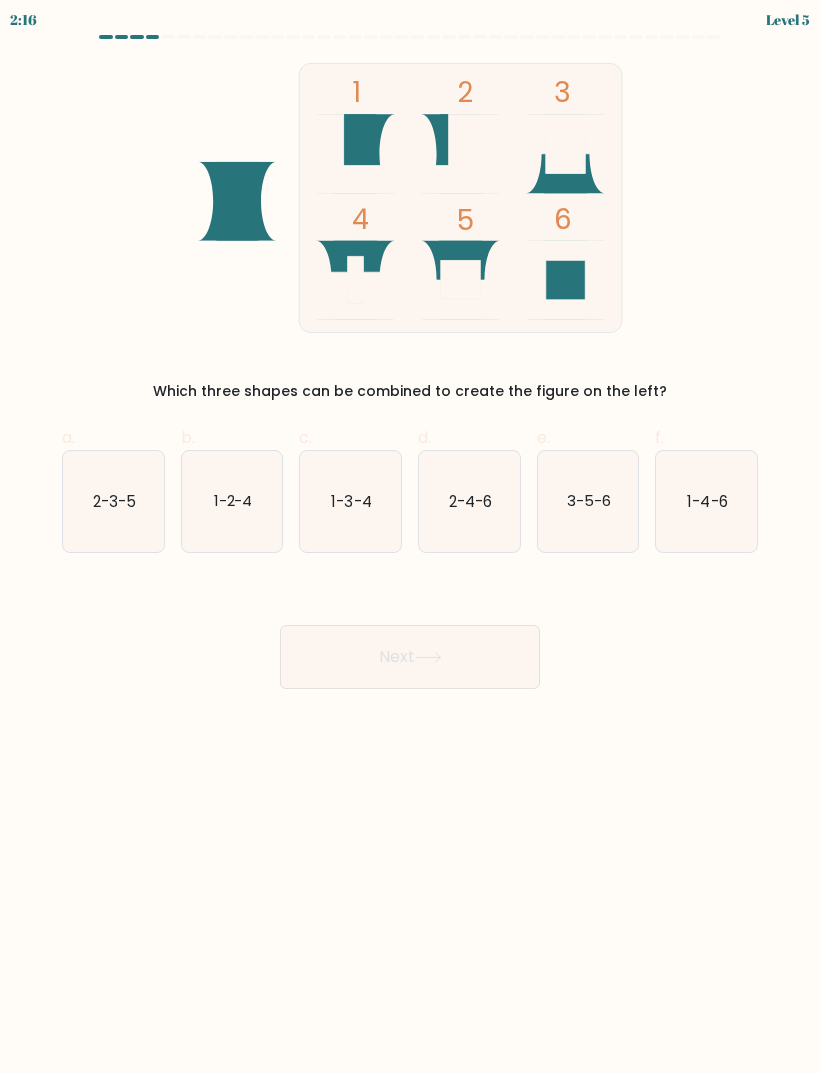 click on "3-5-6" 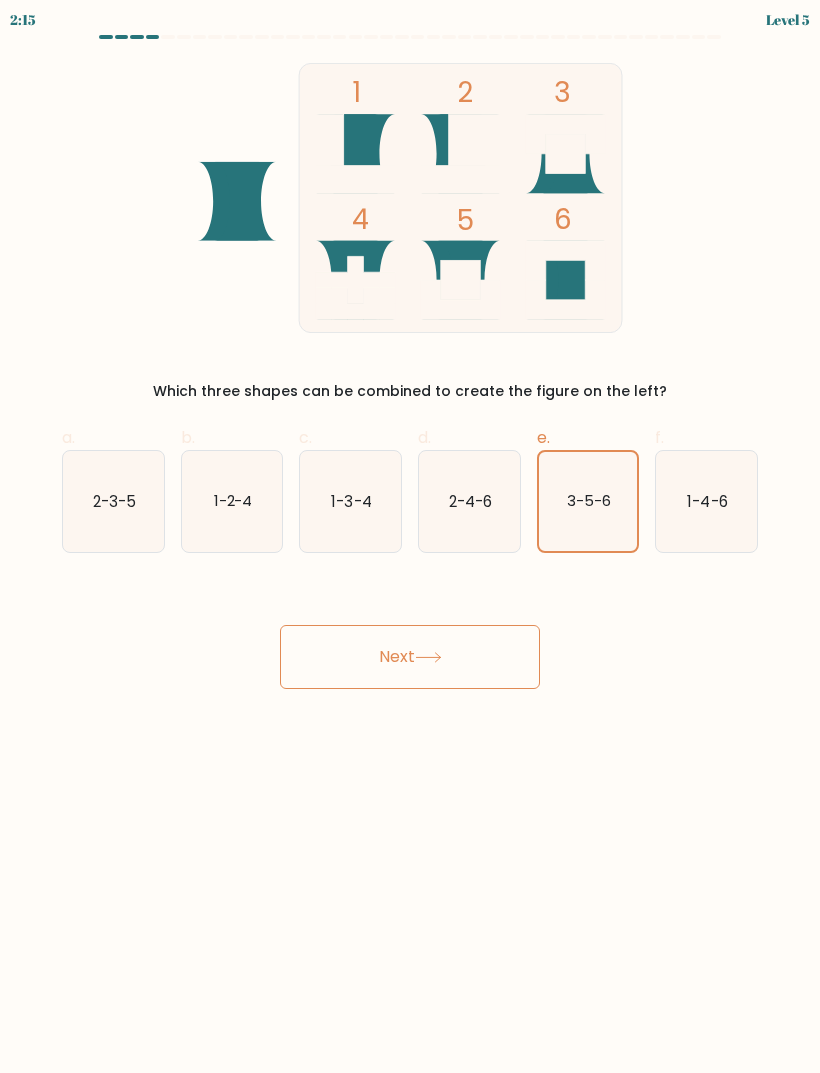 click on "Next" at bounding box center [410, 657] 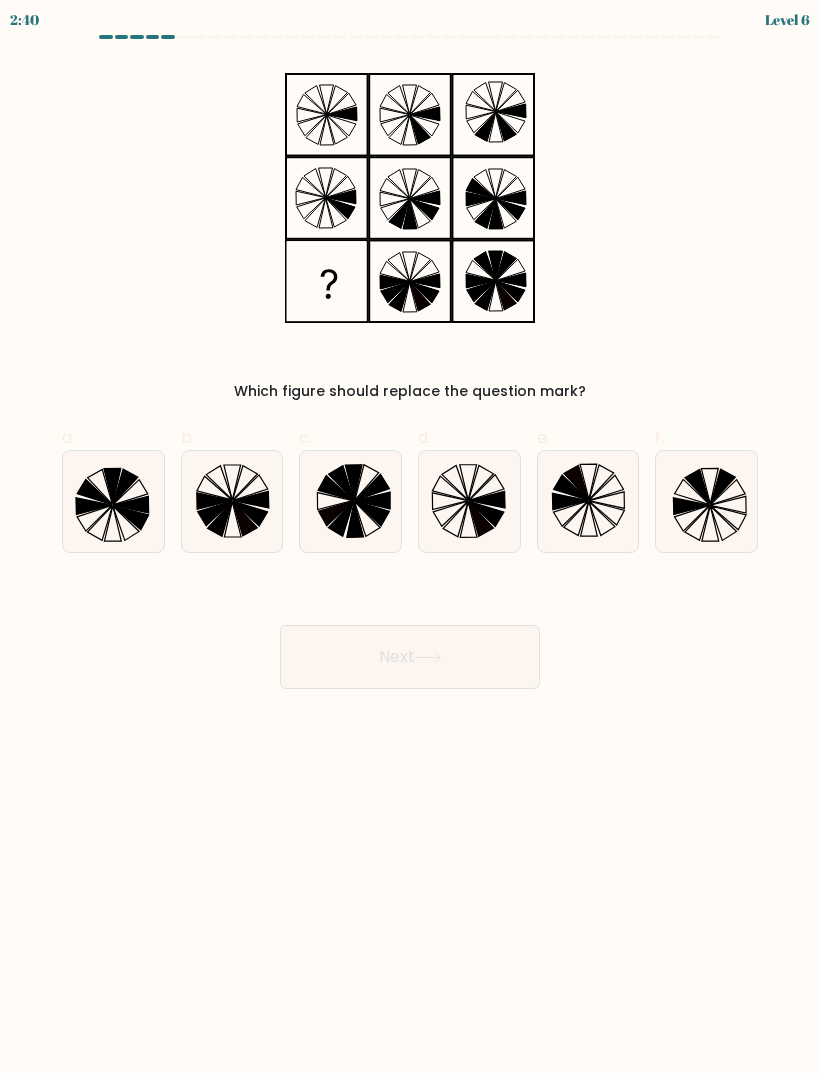 click 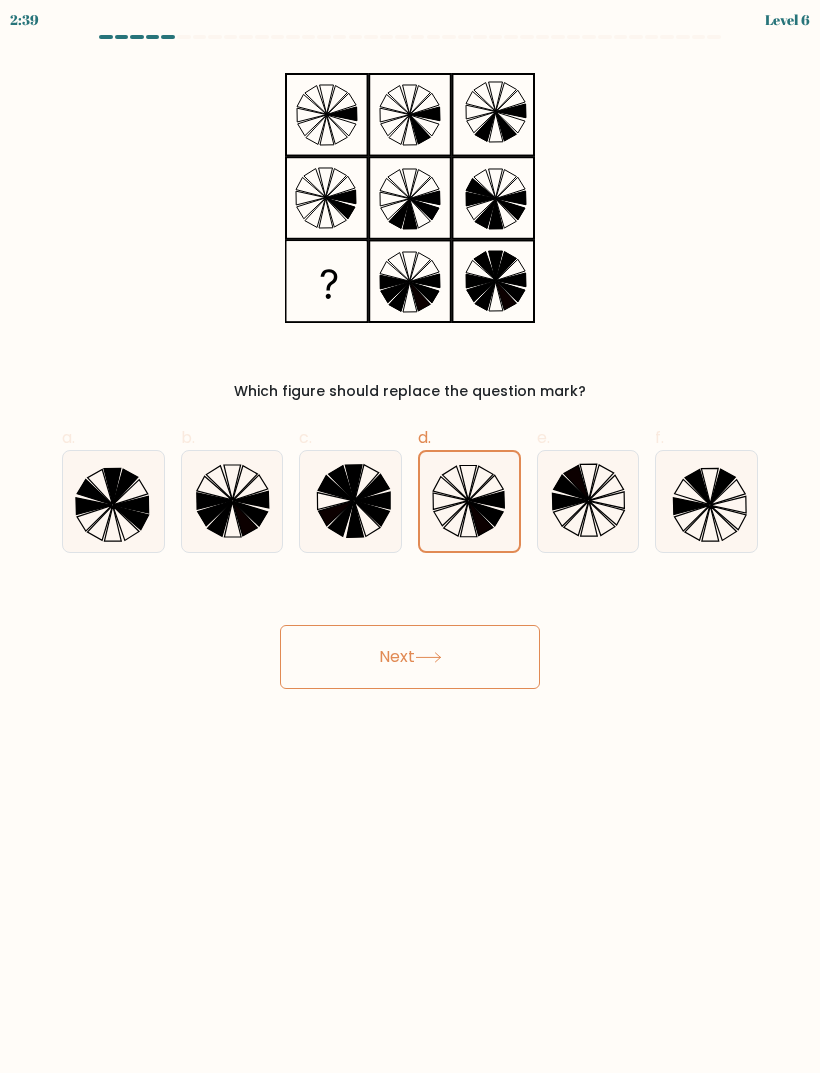 click on "Next" at bounding box center (410, 657) 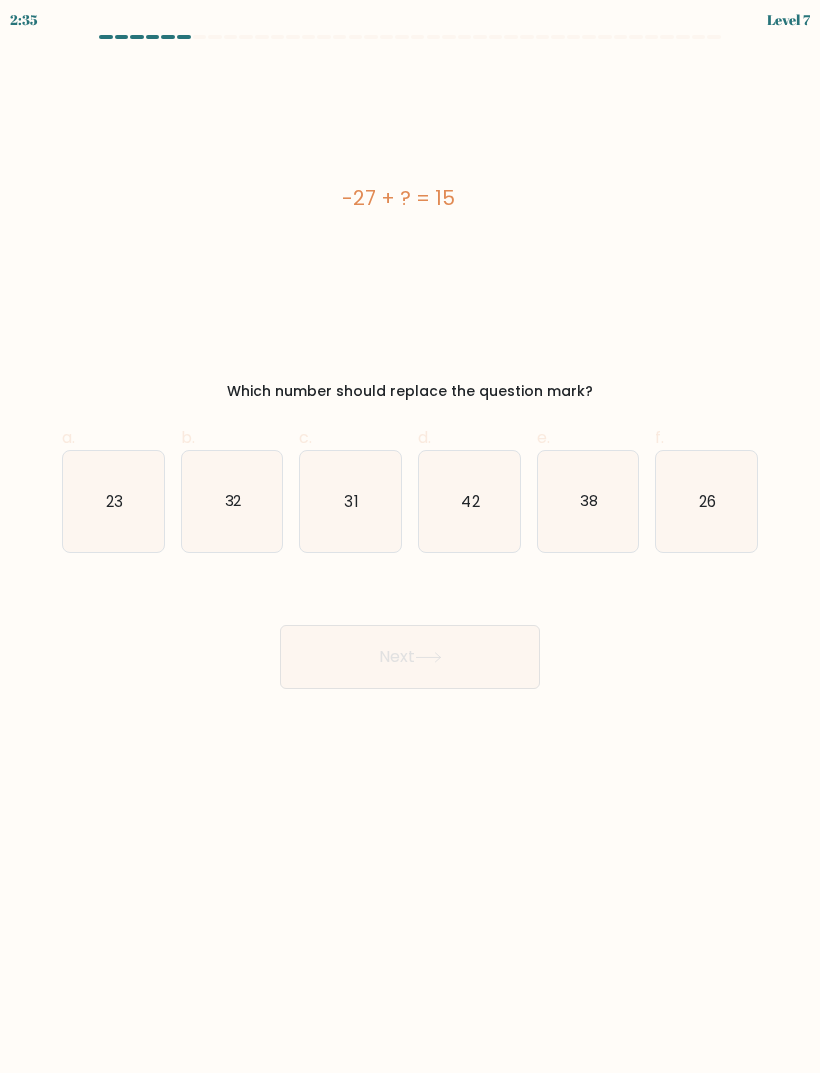 click on "42" 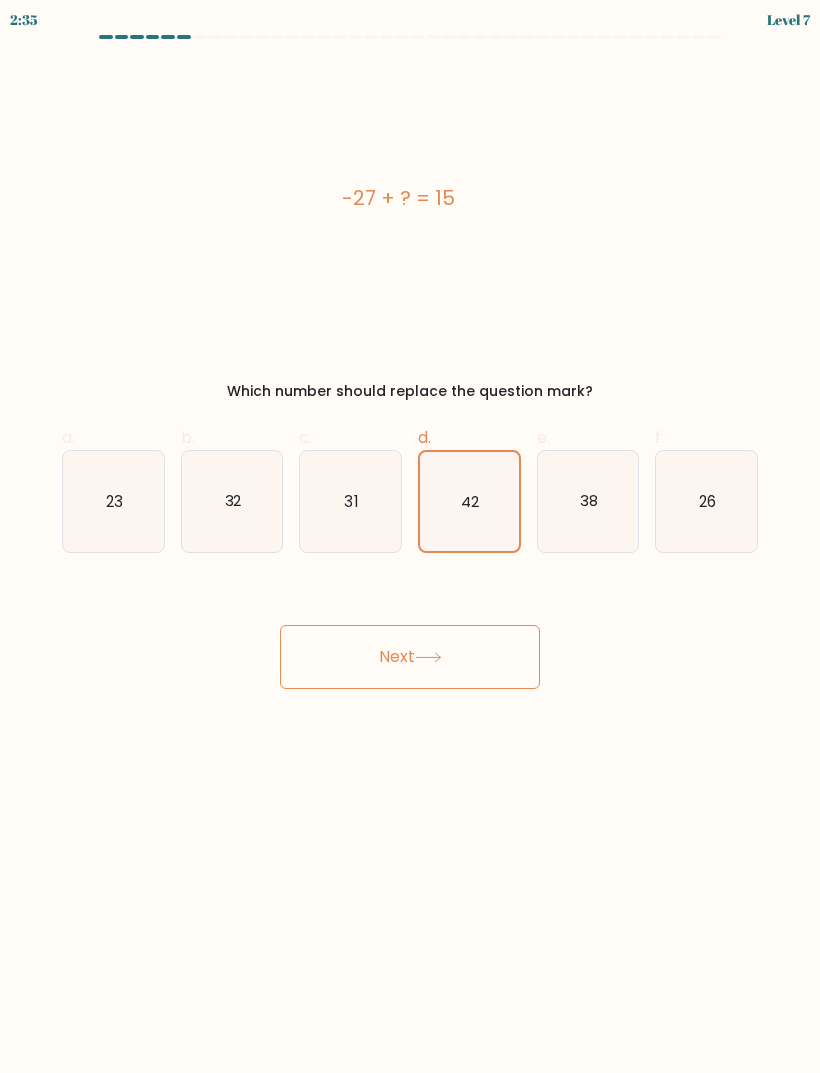 click on "Next" at bounding box center [410, 657] 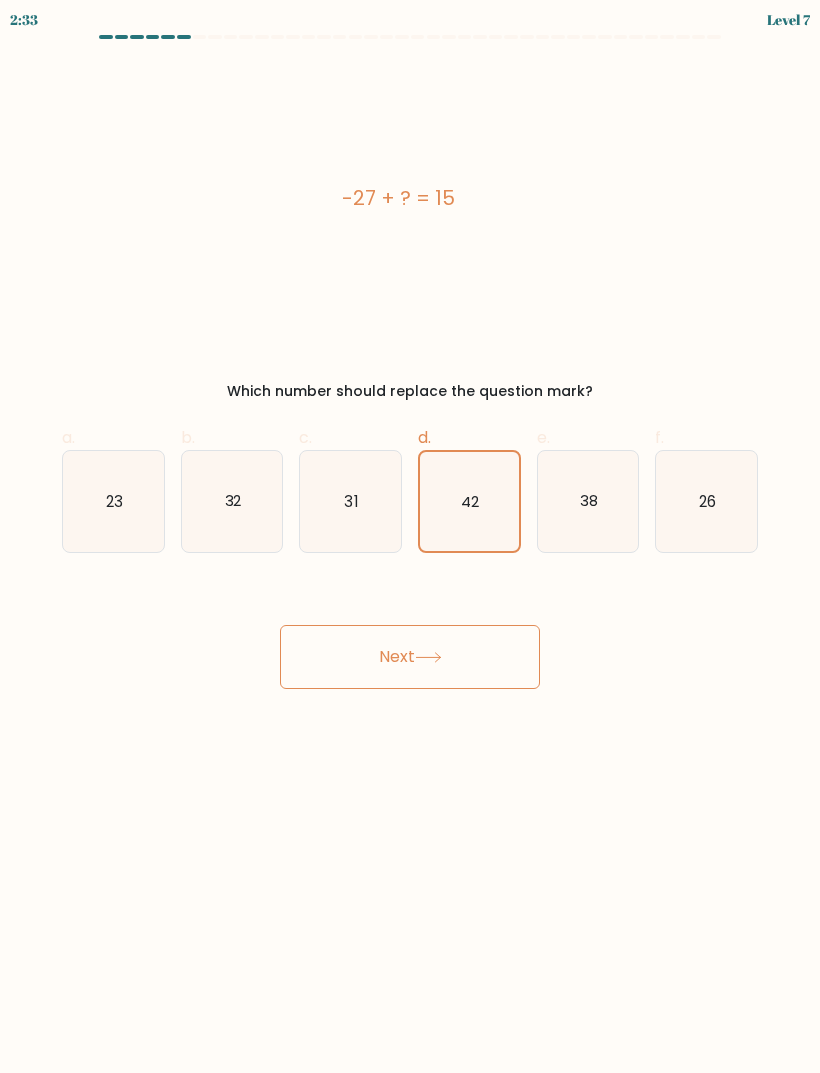 click on "Next" at bounding box center (410, 657) 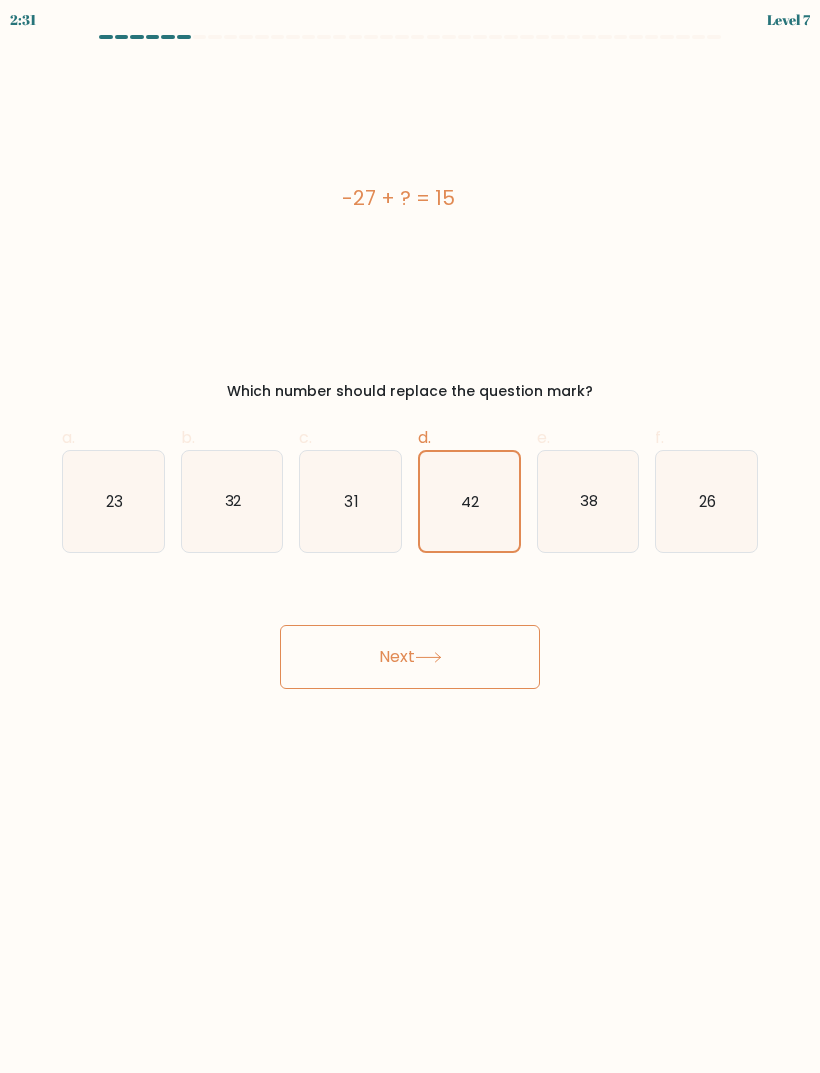 click on "Next" at bounding box center [410, 657] 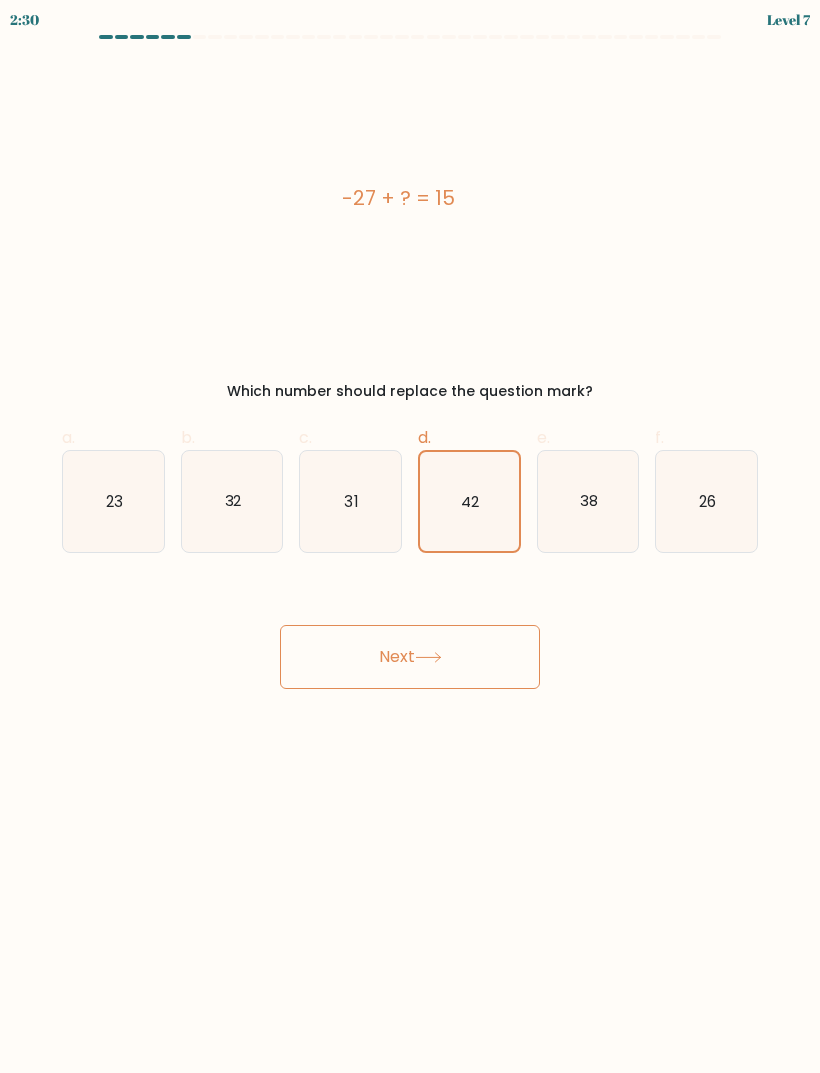click on "Next" at bounding box center [410, 657] 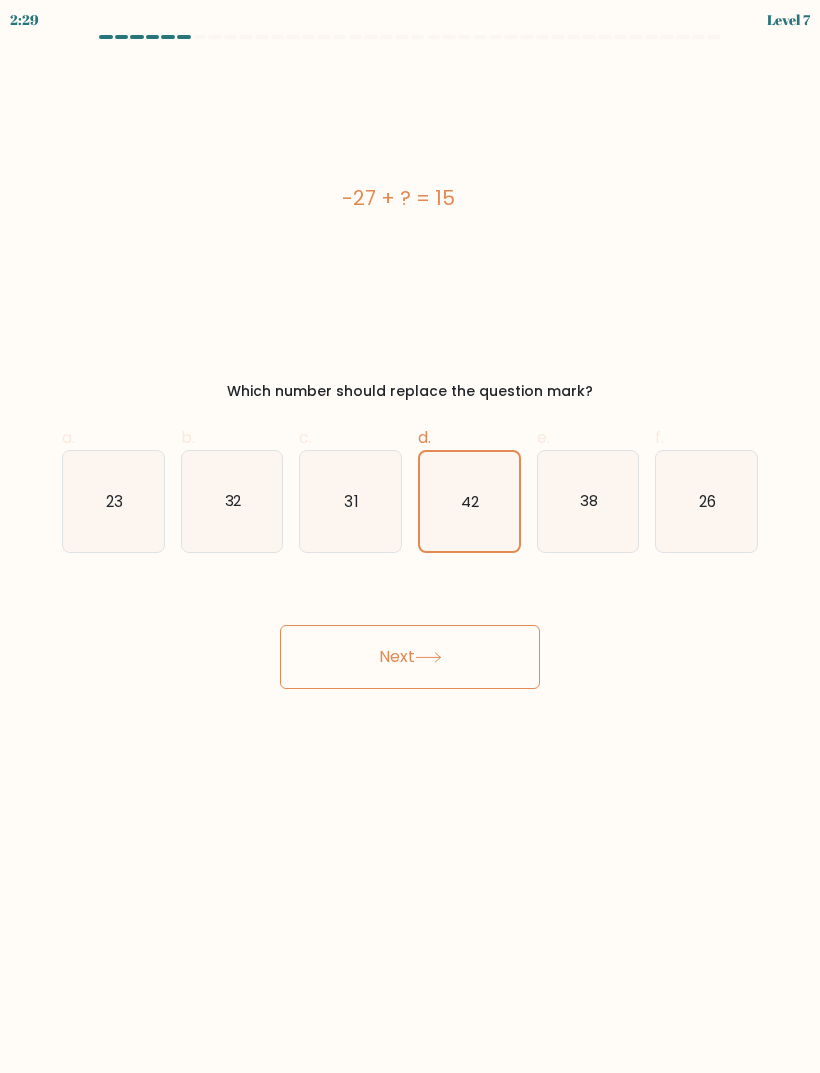 click on "Next" at bounding box center (410, 657) 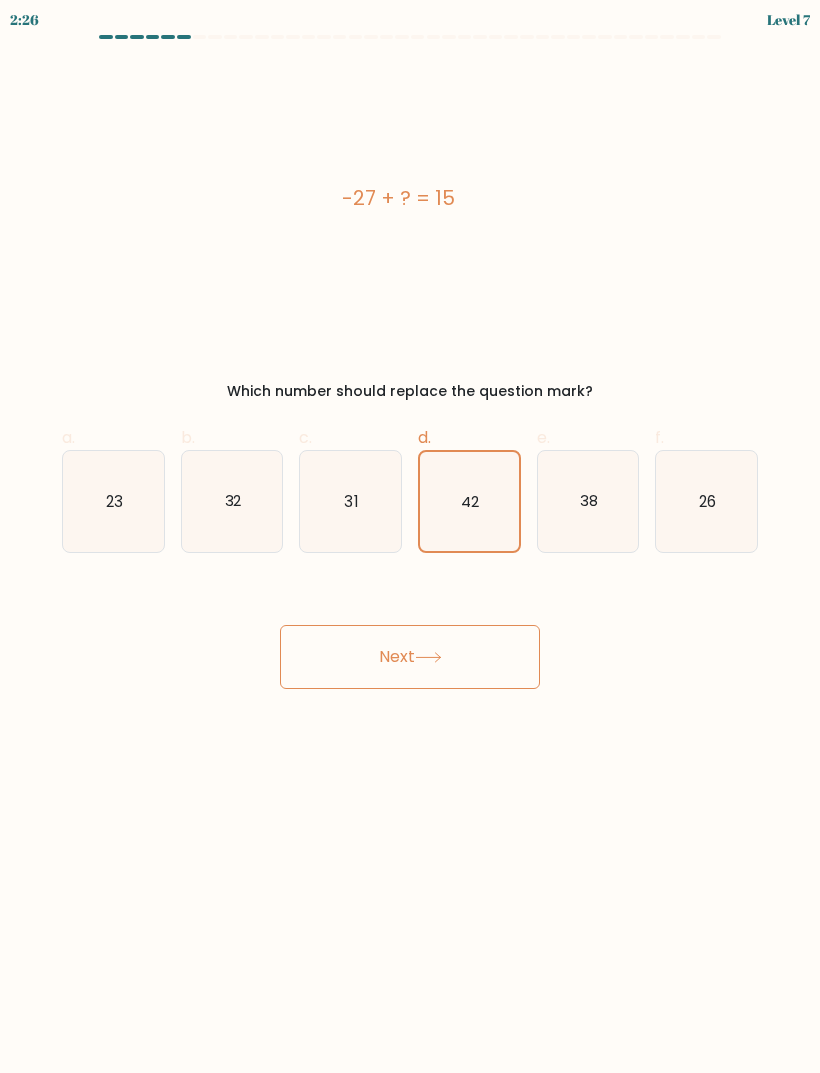 click on "Next" at bounding box center [410, 657] 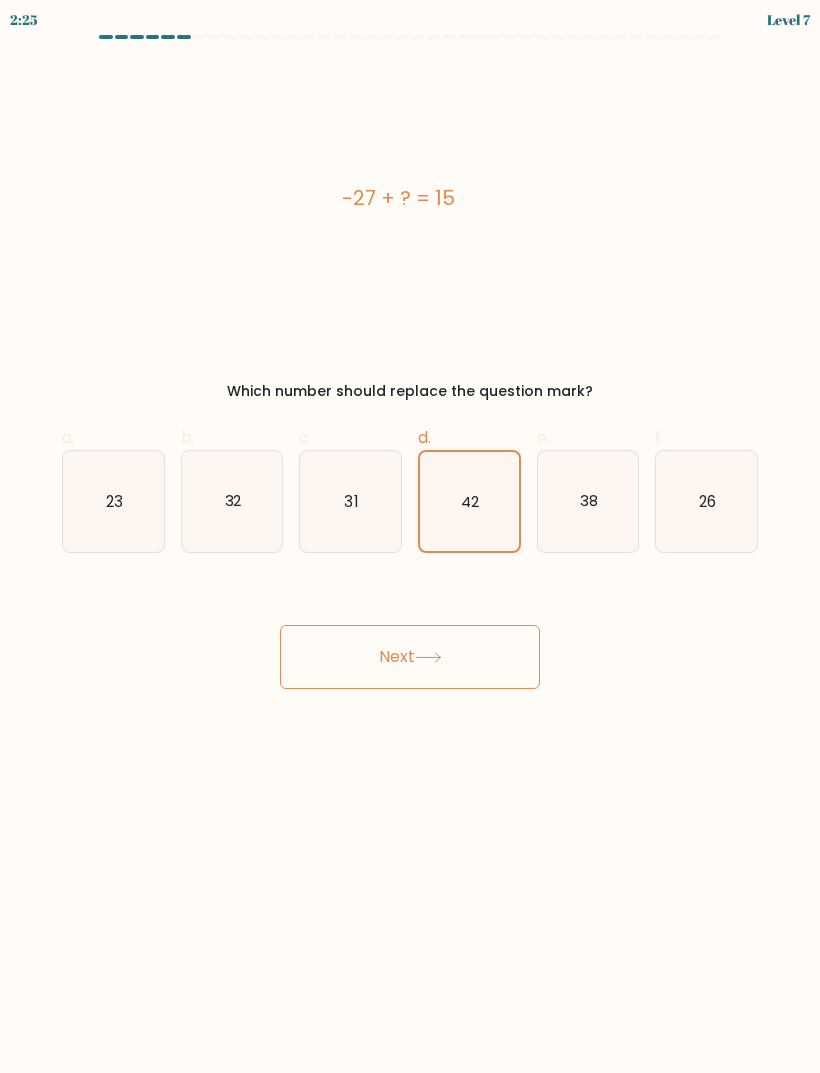 click on "Next" at bounding box center (410, 657) 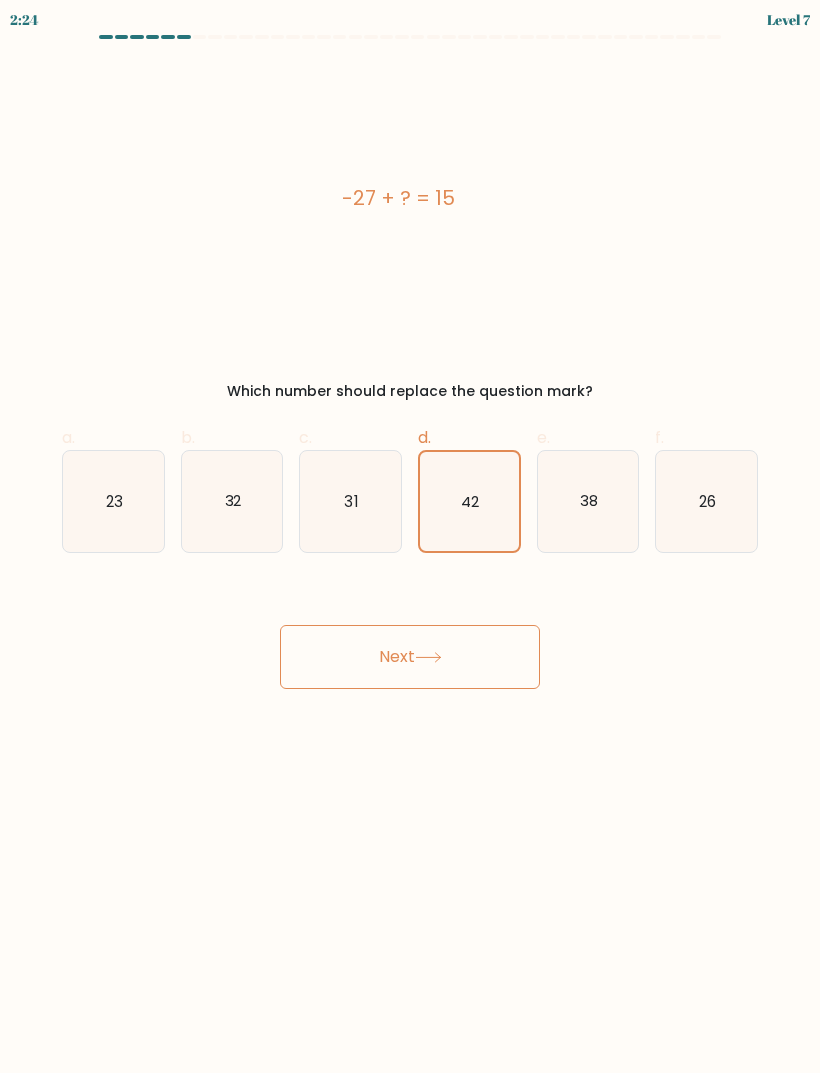click on "Next" at bounding box center (410, 657) 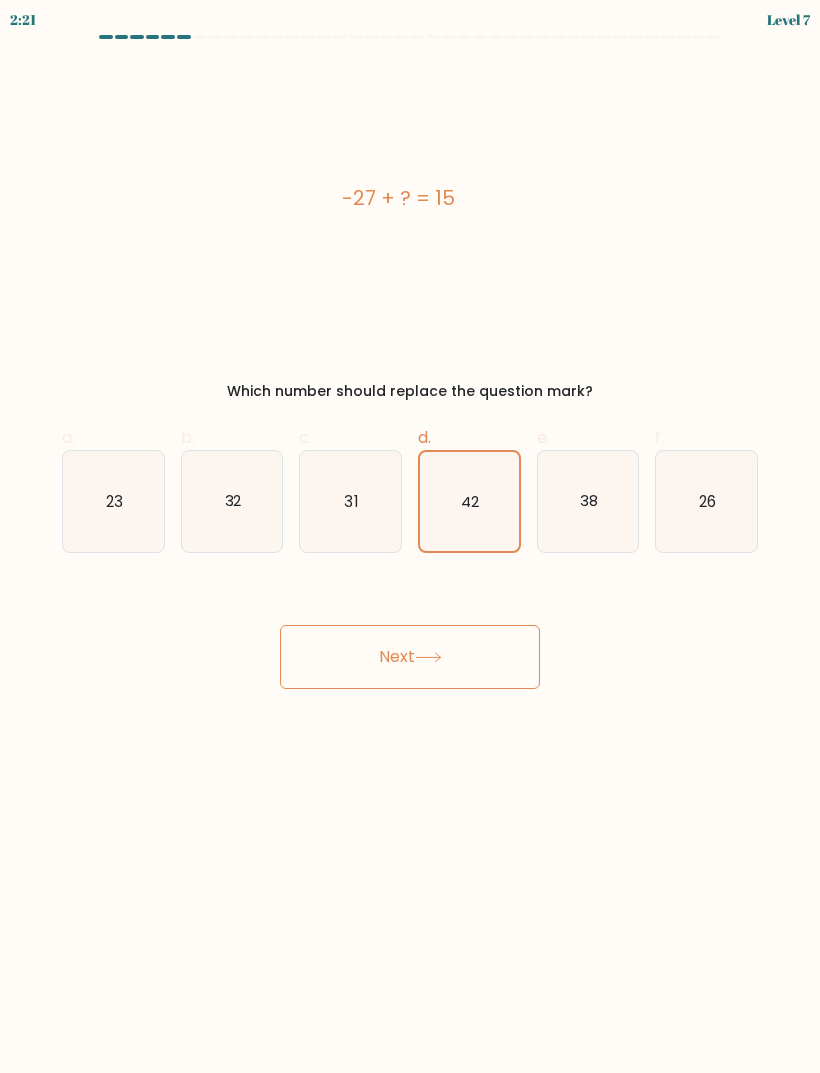 click on "Next" at bounding box center (410, 657) 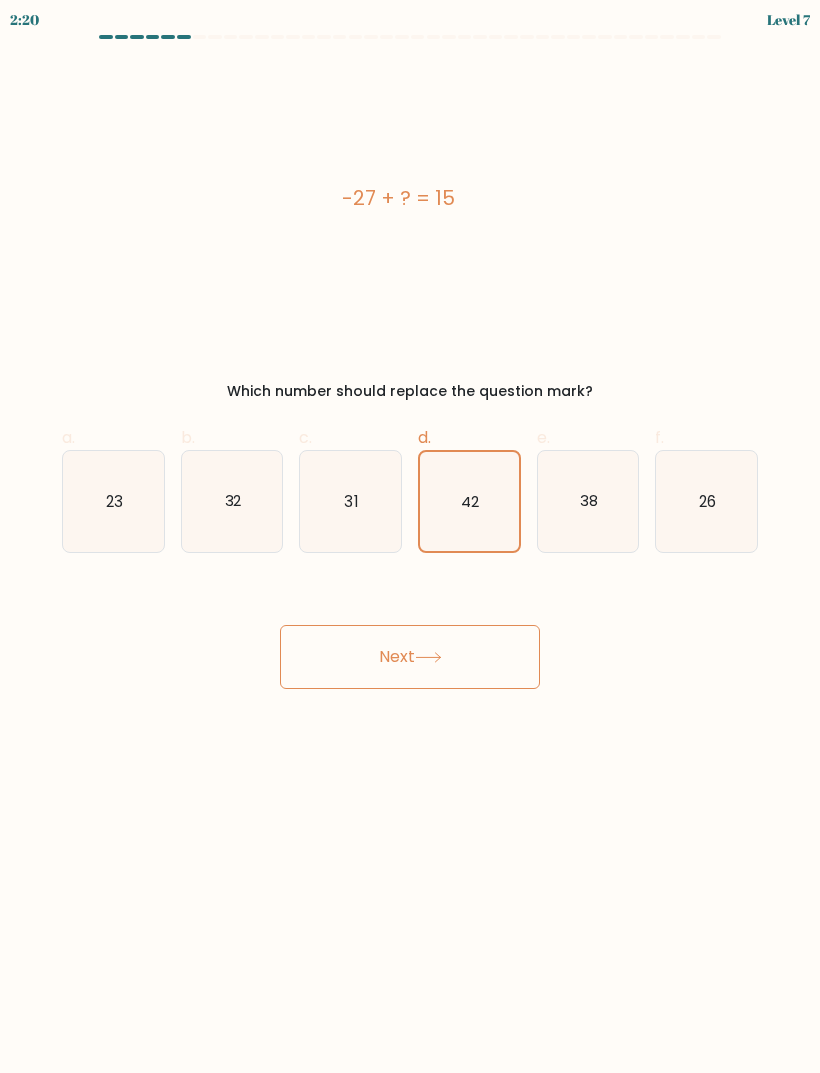 click on "Next" at bounding box center [410, 657] 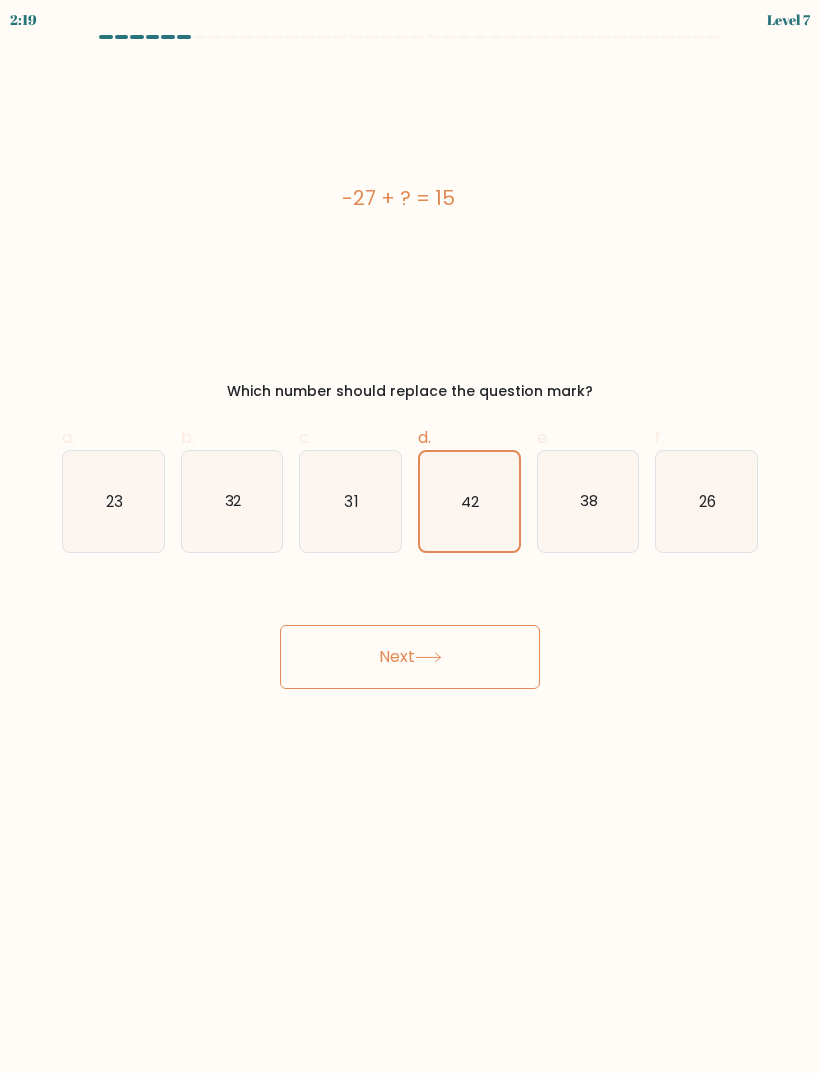 scroll, scrollTop: 64, scrollLeft: 0, axis: vertical 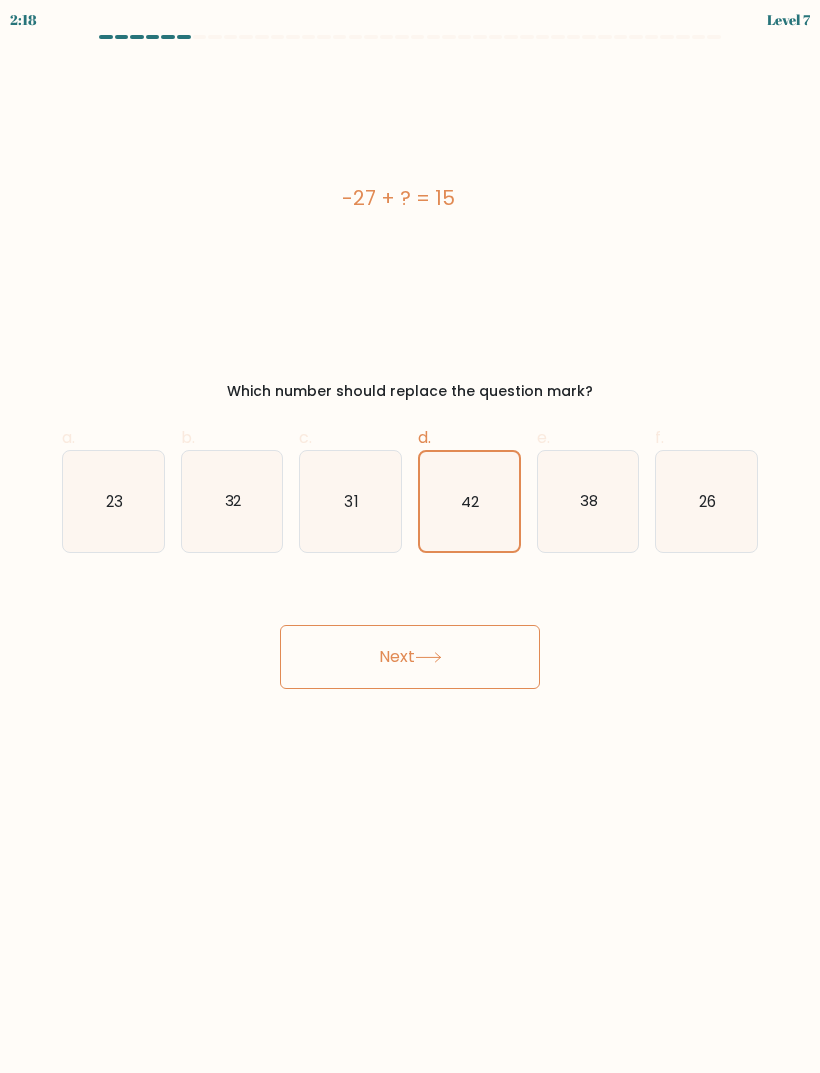 click on "Next" at bounding box center [410, 657] 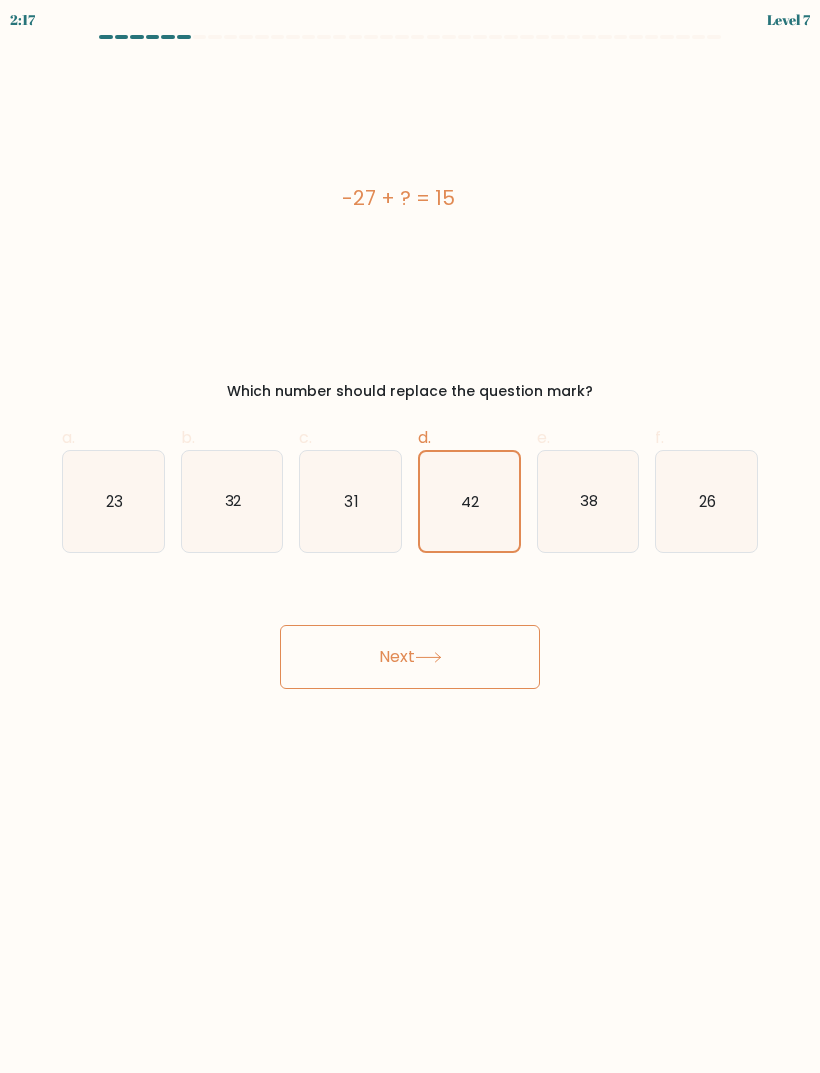 click 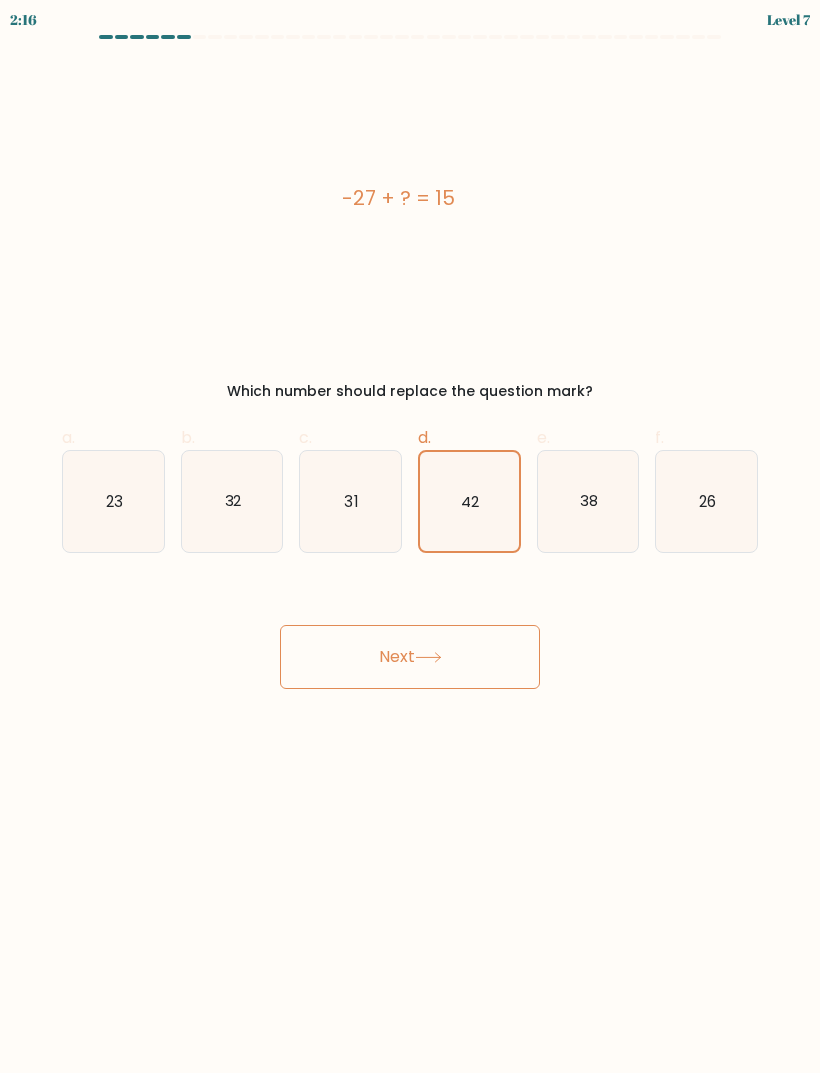 scroll, scrollTop: 0, scrollLeft: 0, axis: both 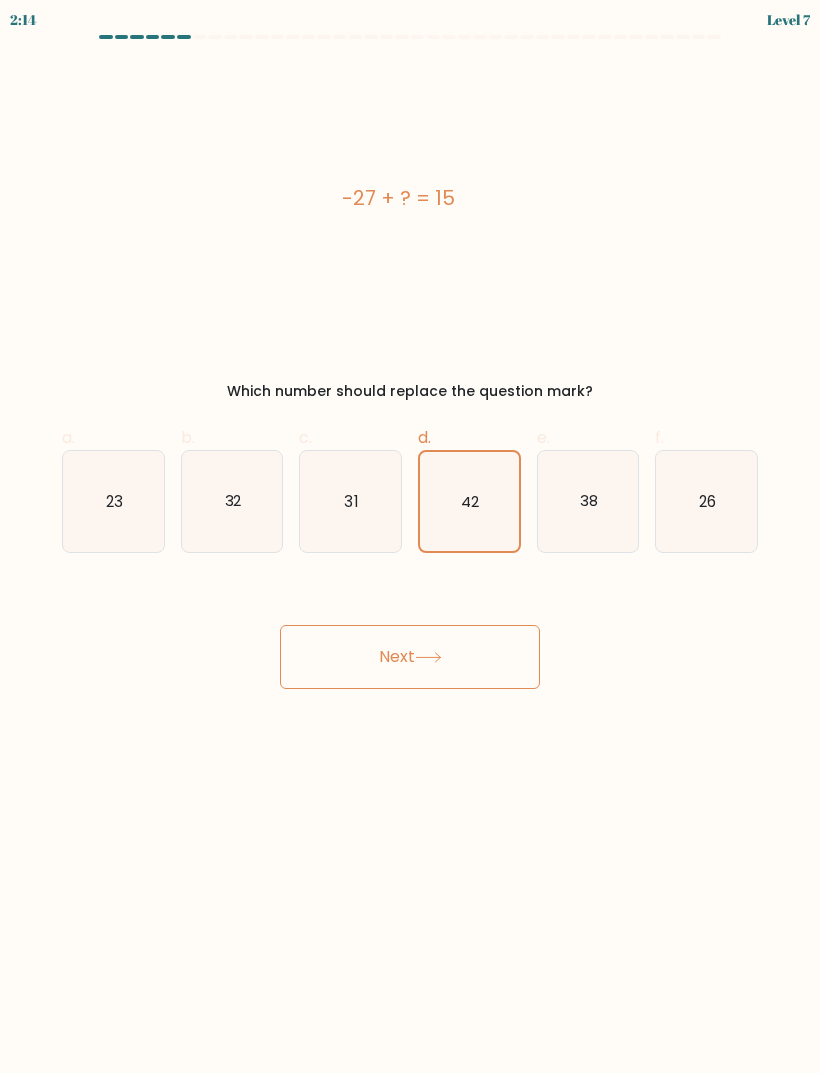 click on "Next" at bounding box center (410, 657) 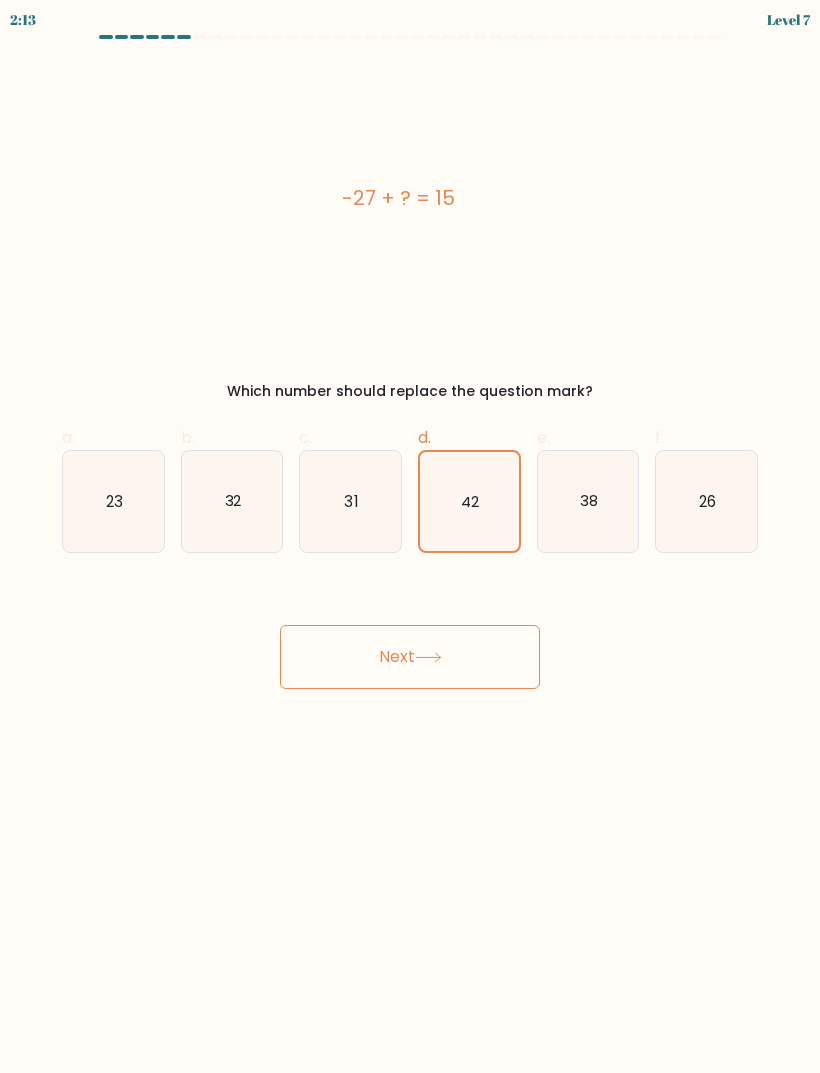 click on "Next" at bounding box center [410, 657] 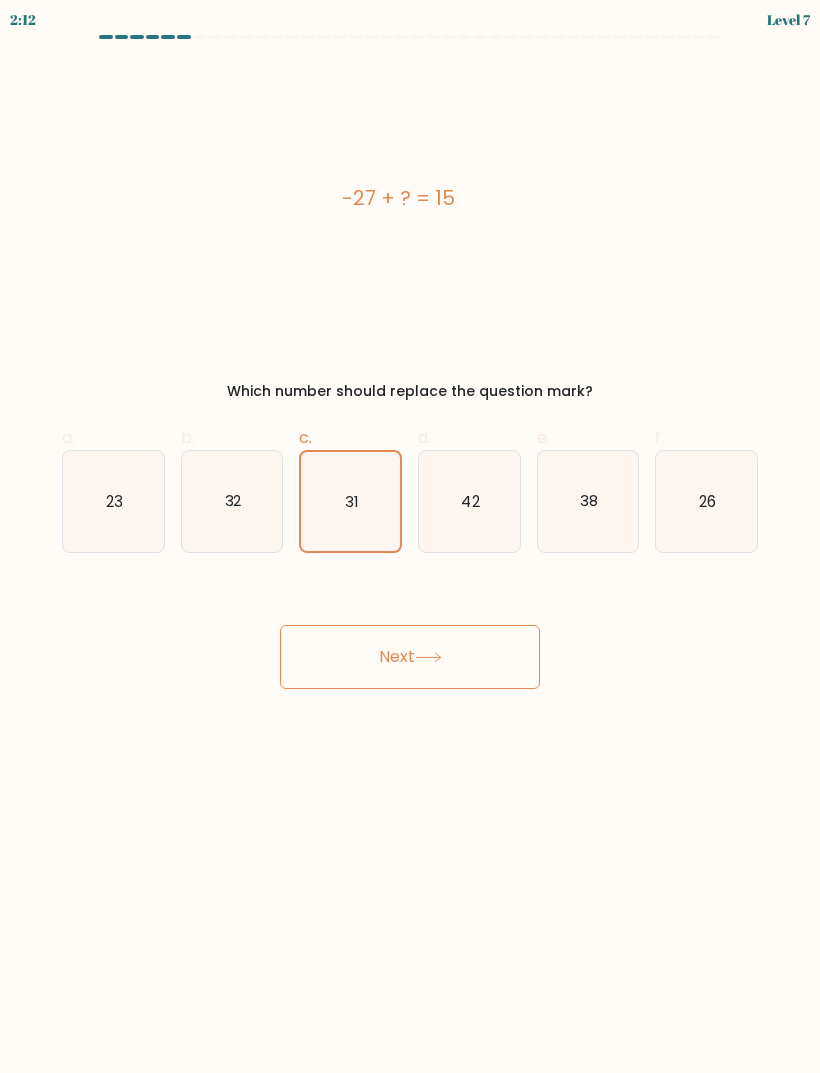 click on "42" 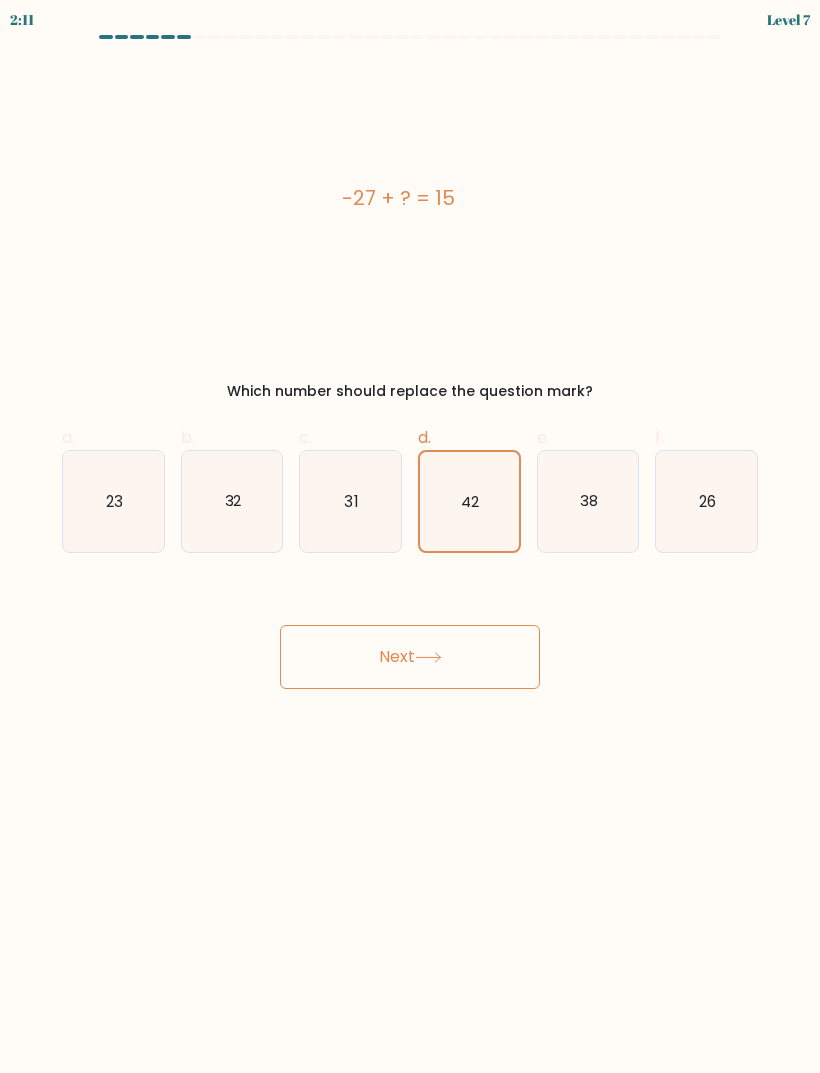 click on "Next" at bounding box center (410, 657) 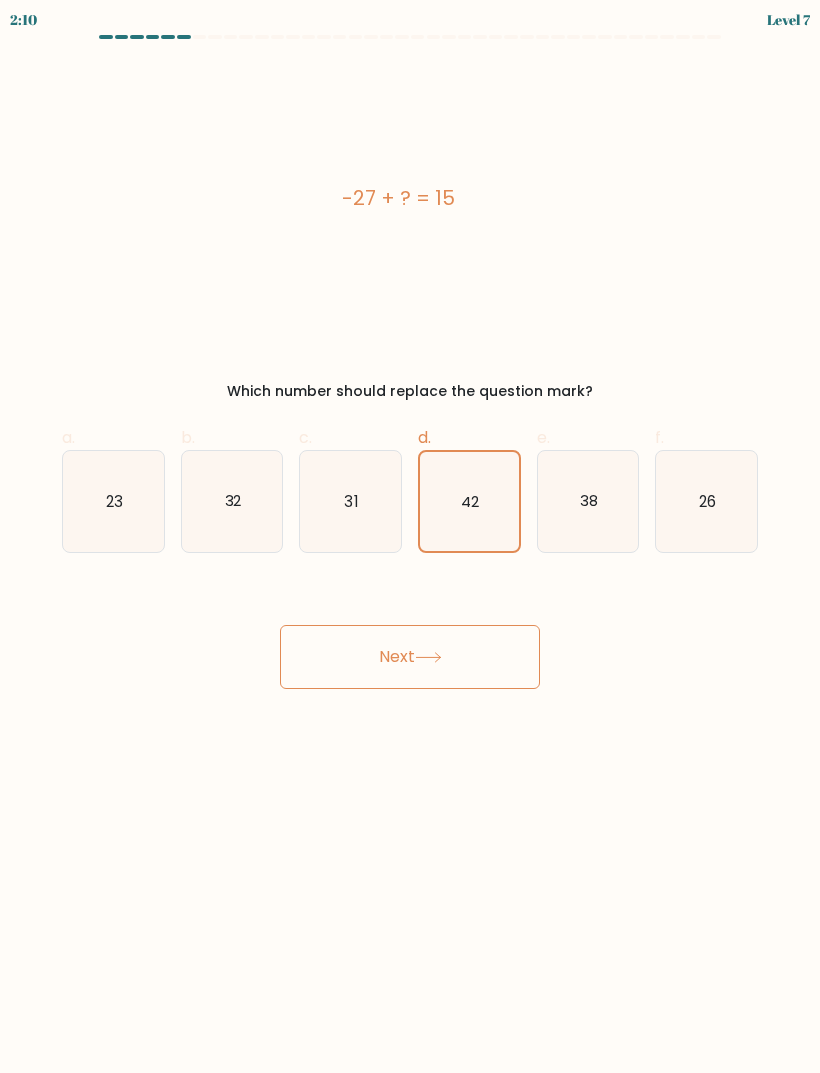 click on "Next" at bounding box center (410, 657) 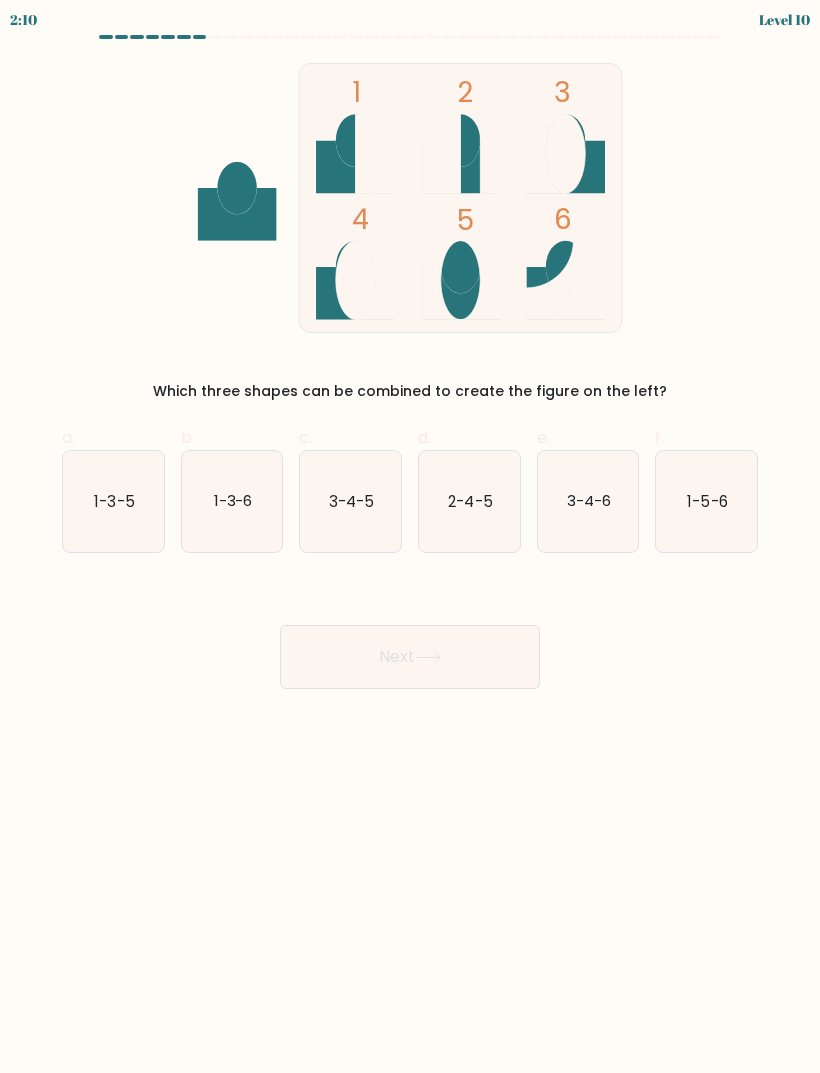 click on "Next" at bounding box center (410, 657) 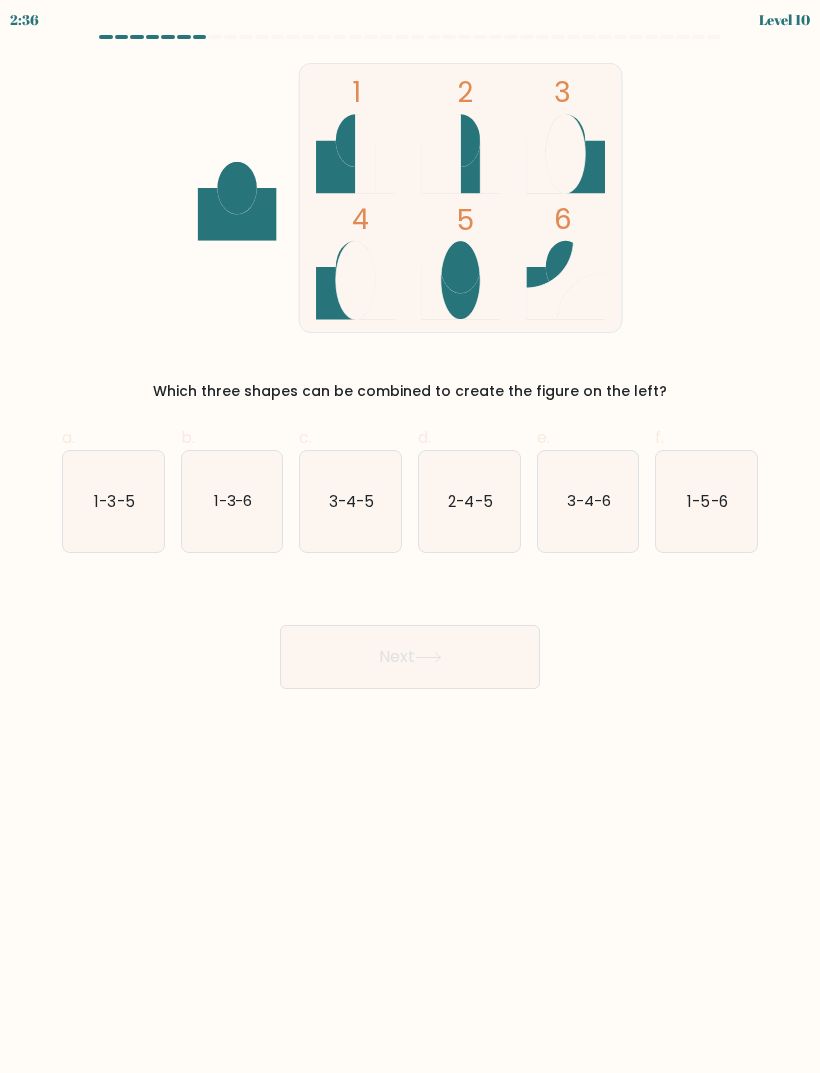 scroll, scrollTop: 1, scrollLeft: 0, axis: vertical 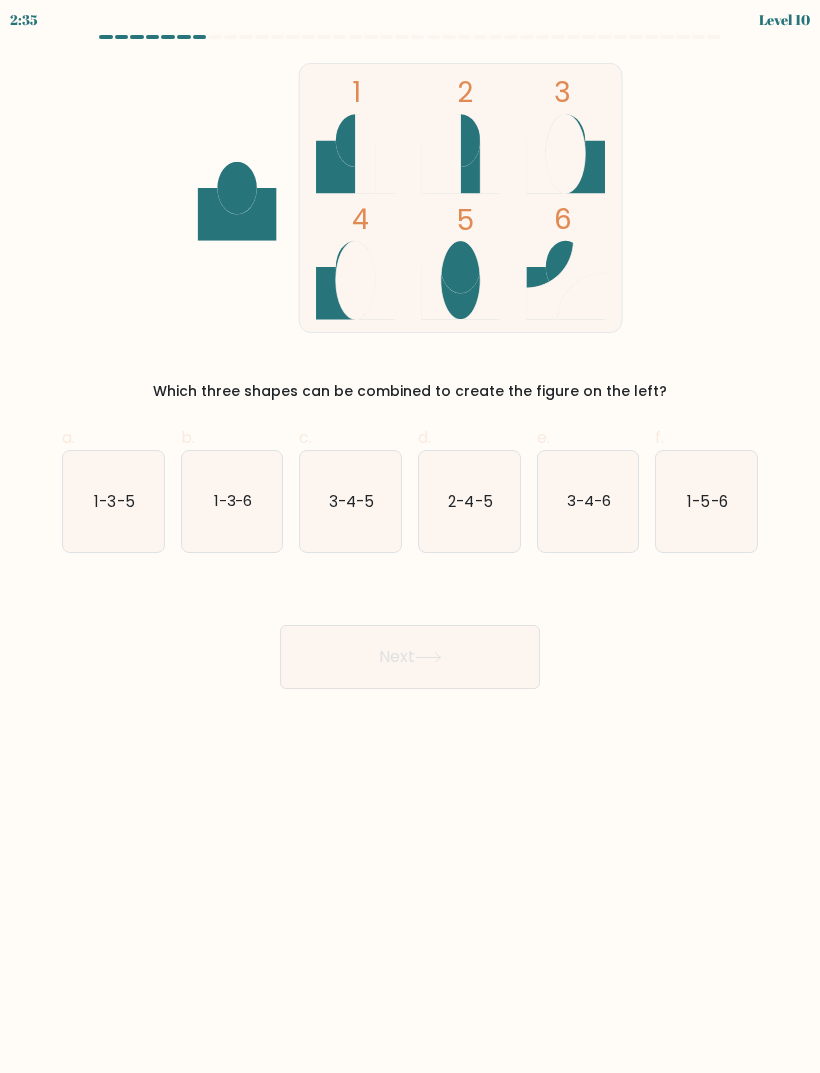 click on "3-4-5" 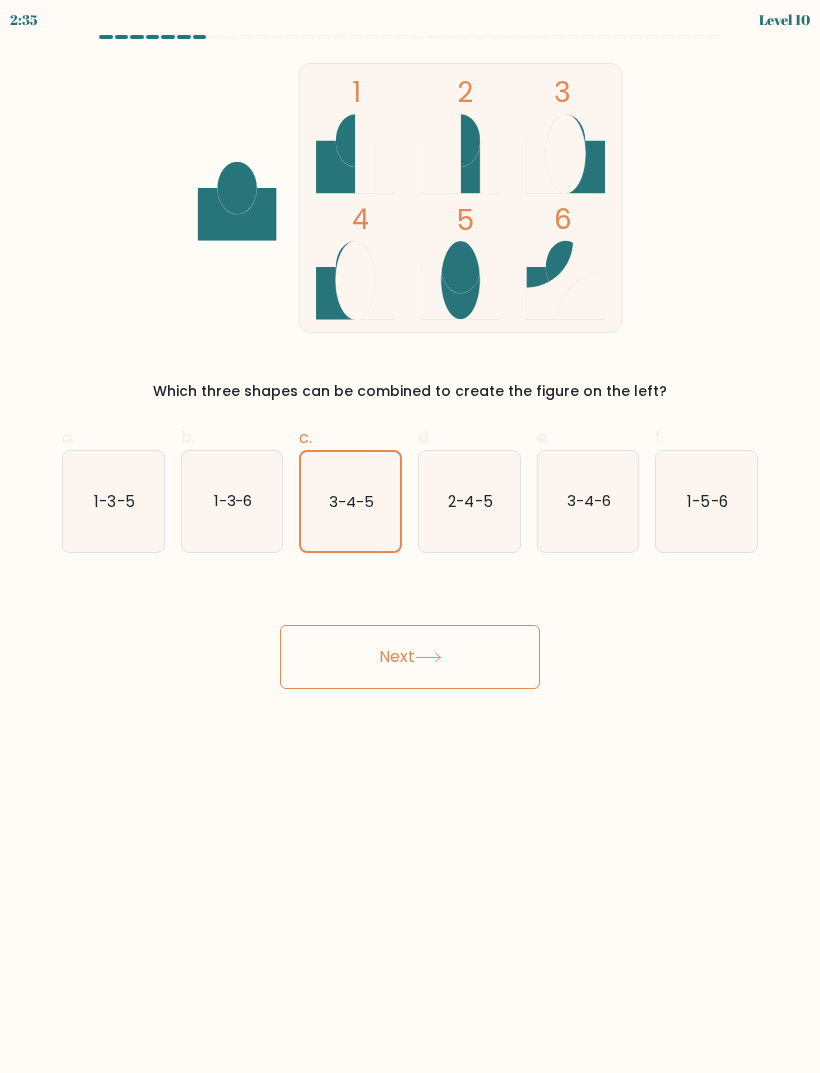 click on "Next" at bounding box center (410, 657) 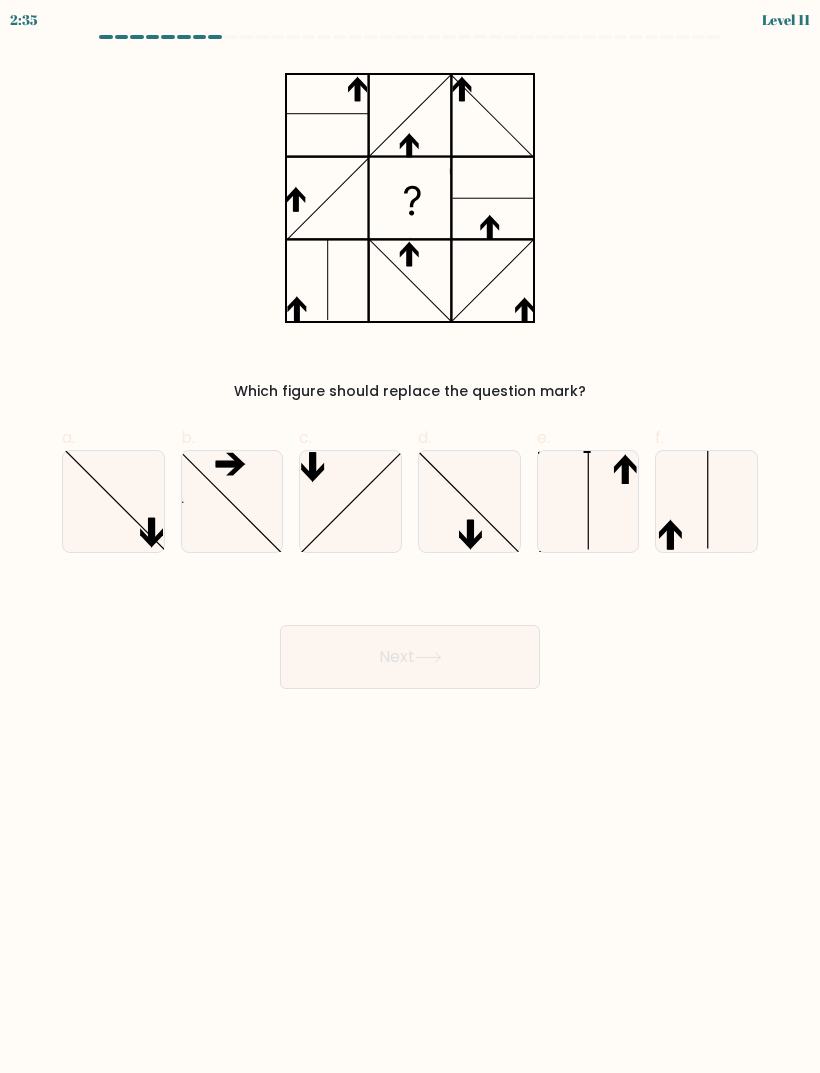 click on "Next" at bounding box center [410, 657] 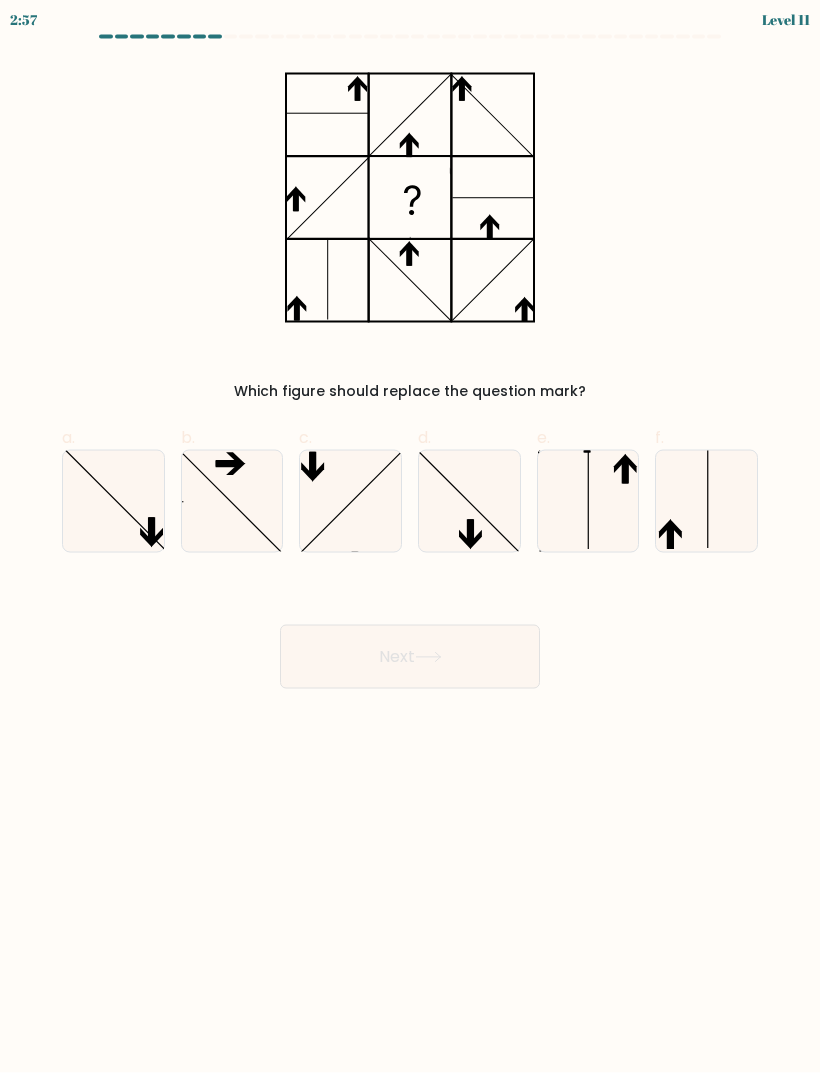 scroll, scrollTop: 28, scrollLeft: 0, axis: vertical 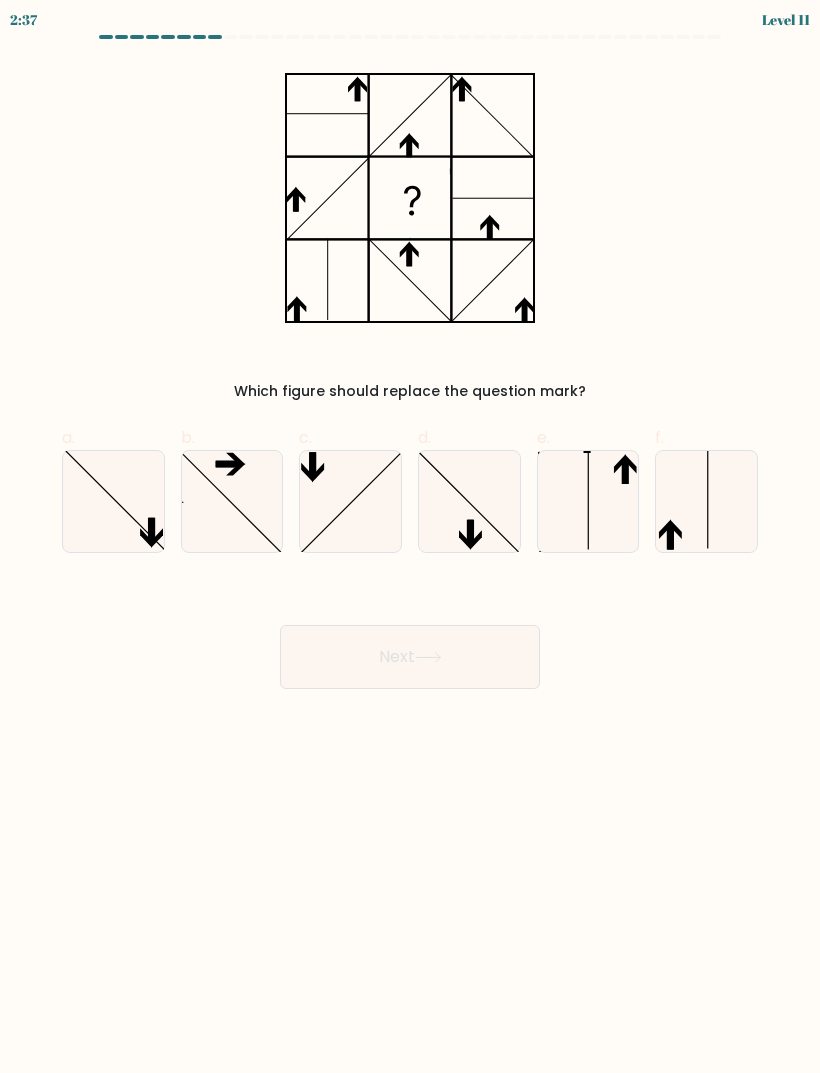 click 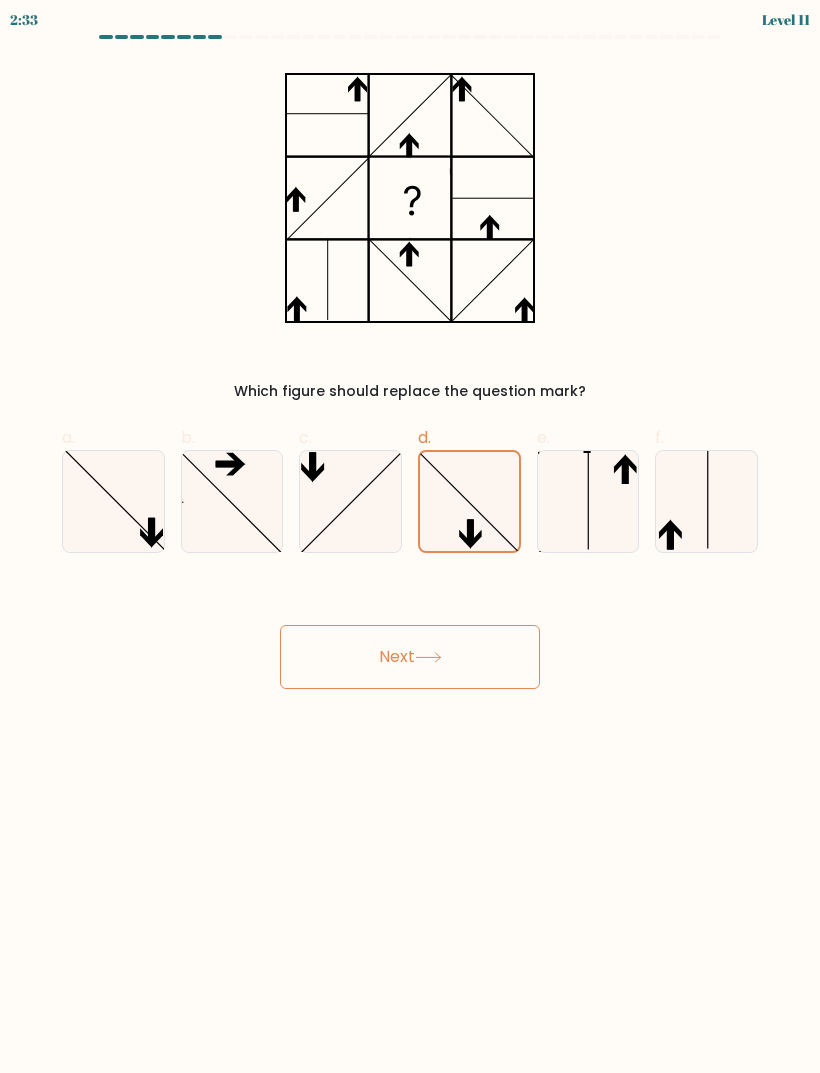 click 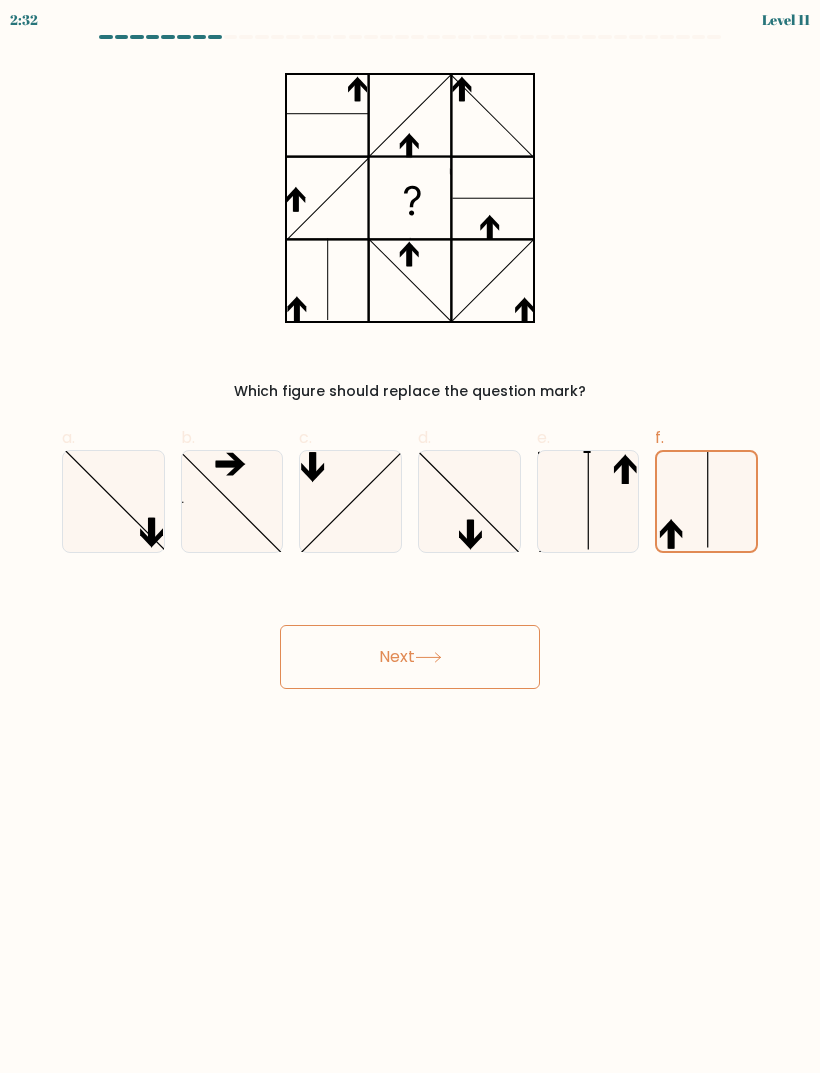 click 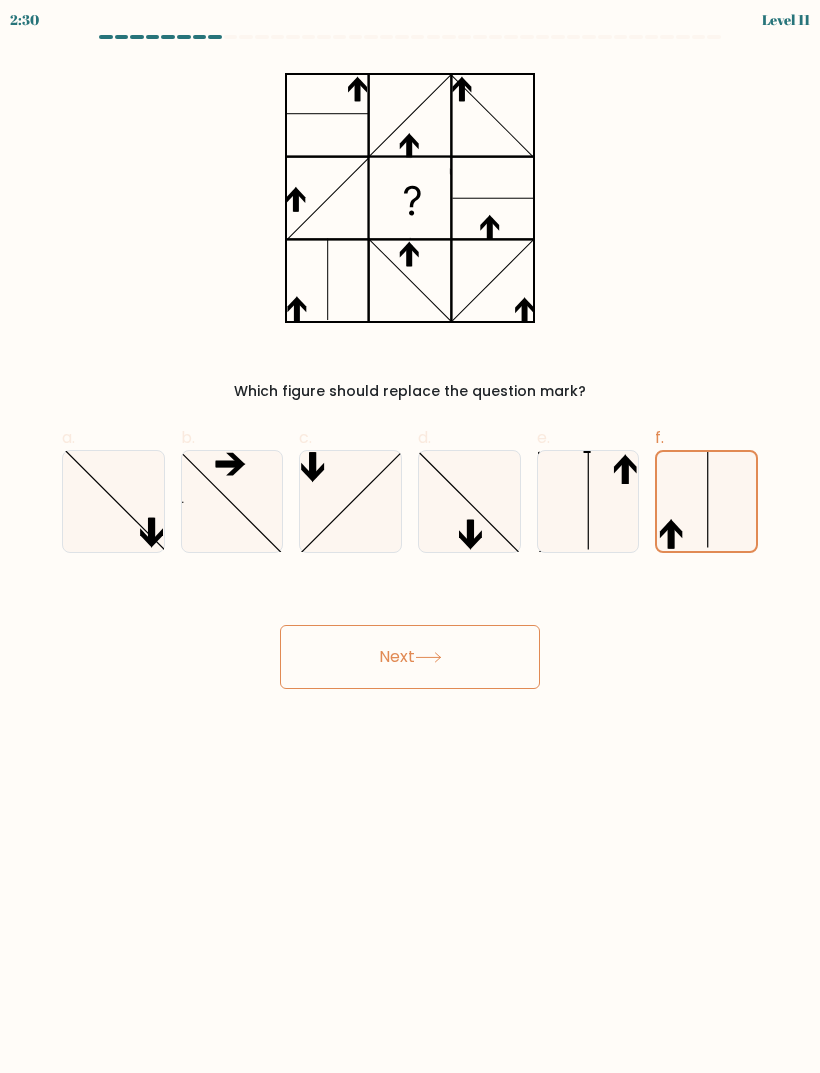 click on "Next" at bounding box center (410, 657) 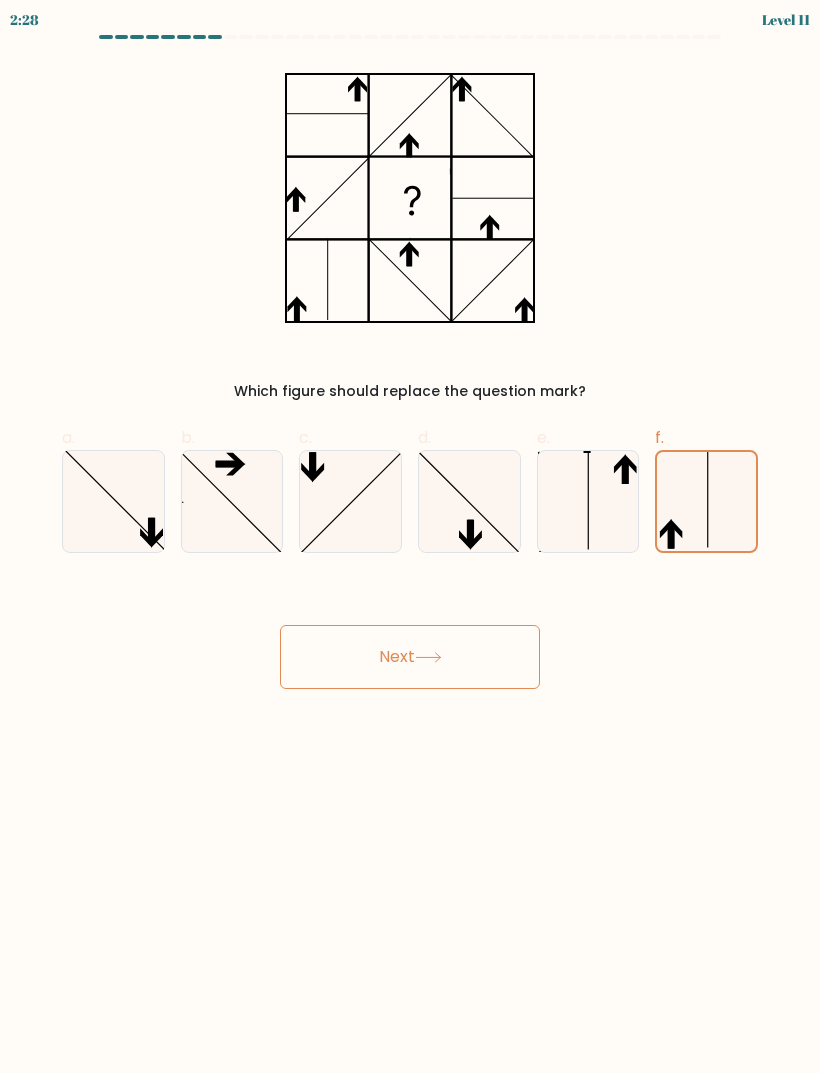 click on "Next" at bounding box center (410, 657) 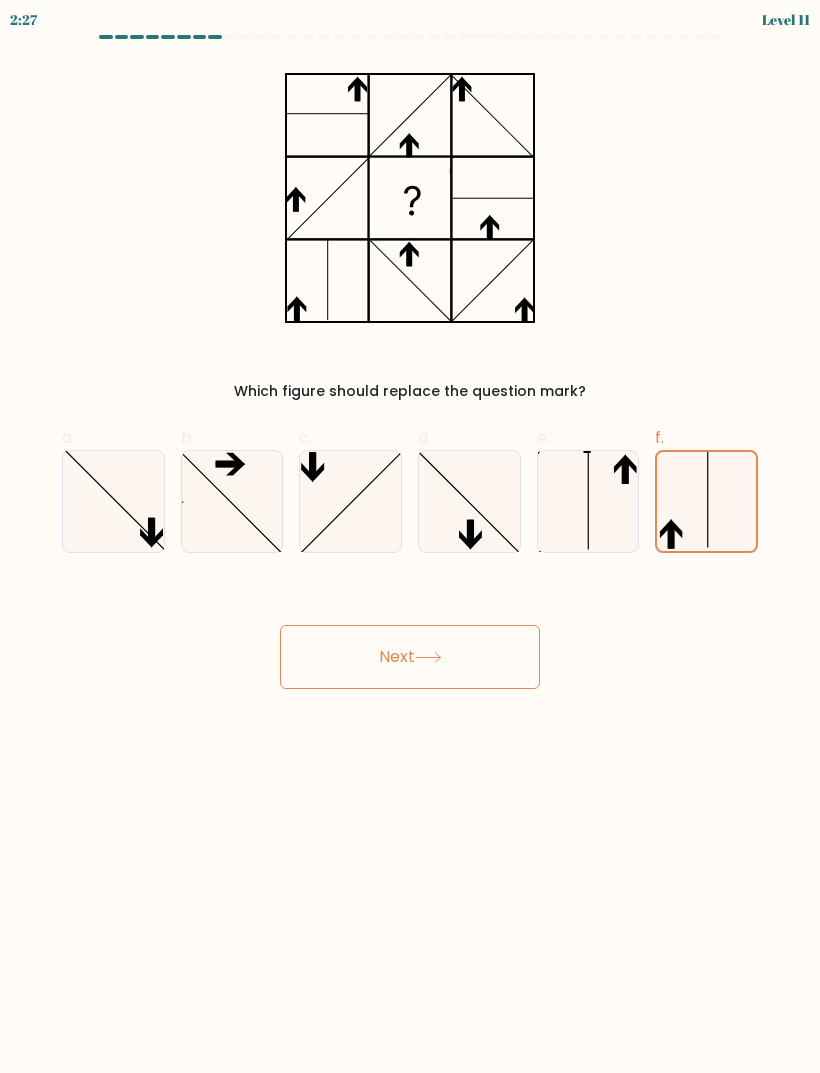click on "Next" at bounding box center [410, 657] 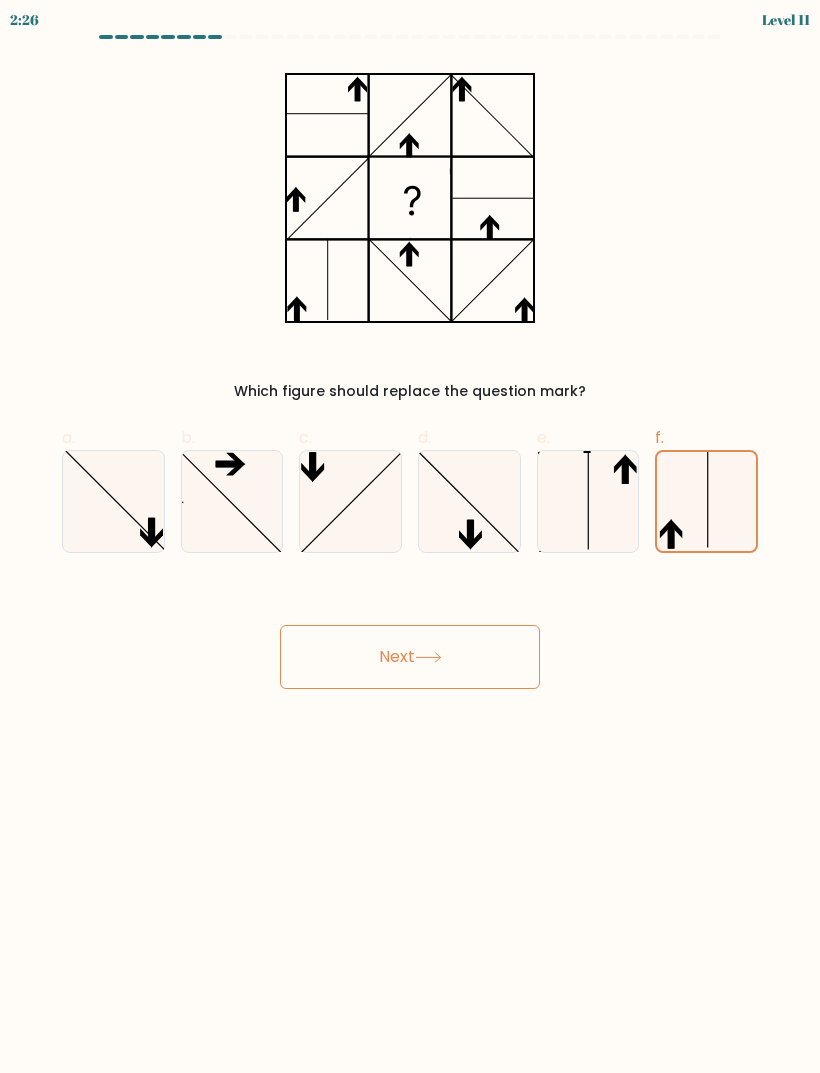 click 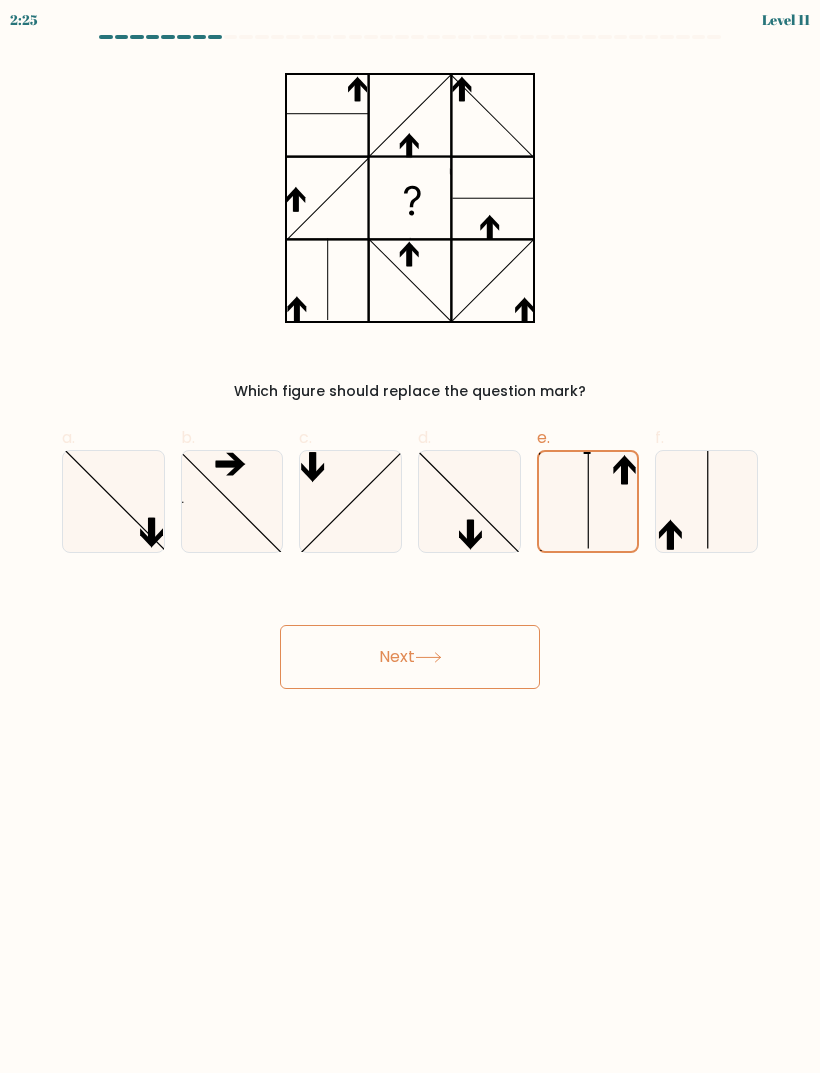 click 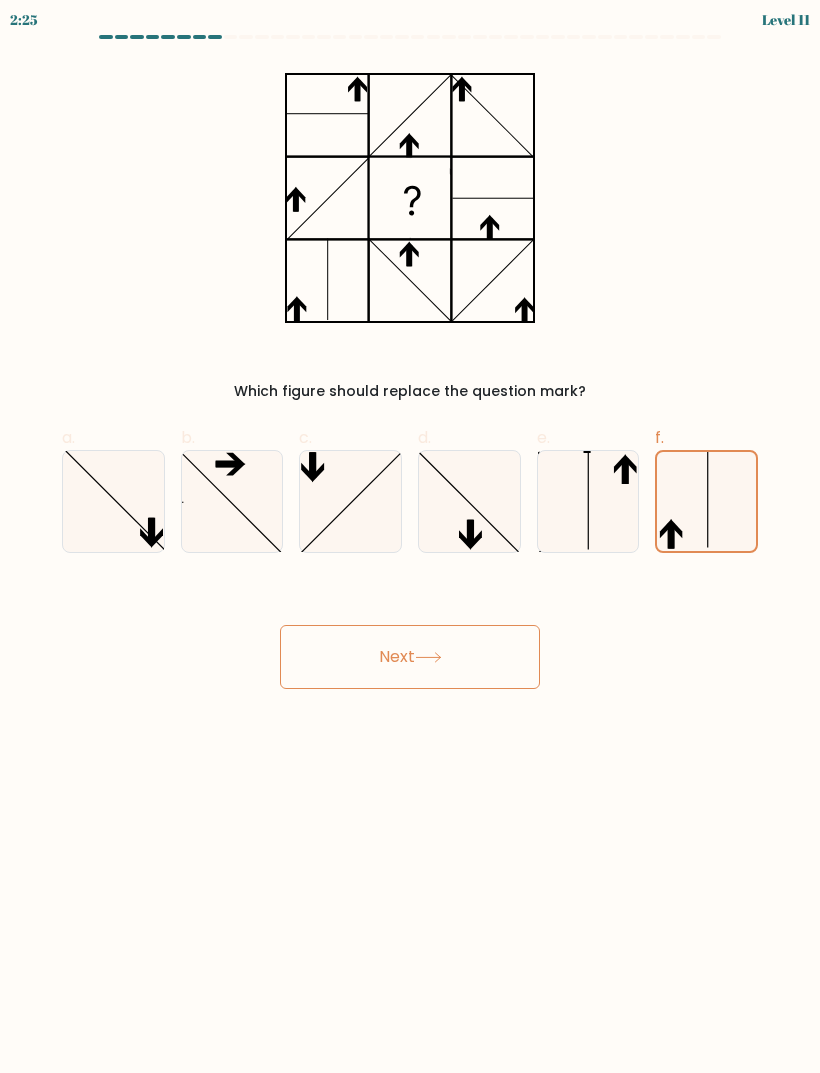 click on "Next" at bounding box center [410, 657] 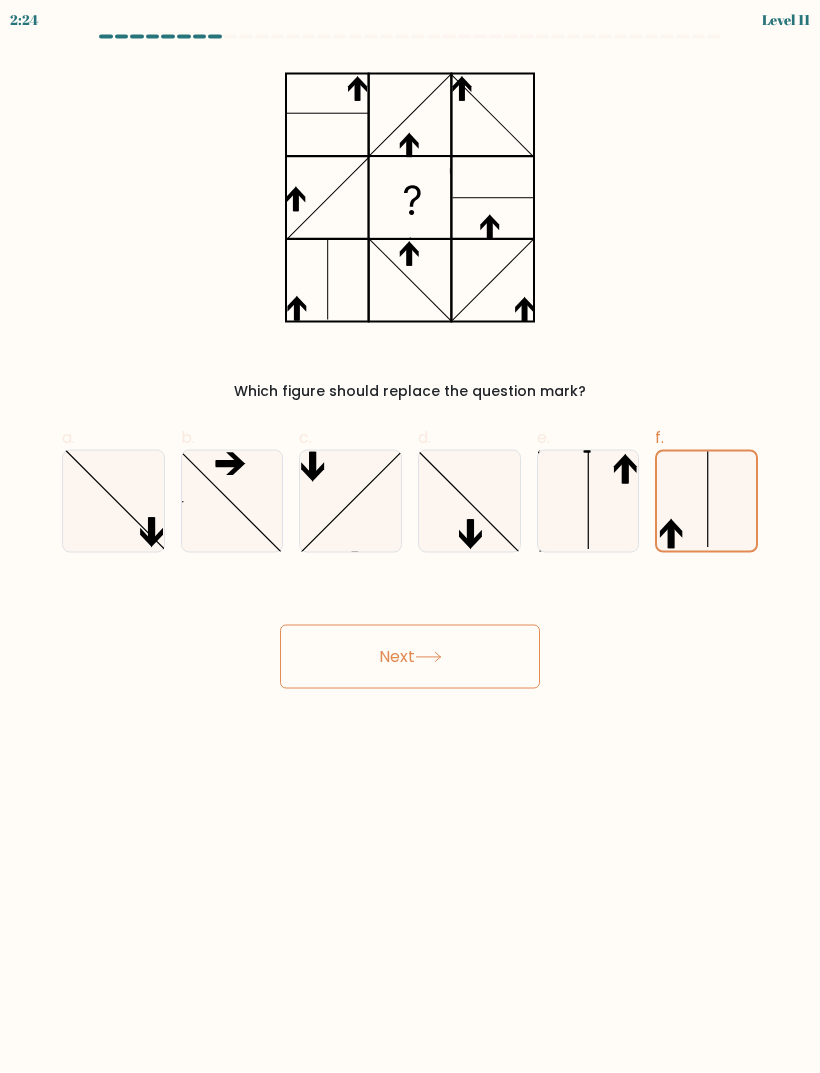 scroll, scrollTop: 26, scrollLeft: 0, axis: vertical 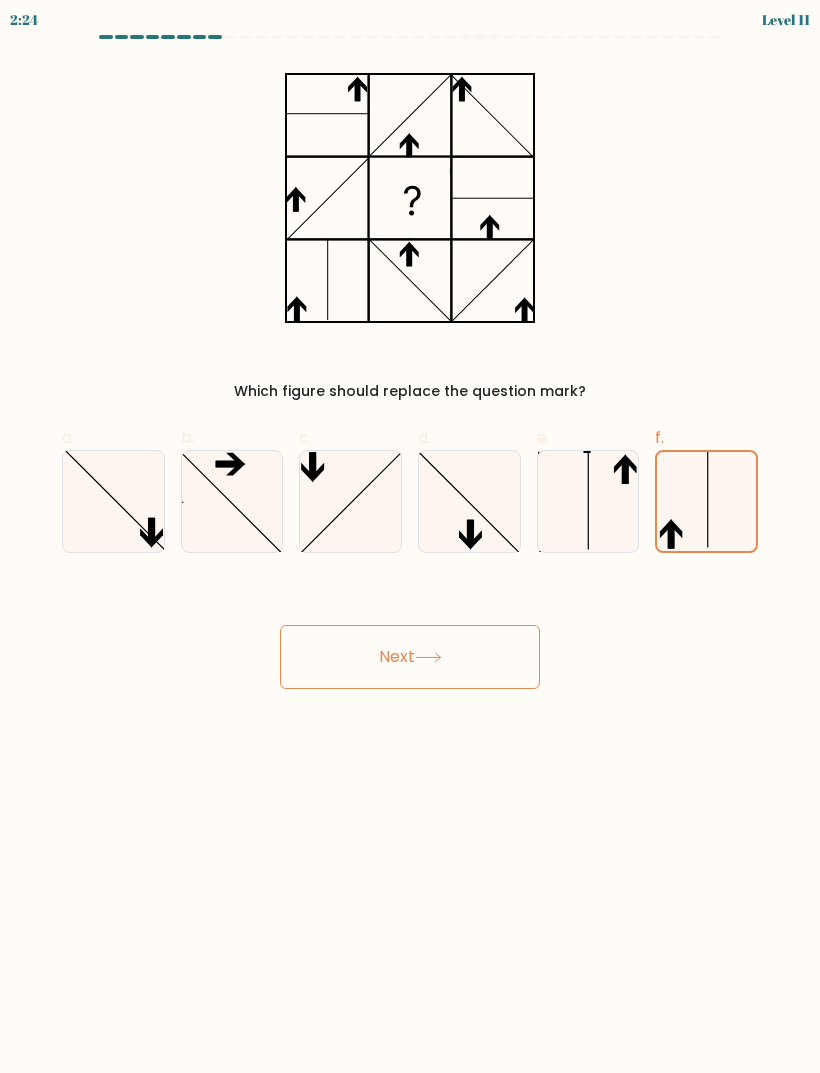 click on "Next" at bounding box center [410, 657] 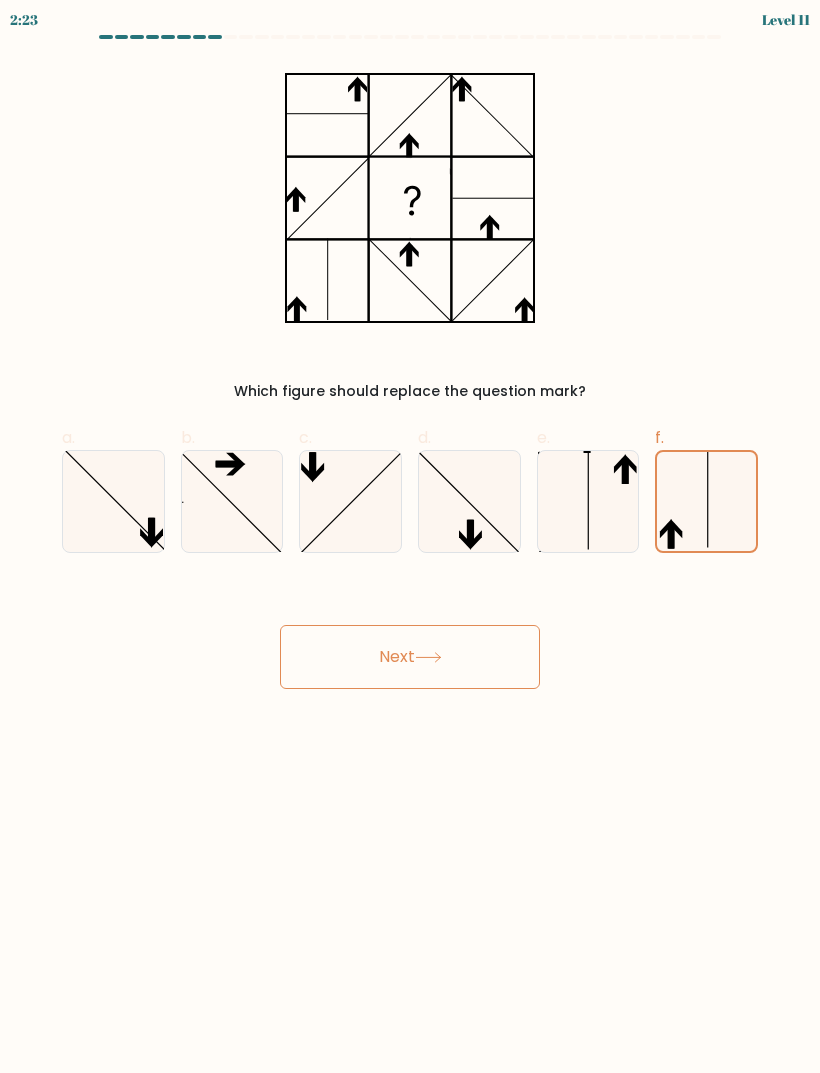 click on "Next" at bounding box center (410, 657) 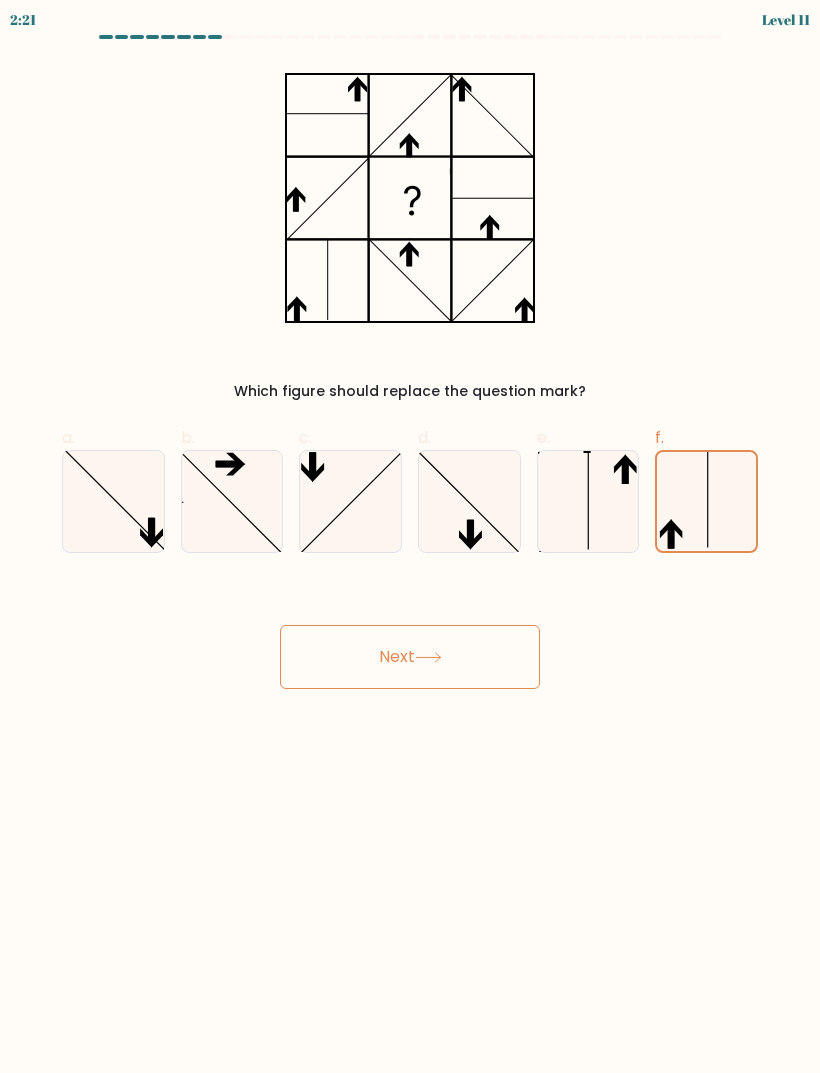 click 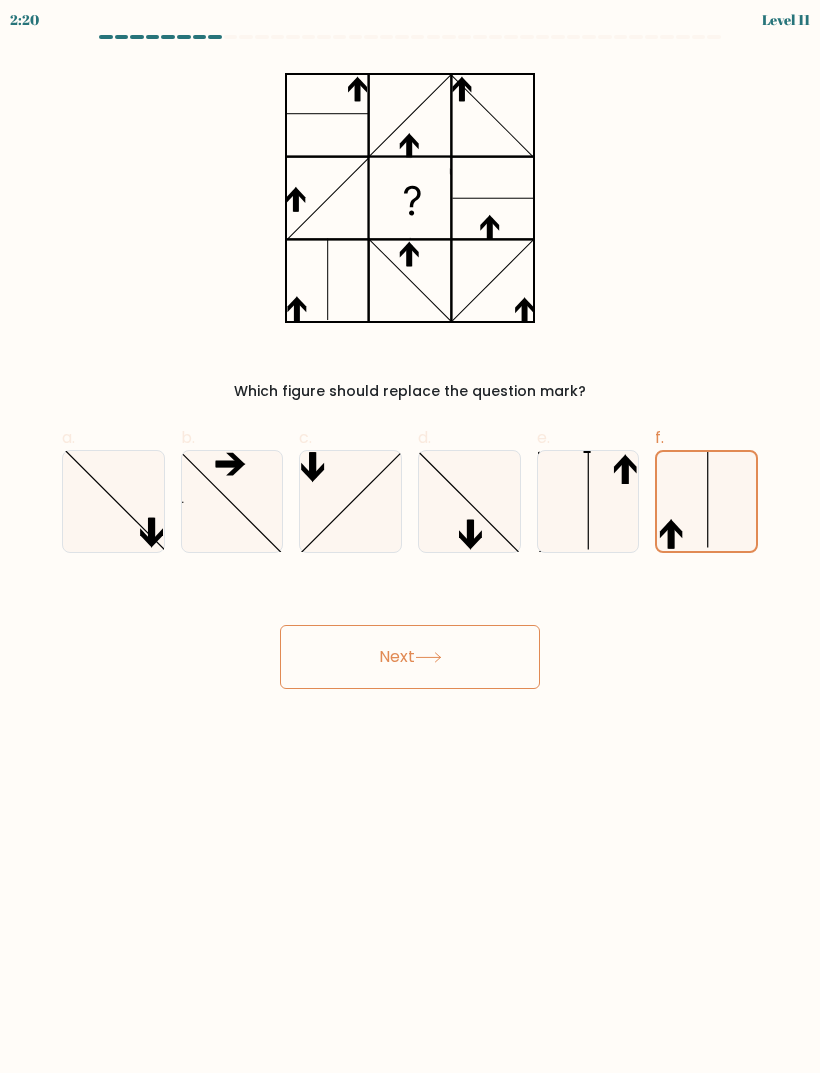 click on "Next" at bounding box center [410, 657] 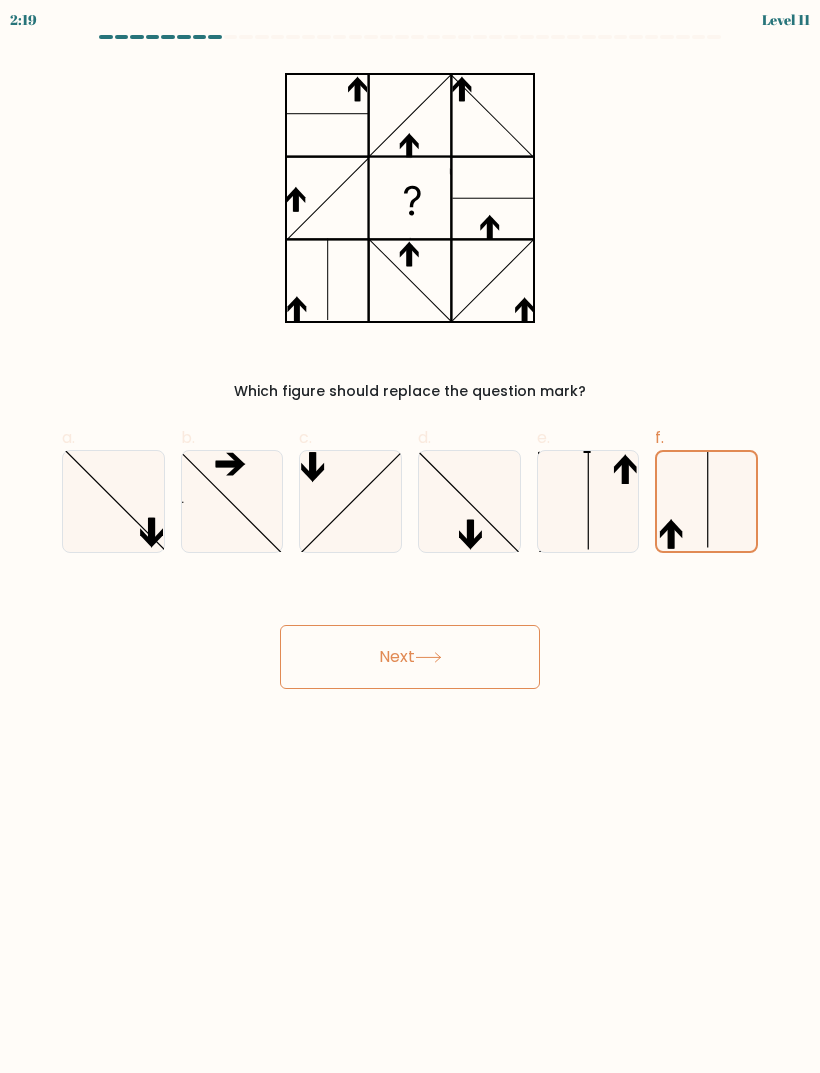 click on "Next" at bounding box center (410, 657) 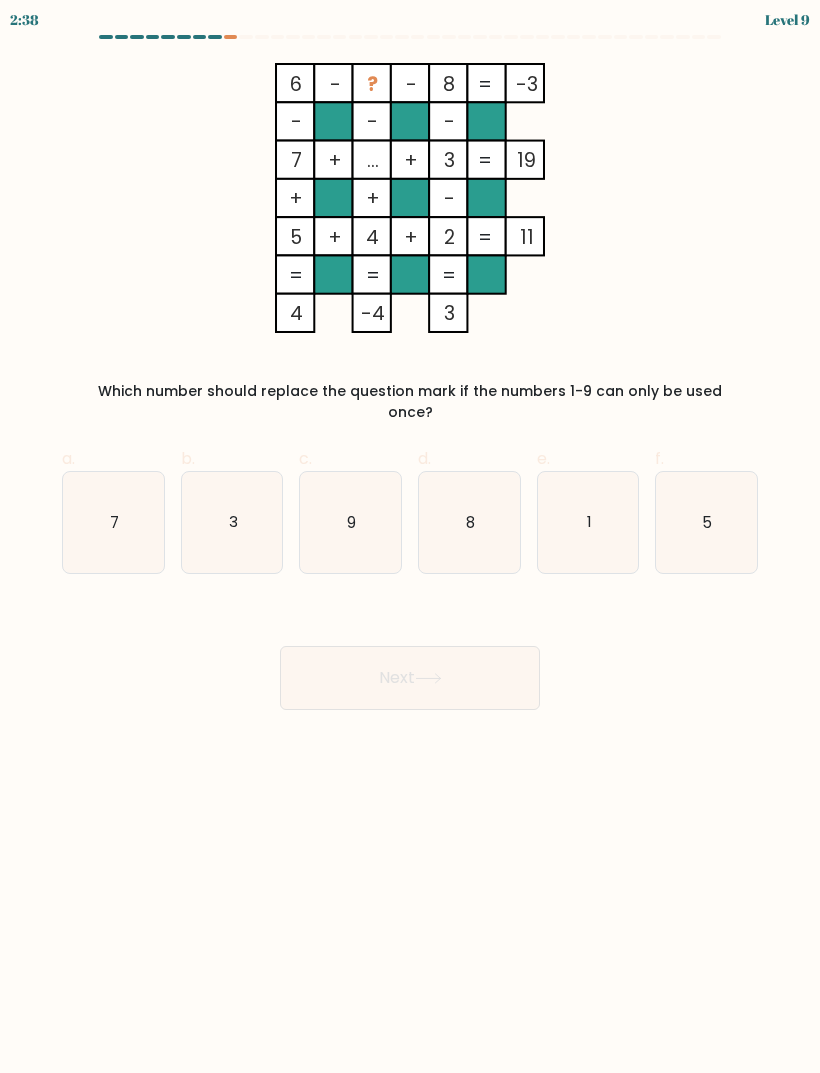 click on "9" 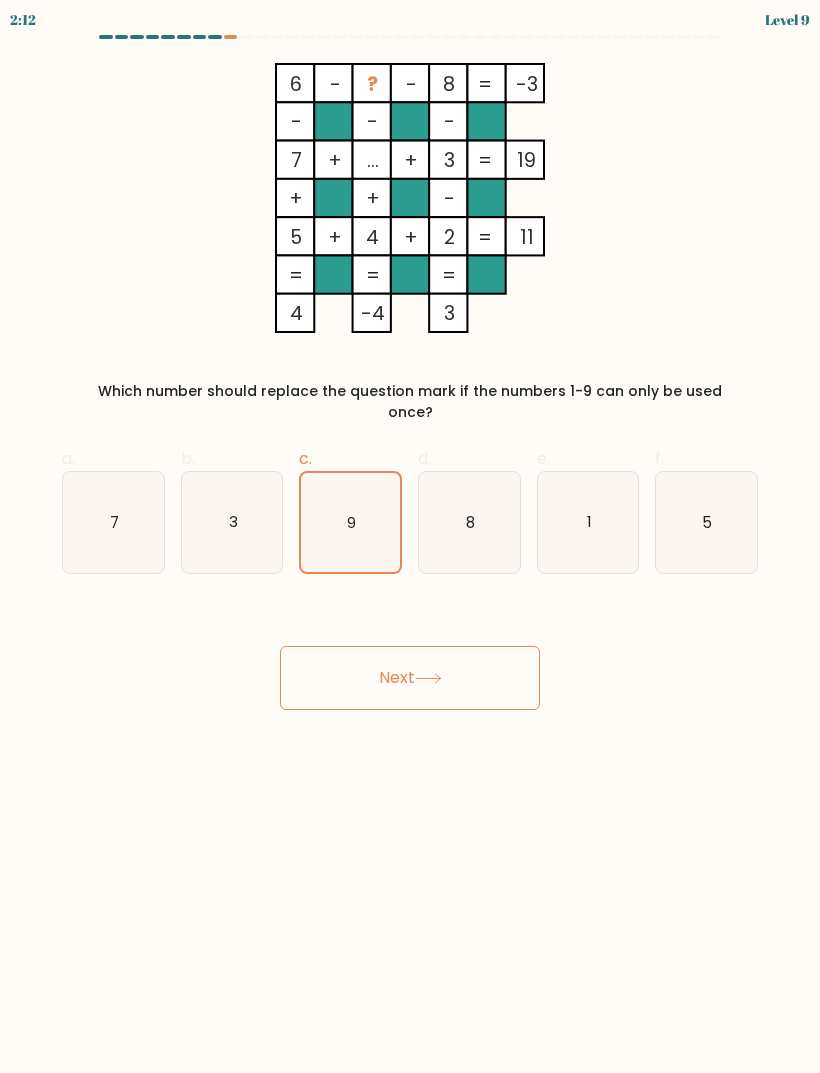 click on "5" 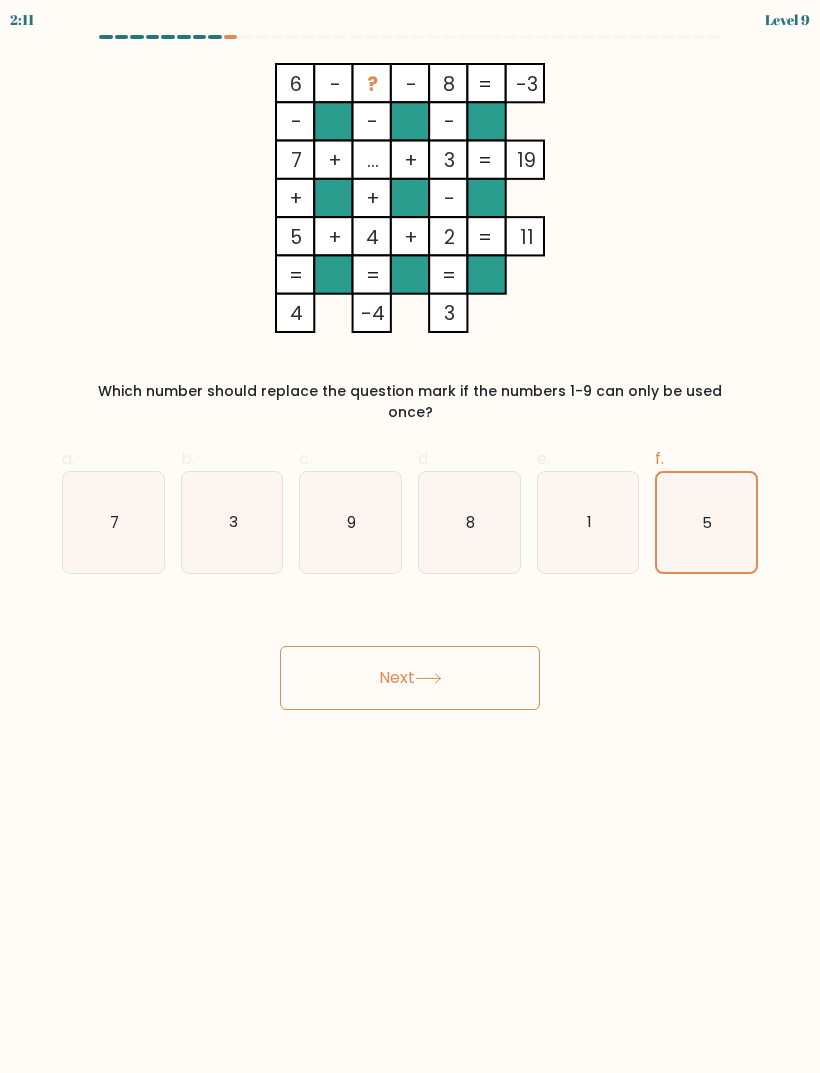 click on "Next" at bounding box center (410, 678) 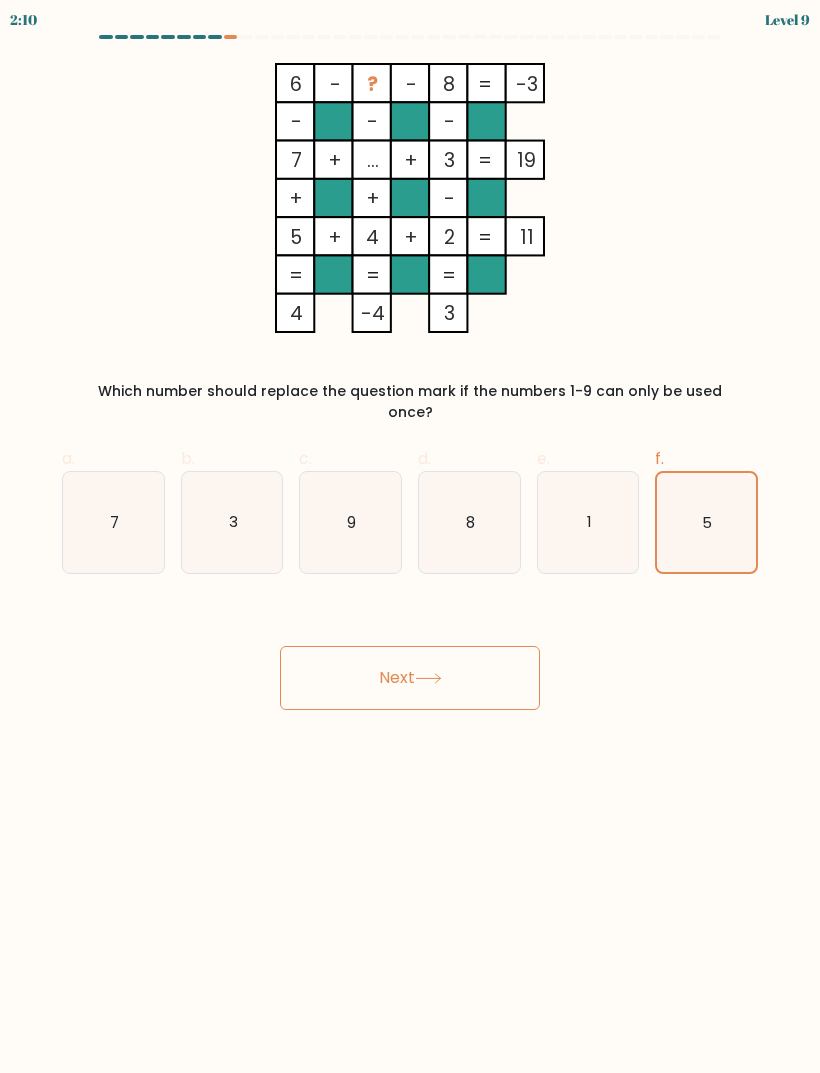 click on "Next" at bounding box center (410, 678) 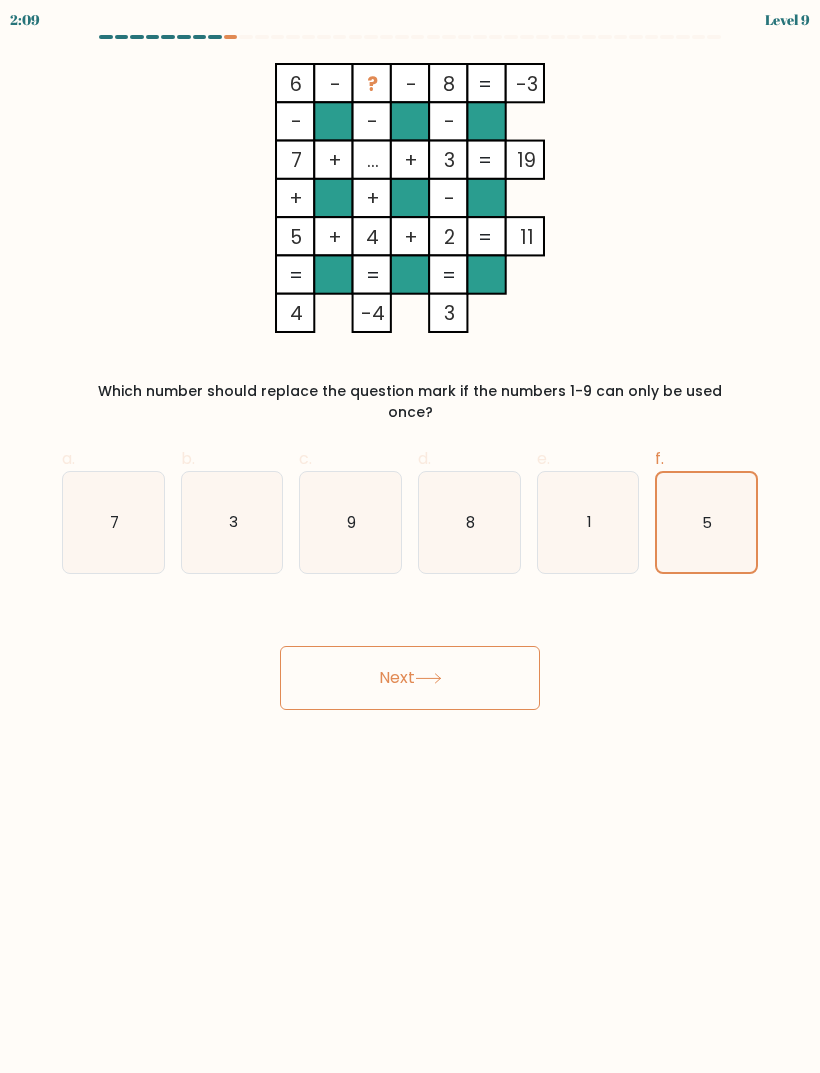 click on "1" 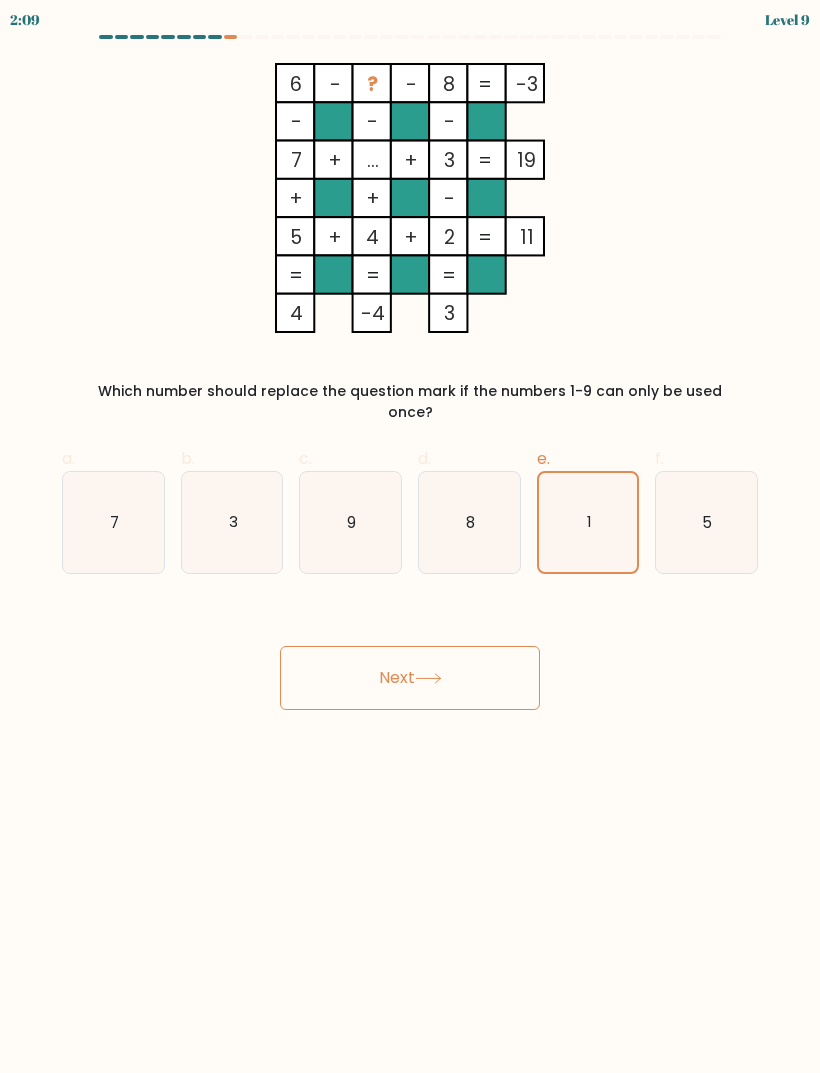 click on "5" 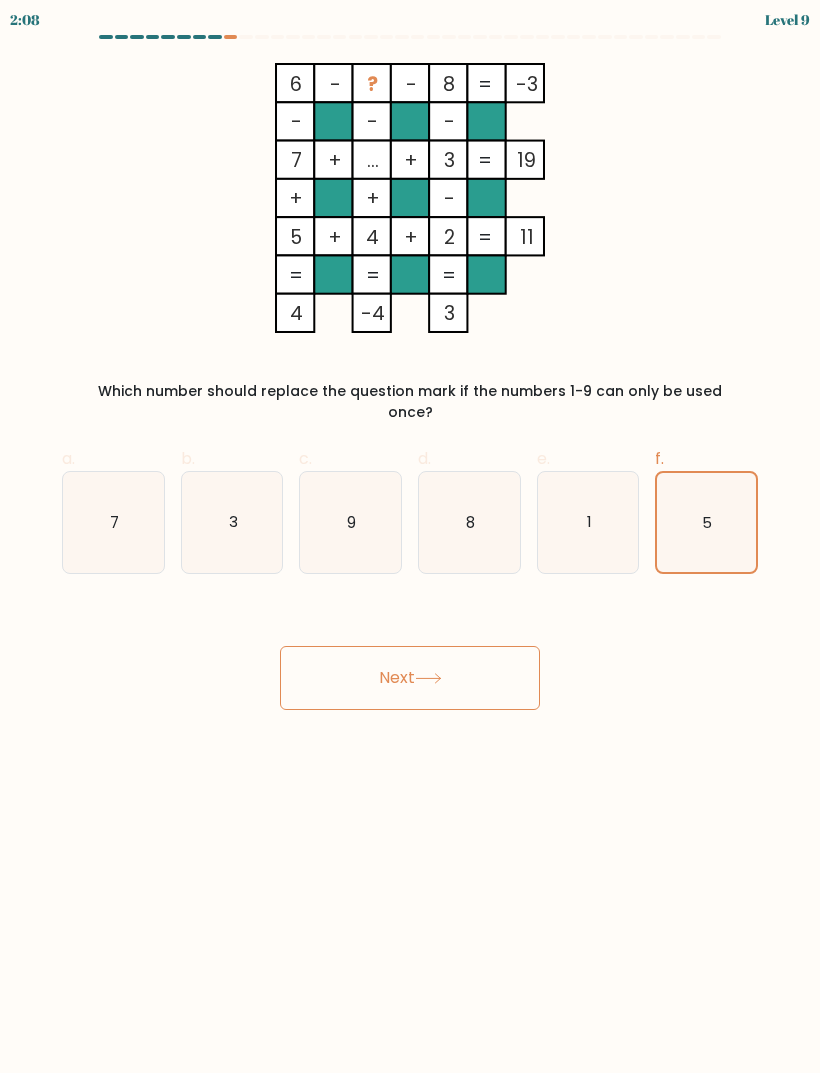 click on "Next" at bounding box center (410, 678) 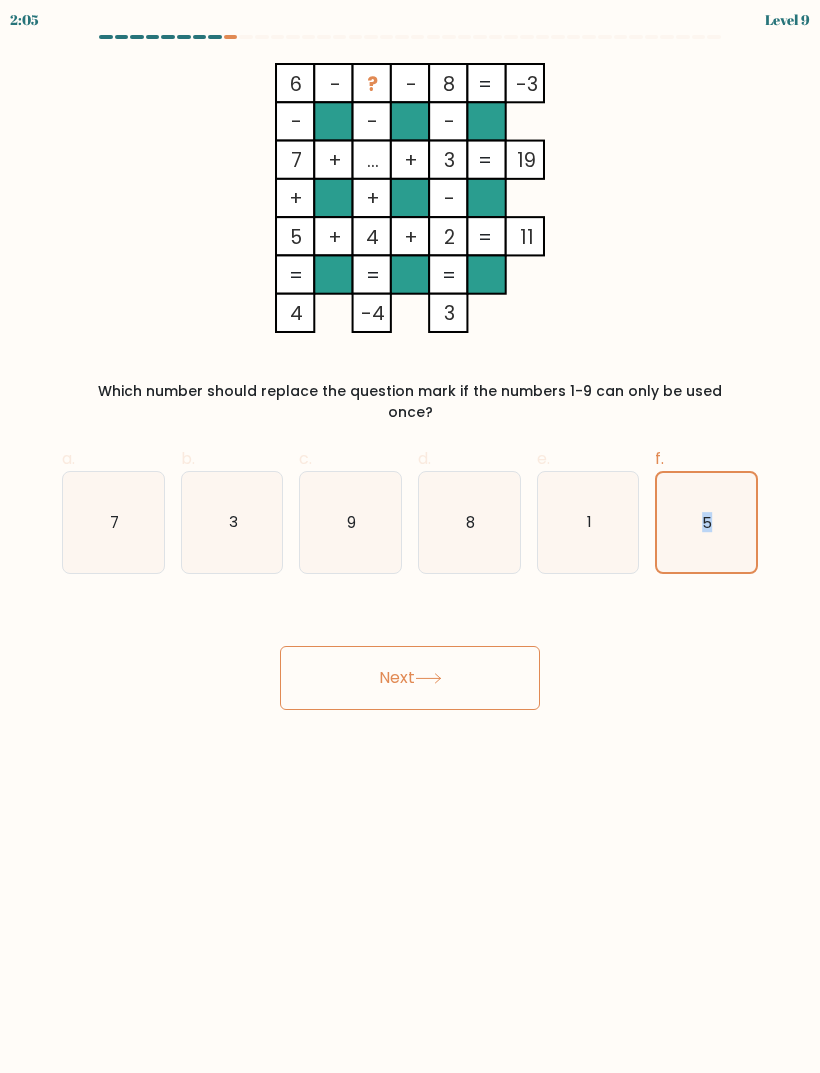 click on "1" 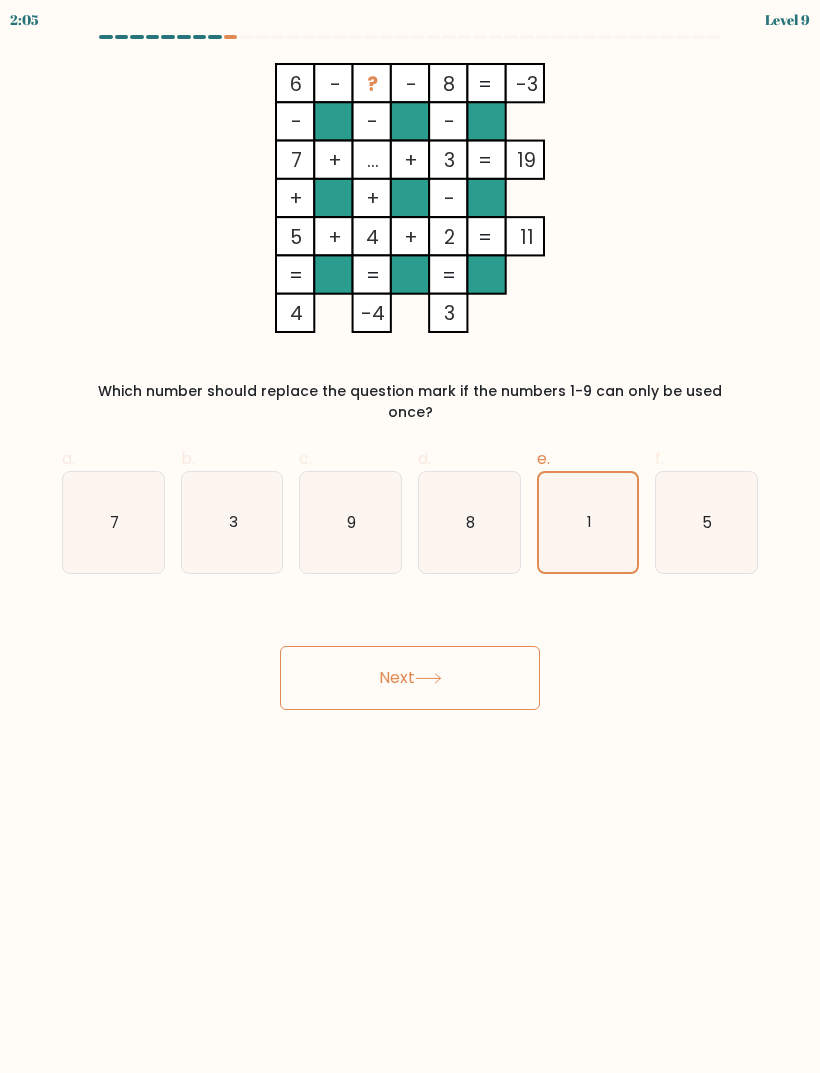 click on "5" 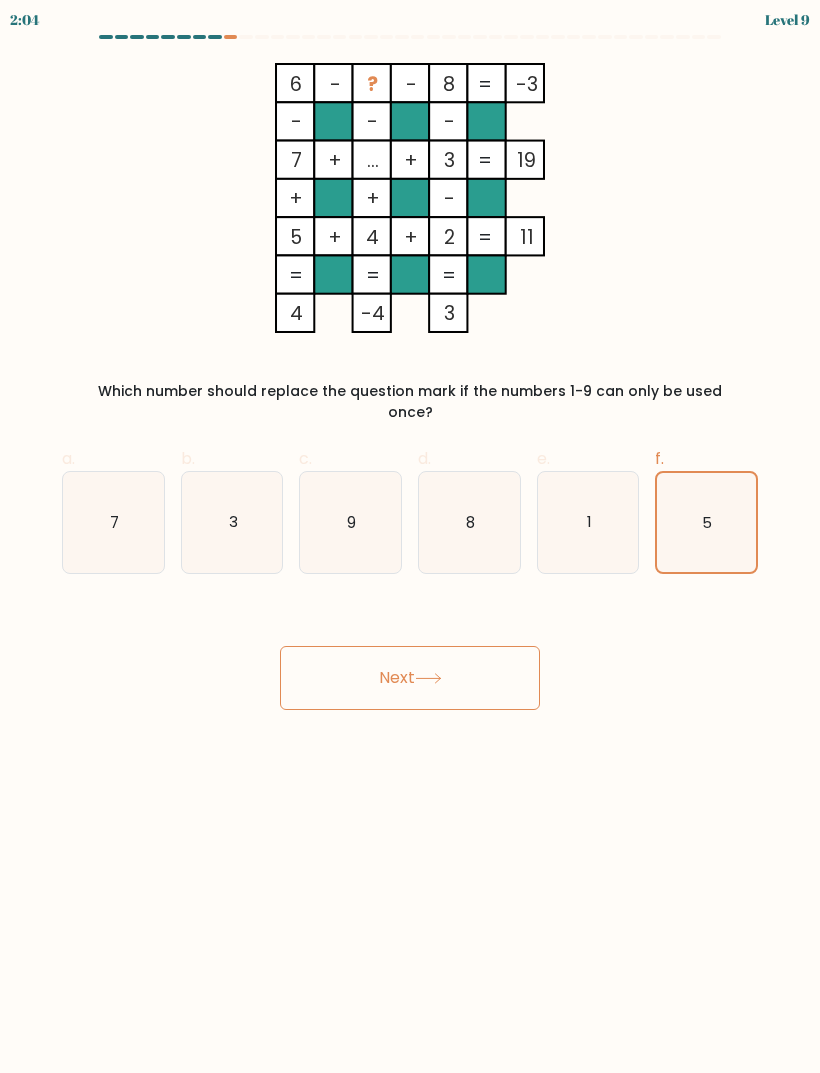 click on "Next" at bounding box center [410, 678] 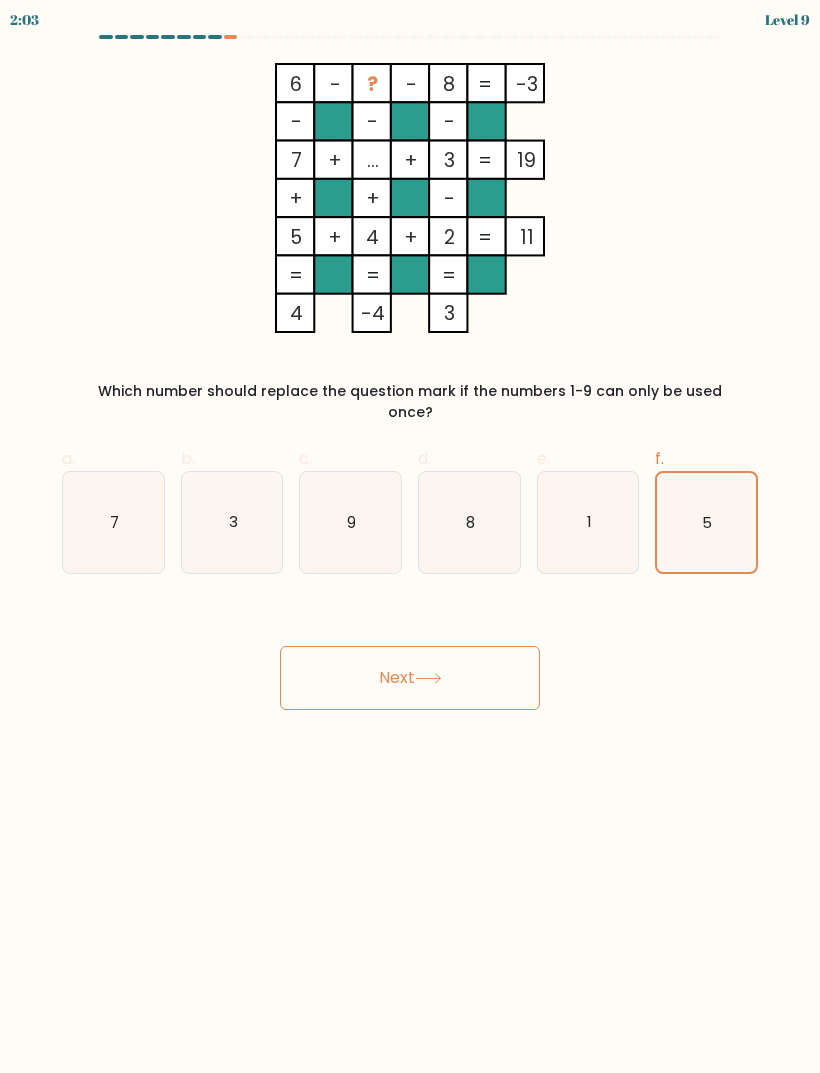 click on "Next" at bounding box center [410, 678] 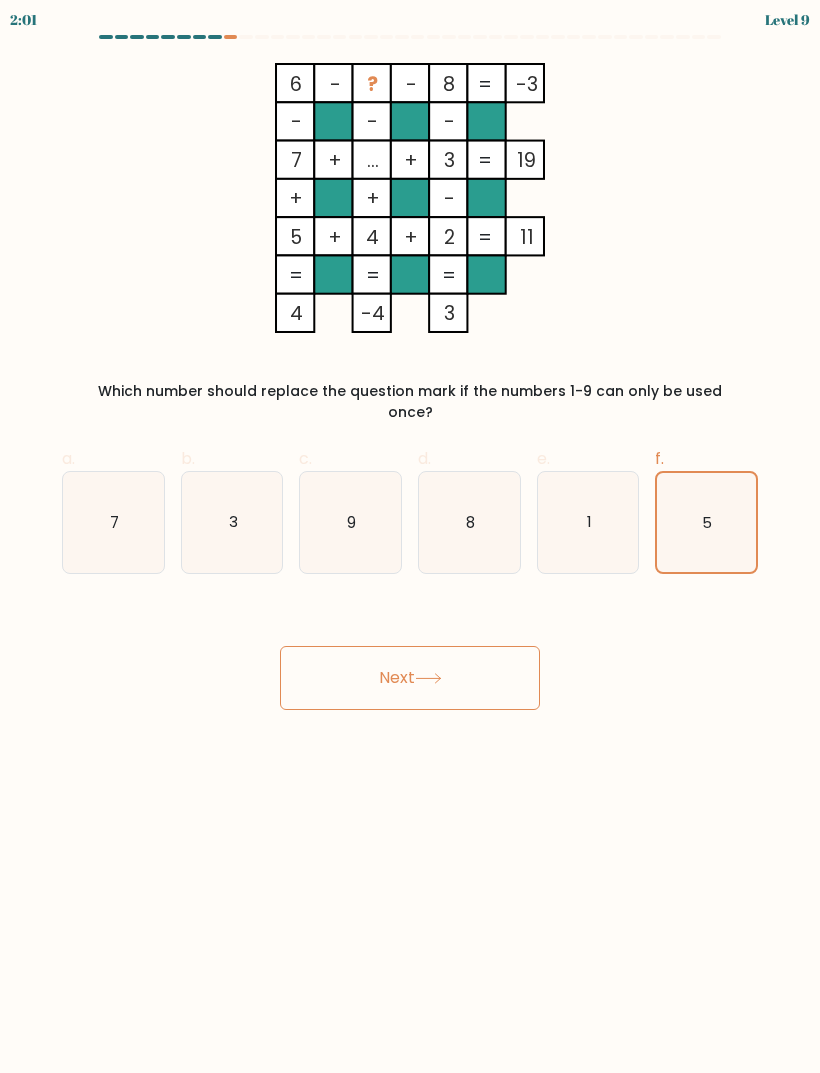 click on "Next" at bounding box center [410, 678] 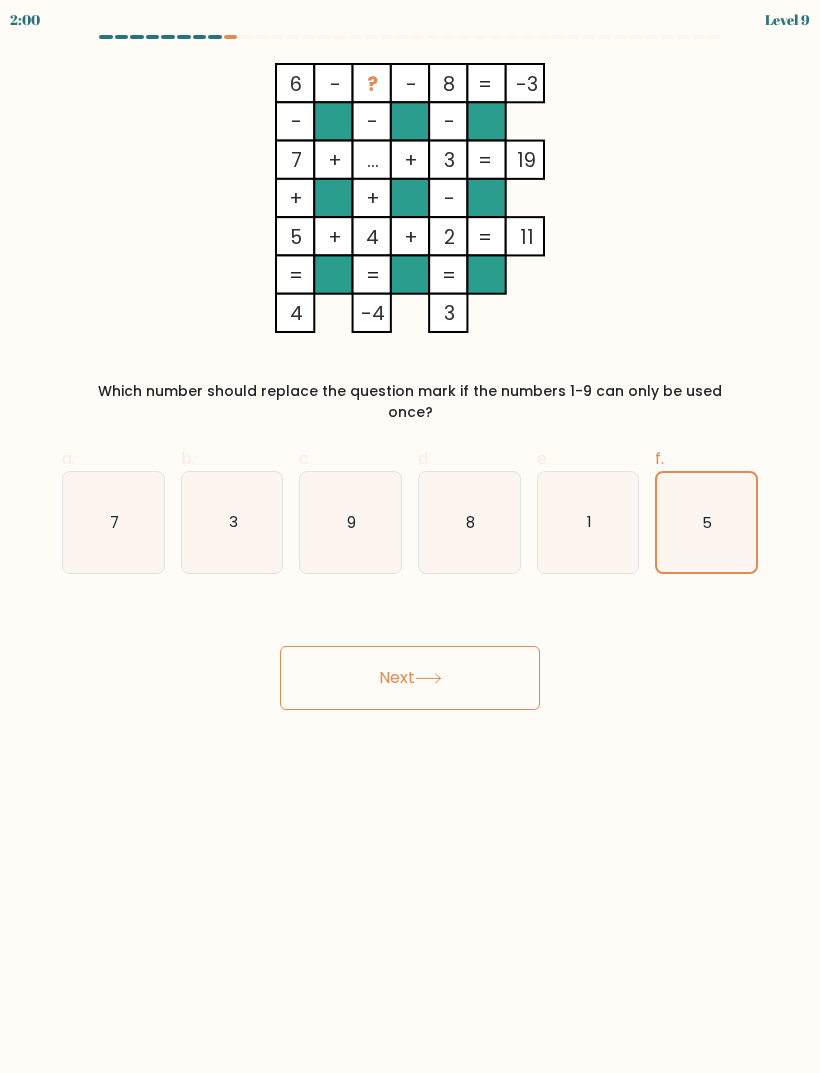 click on "Next" at bounding box center [410, 678] 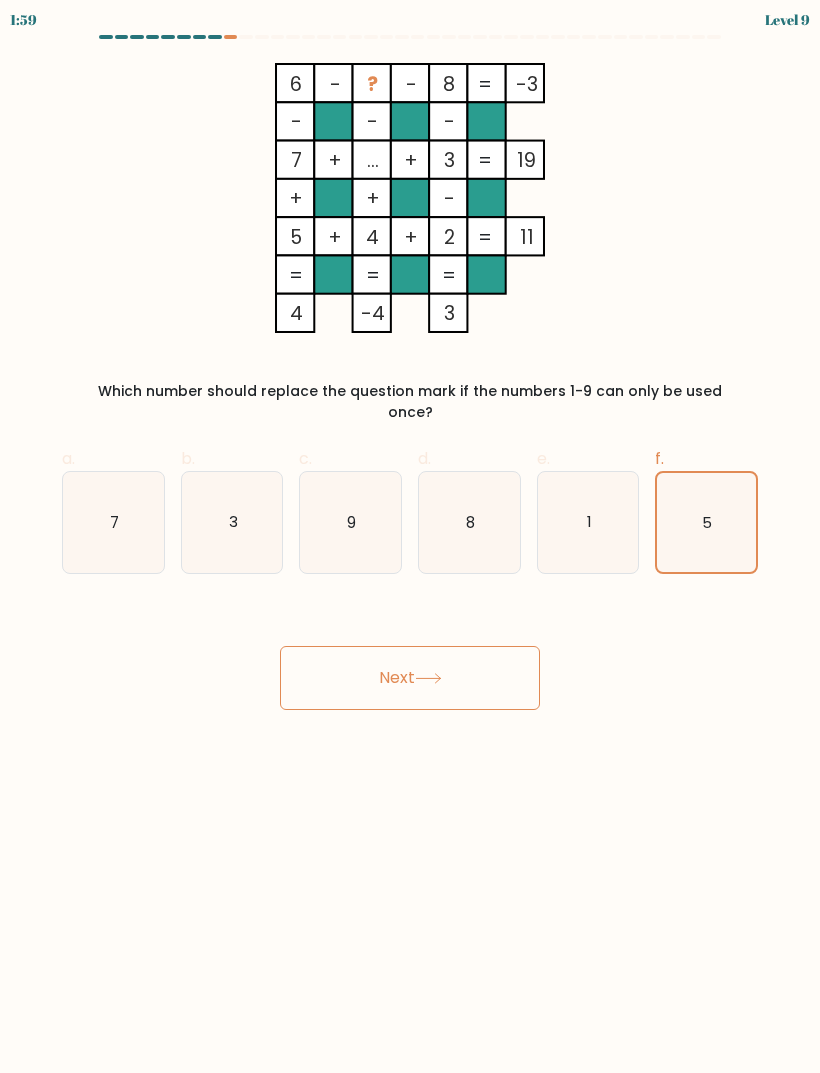 click on "1" 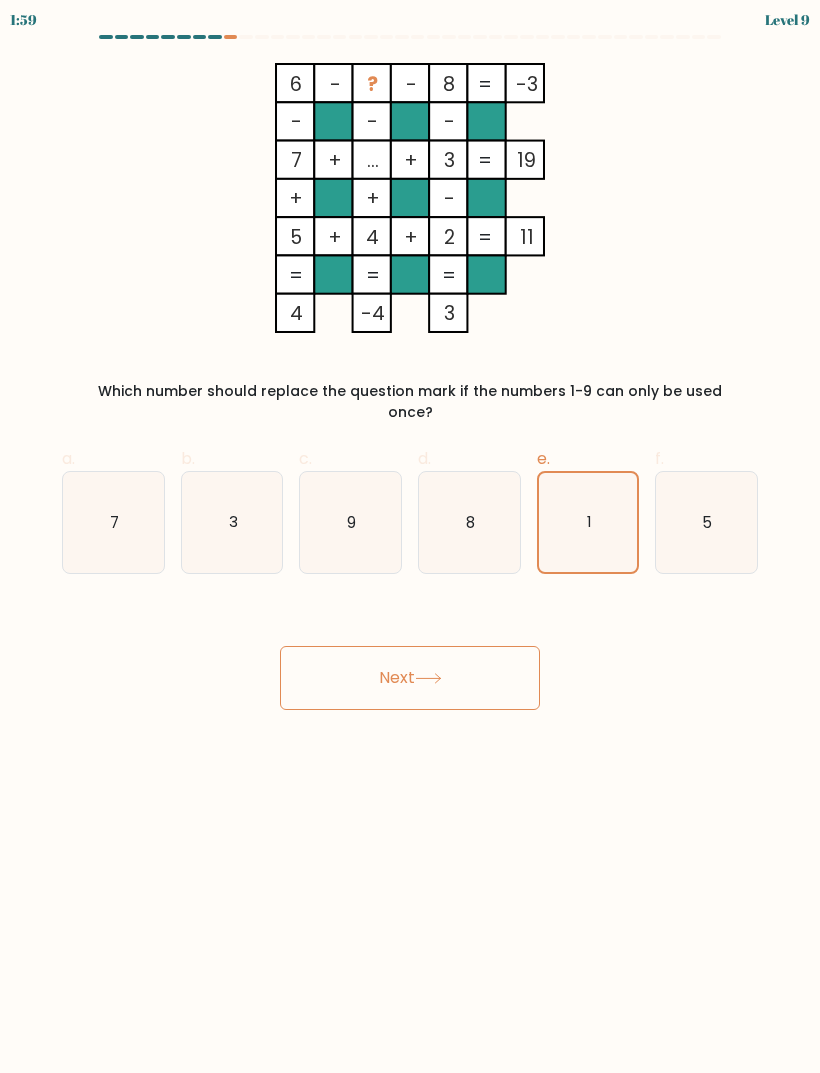 click on "5" 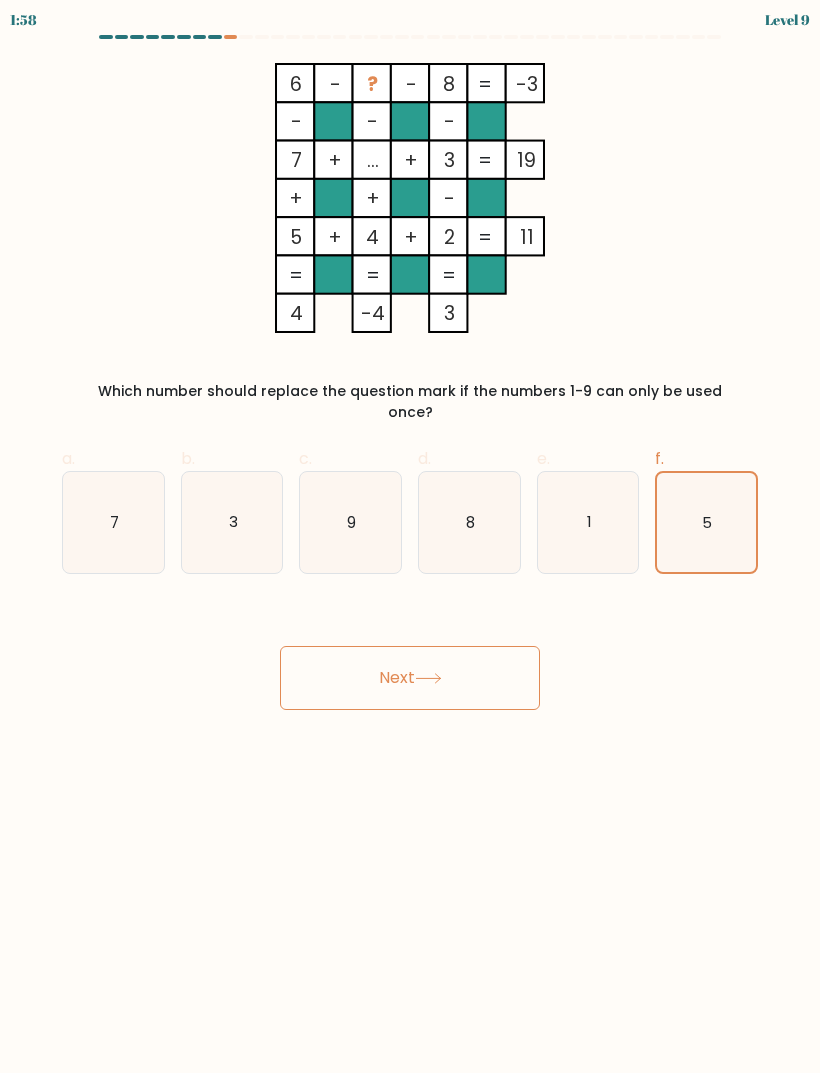 click 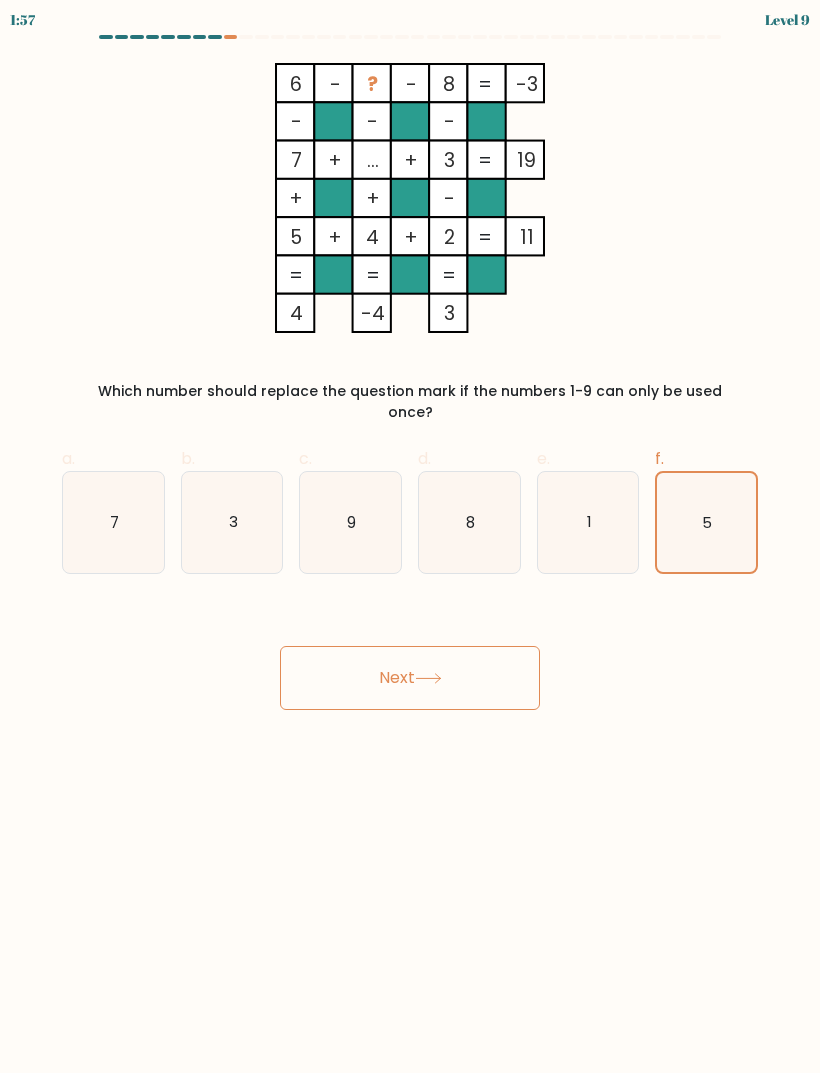 click on "Next" at bounding box center [410, 678] 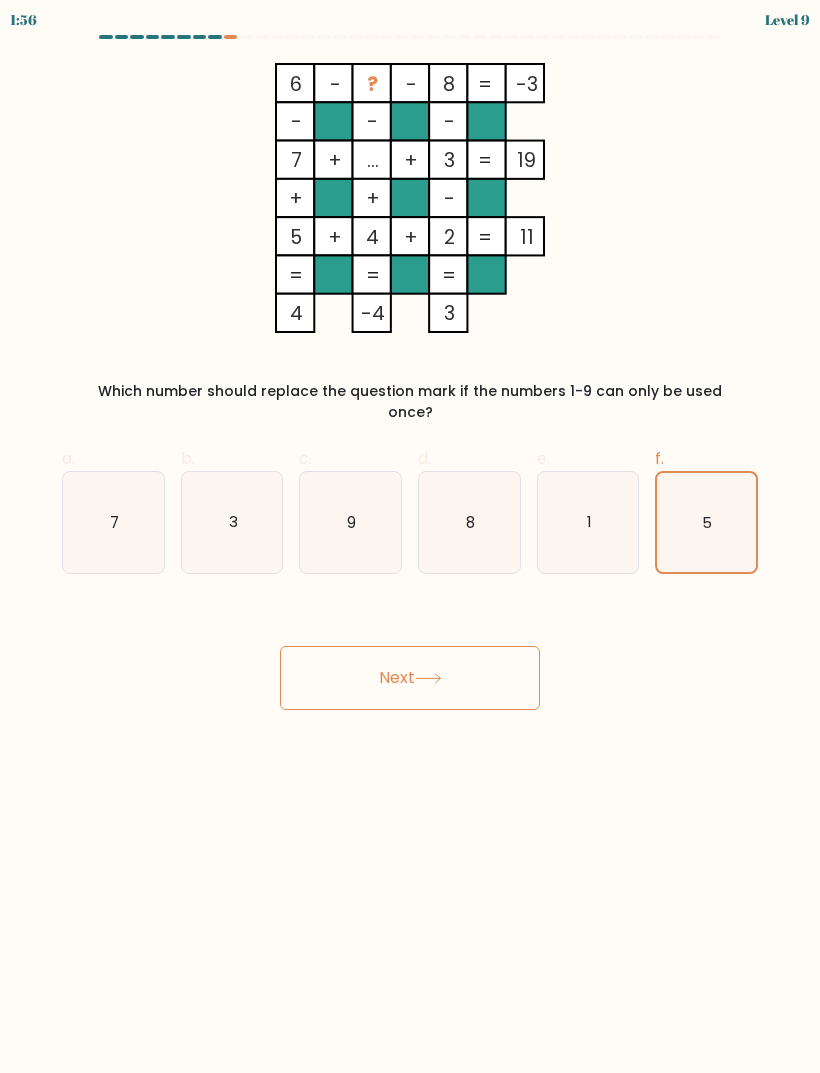 click on "Next" at bounding box center [410, 678] 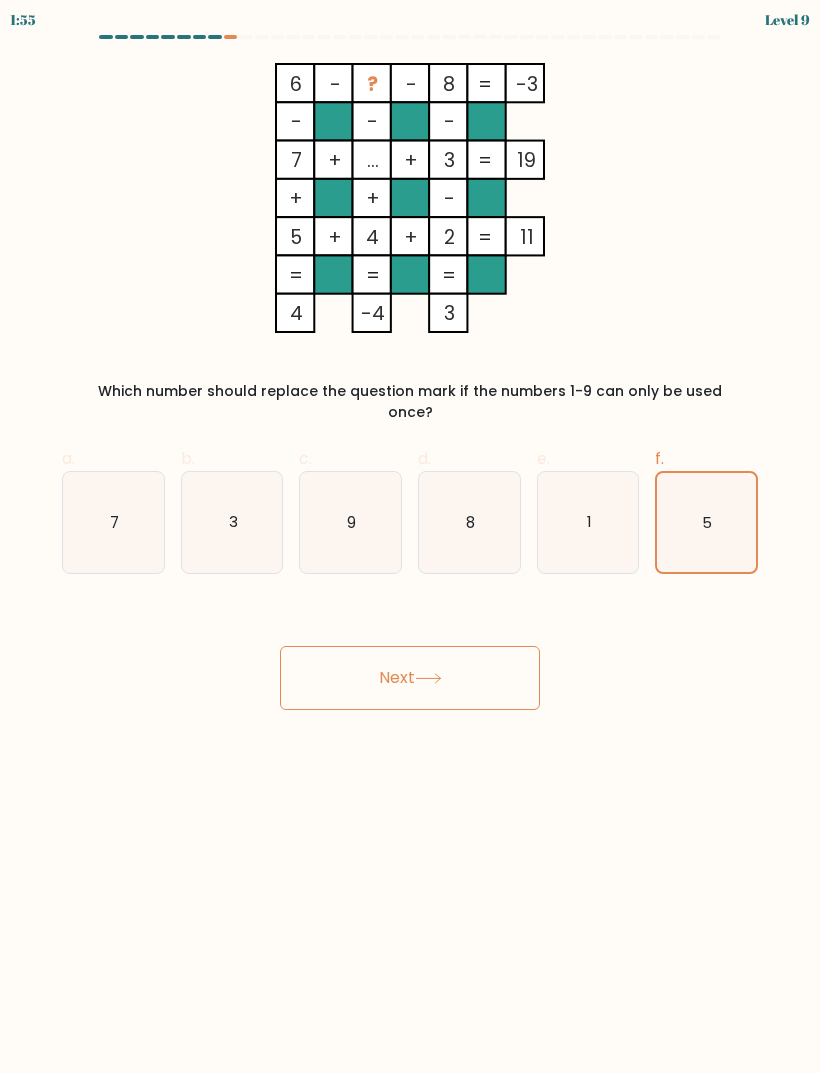 click 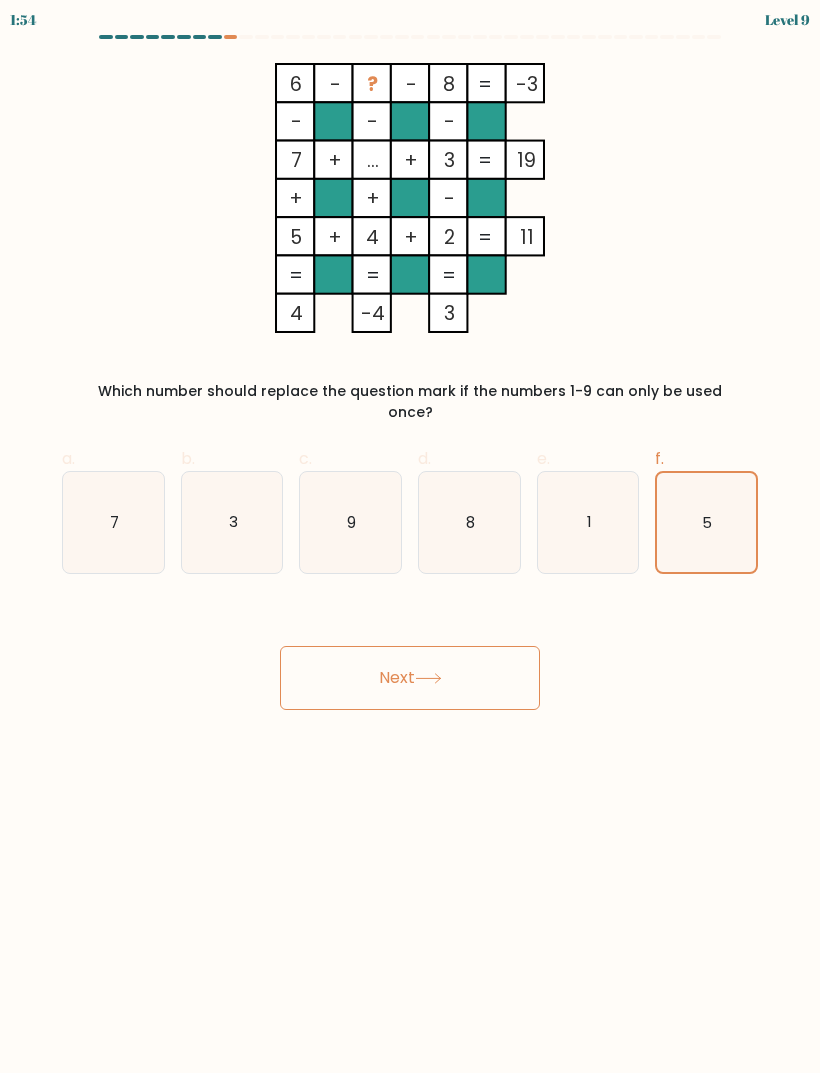 click on "Next" at bounding box center (410, 678) 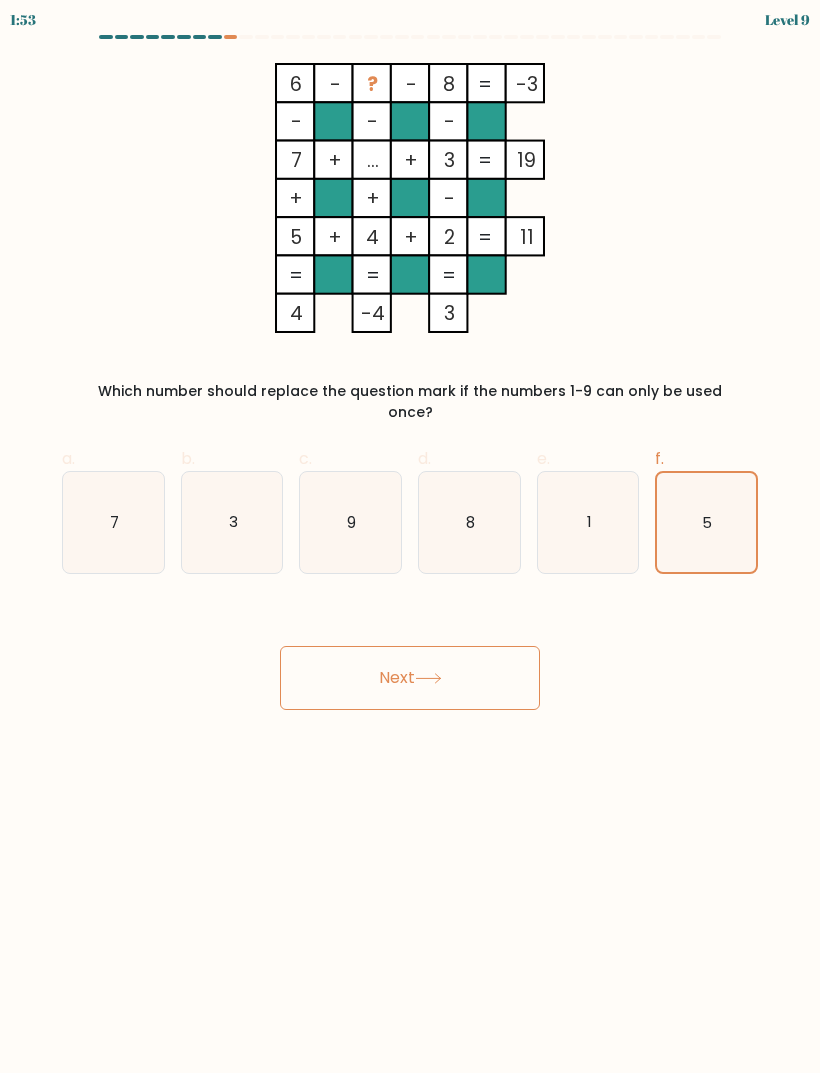 click on "1" 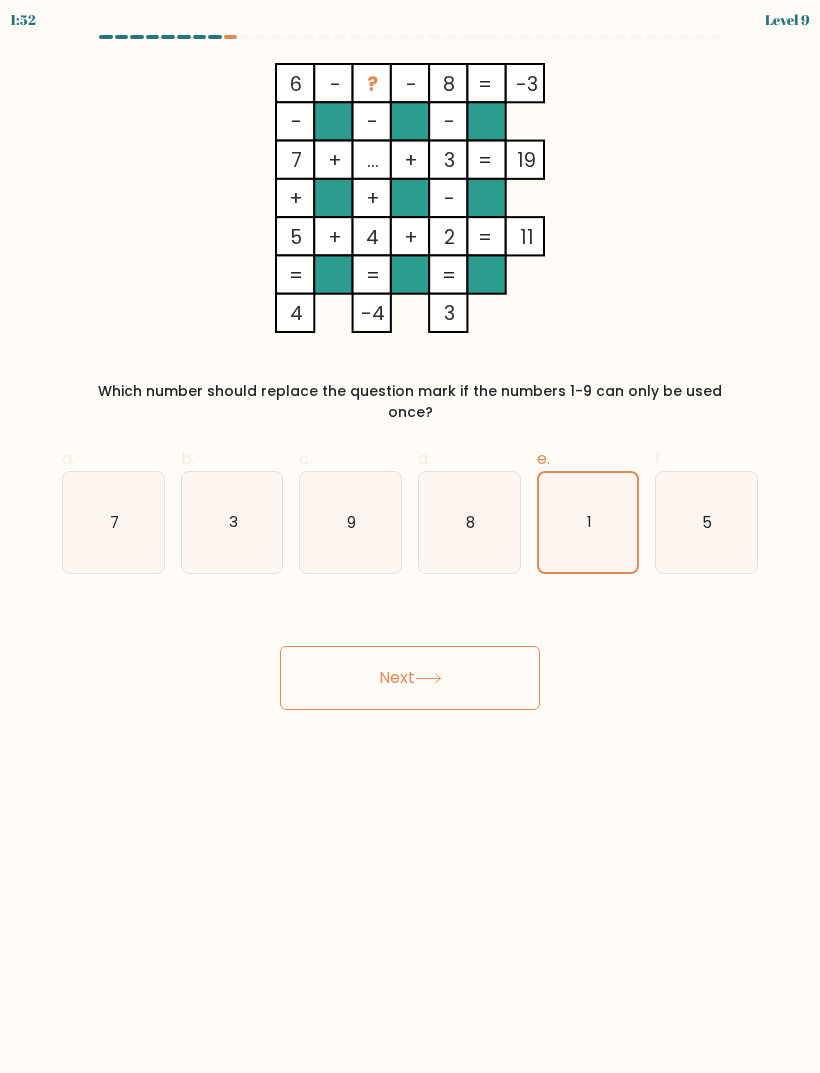 click on "5" 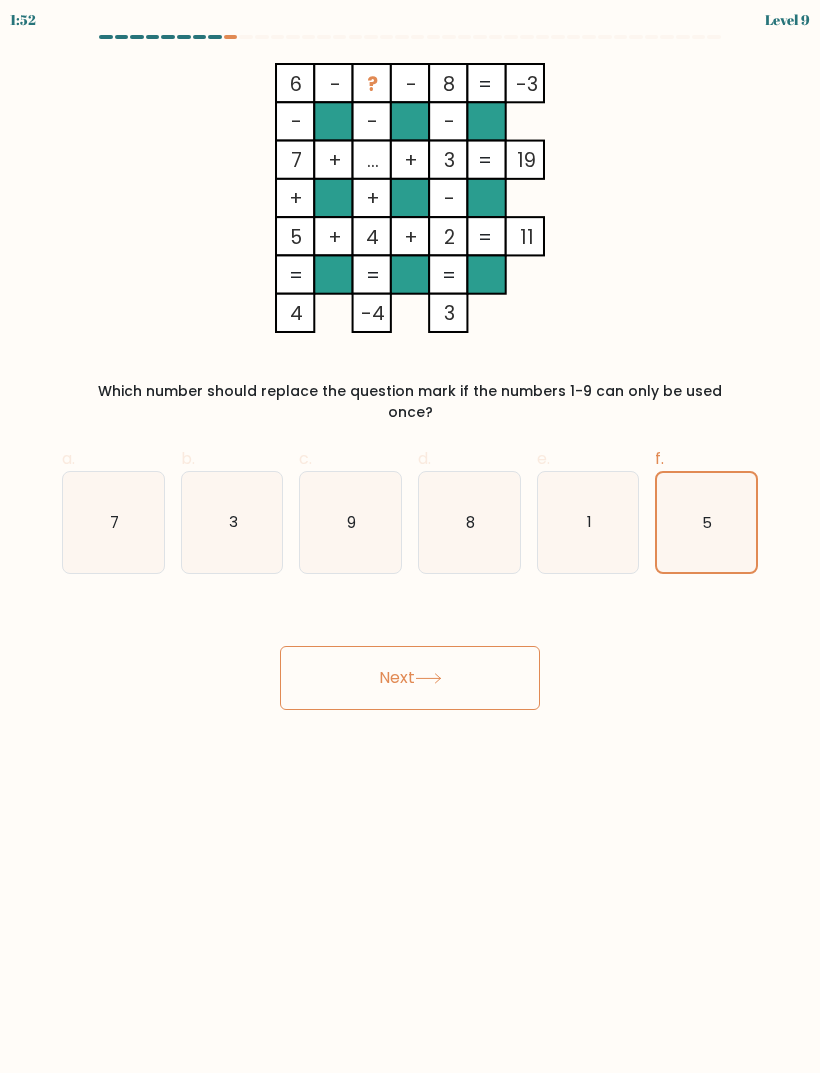 click on "Next" at bounding box center [410, 678] 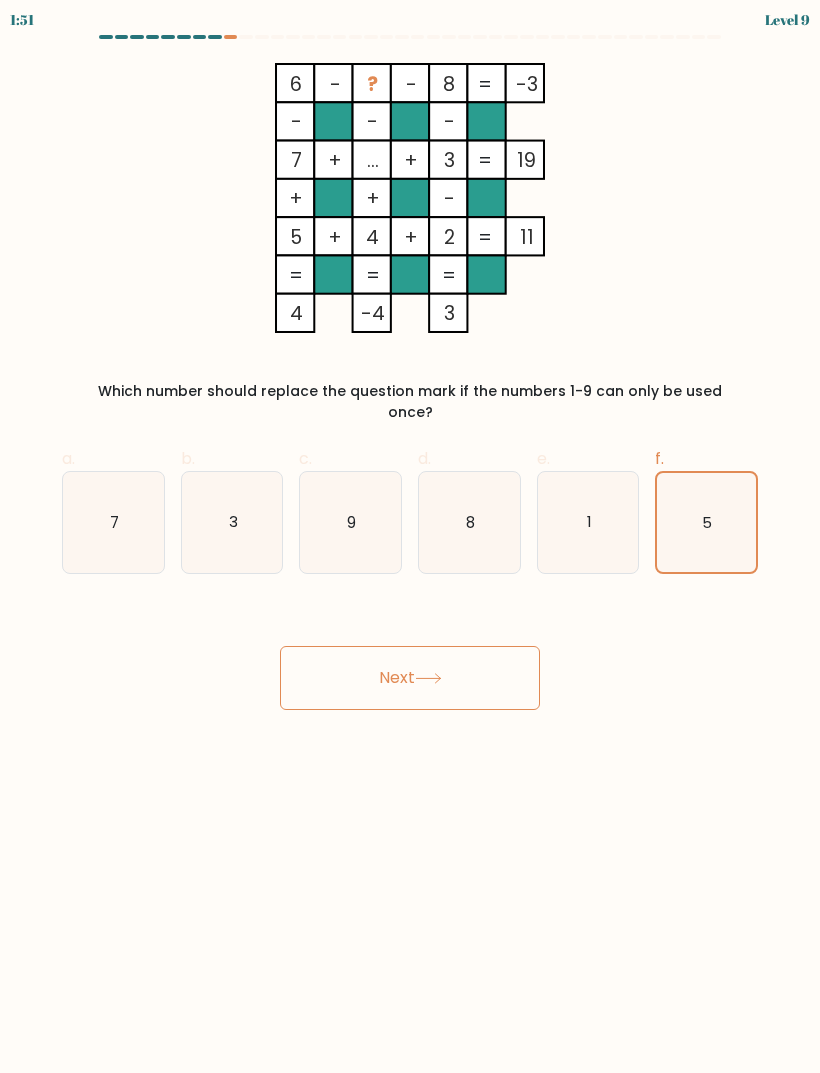 click on "Next" at bounding box center [410, 678] 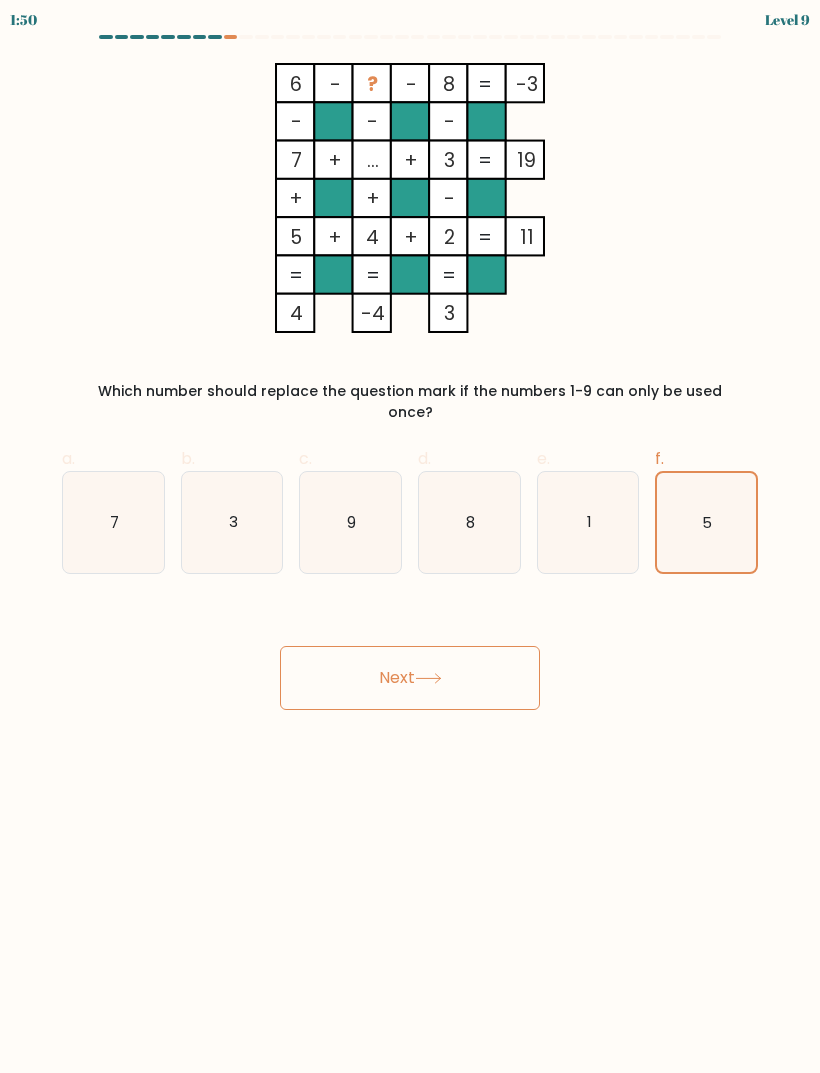 click on "Next" at bounding box center [410, 678] 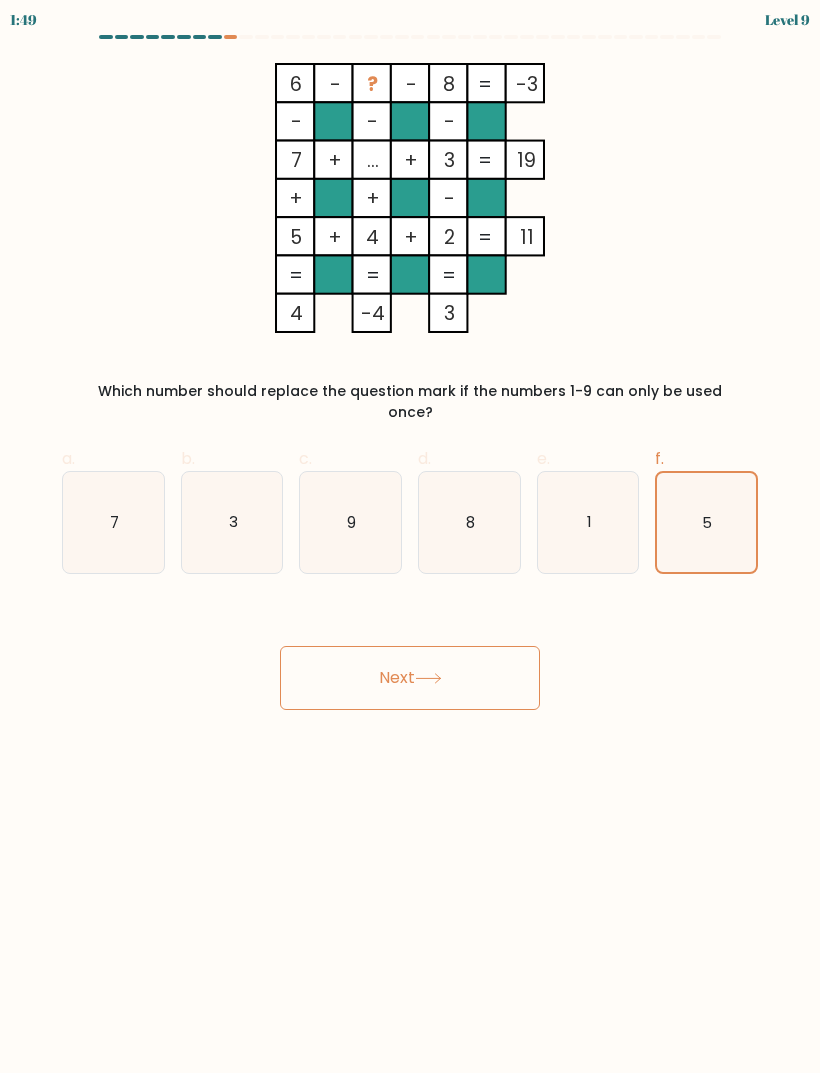click on "Next" at bounding box center (410, 678) 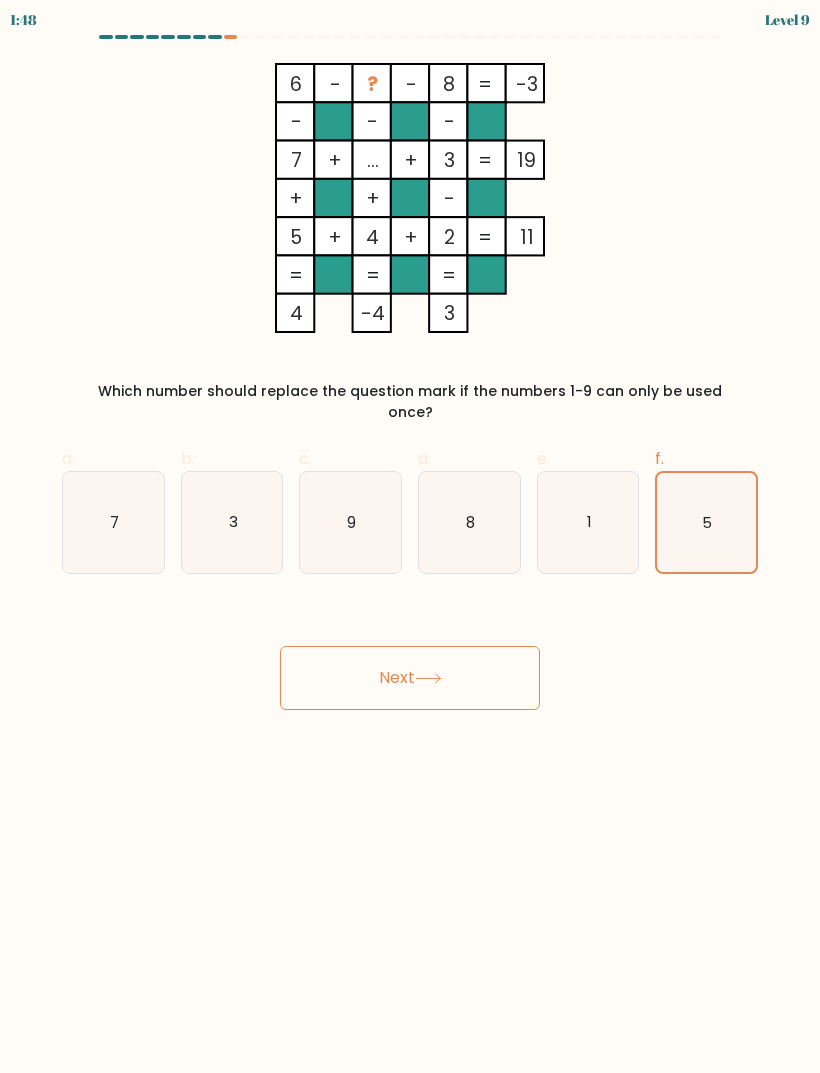 click 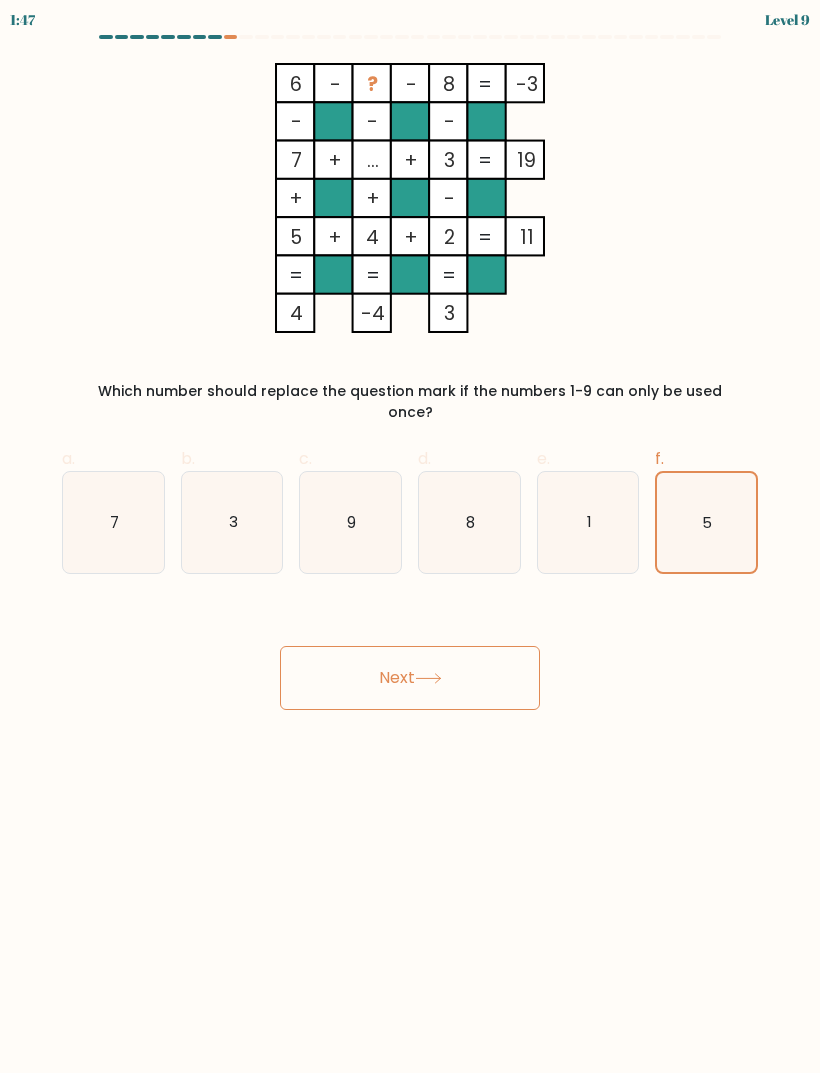 click 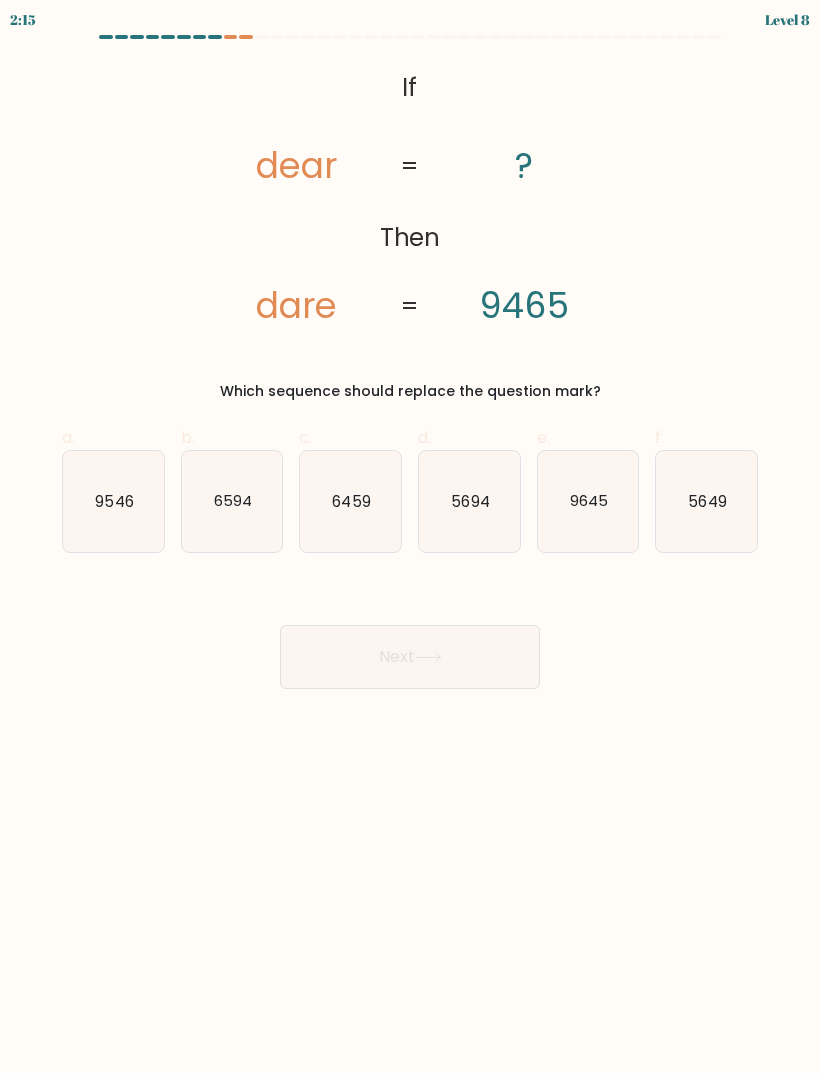 click on "9546" 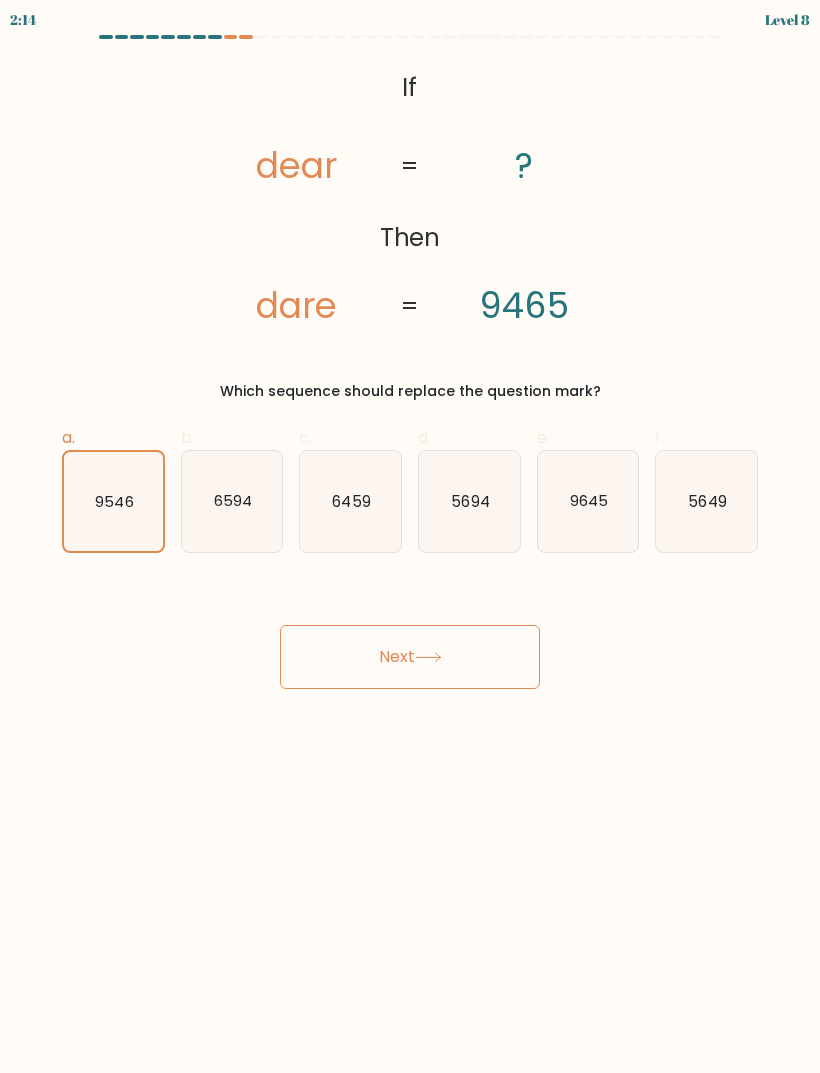click on "Next" at bounding box center (410, 657) 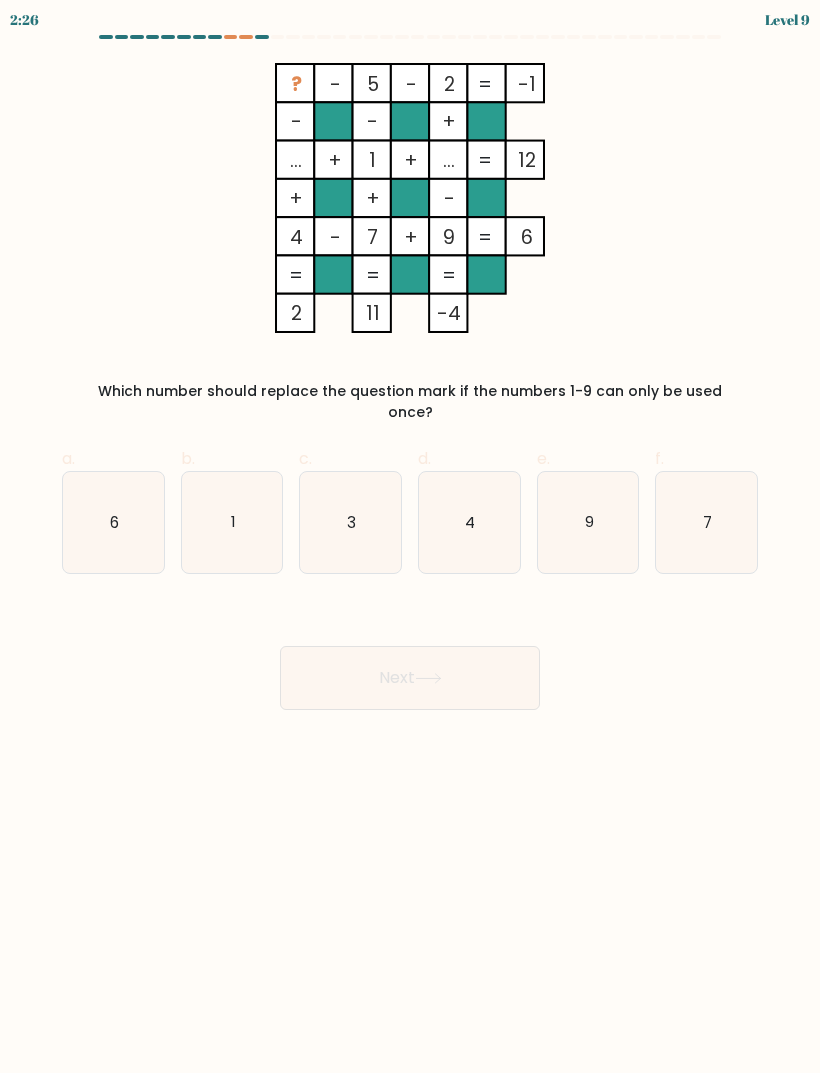 click on "6" 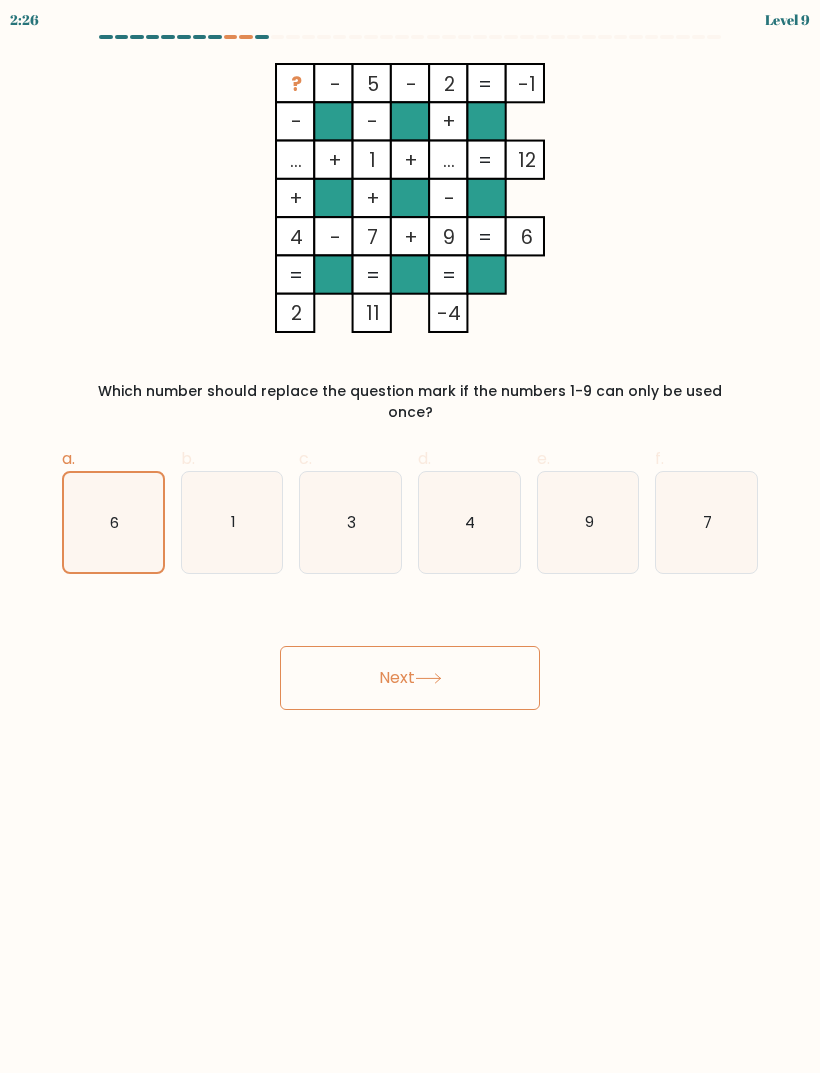 click on "Next" at bounding box center (410, 678) 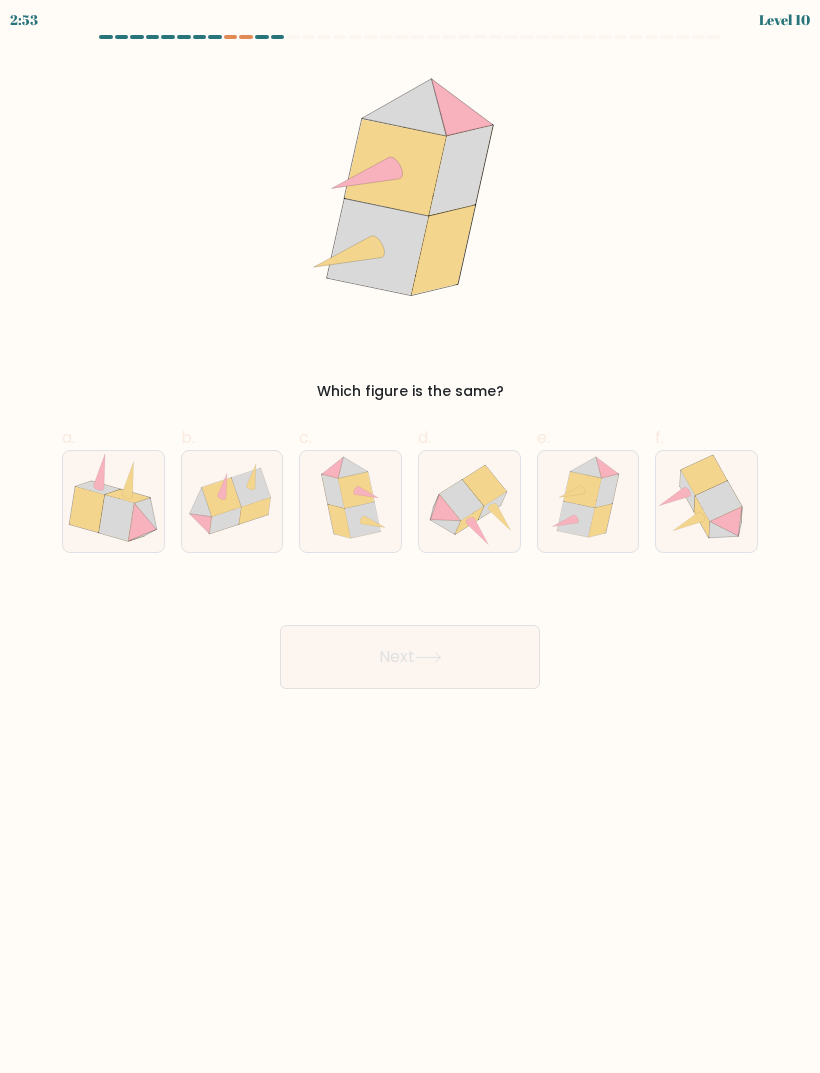 click 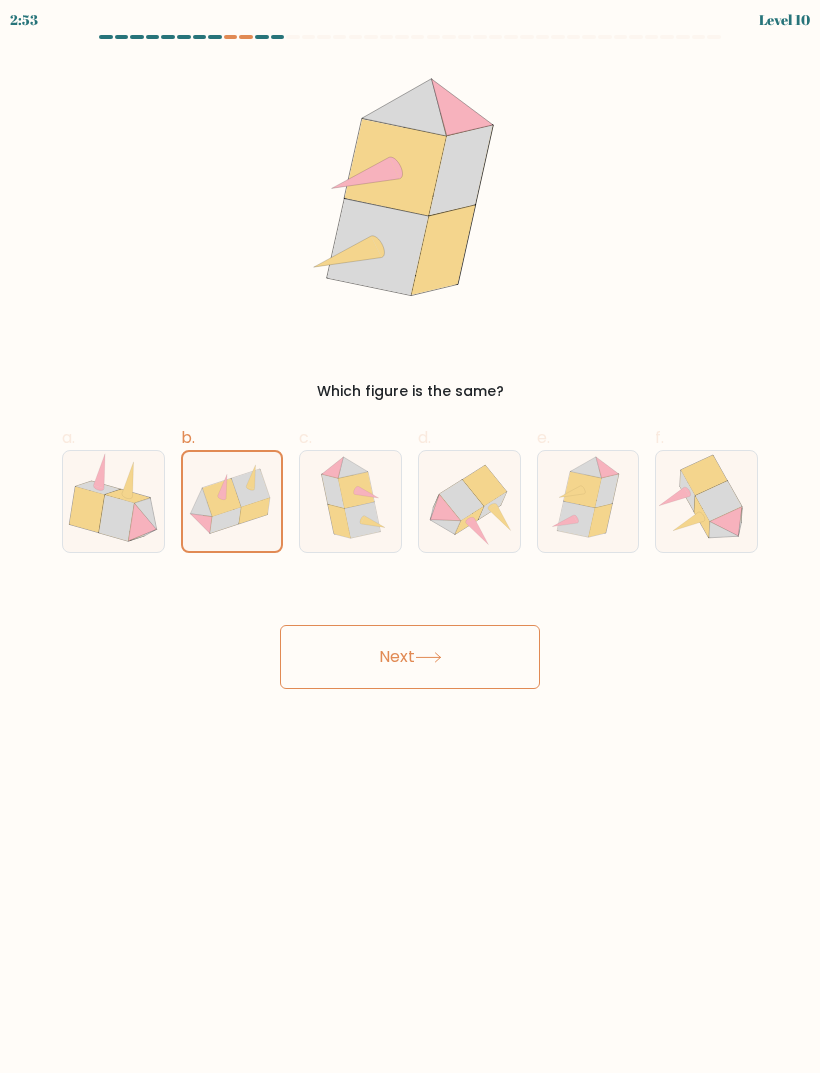 click on "Next" at bounding box center (410, 657) 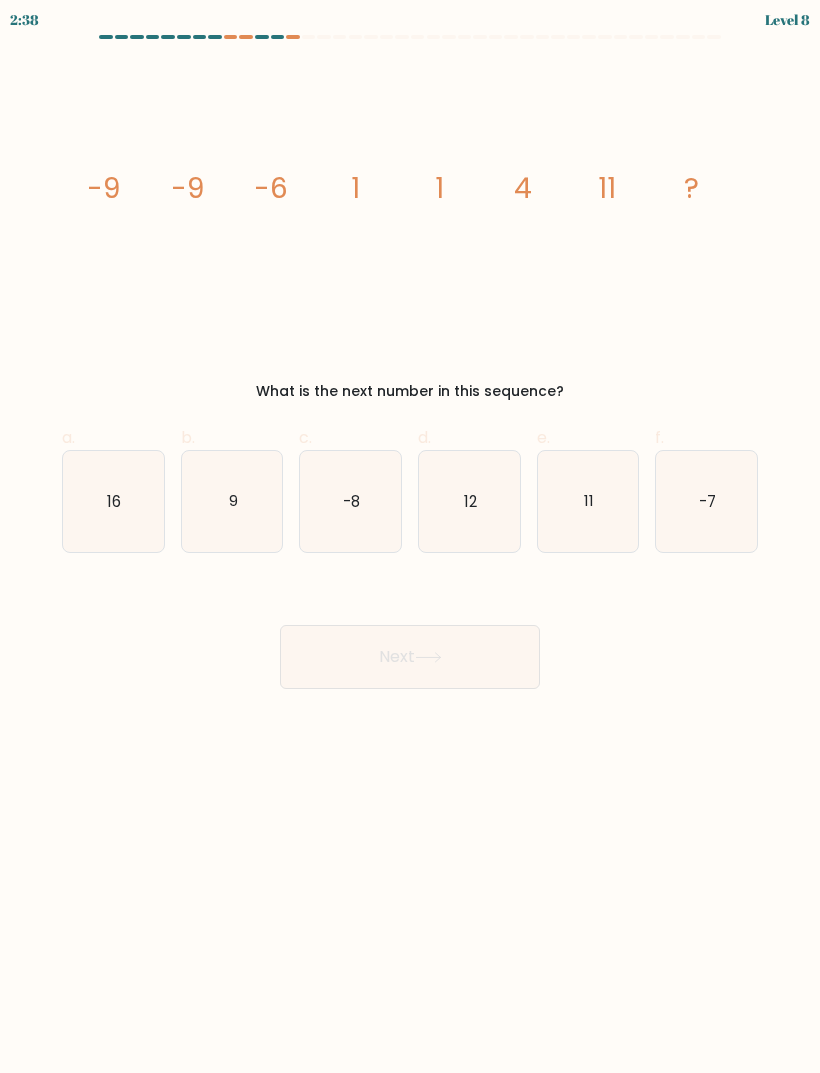 click on "11" 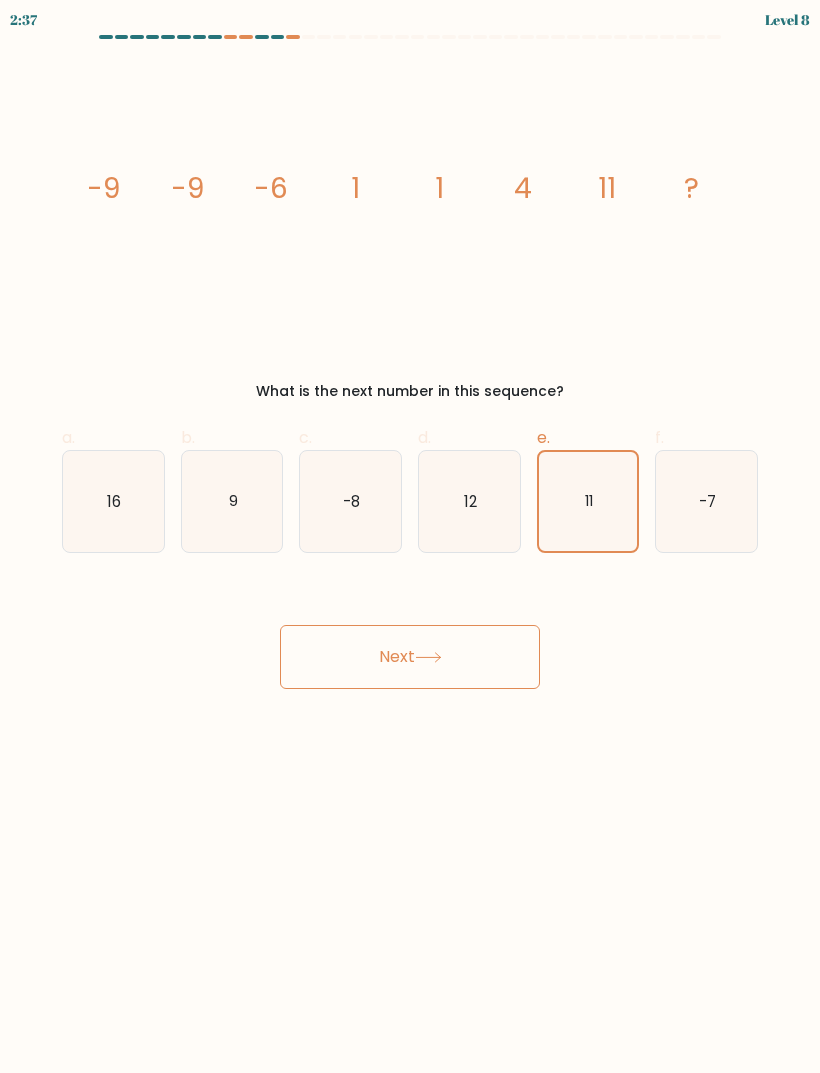 click on "Next" at bounding box center (410, 657) 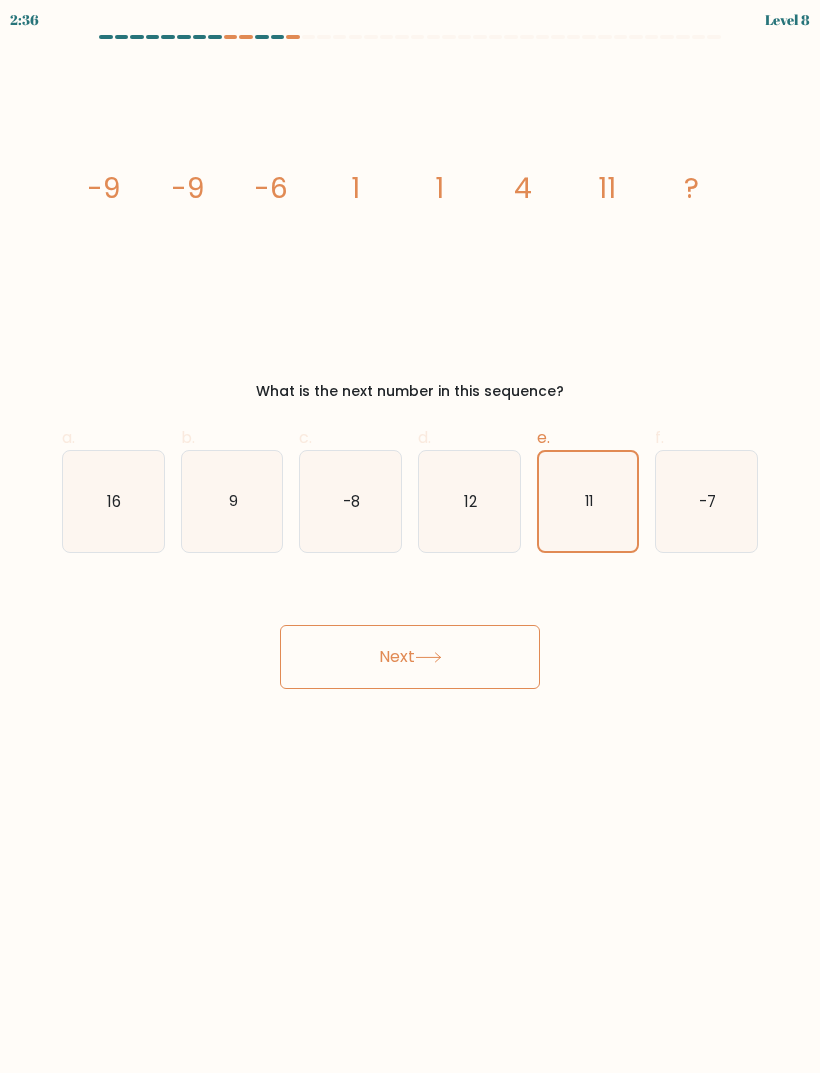 click on "Next" at bounding box center (410, 657) 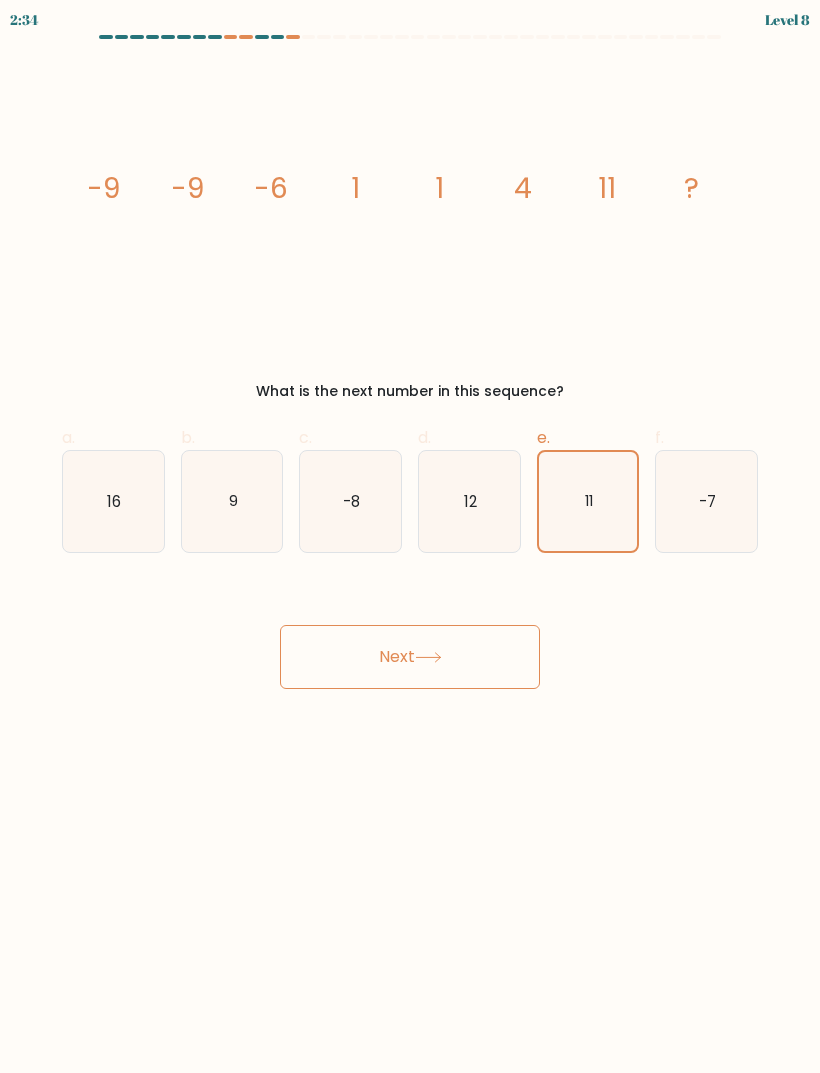 click on "Next" at bounding box center (410, 657) 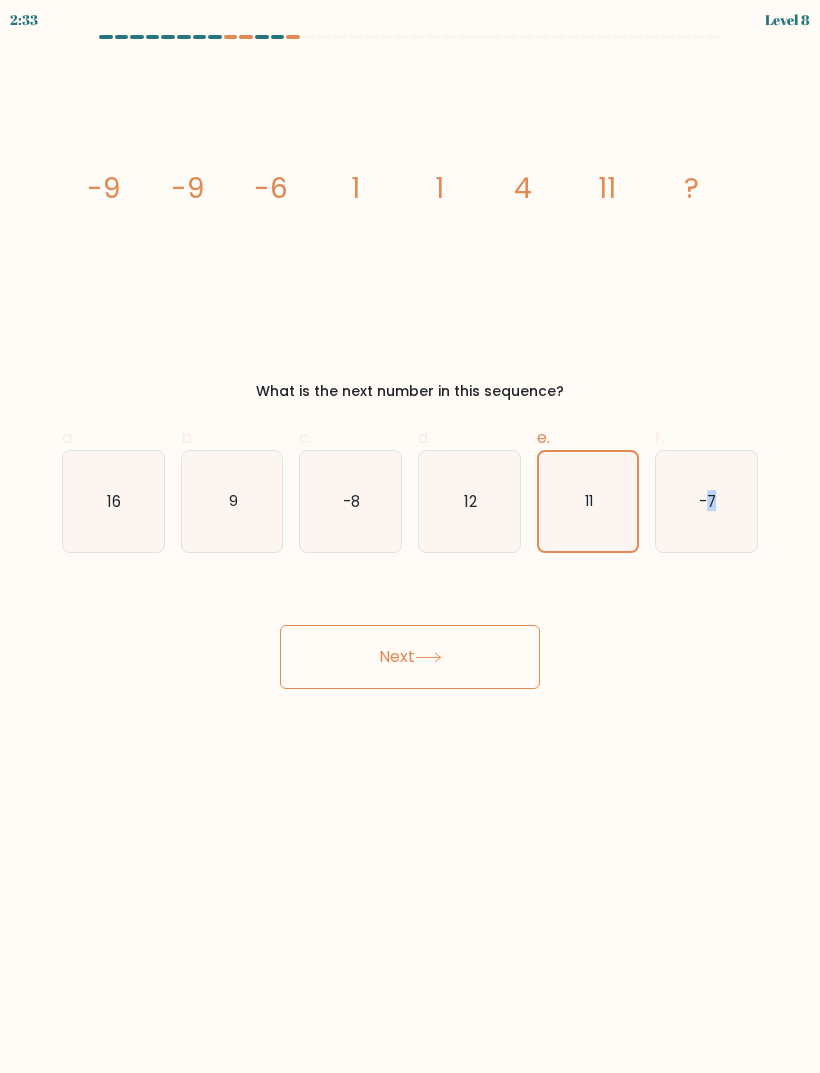 click 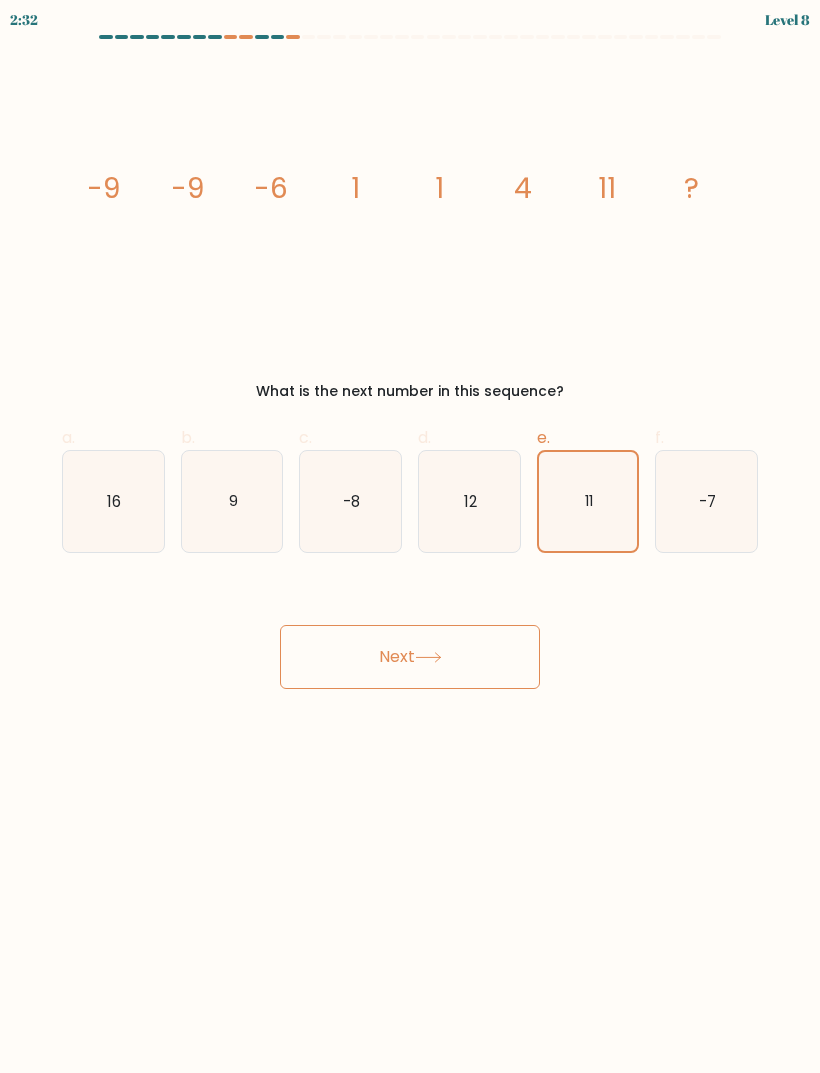 click on "-7" 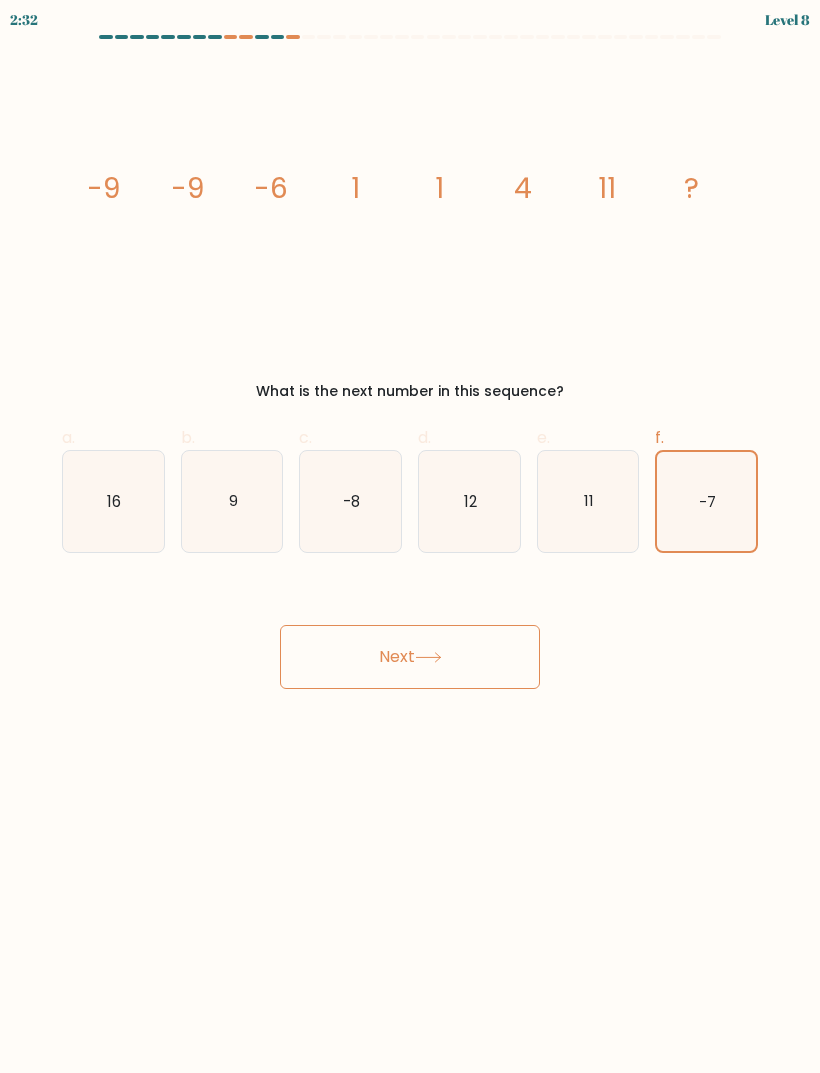 click on "11" 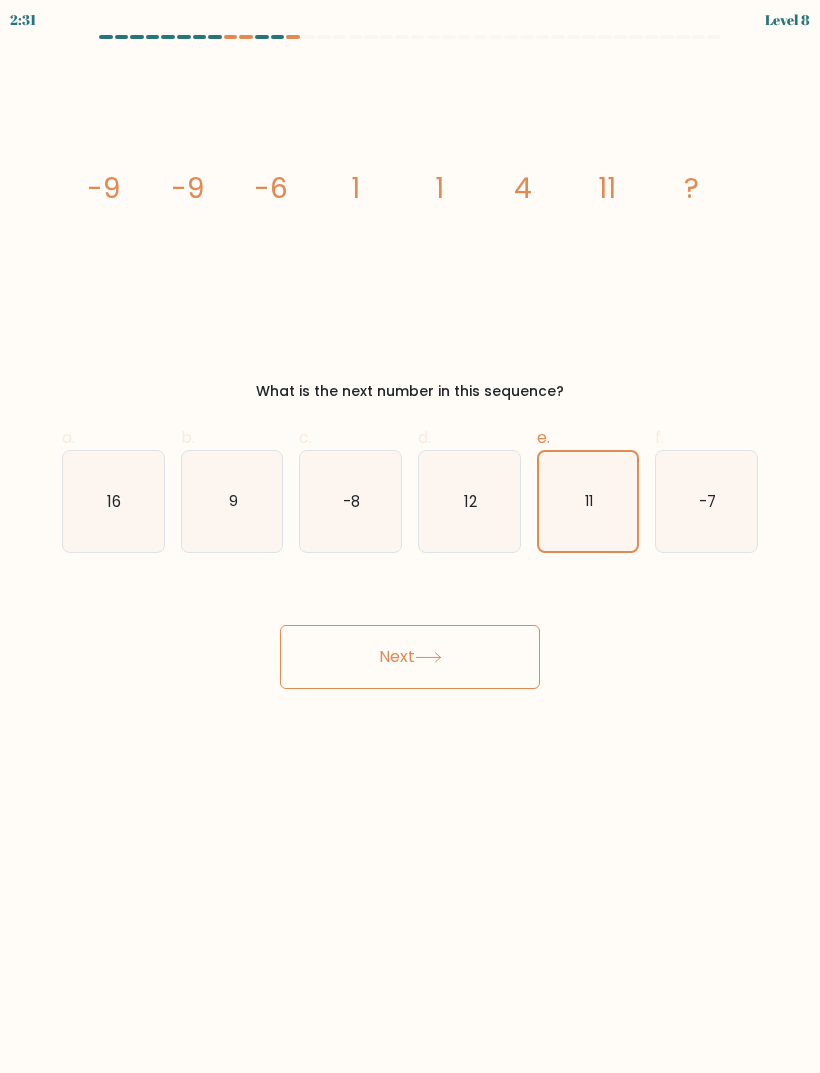 click 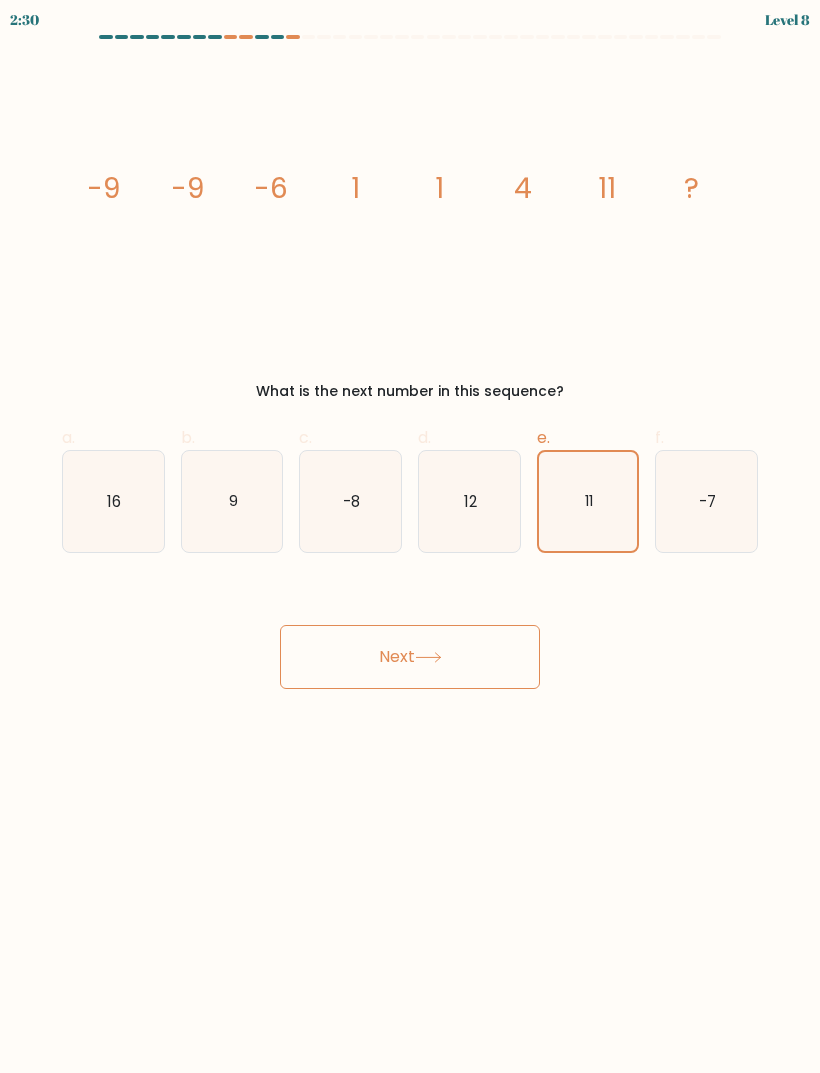 click on "Next" at bounding box center [410, 657] 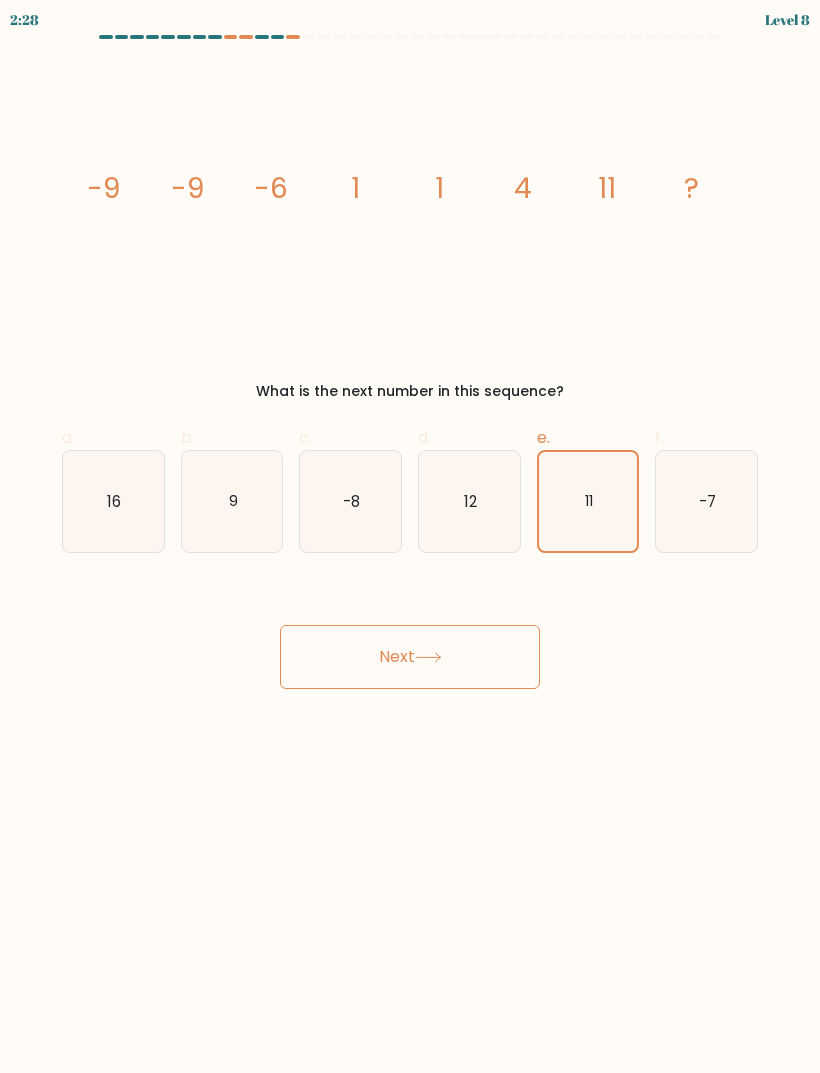 click on "Next" at bounding box center [410, 657] 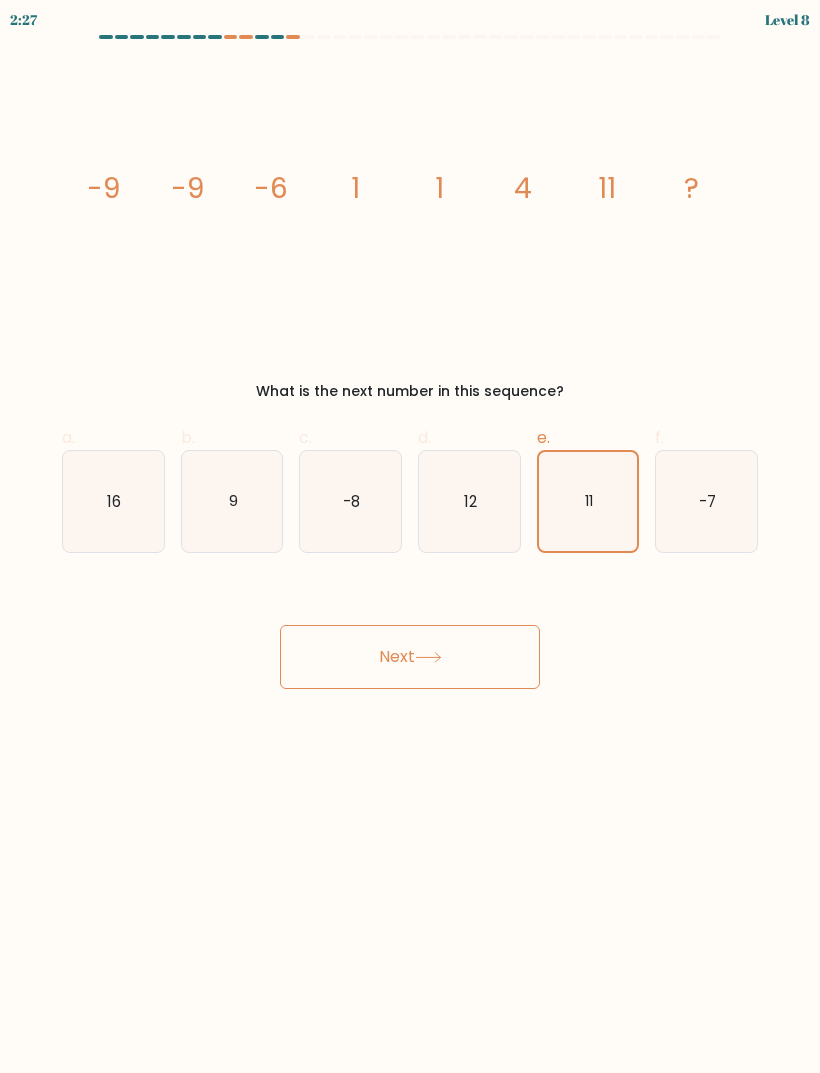 click on "Next" at bounding box center (410, 657) 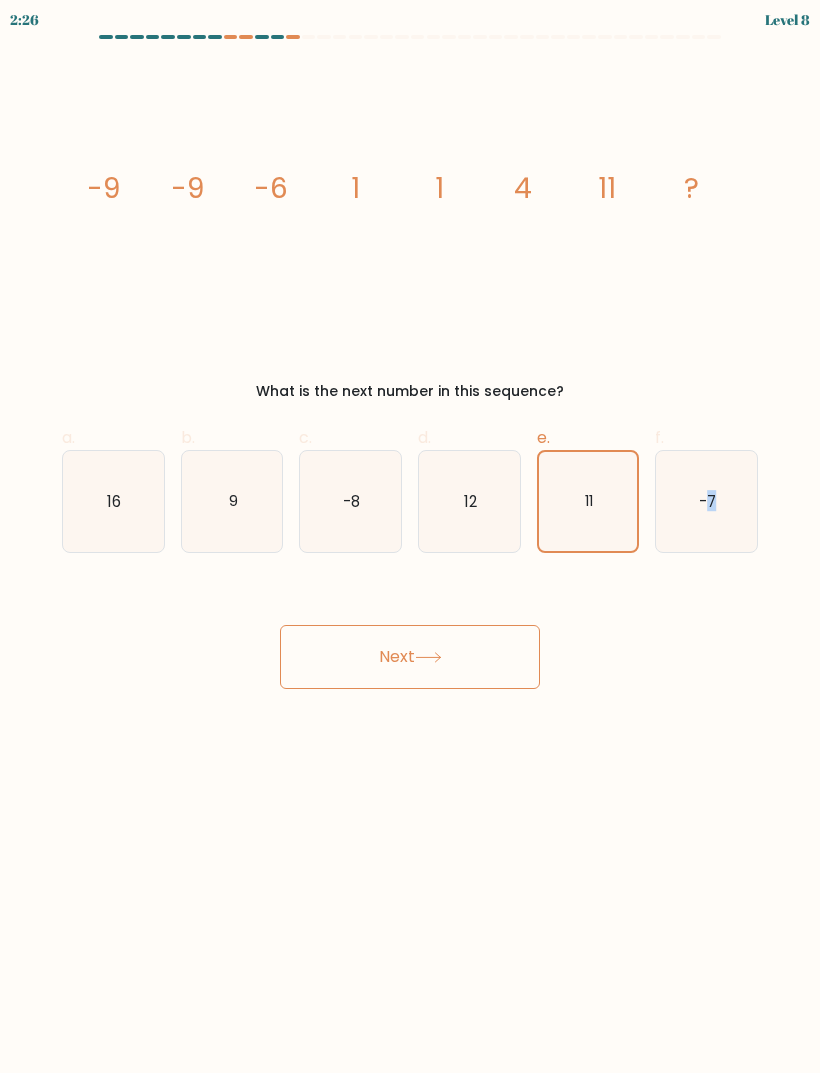click on "Next" at bounding box center [410, 657] 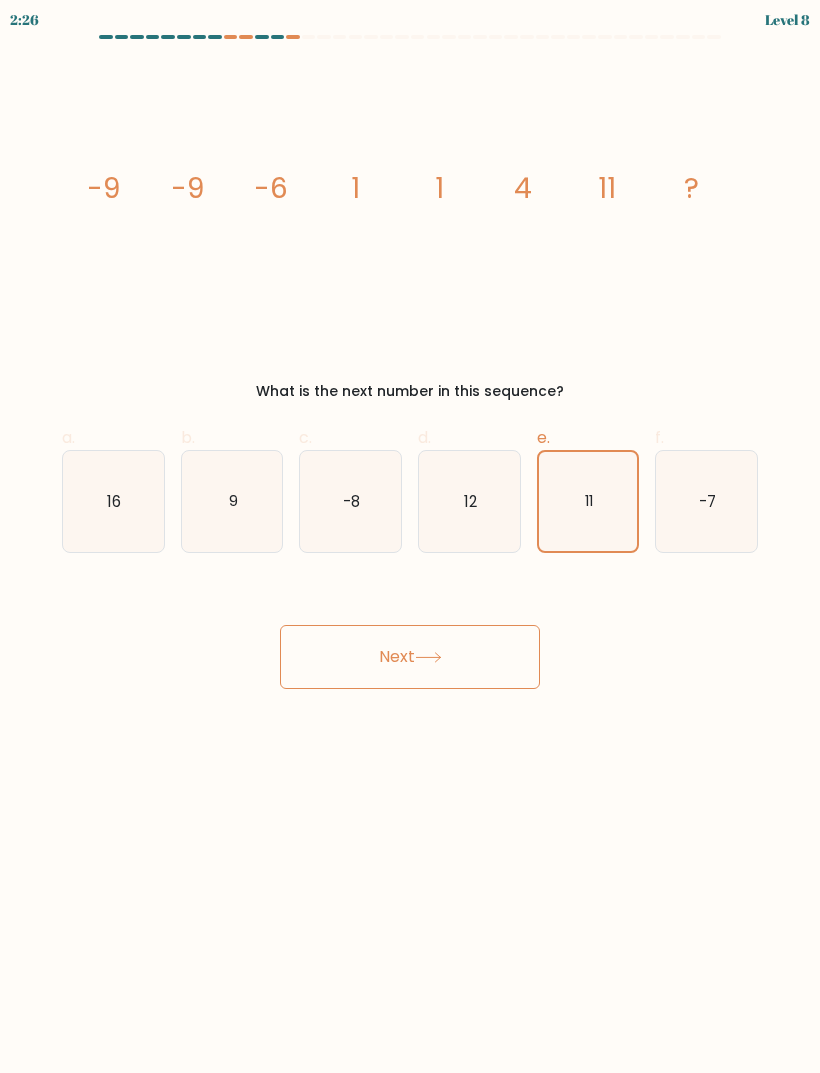 click on "Next" at bounding box center [410, 657] 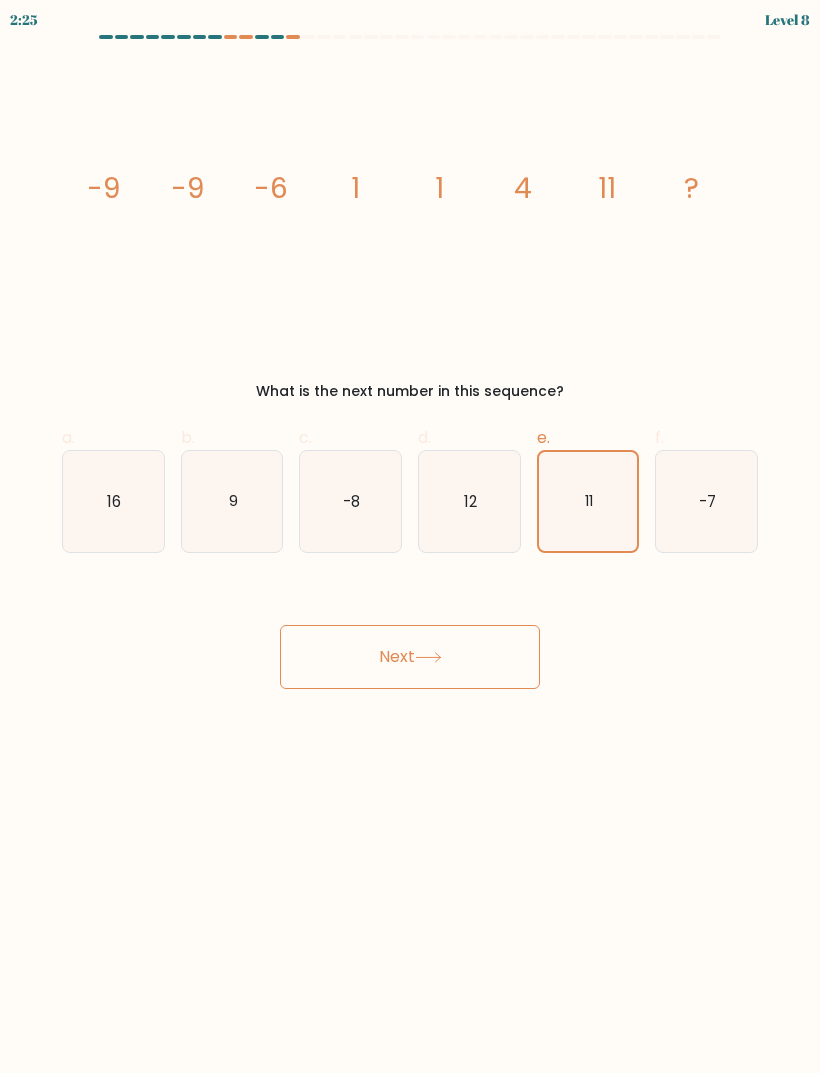 click on "Next" at bounding box center (410, 657) 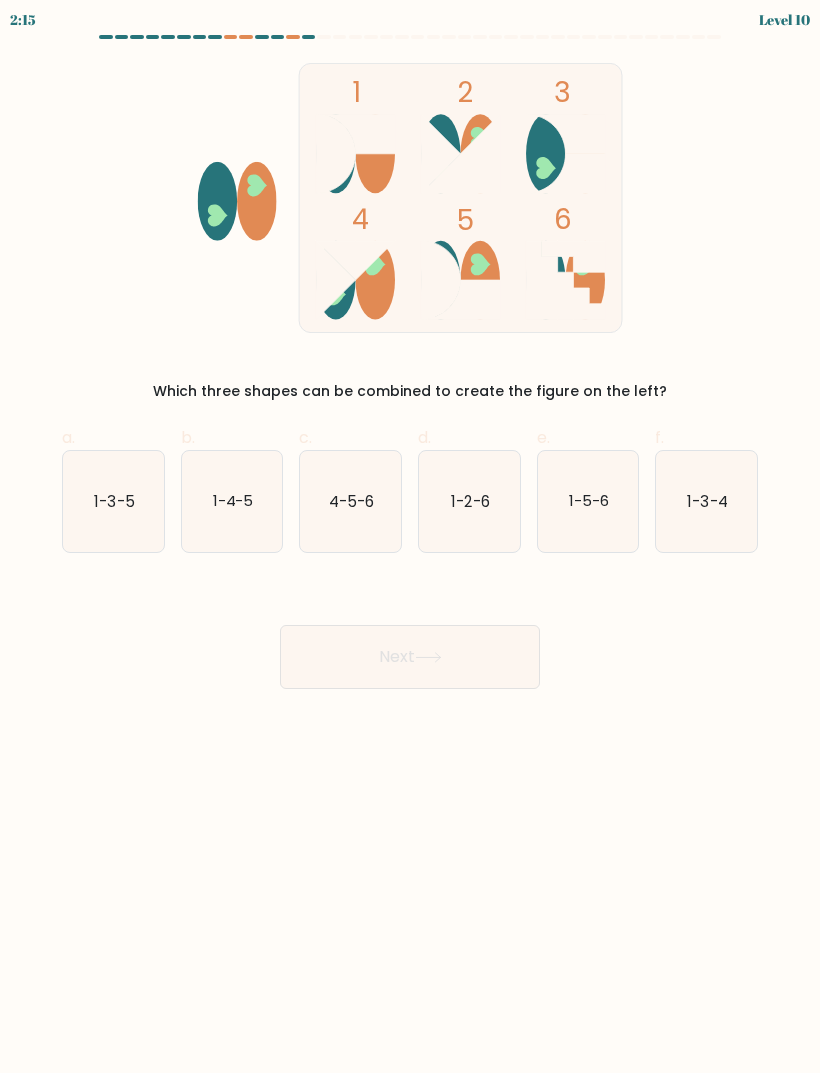 click on "1-3-4" 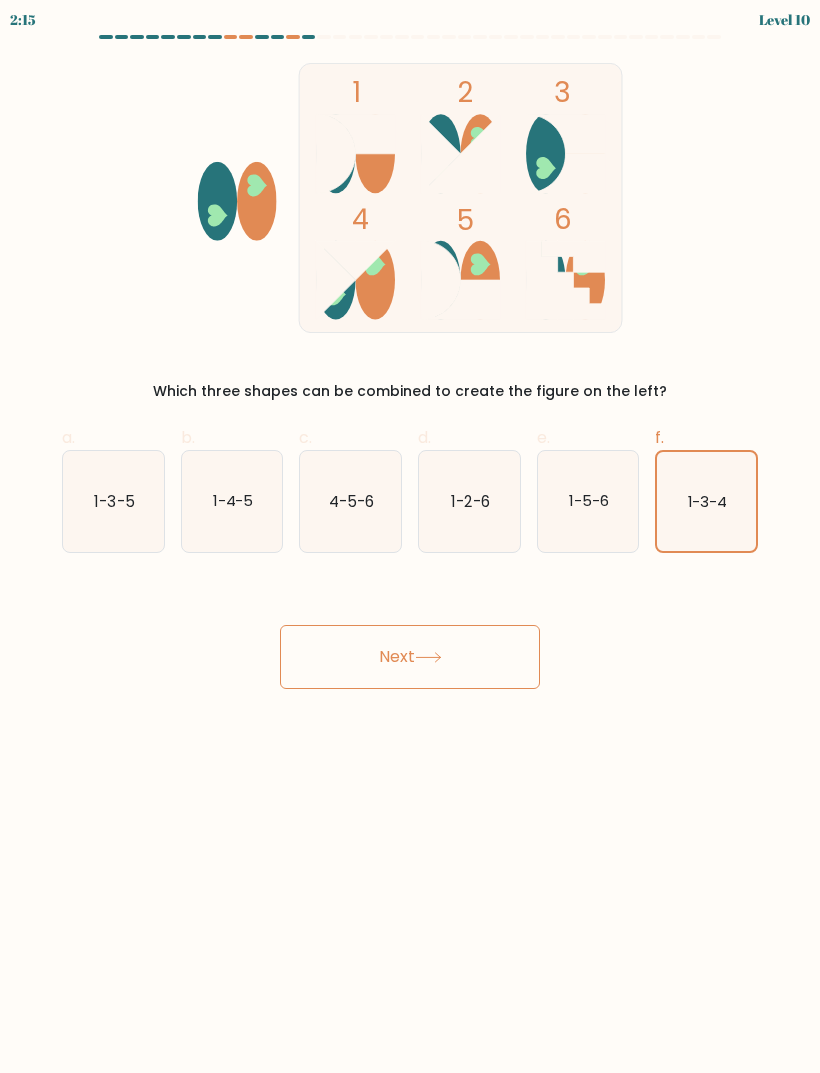 click on "Next" at bounding box center (410, 657) 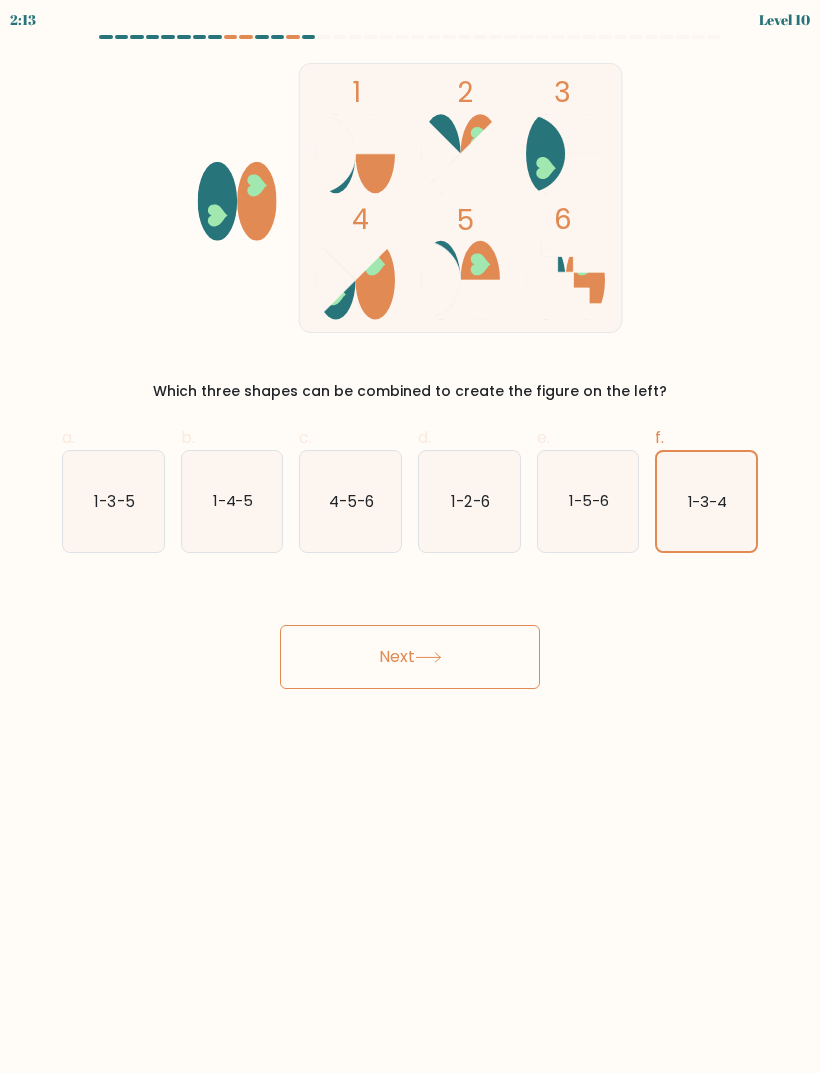 click on "Next" at bounding box center [410, 657] 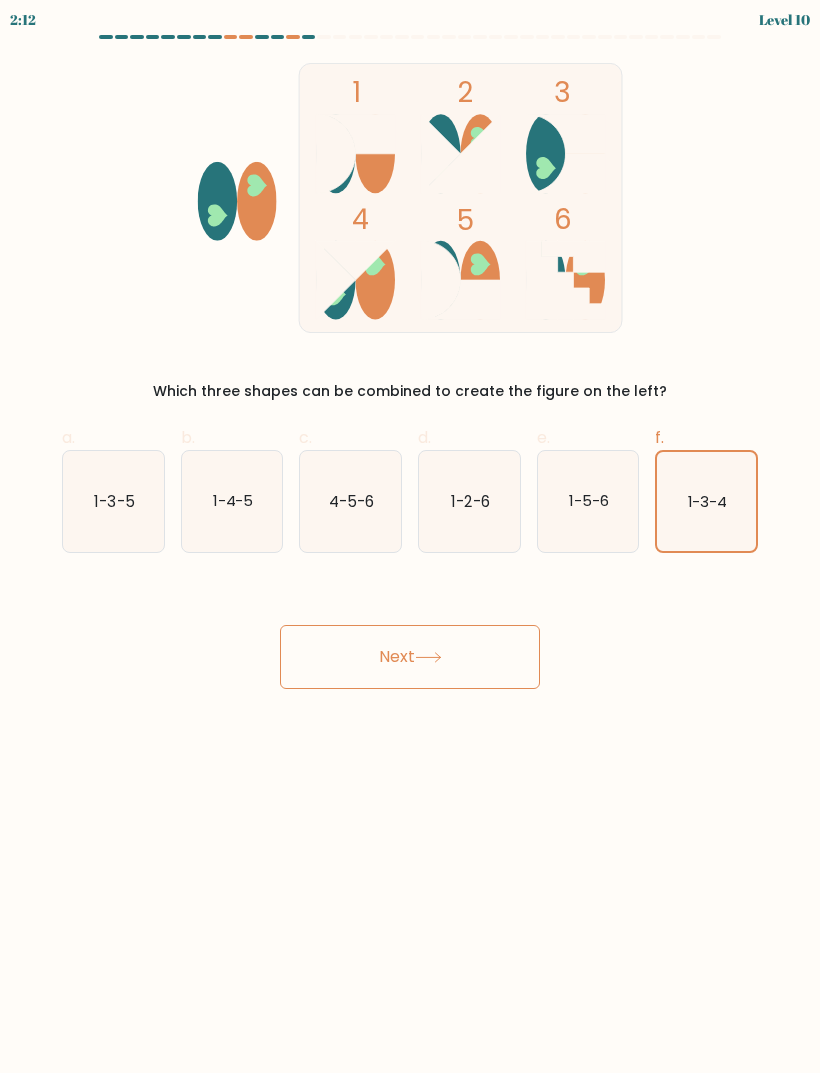 click on "Next" at bounding box center (410, 657) 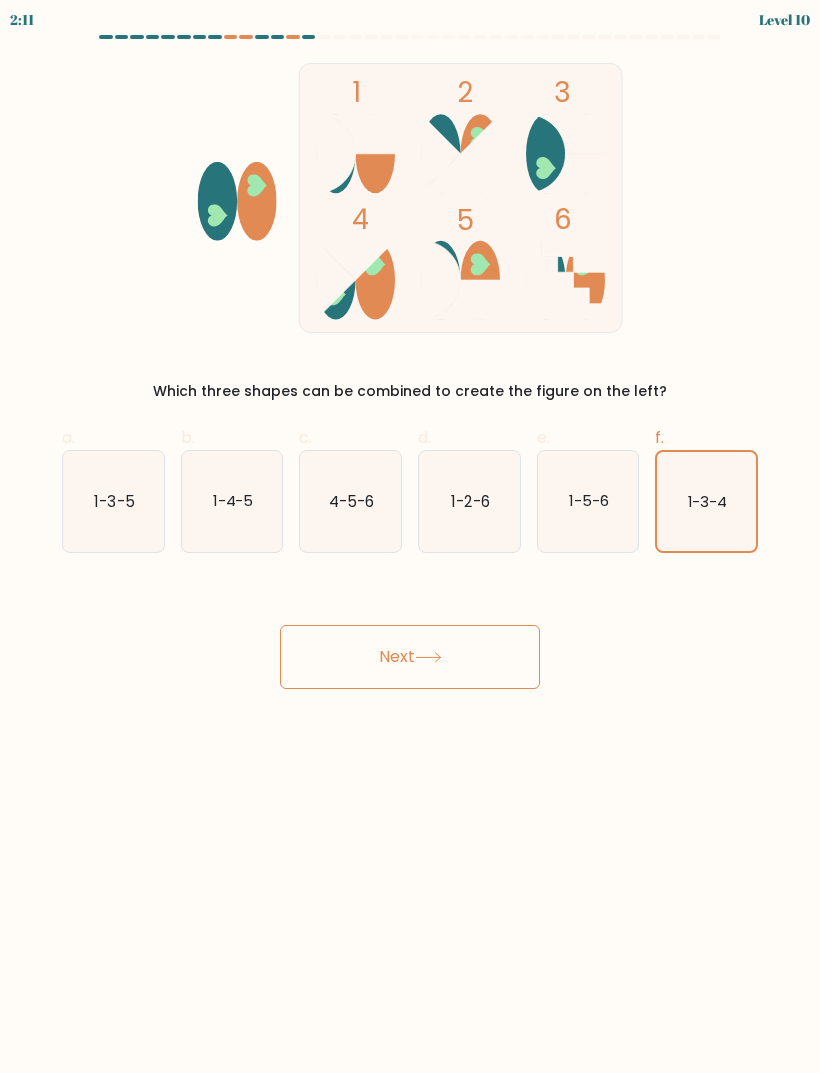 click on "Next" at bounding box center (410, 657) 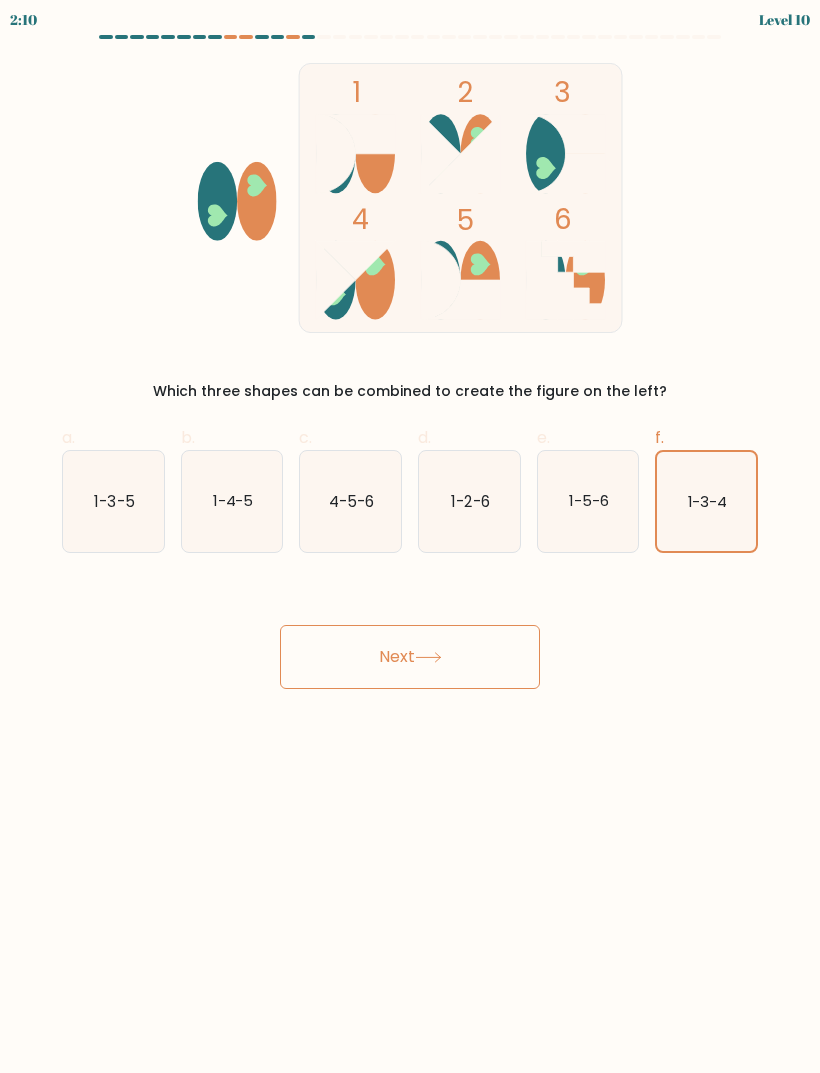 click on "Next" at bounding box center (410, 657) 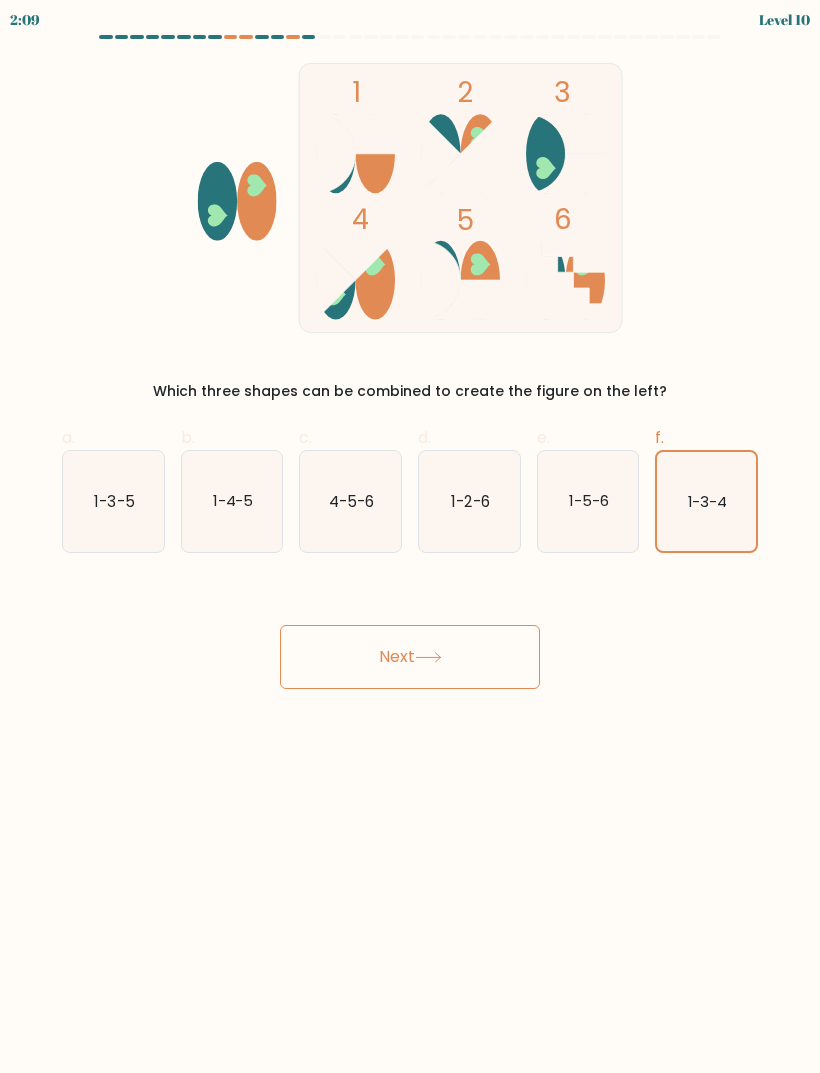 click on "Next" at bounding box center (410, 657) 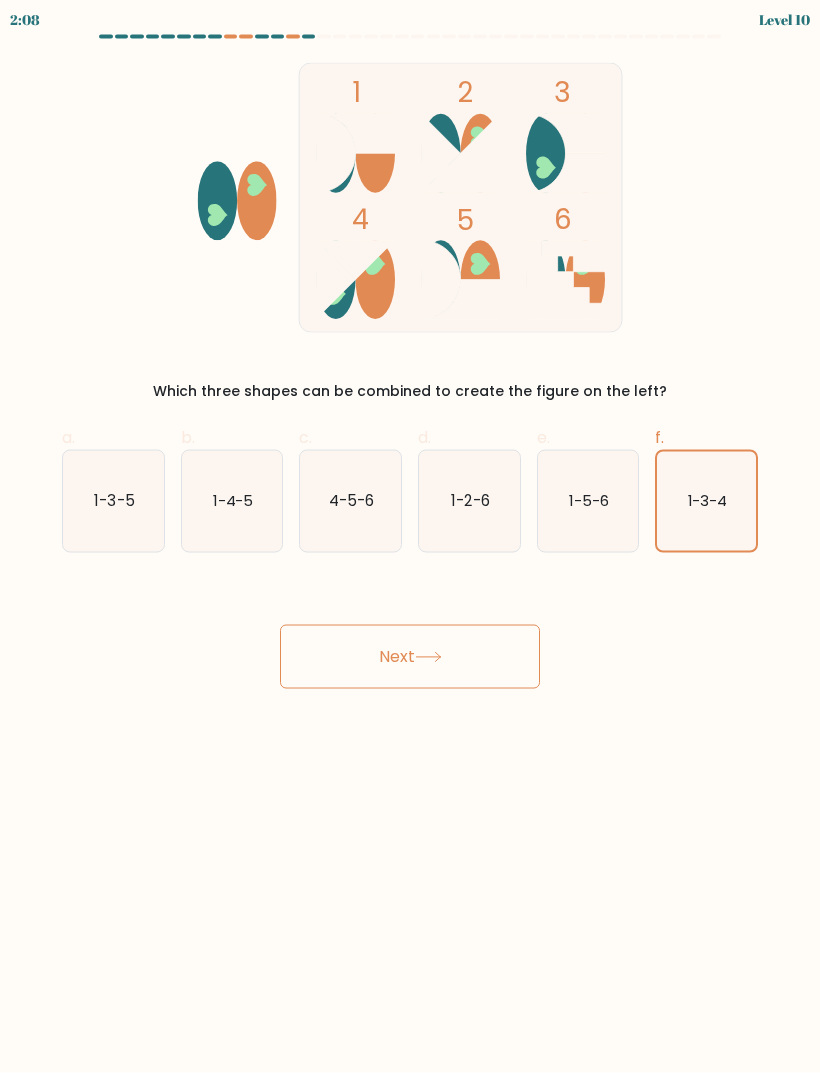 click on "Next" at bounding box center [410, 657] 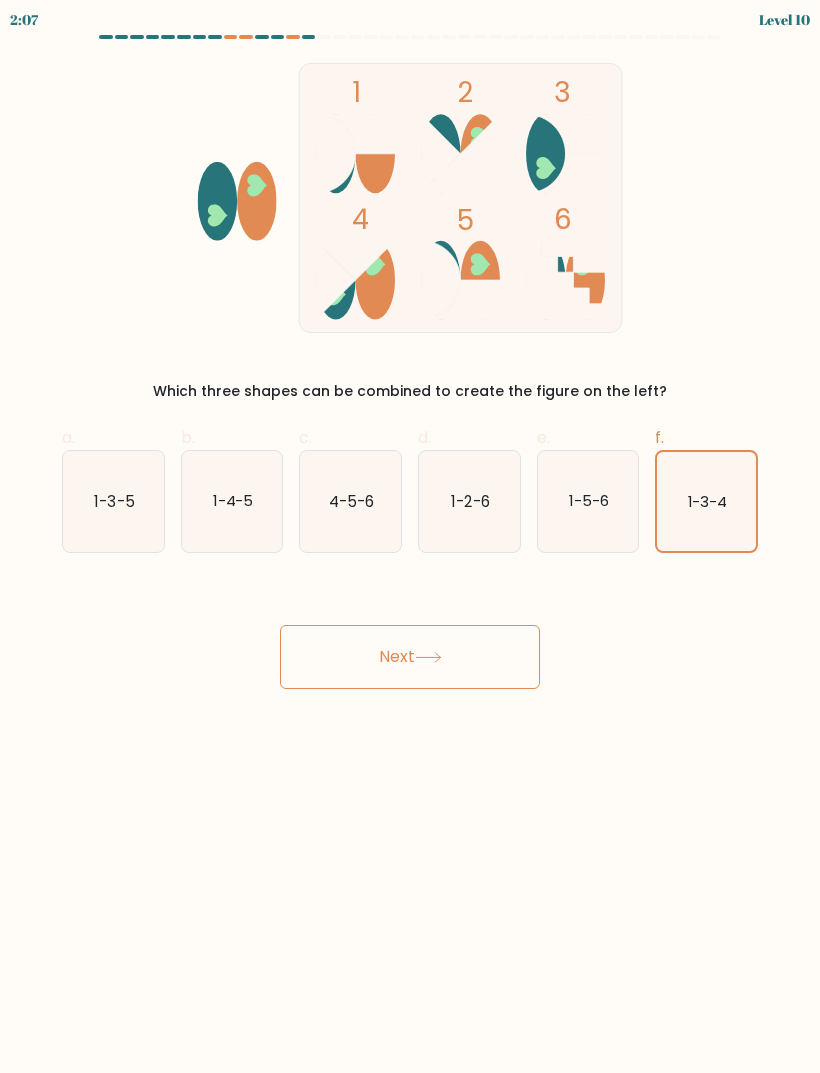 click on "1-5-6" 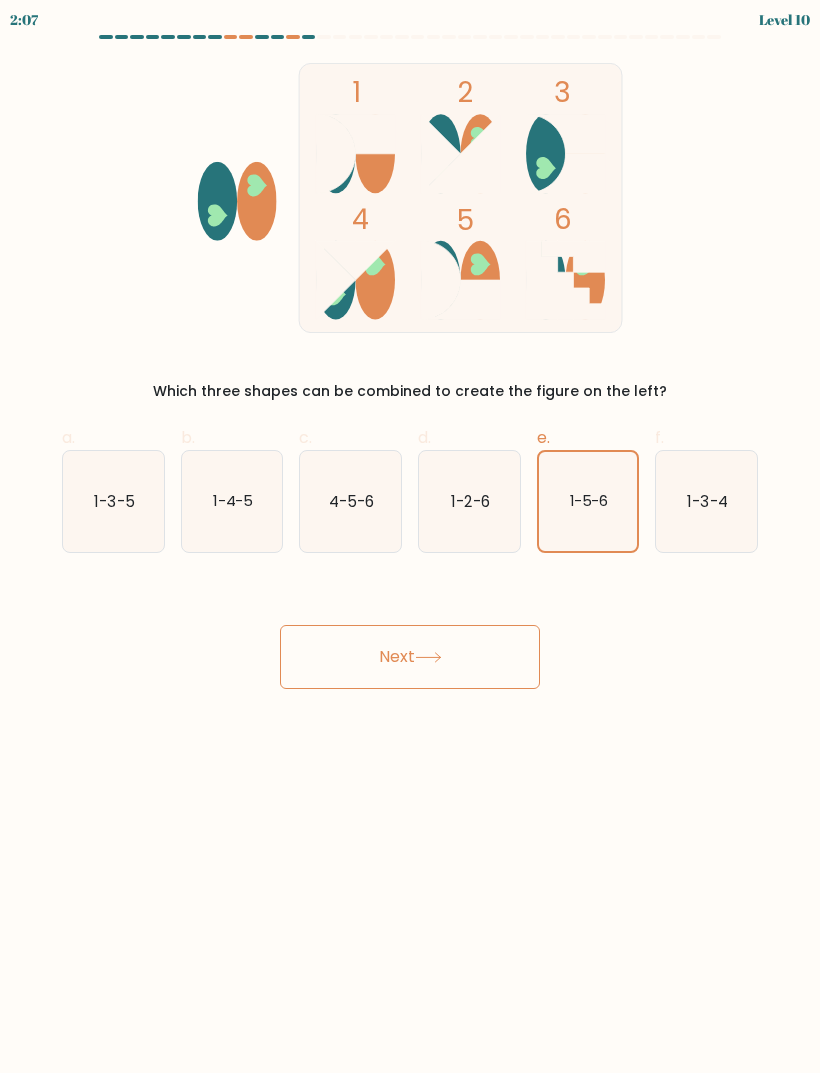 click on "1-3-4" 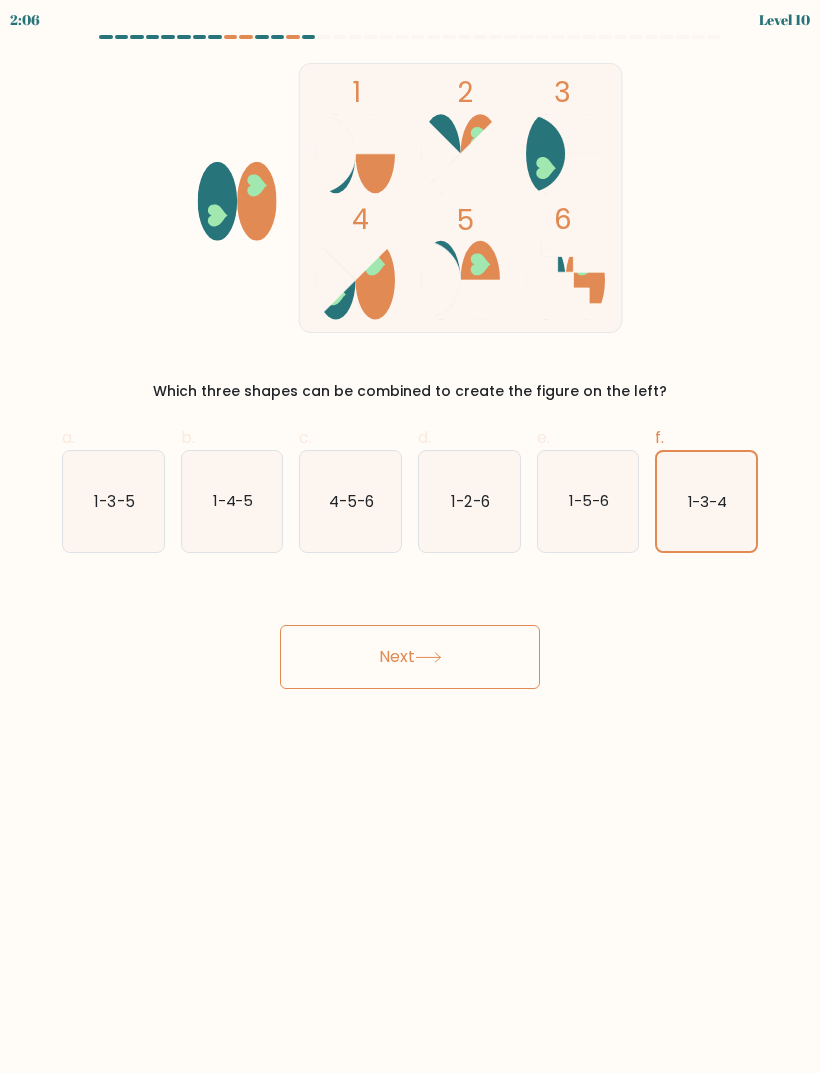 click 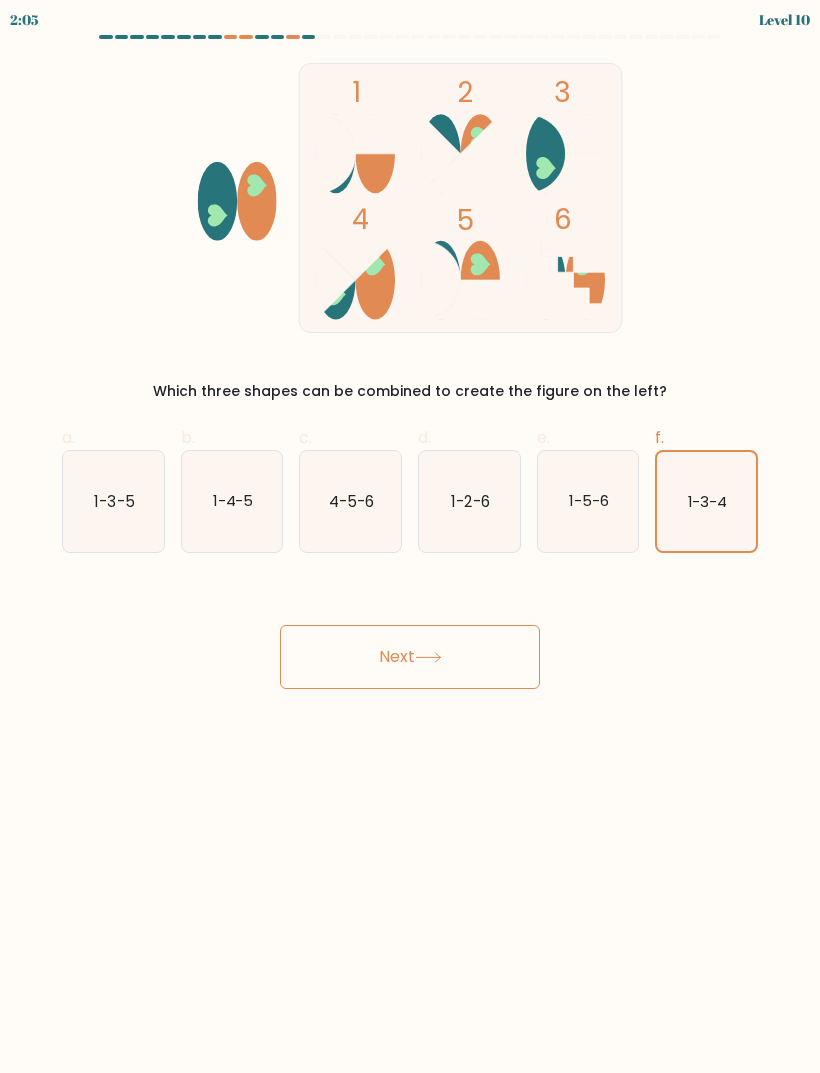 click on "Next" at bounding box center (410, 657) 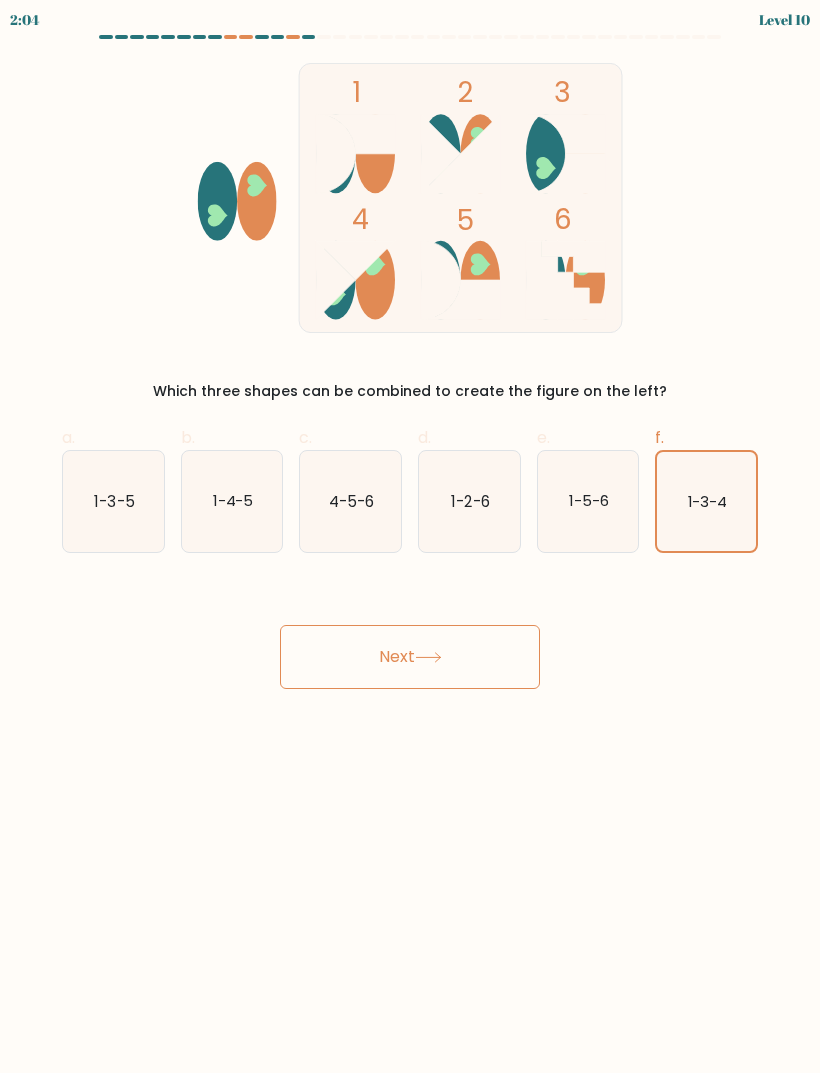 click 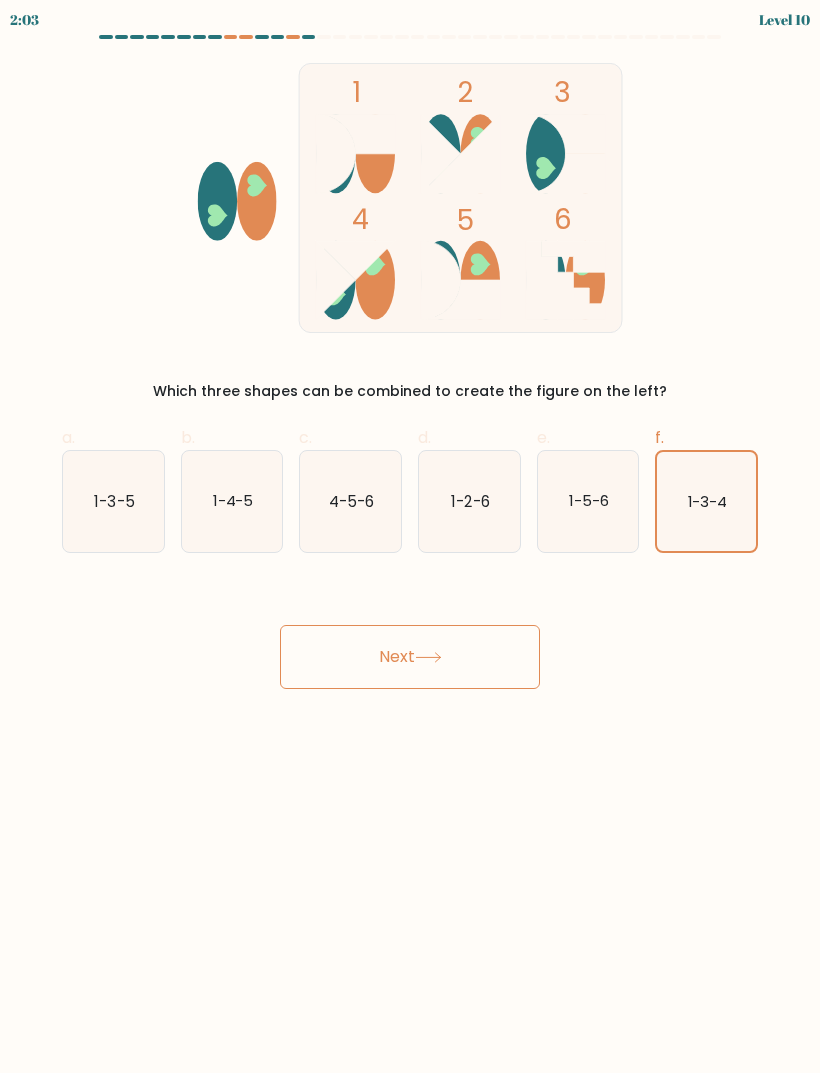 click on "Next" at bounding box center (410, 657) 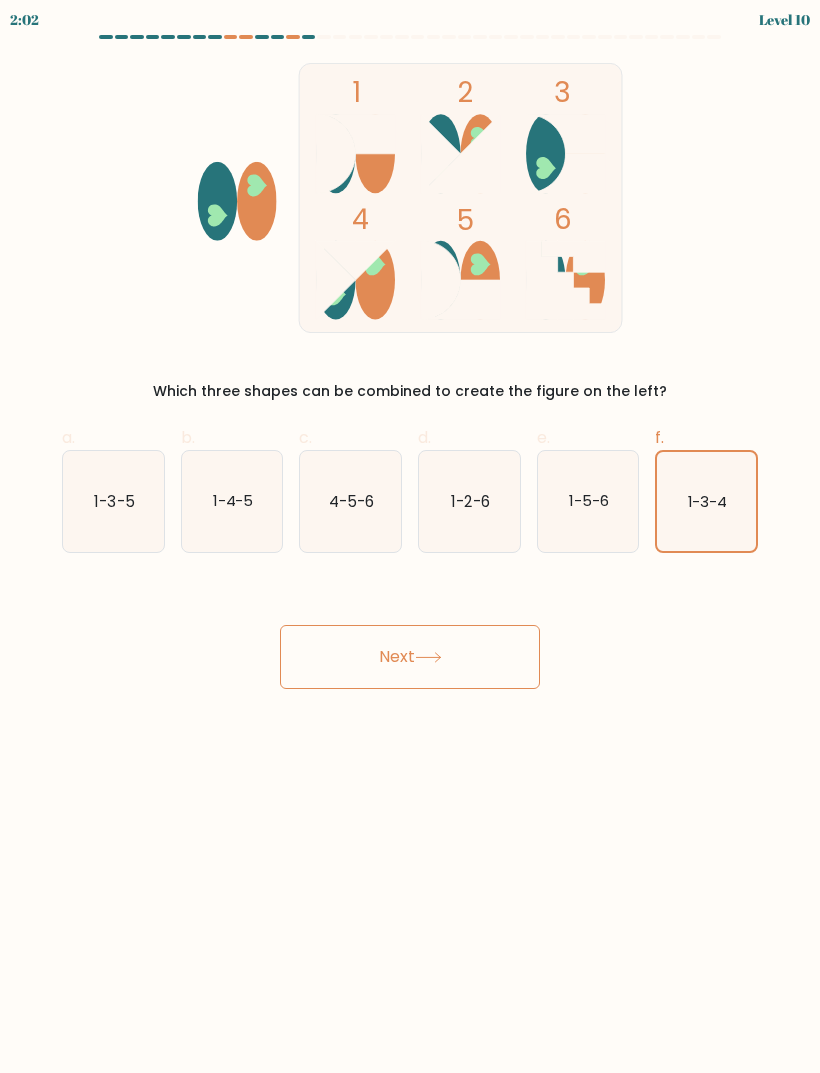 click on "e.
1-5-6" at bounding box center [588, 489] 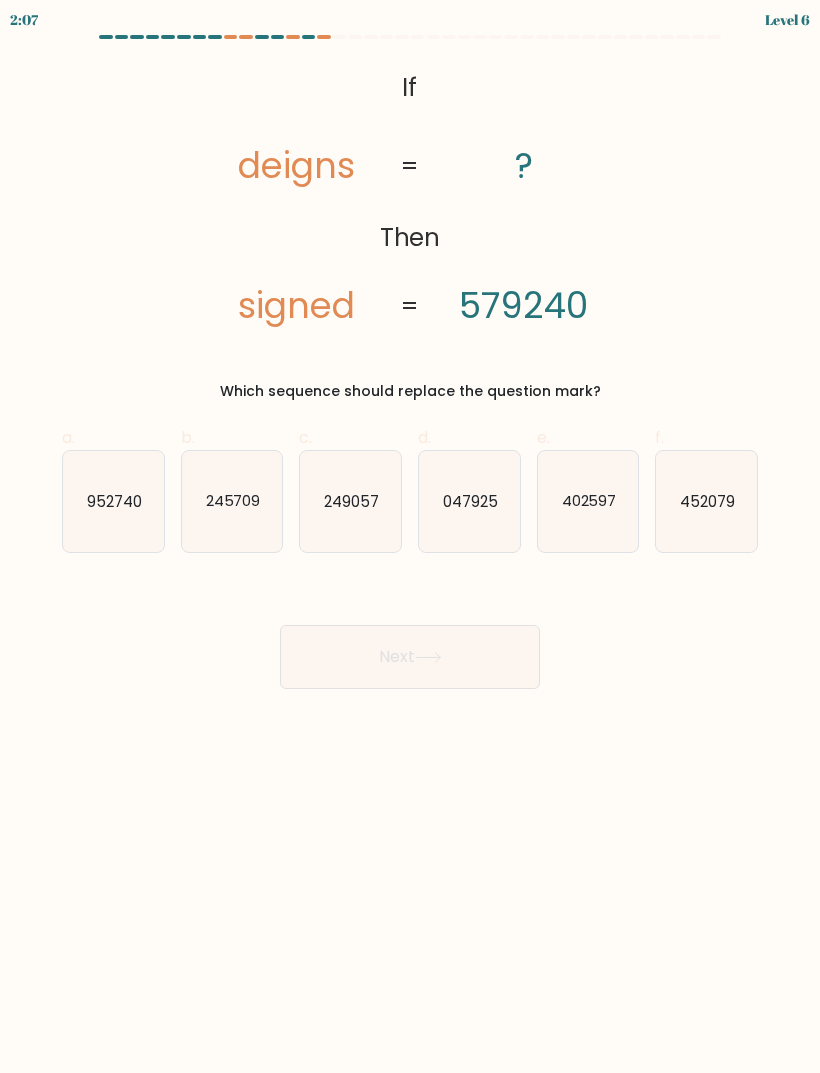 click on "047925" 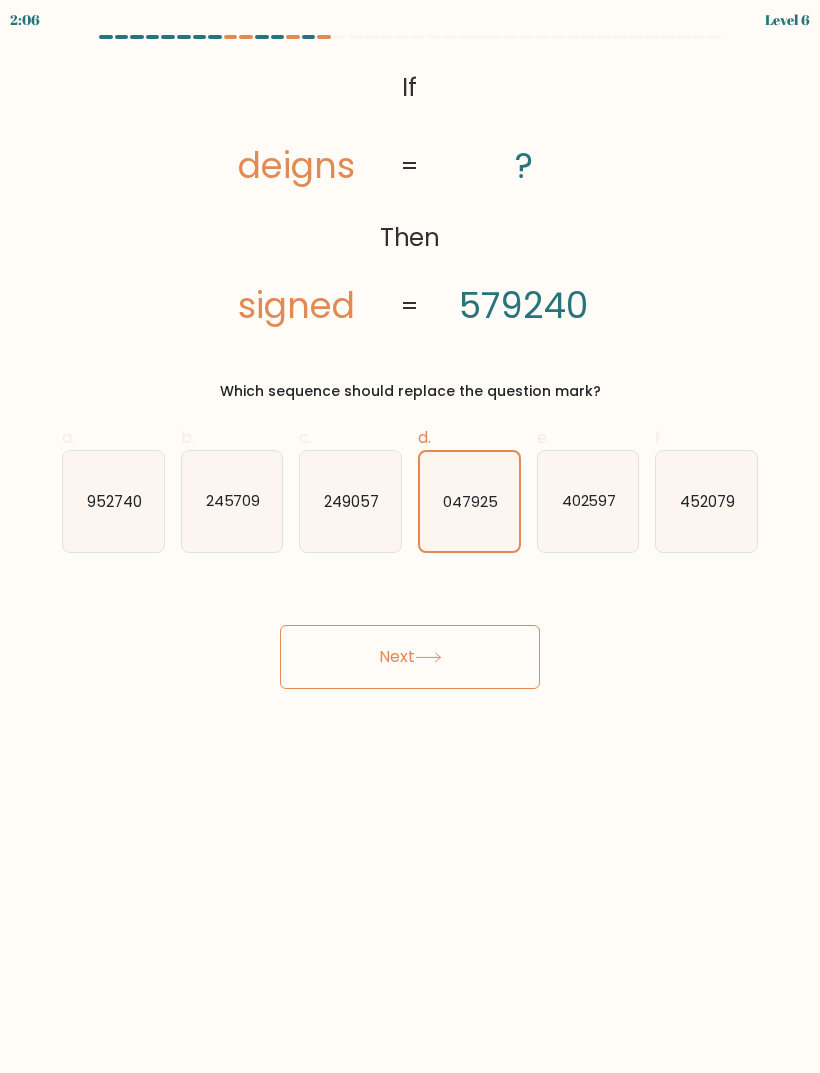 click on "Next" at bounding box center (410, 657) 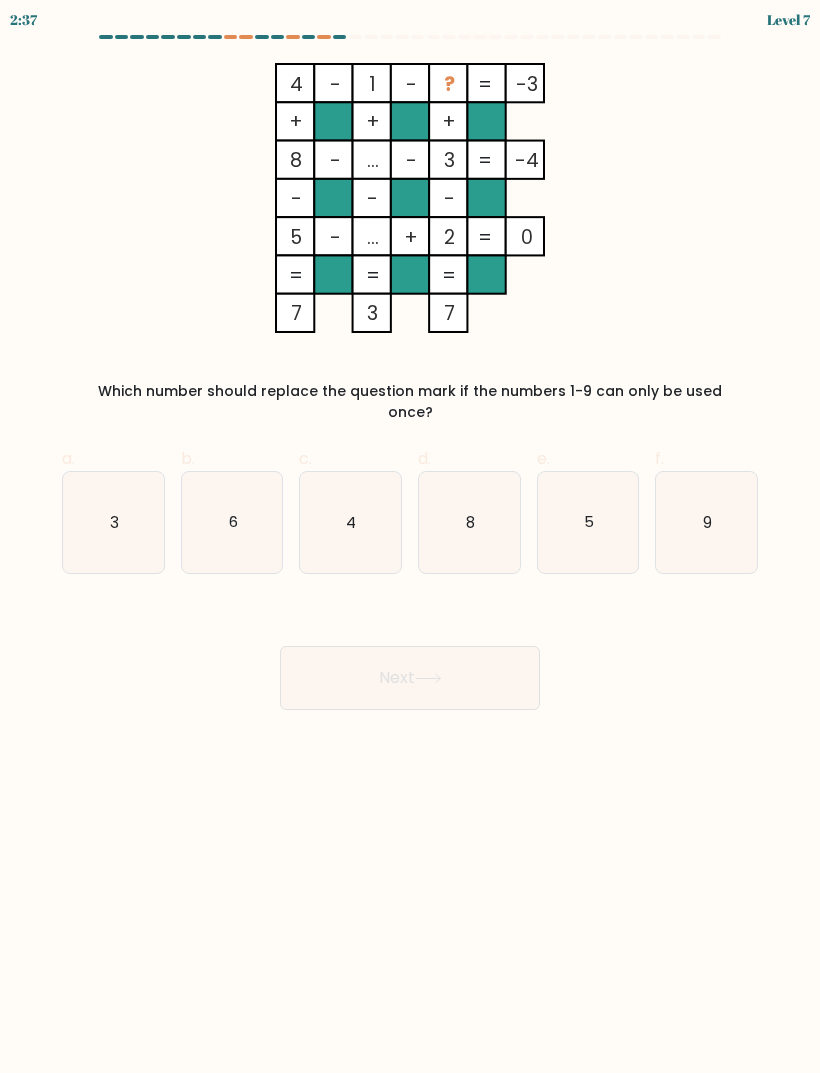 click on "6" 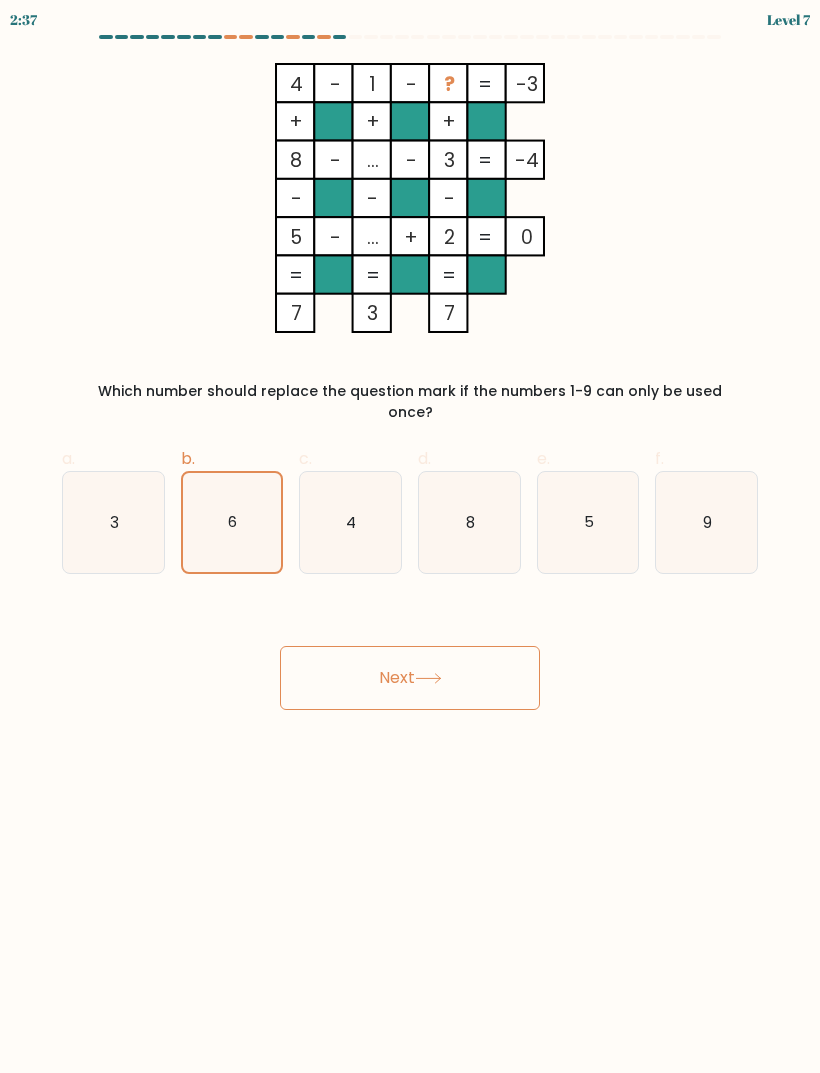 click on "Next" at bounding box center [410, 678] 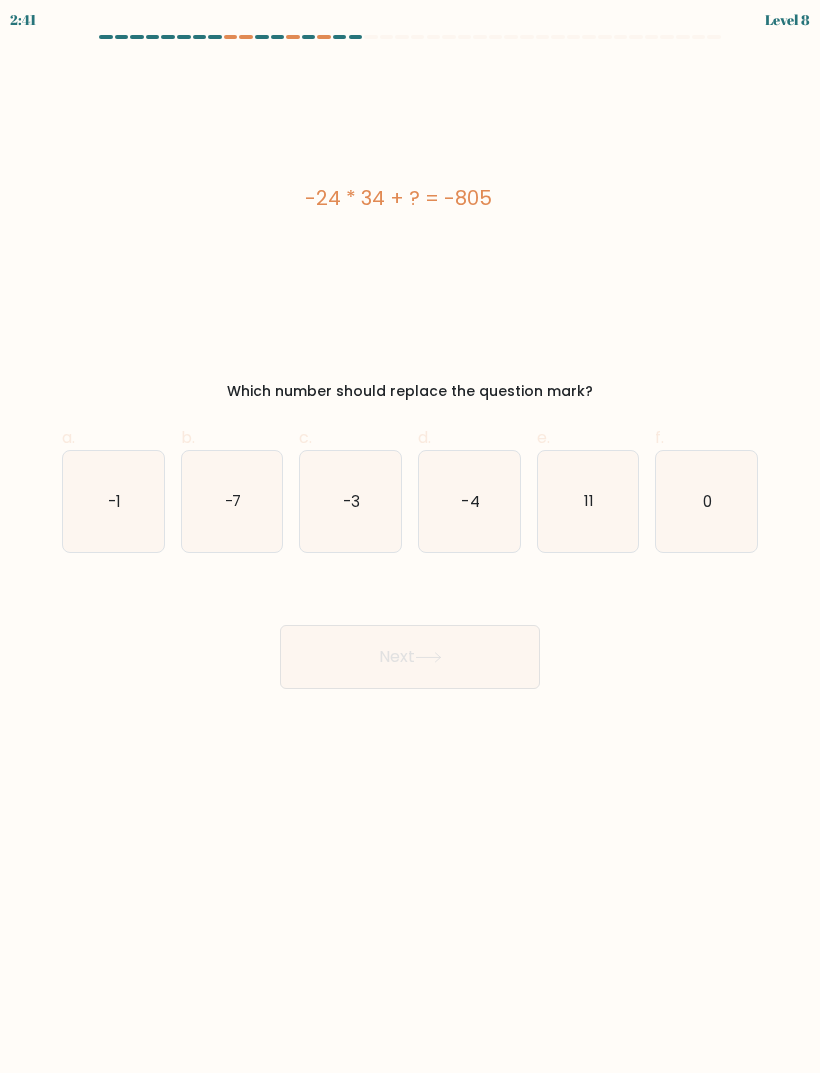 click on "11" 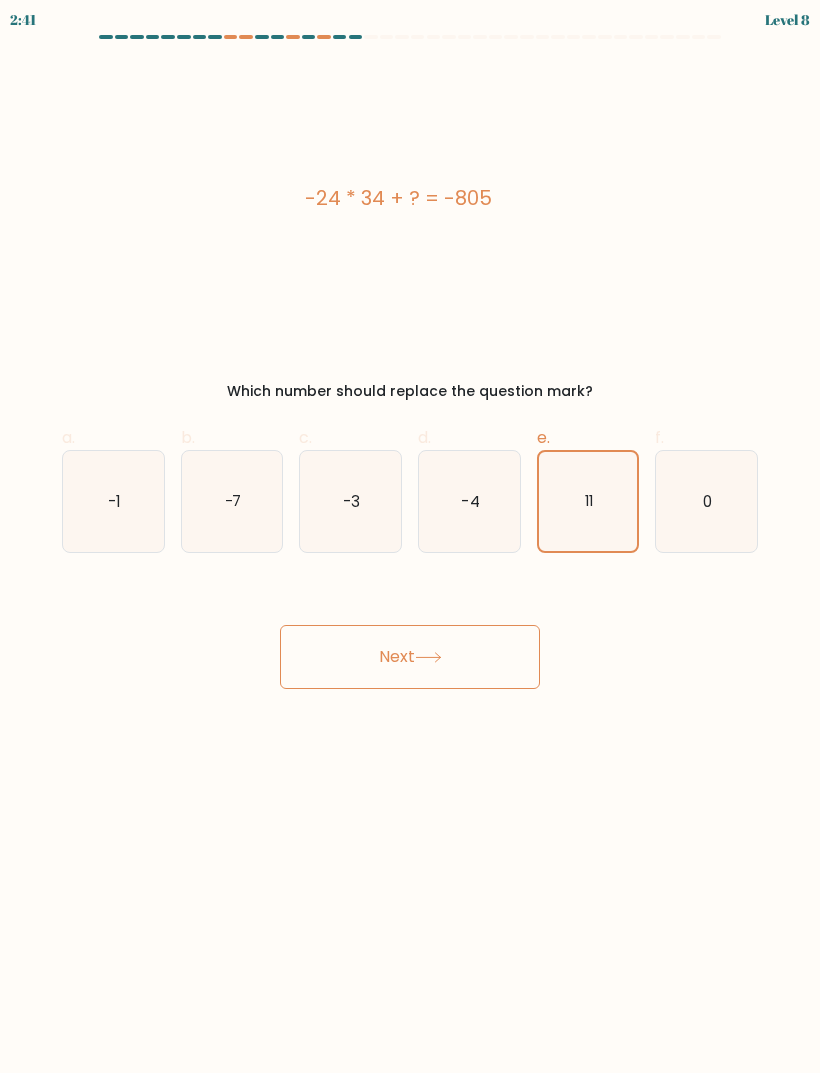click 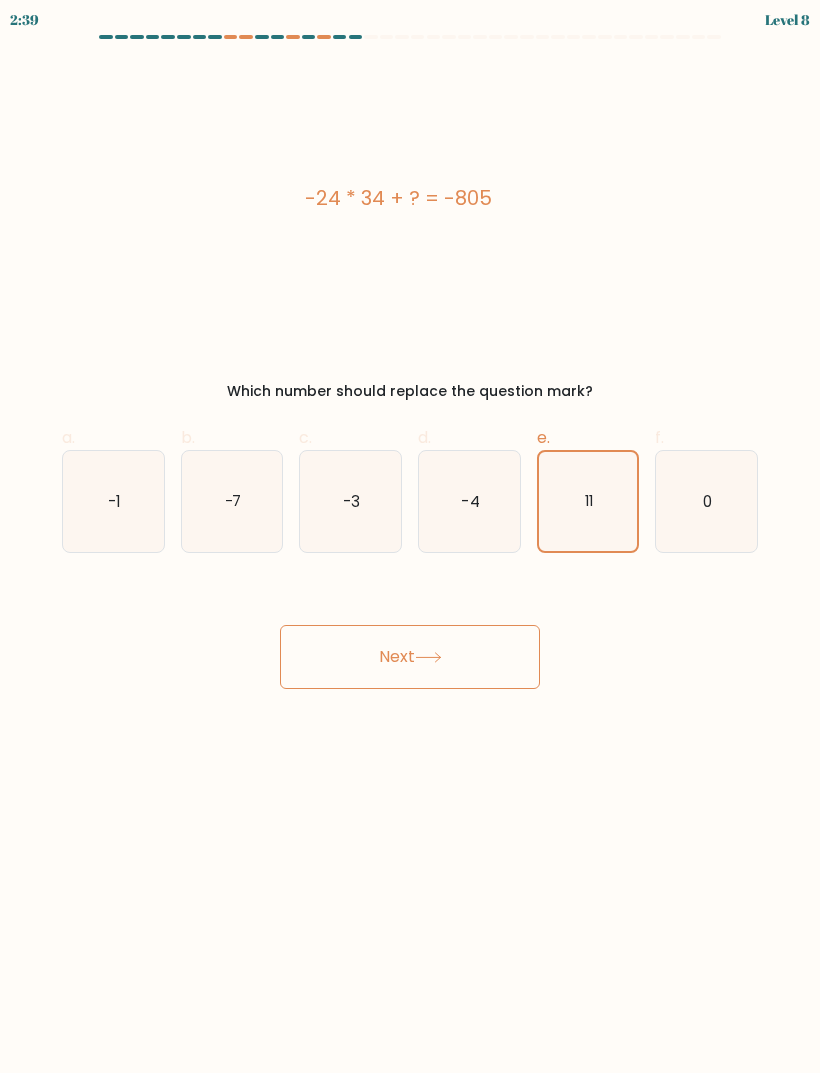 click on "Next" at bounding box center (410, 657) 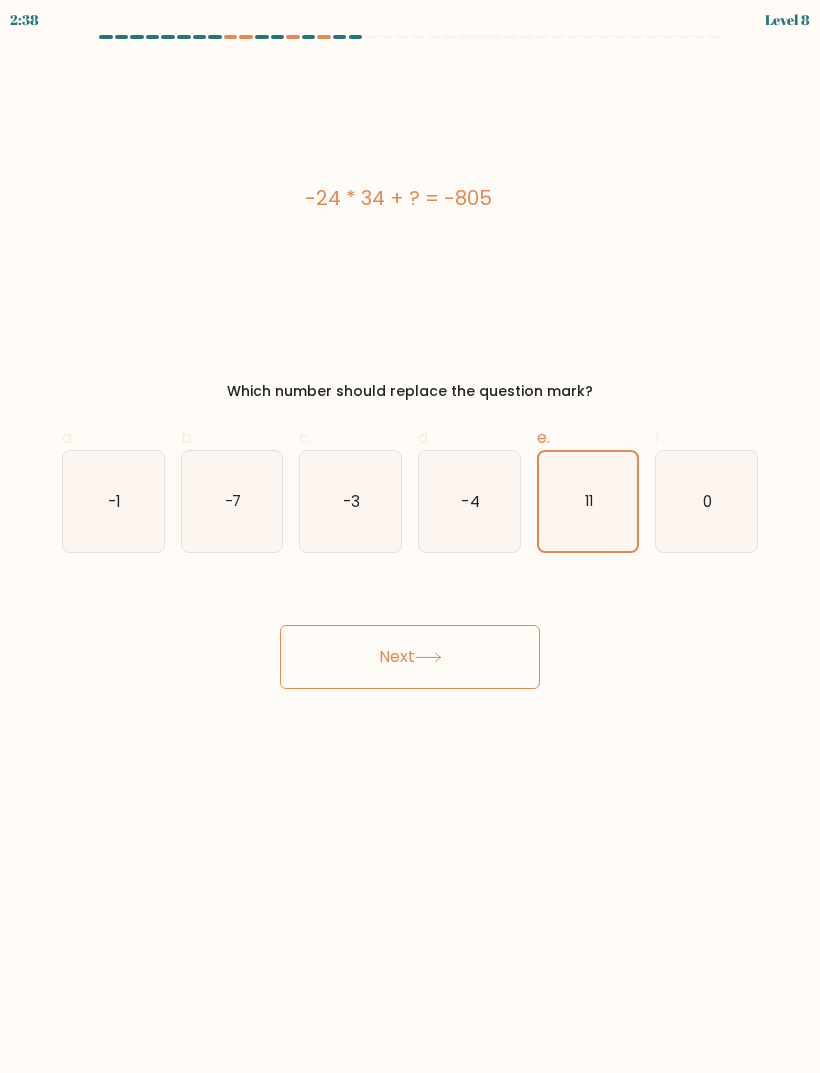 click on "Next" at bounding box center [410, 657] 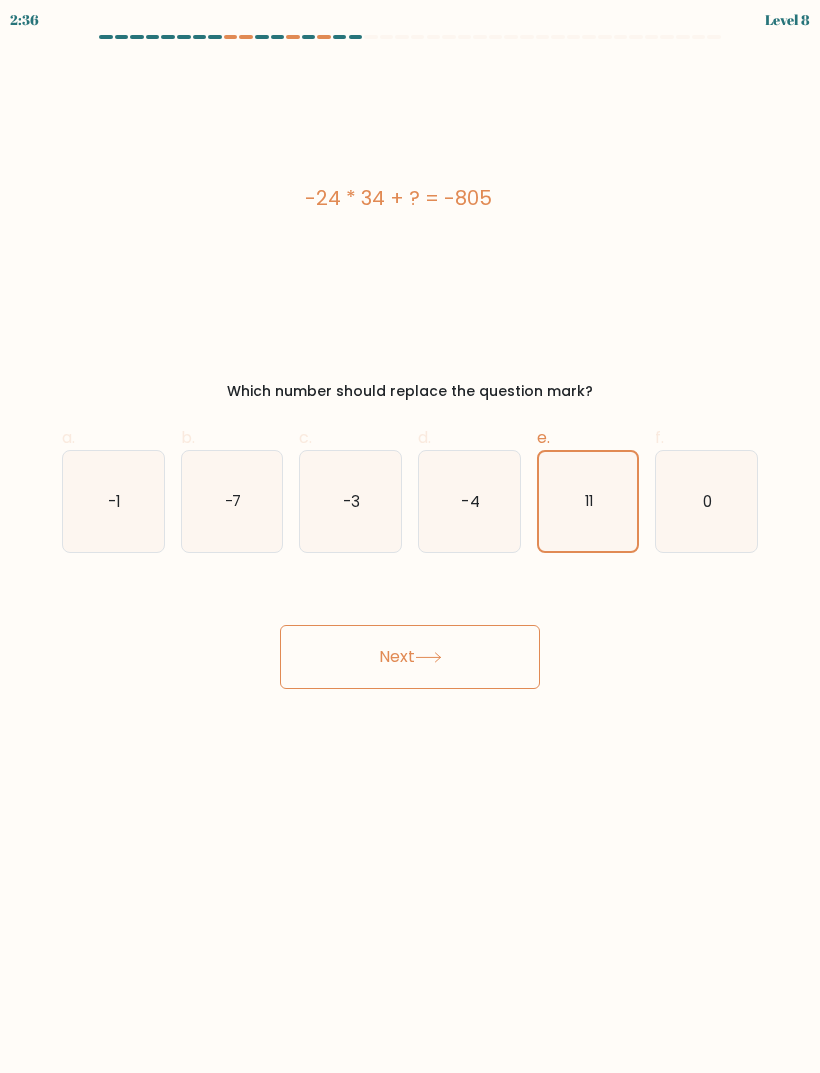 click on "0" 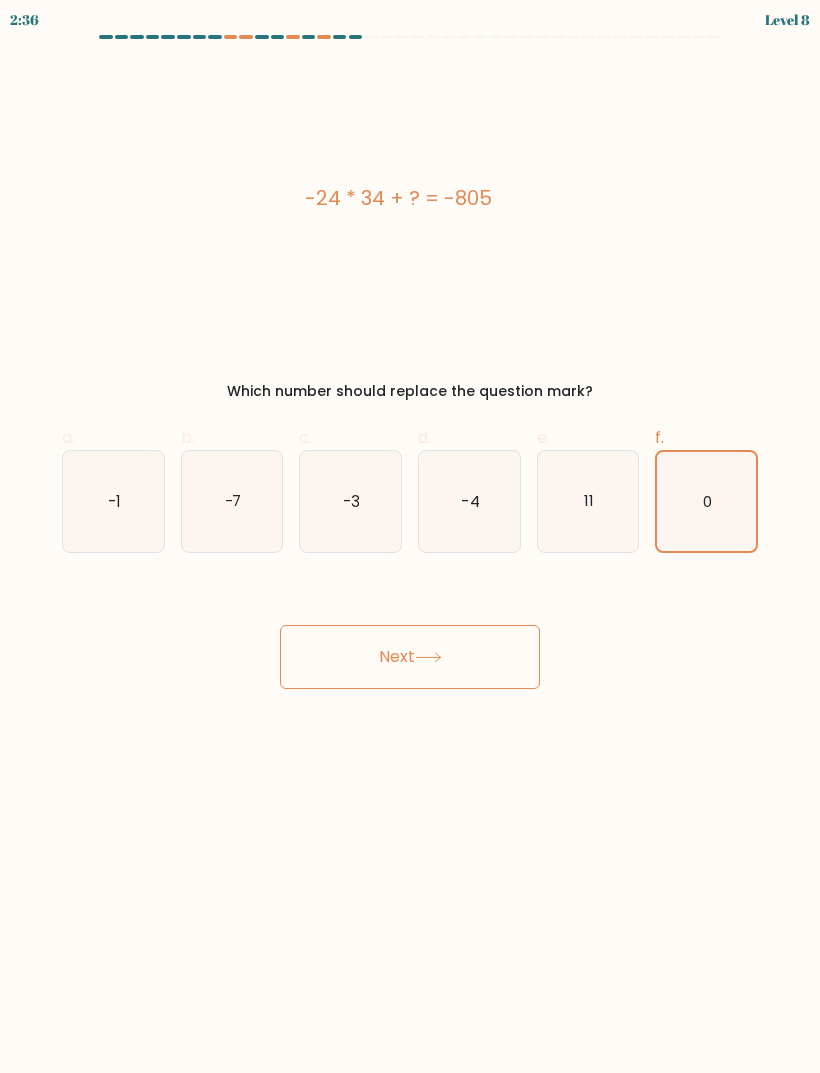 click on "11" 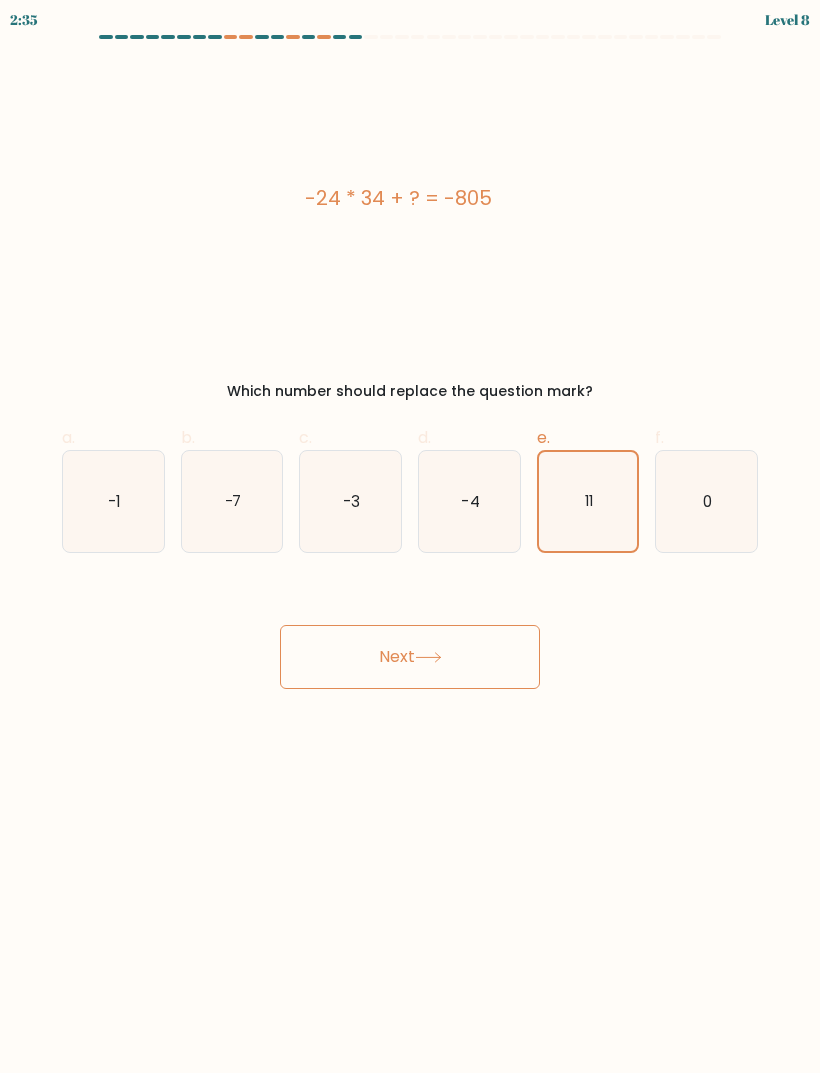 click on "Next" at bounding box center [410, 657] 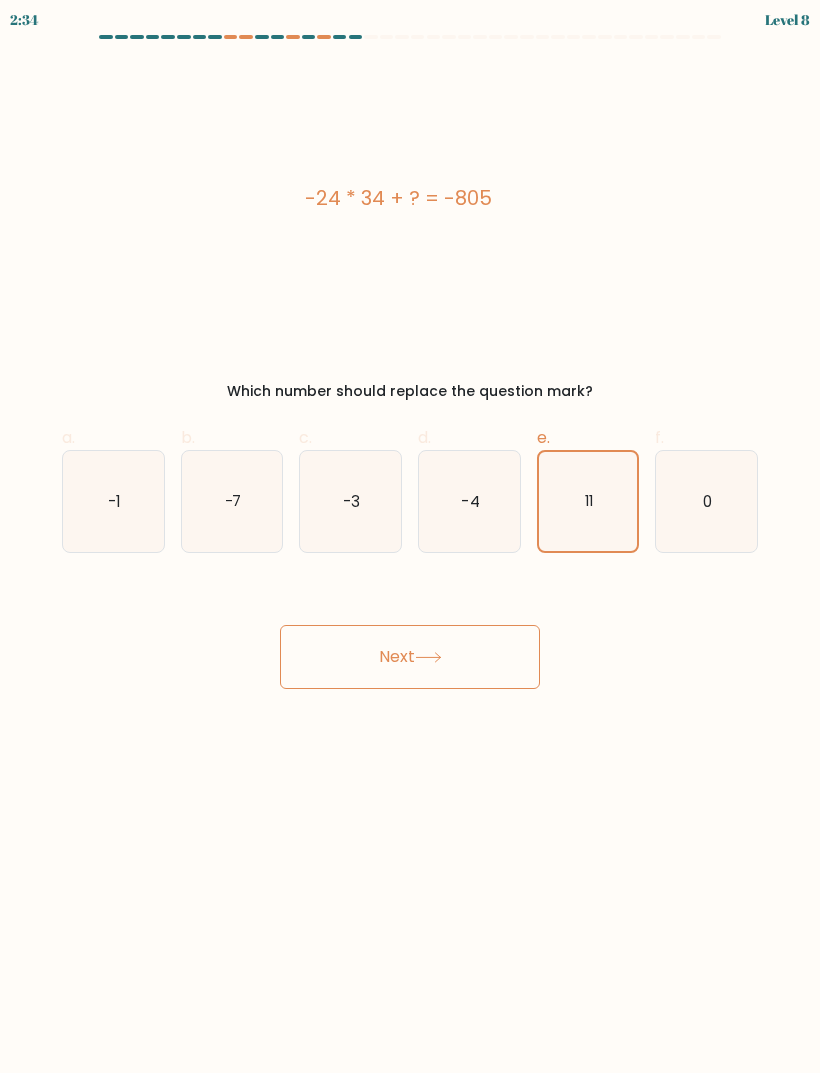 click on "Next" at bounding box center (410, 657) 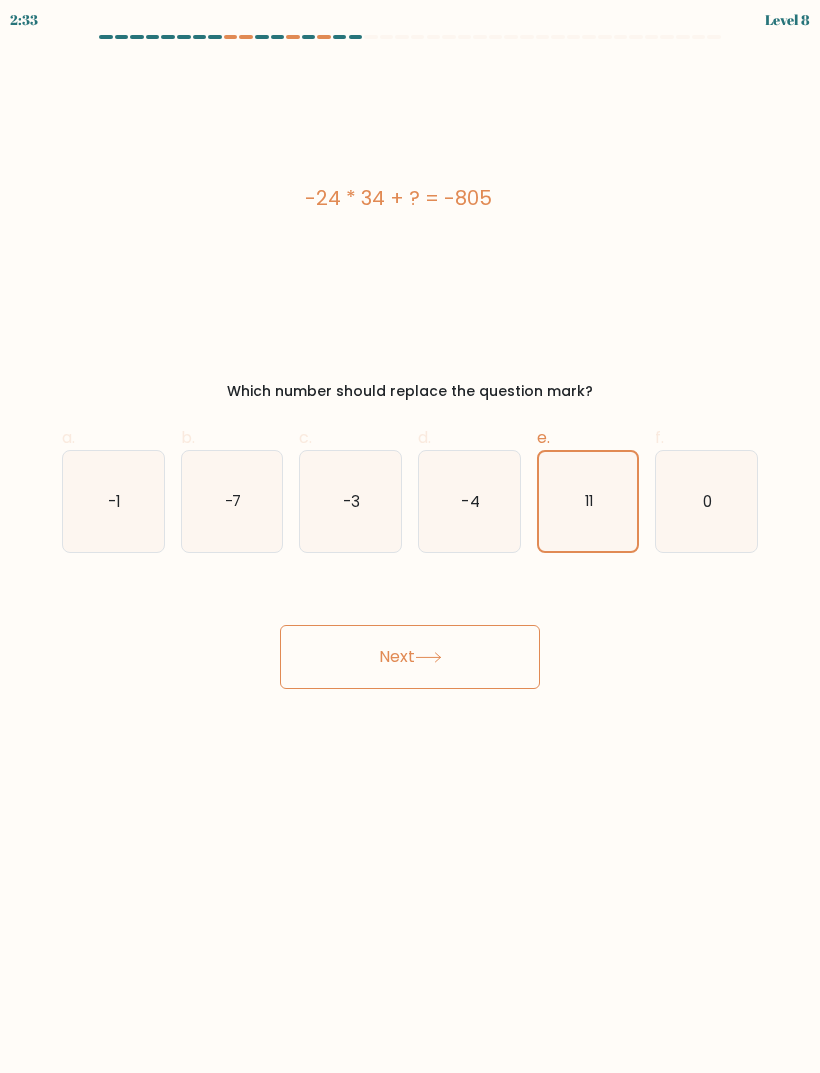 click 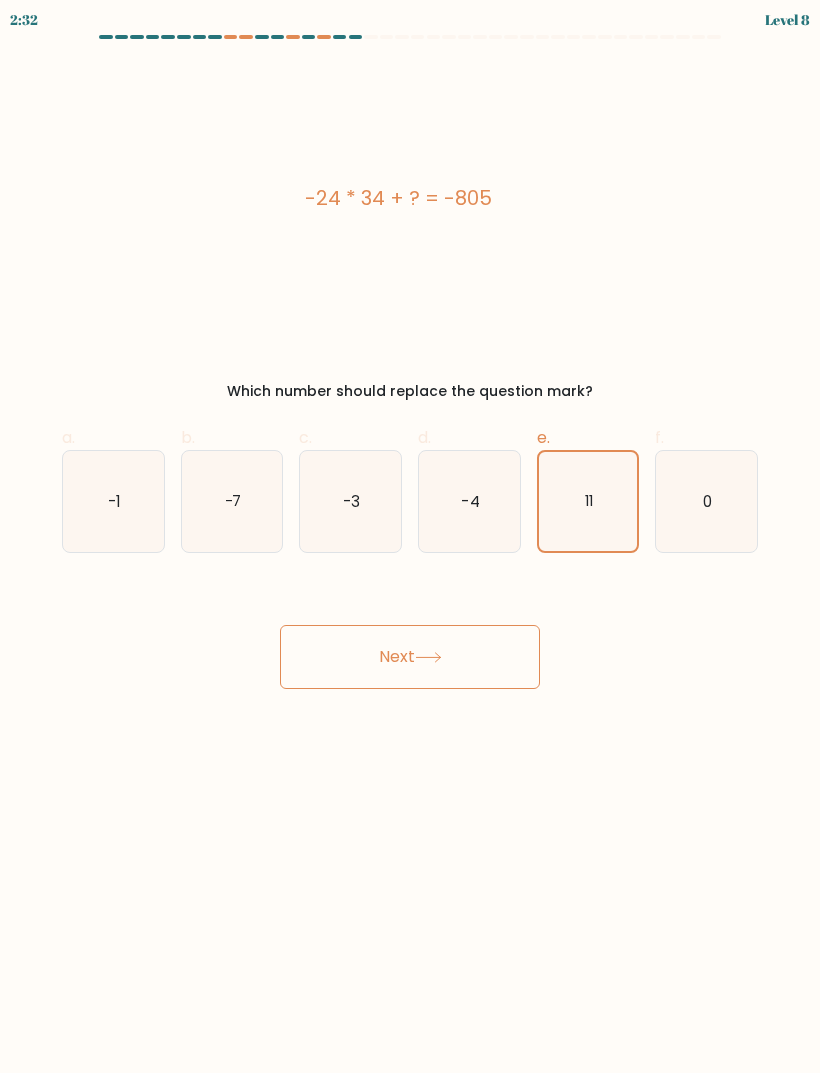 click on "0" 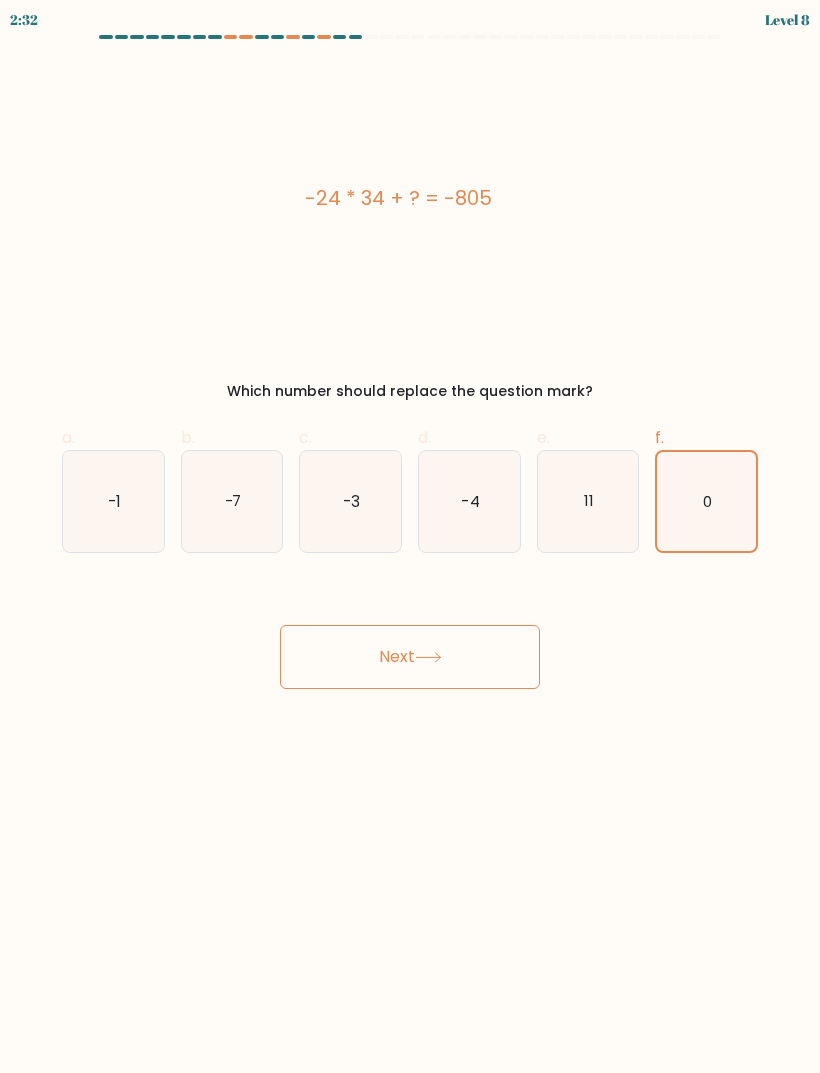 click on "11" 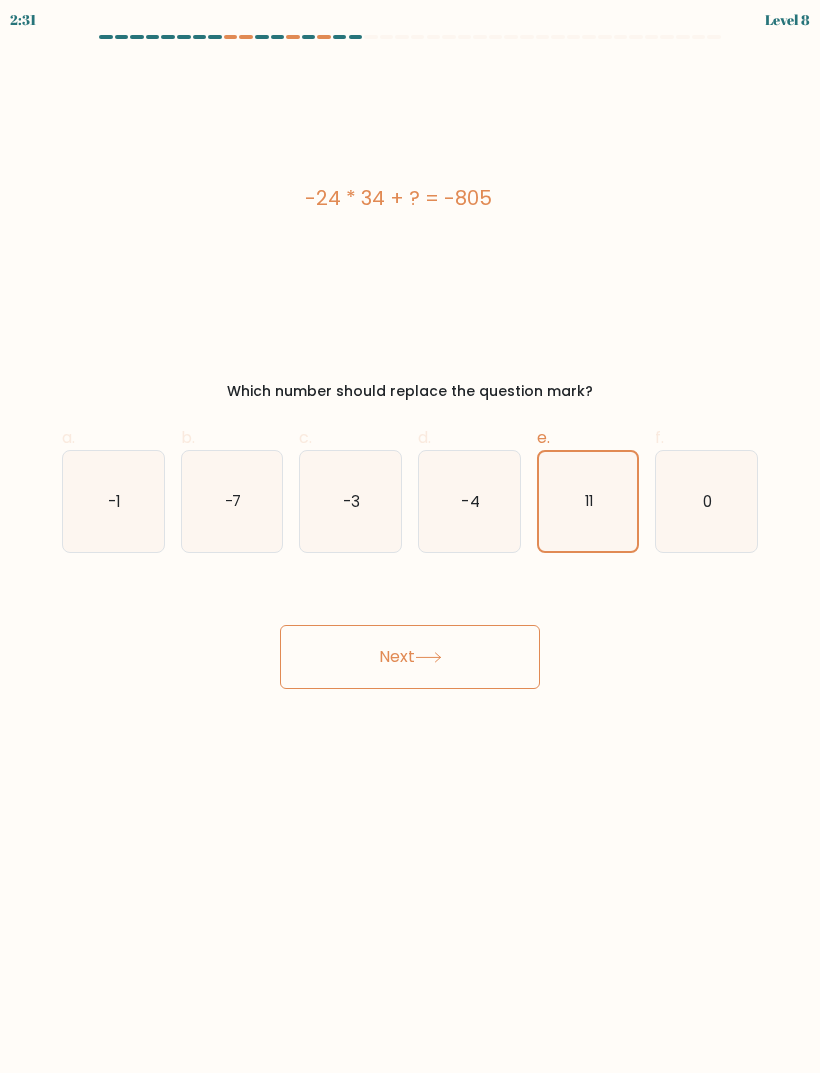 click on "Next" at bounding box center (410, 657) 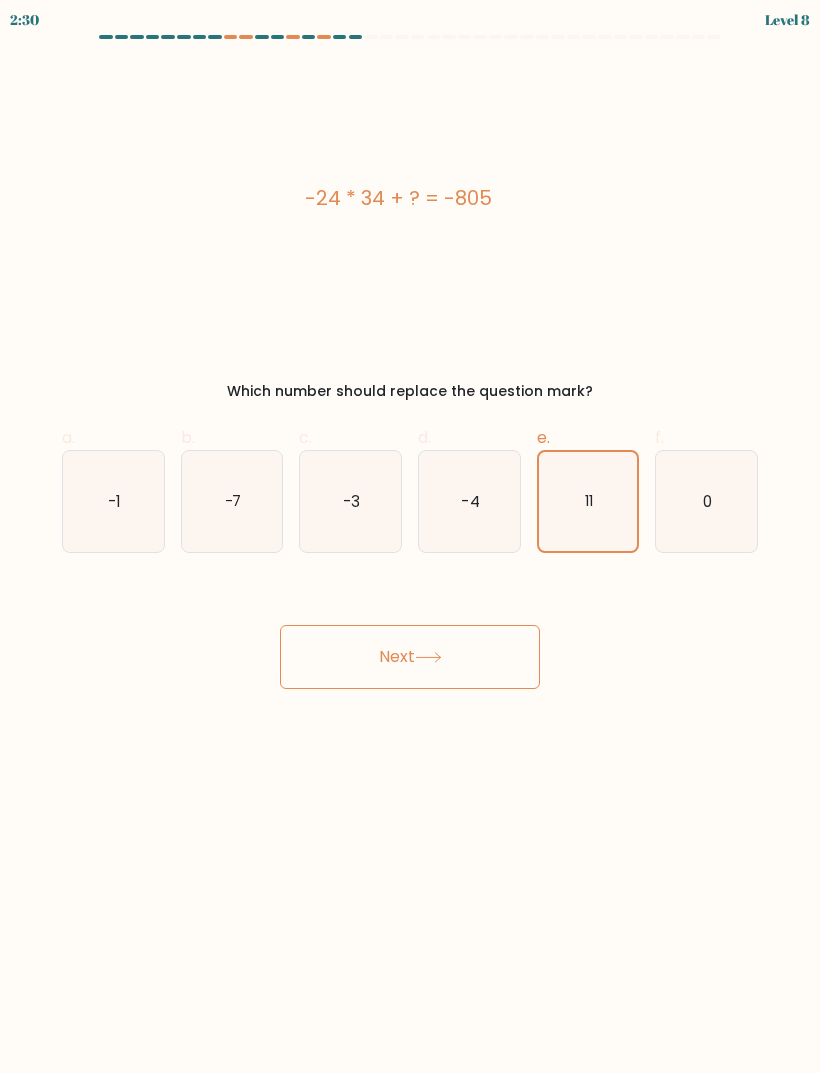 click on "Next" at bounding box center (410, 657) 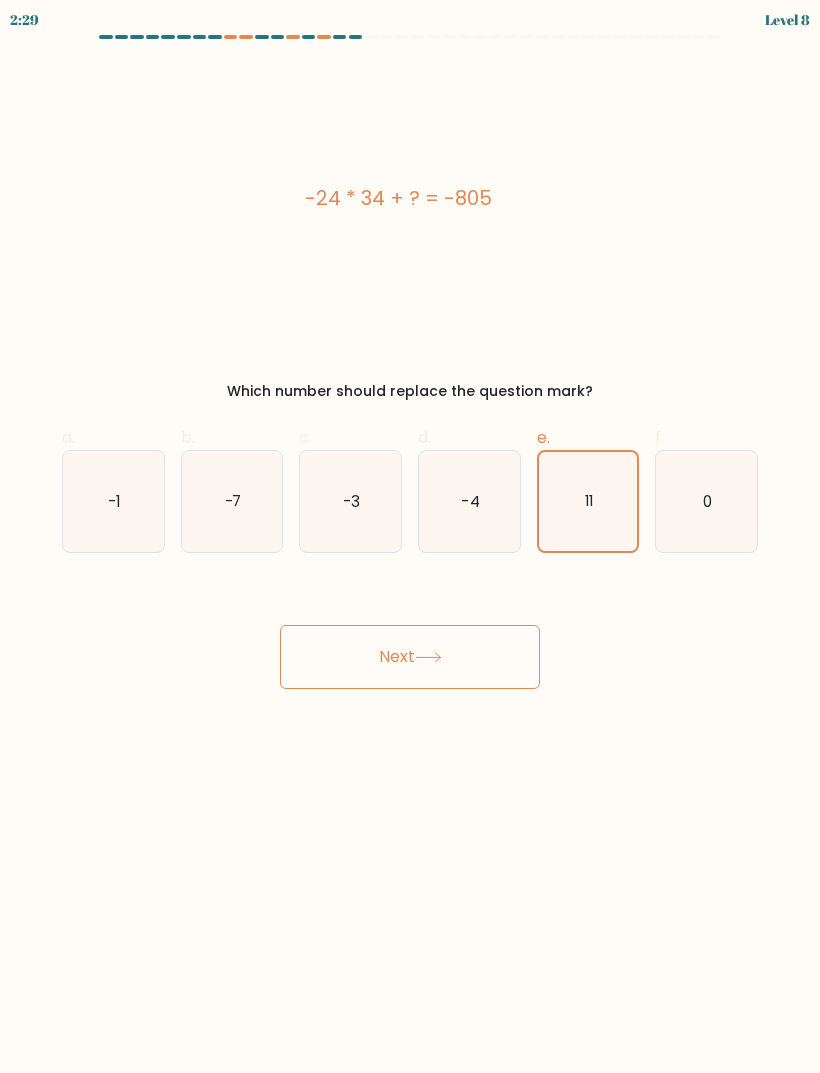 click on "Next" at bounding box center [410, 657] 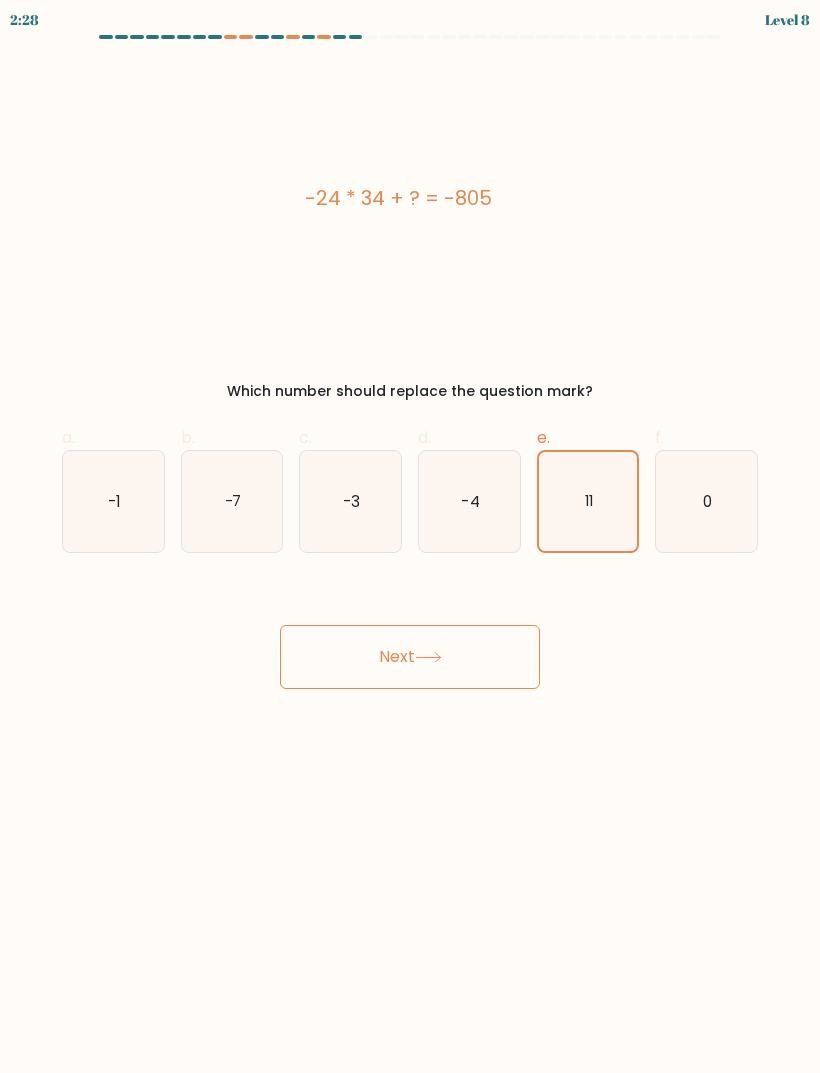click on "Next" at bounding box center [410, 657] 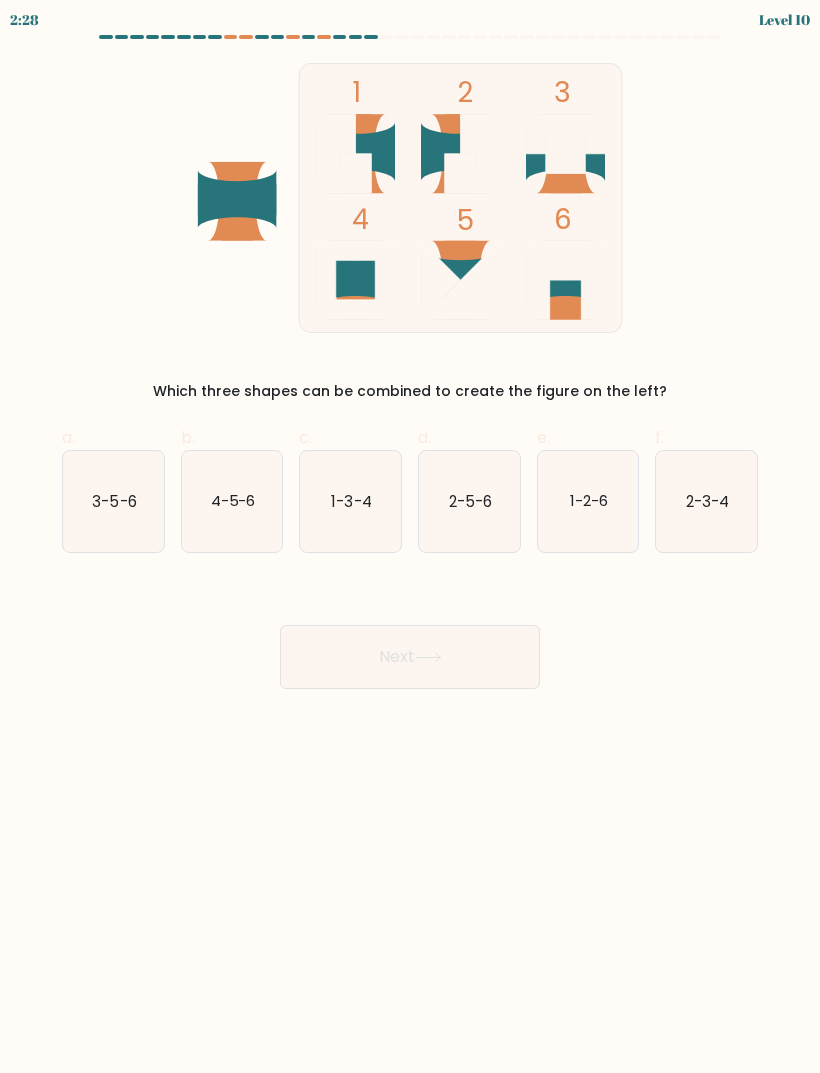 click on "Next" at bounding box center [410, 657] 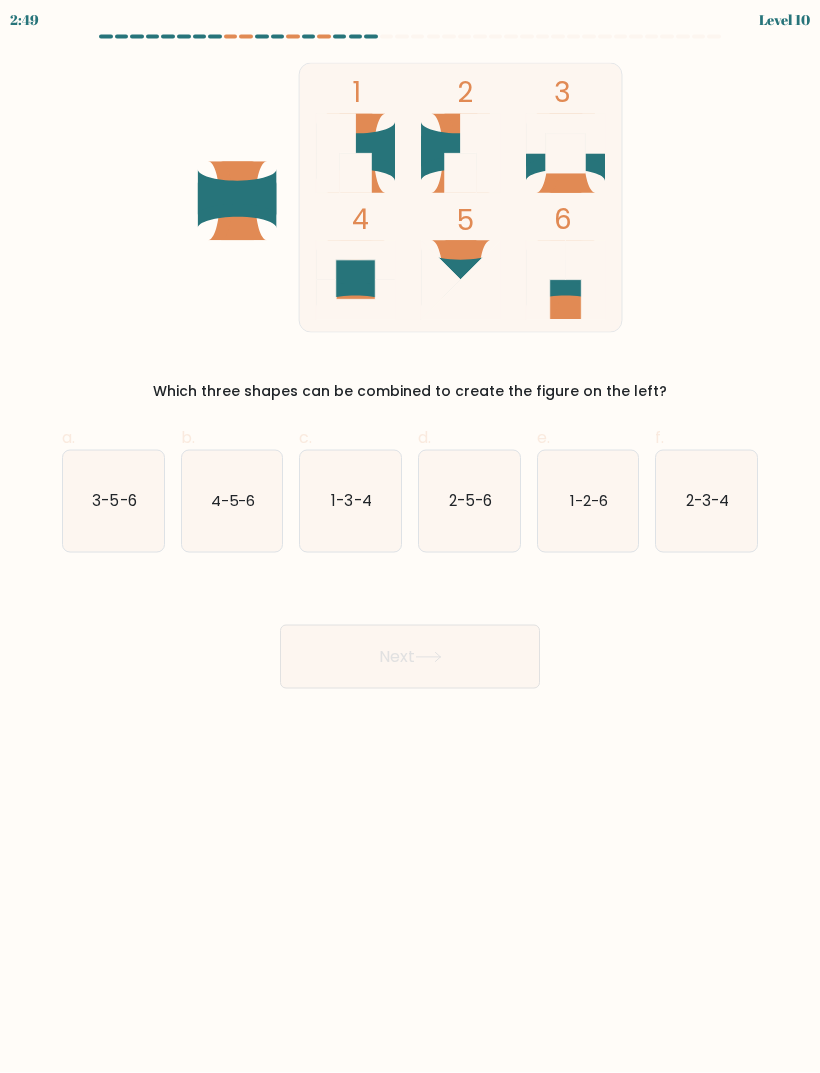 scroll, scrollTop: 63, scrollLeft: 0, axis: vertical 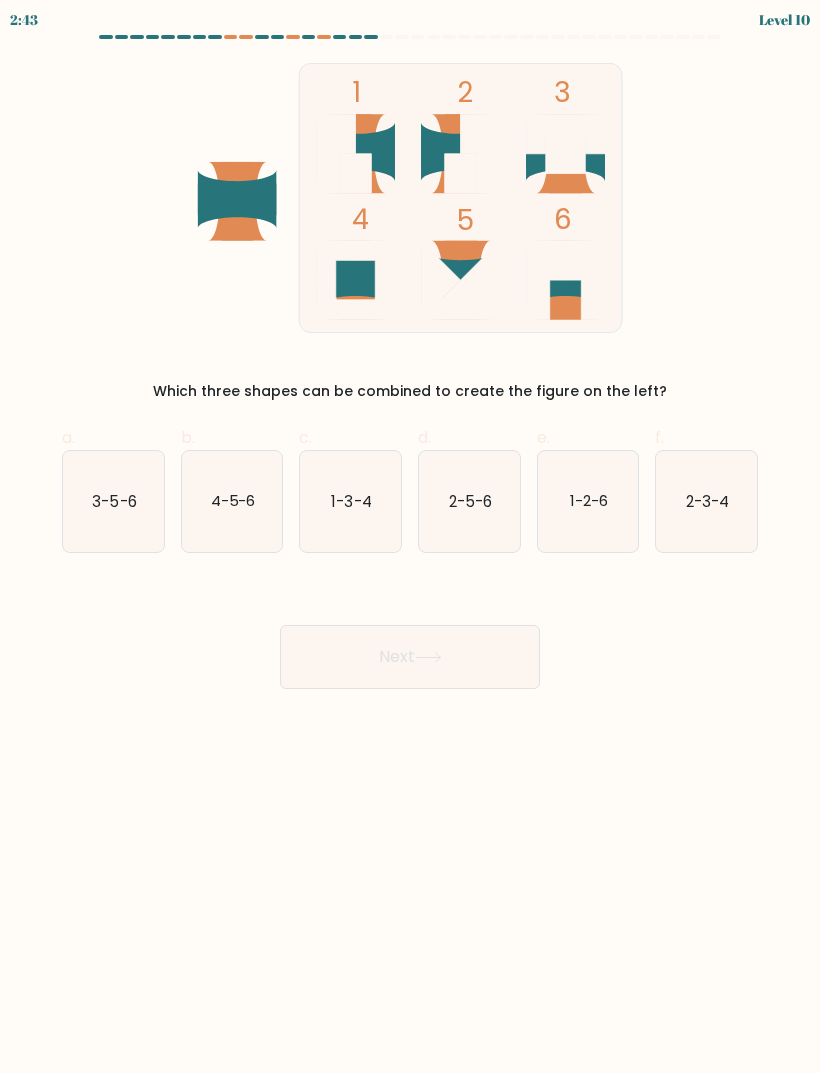 click on "3-5-6" 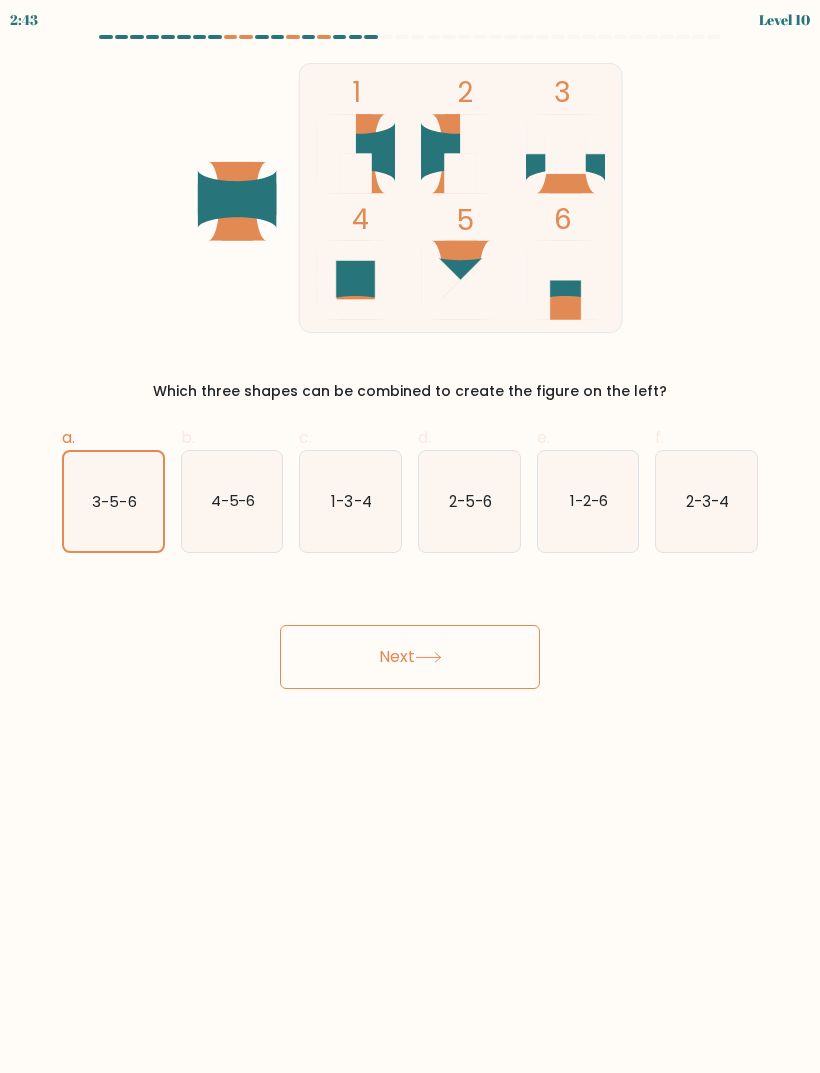 click on "Next" at bounding box center [410, 657] 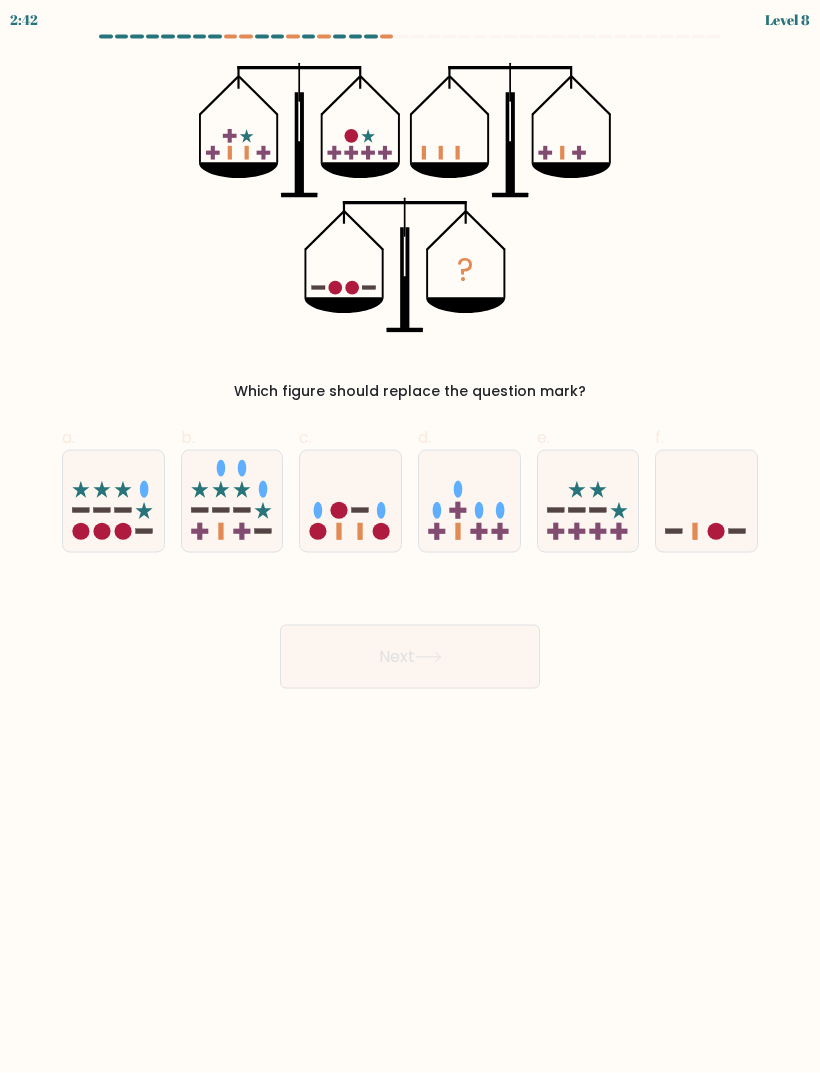 scroll, scrollTop: 0, scrollLeft: 0, axis: both 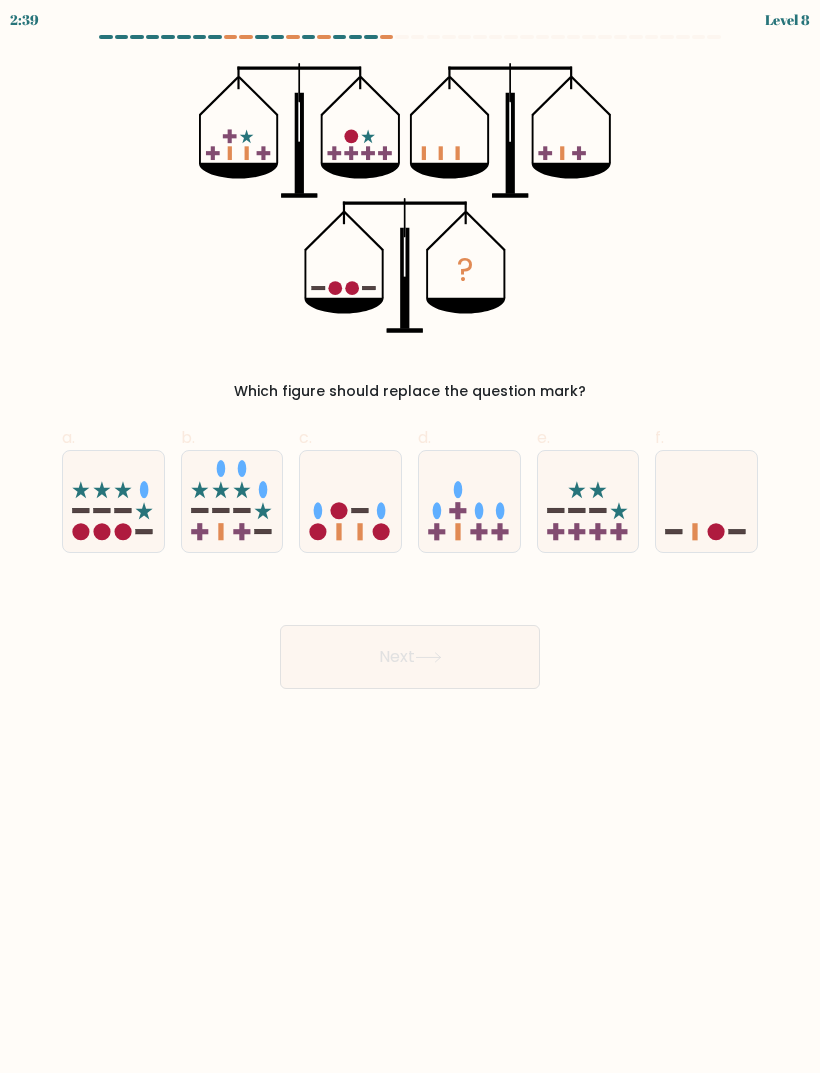 click 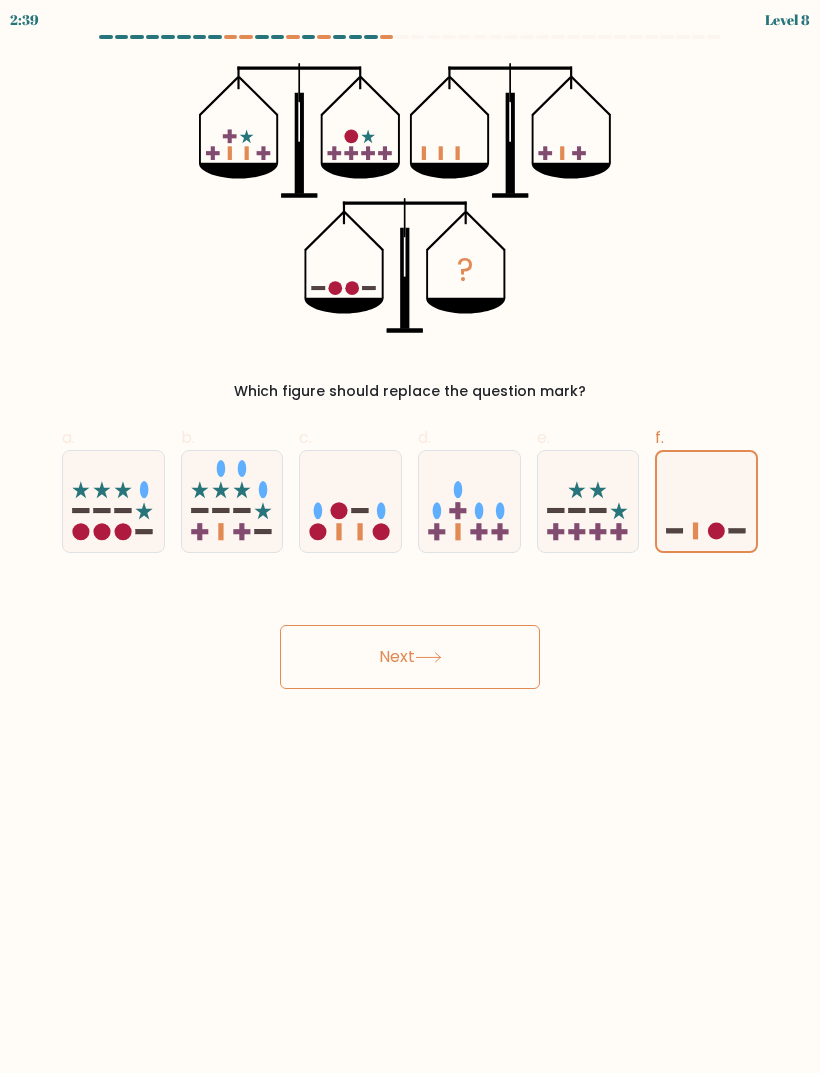 click on "Next" at bounding box center (410, 657) 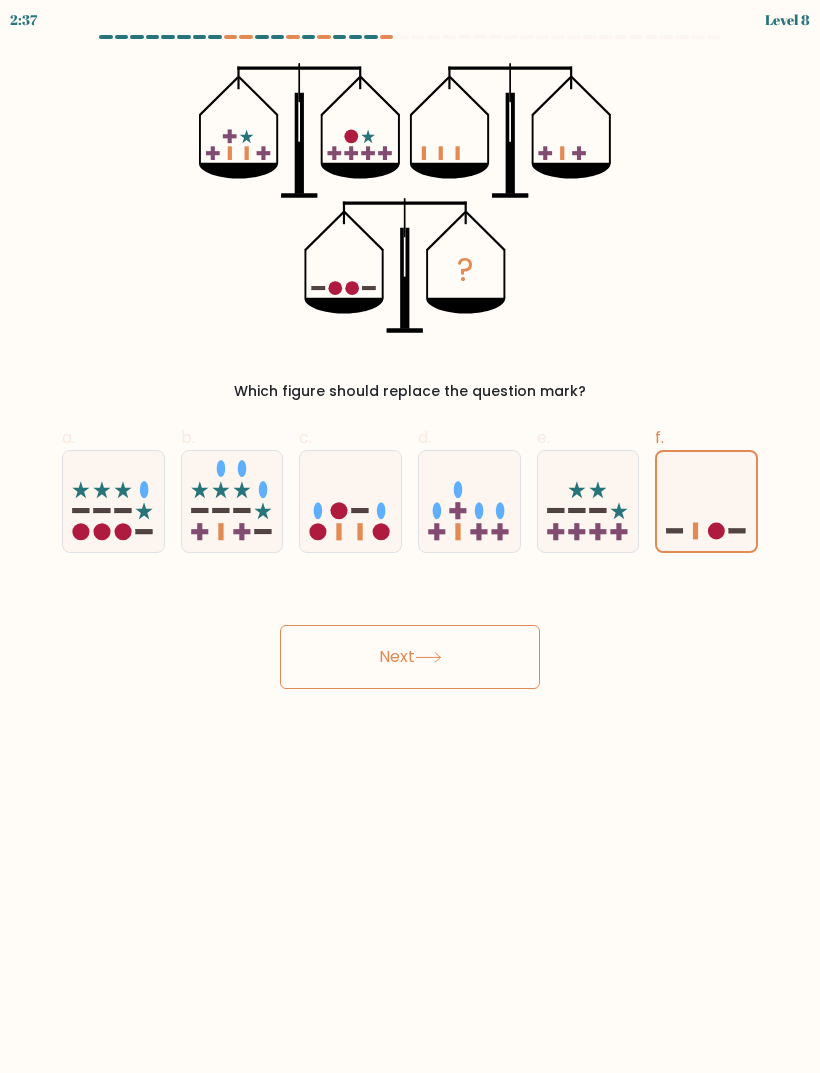 click on "Next" at bounding box center [410, 657] 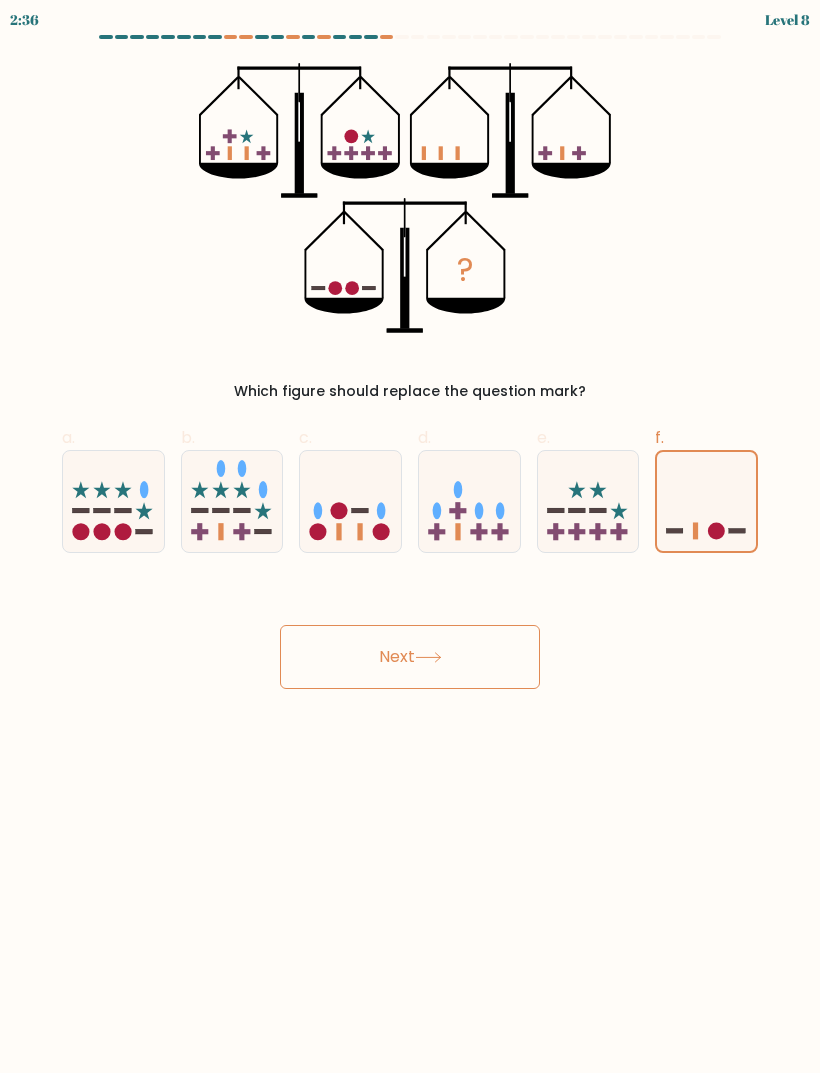click on "Next" at bounding box center [410, 657] 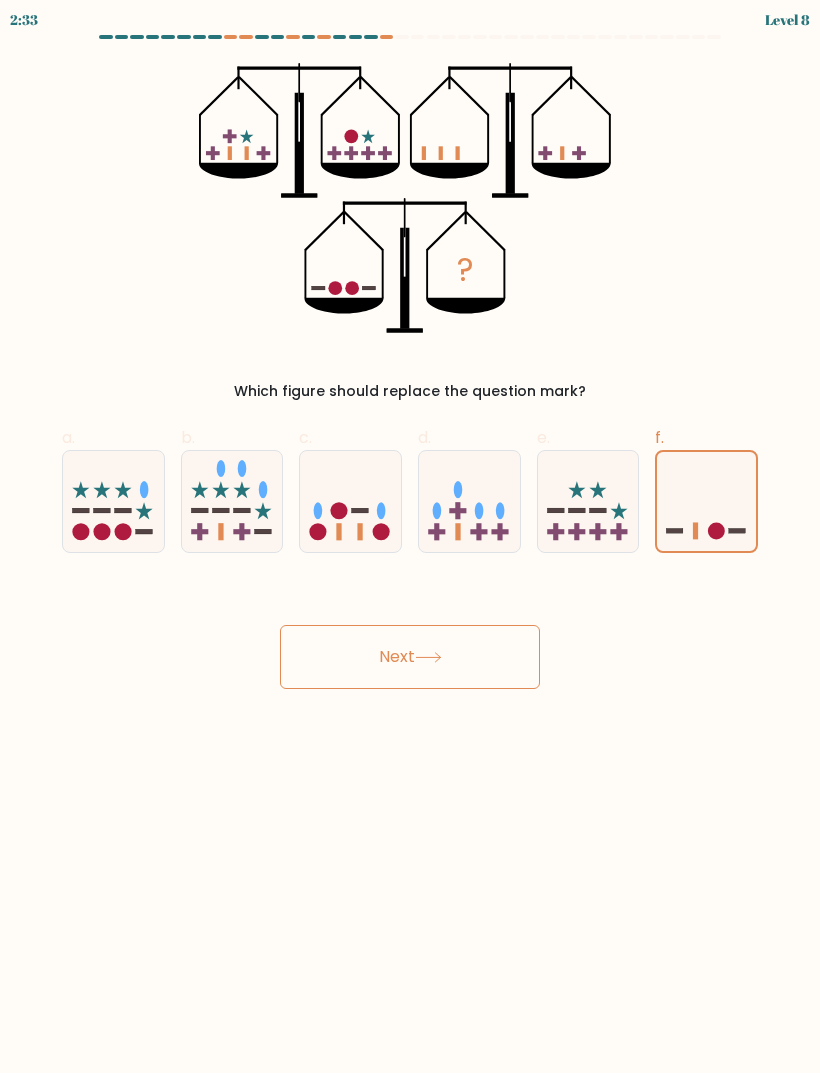click on "Next" at bounding box center (410, 657) 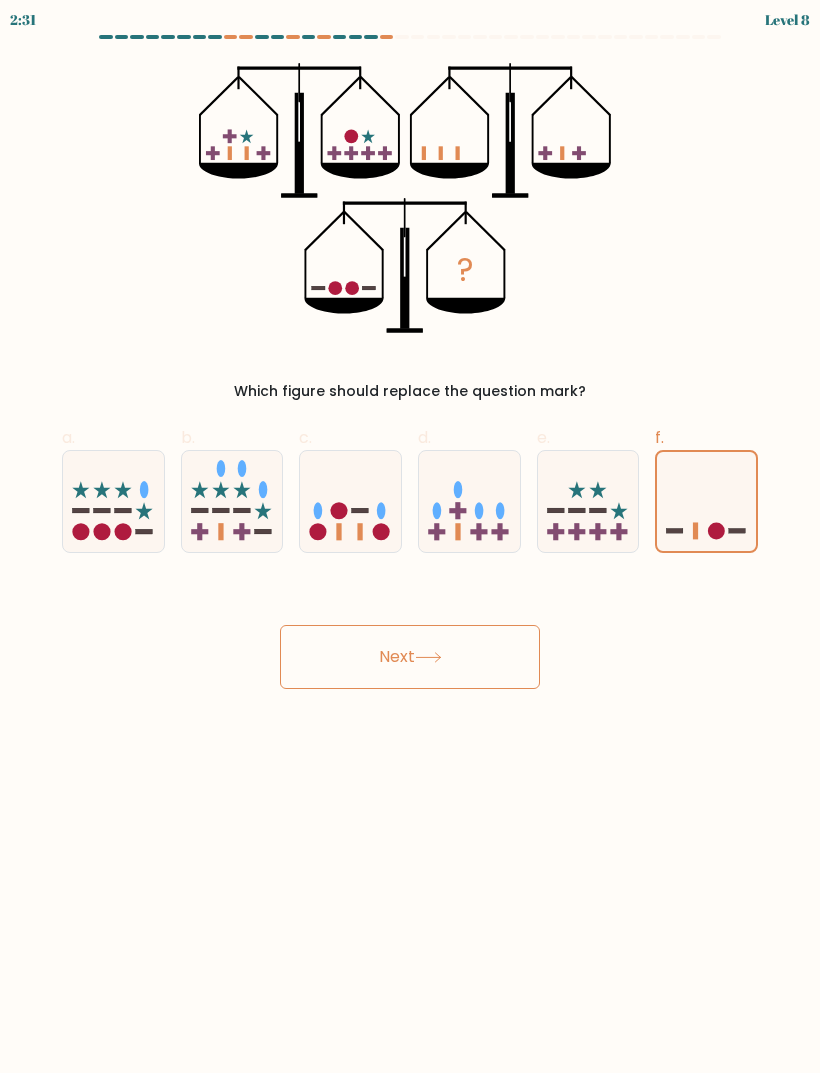 click on "Next" at bounding box center [410, 657] 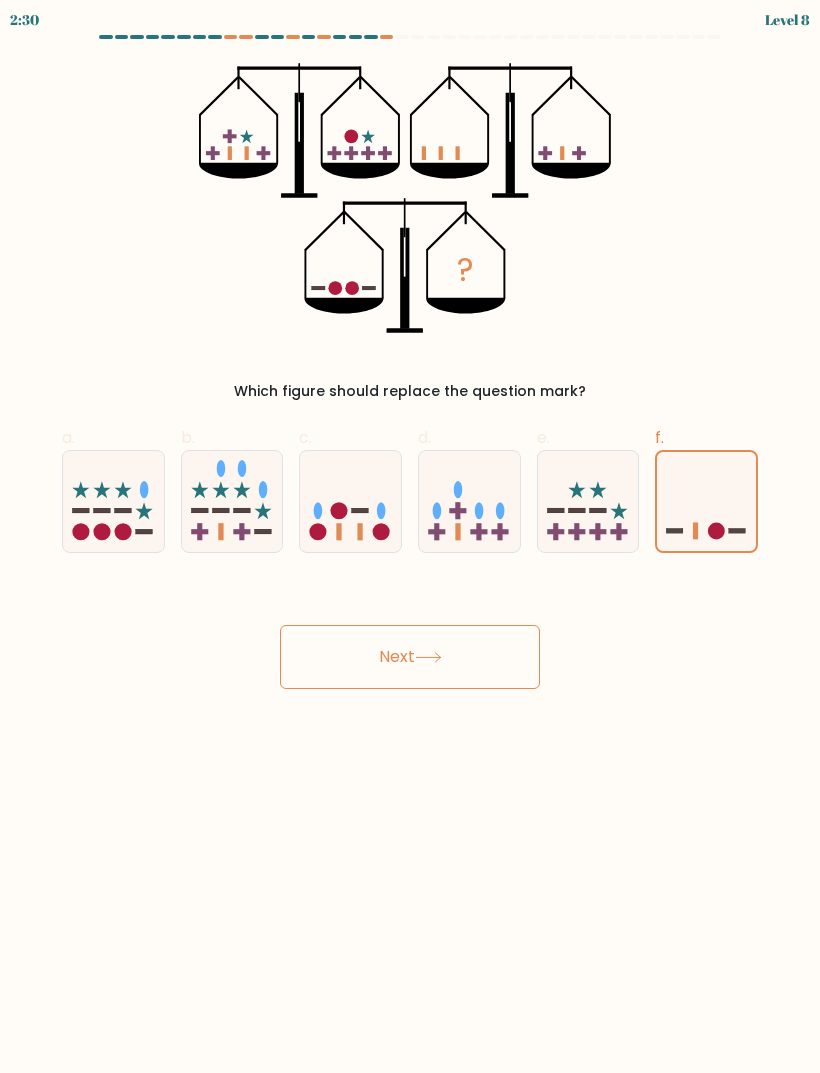 click on "Next" at bounding box center [410, 657] 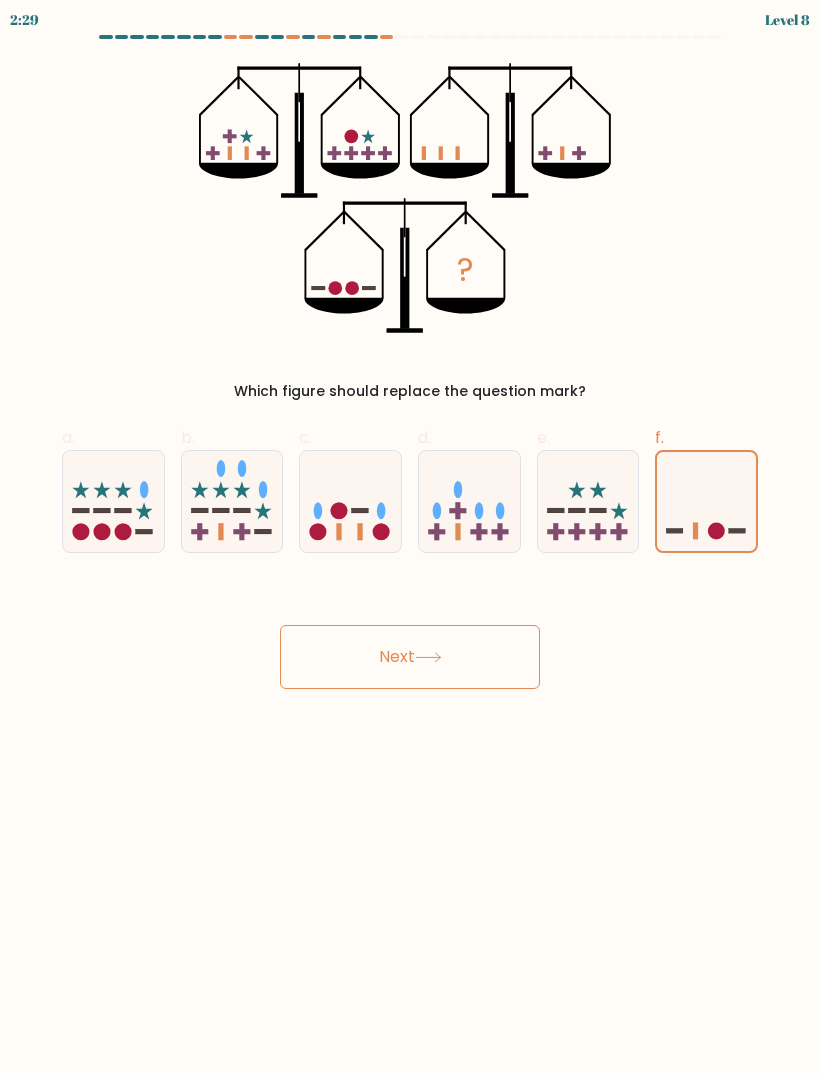 click 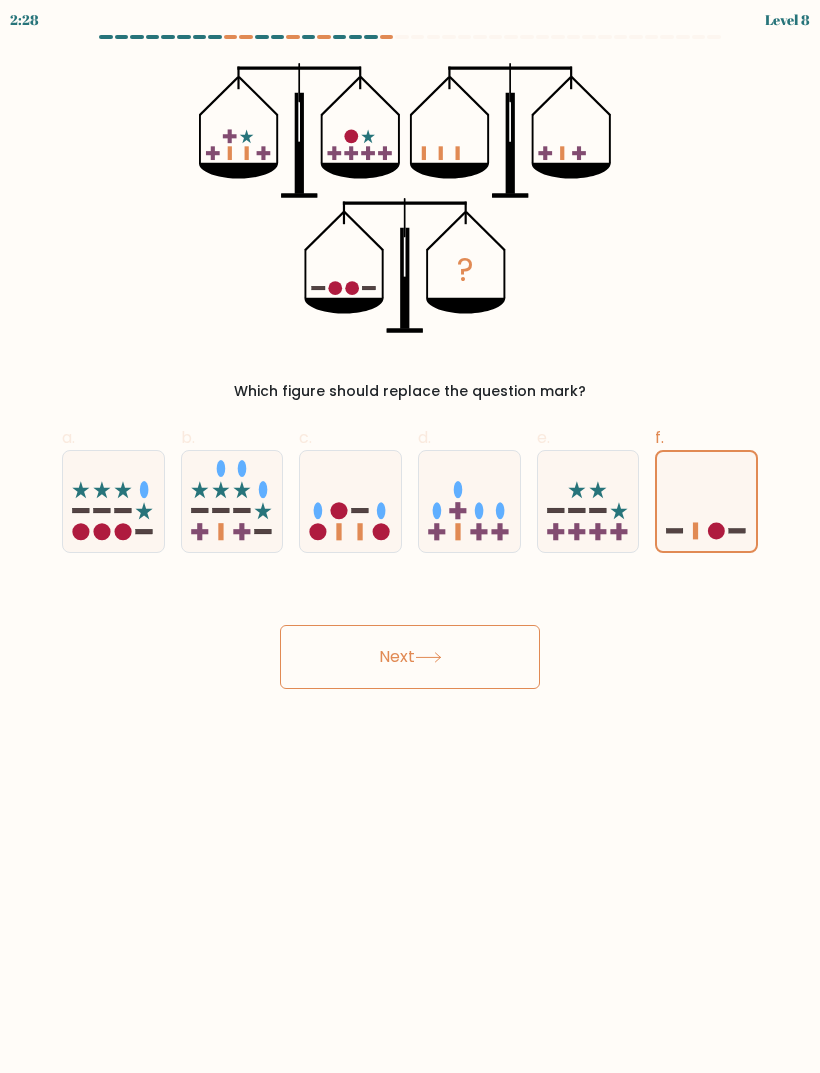 click on "Next" at bounding box center [410, 657] 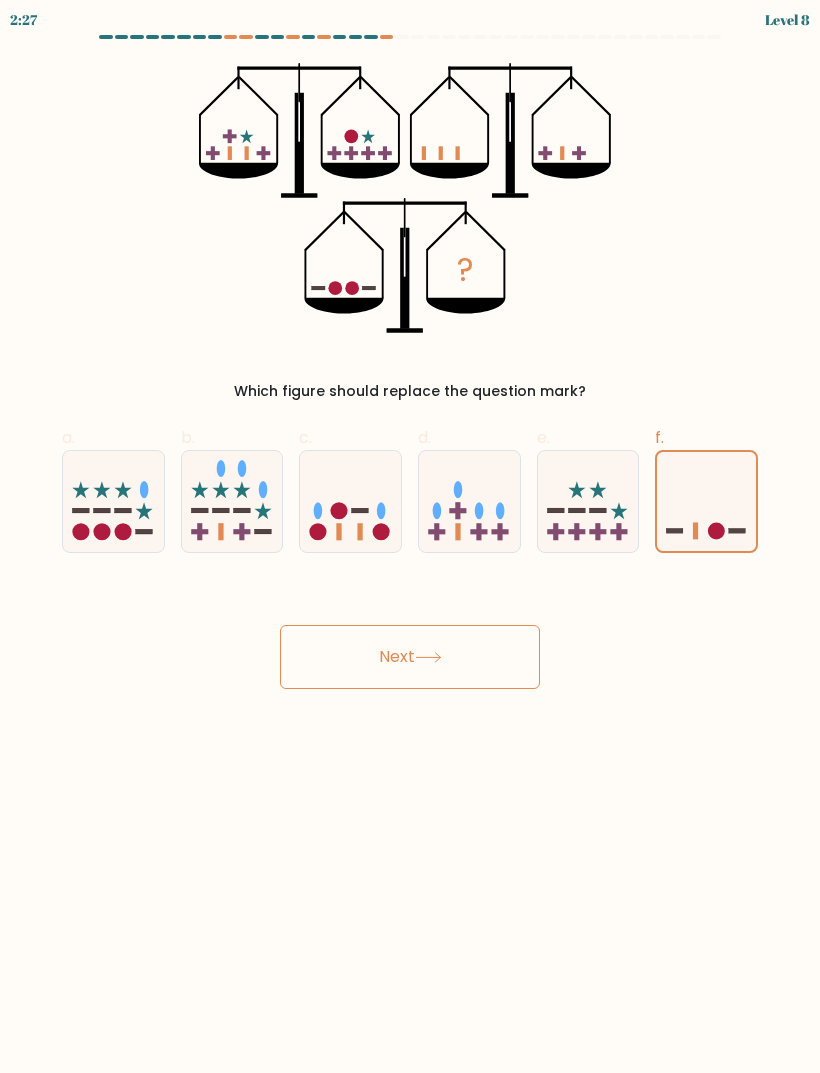 click on "Next" at bounding box center (410, 657) 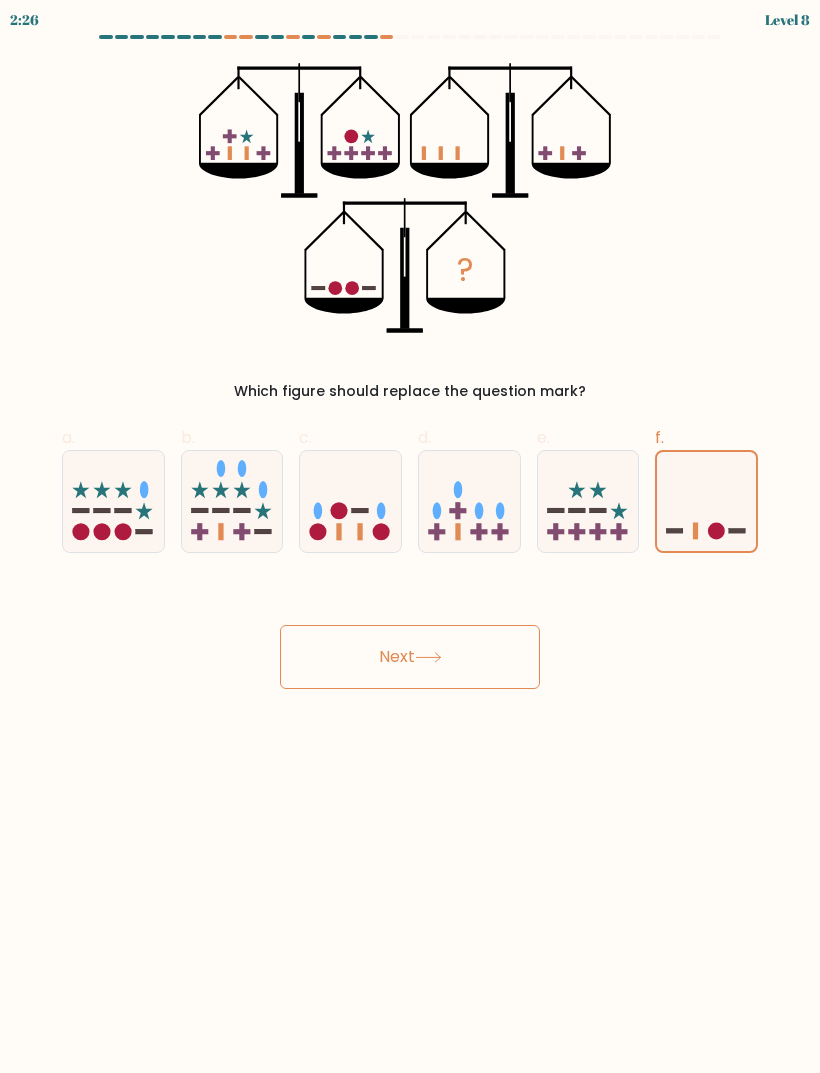 click on "Next" at bounding box center [410, 657] 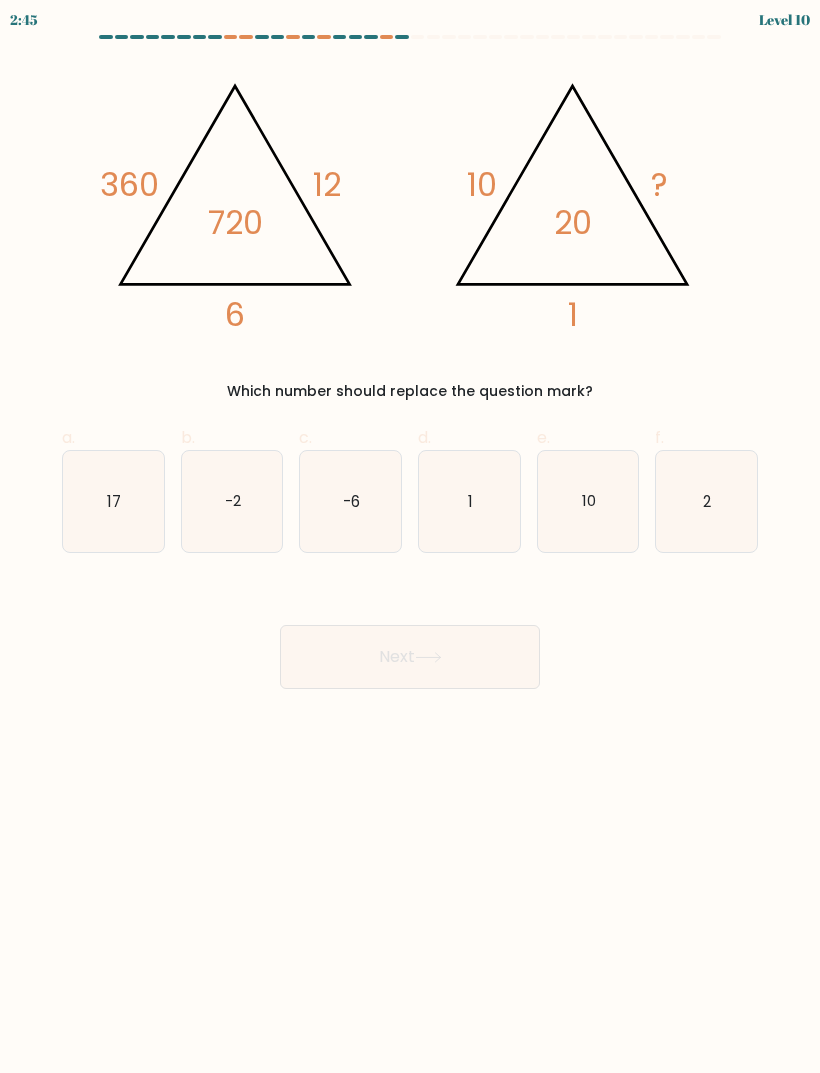 click on "10" 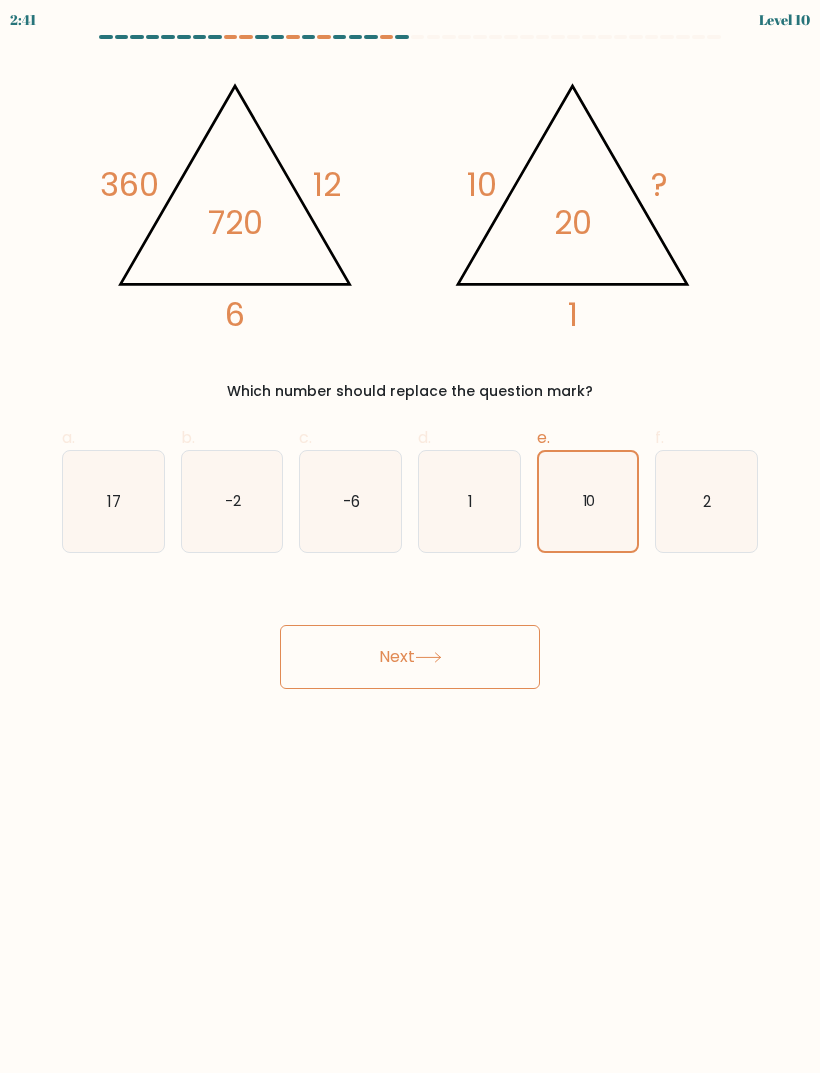 click on "2" 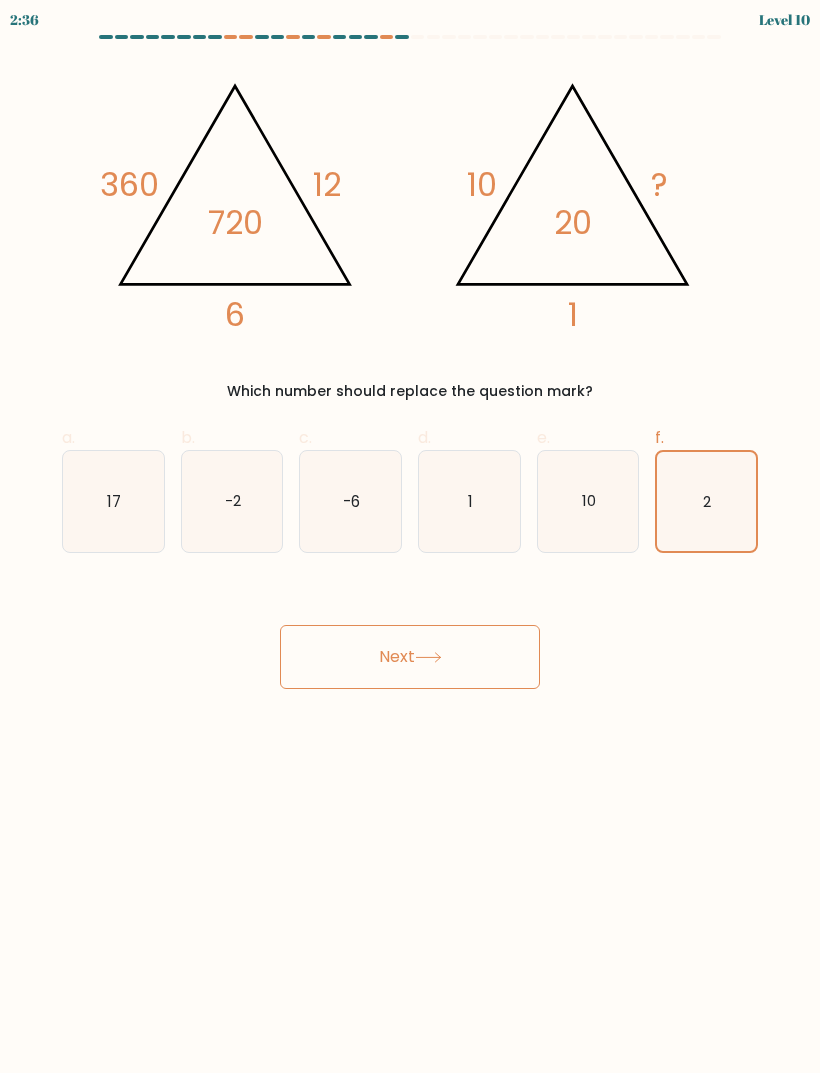 click on "Next" at bounding box center [410, 657] 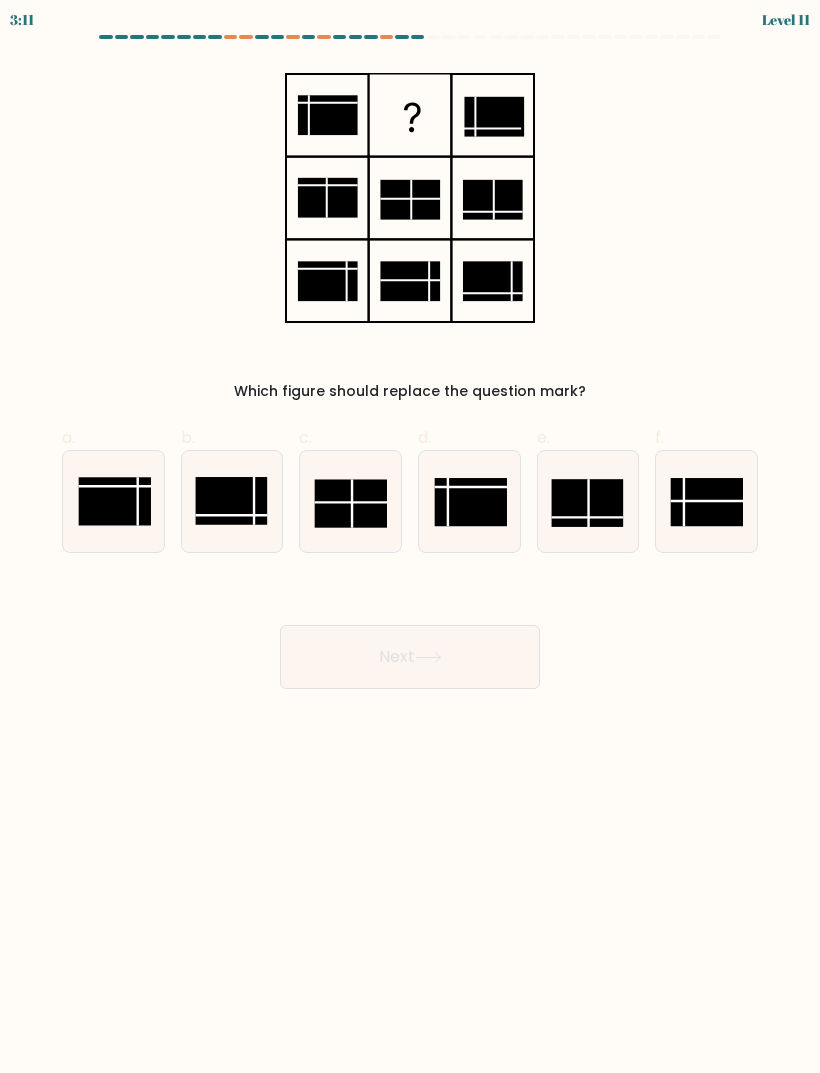 click 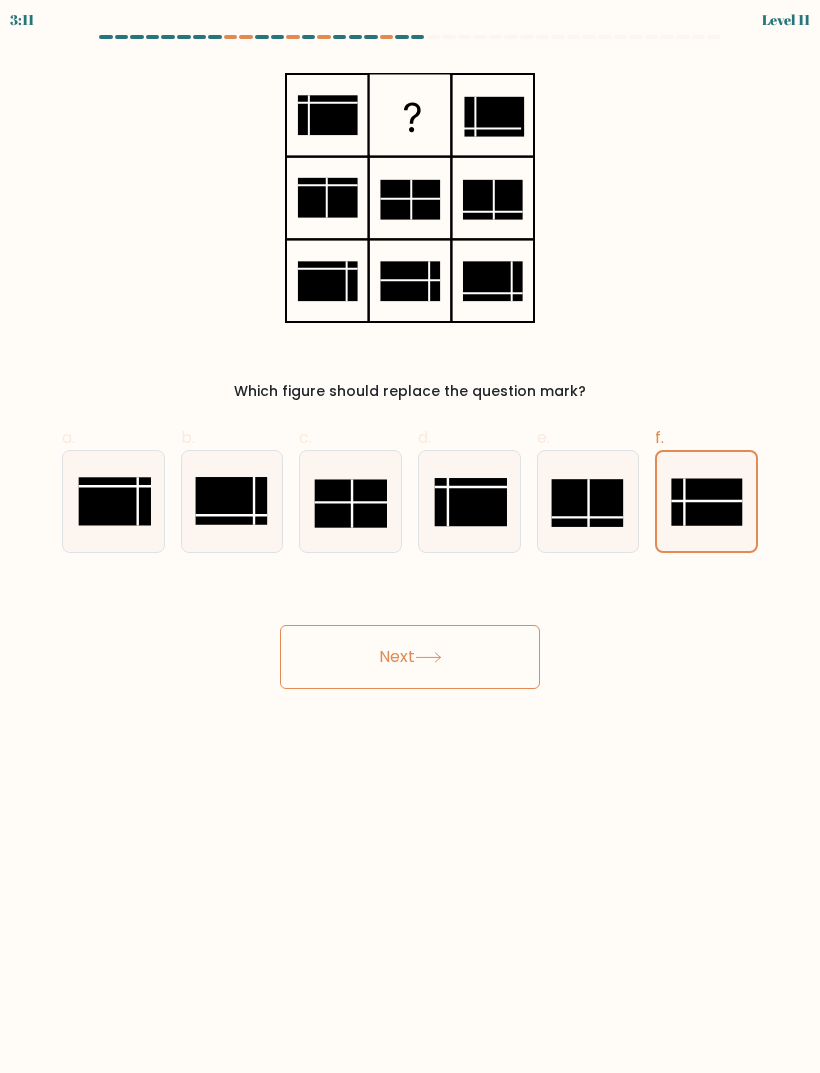 click on "Next" at bounding box center (410, 657) 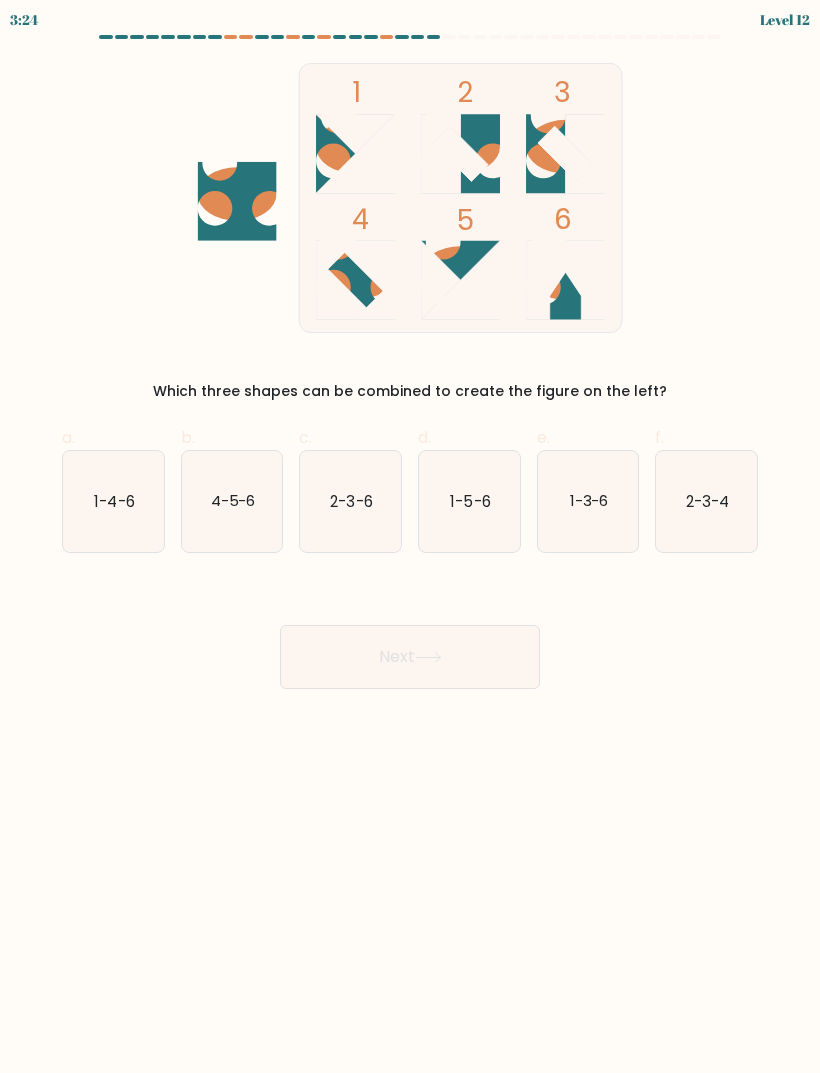 click on "2-3-4" 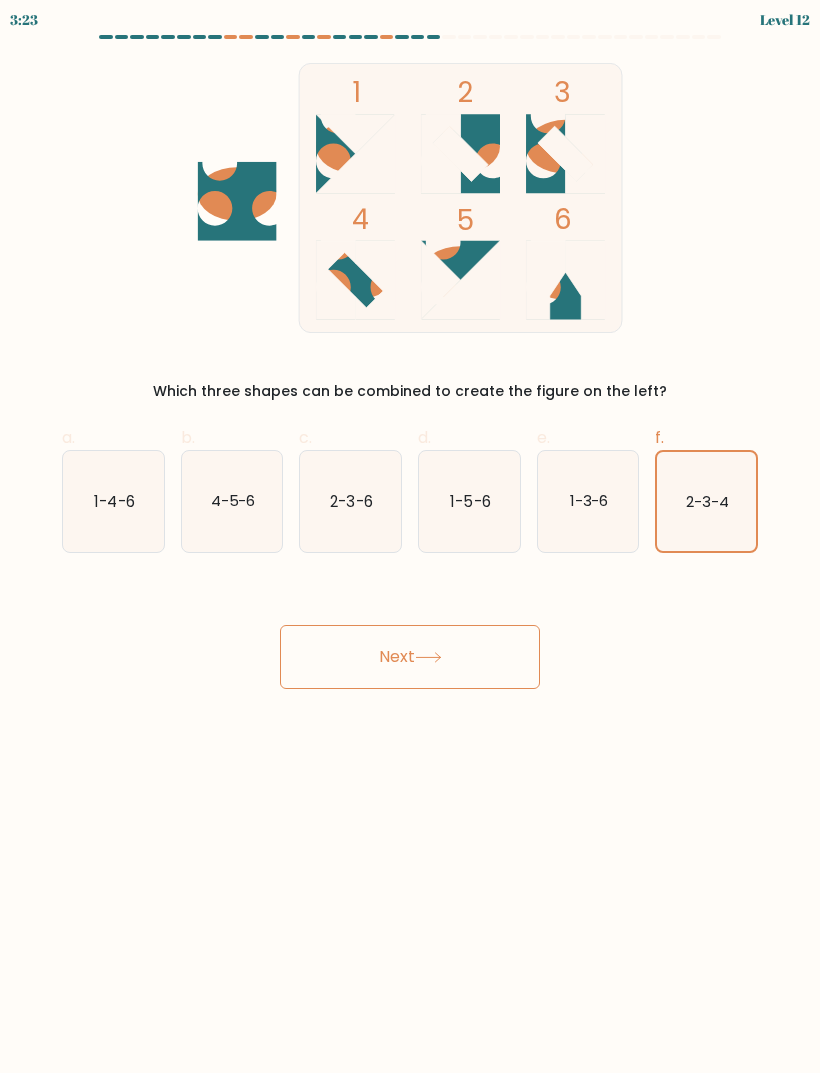 click on "2-3-4" 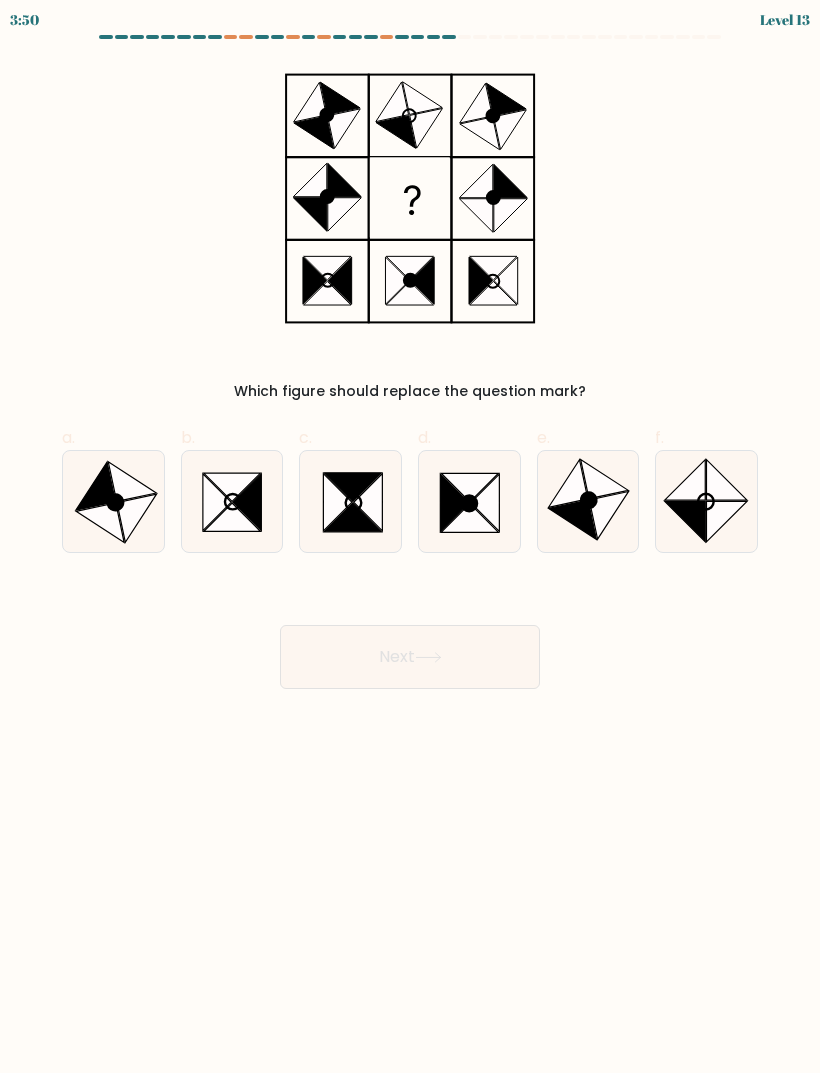 click 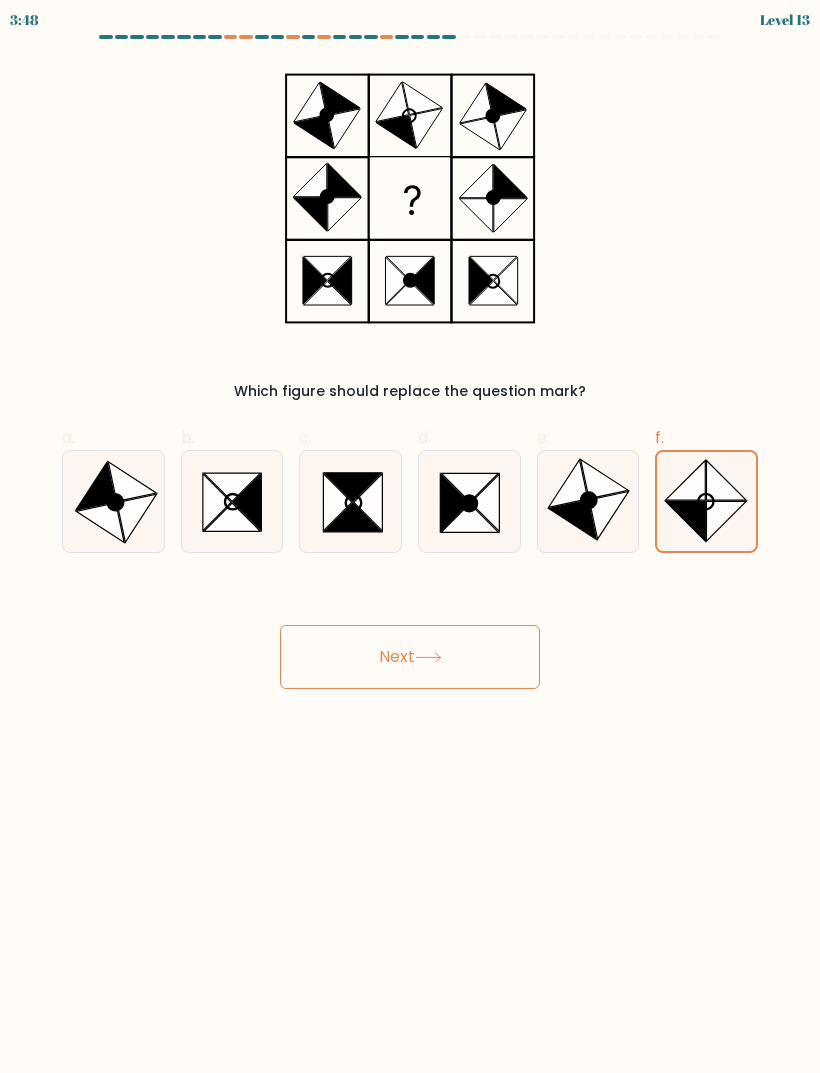 click on "Next" at bounding box center (410, 633) 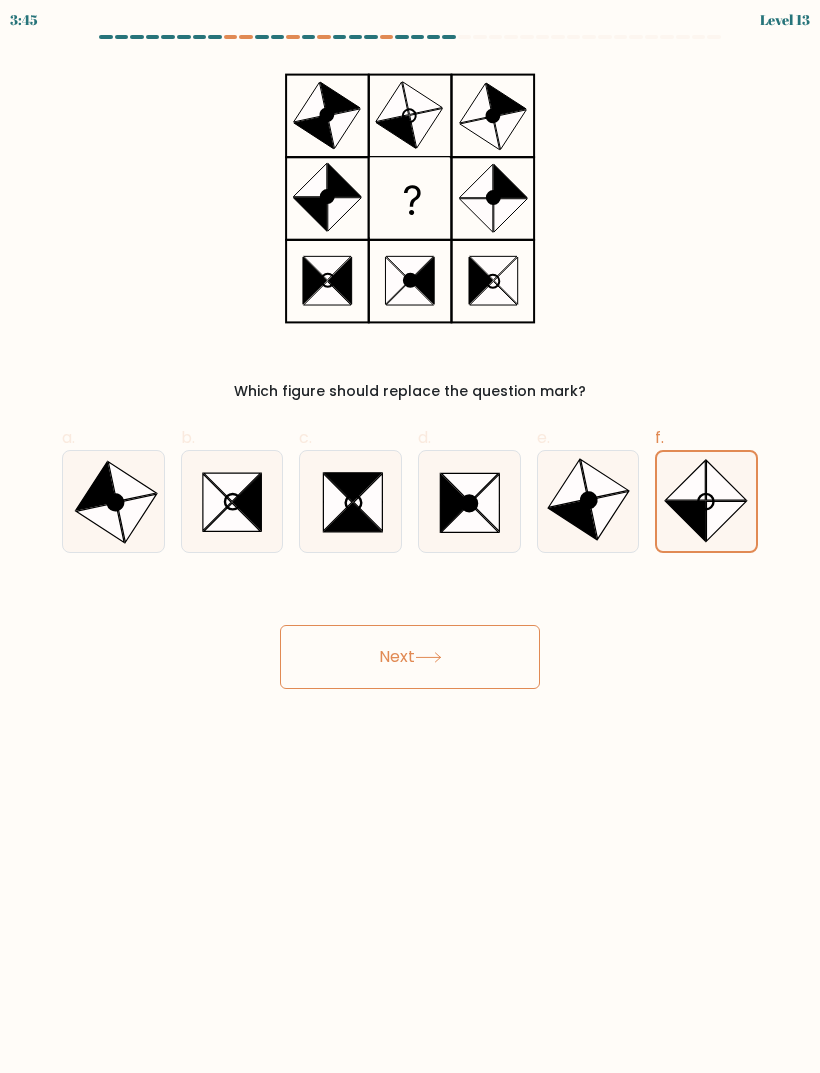 click 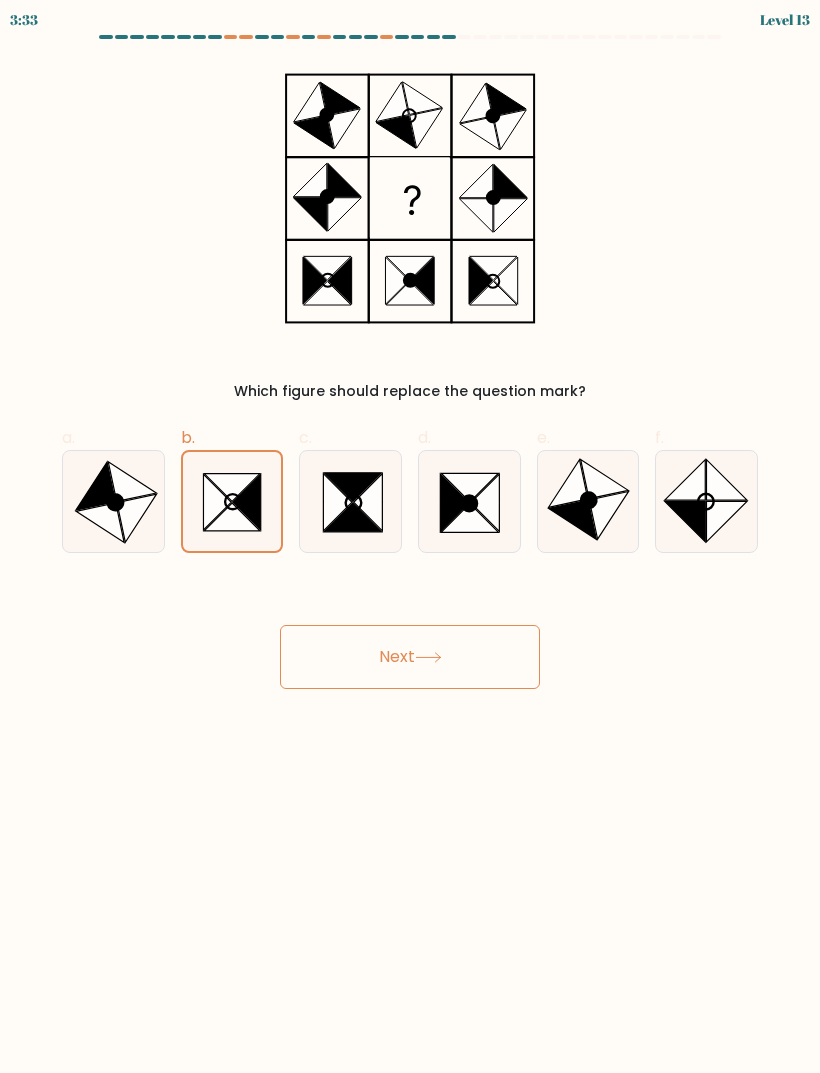 click 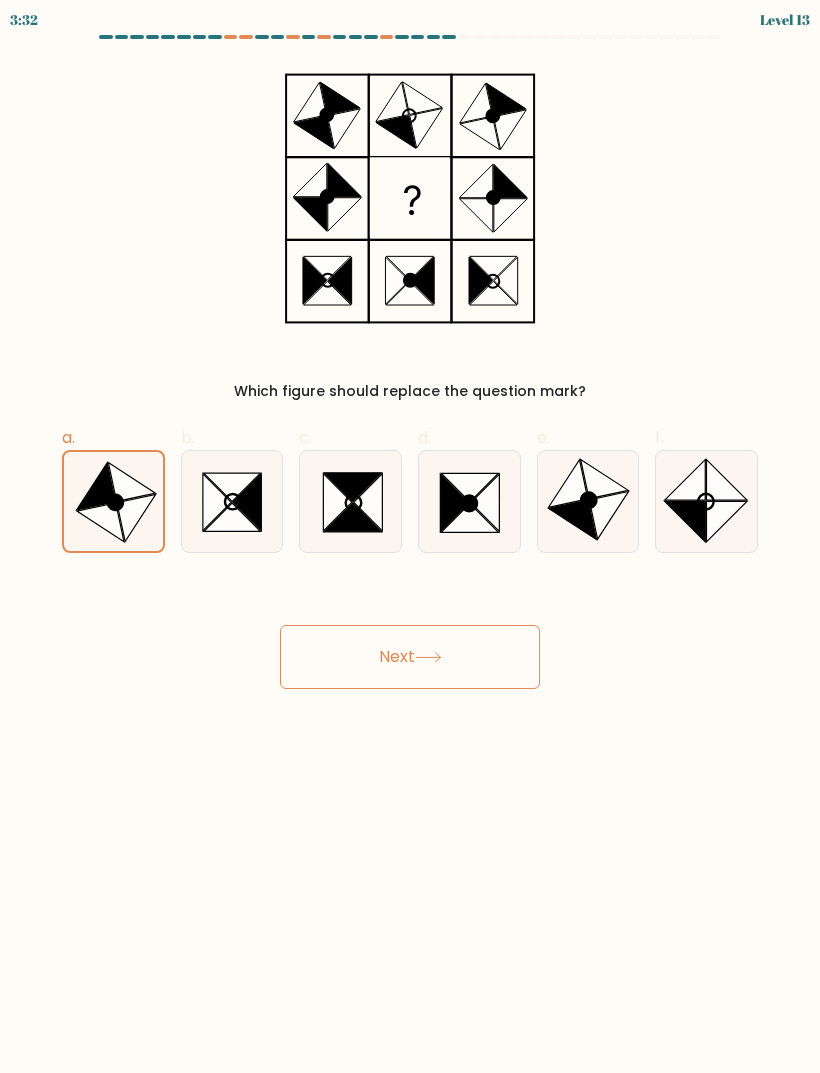 click on "Next" at bounding box center (410, 657) 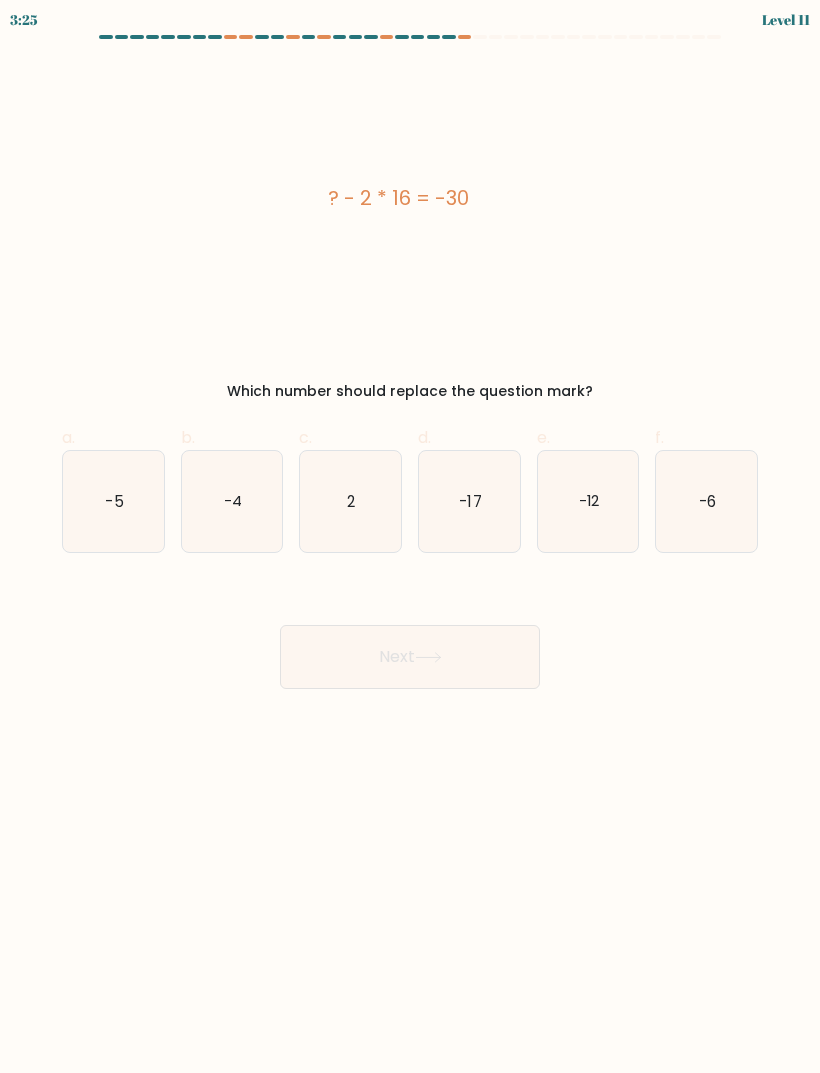 click on "-12" 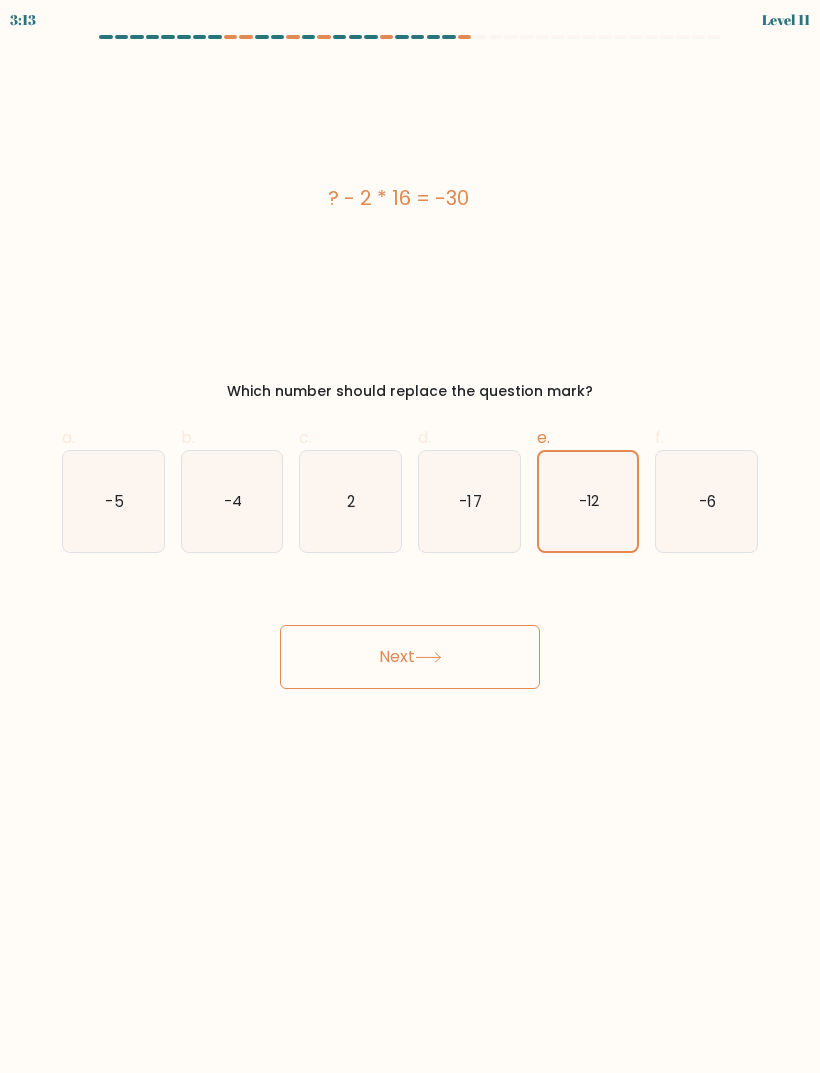 click on "-5" 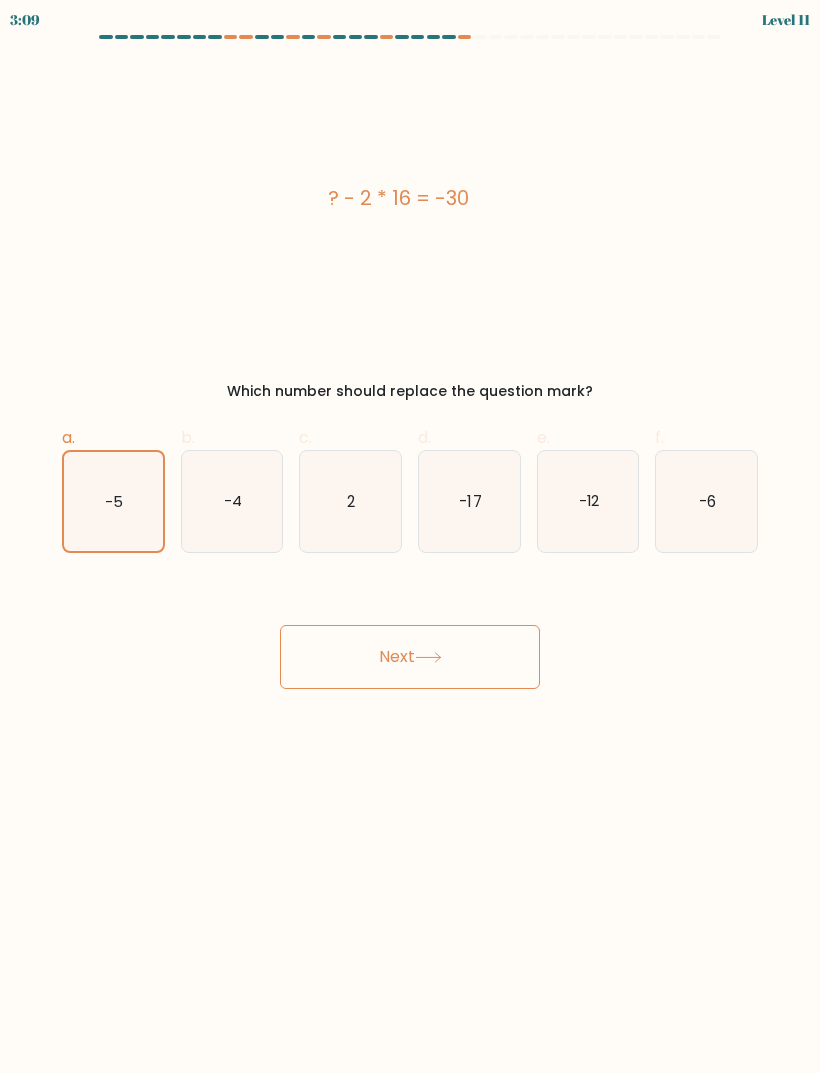 click on "-12" 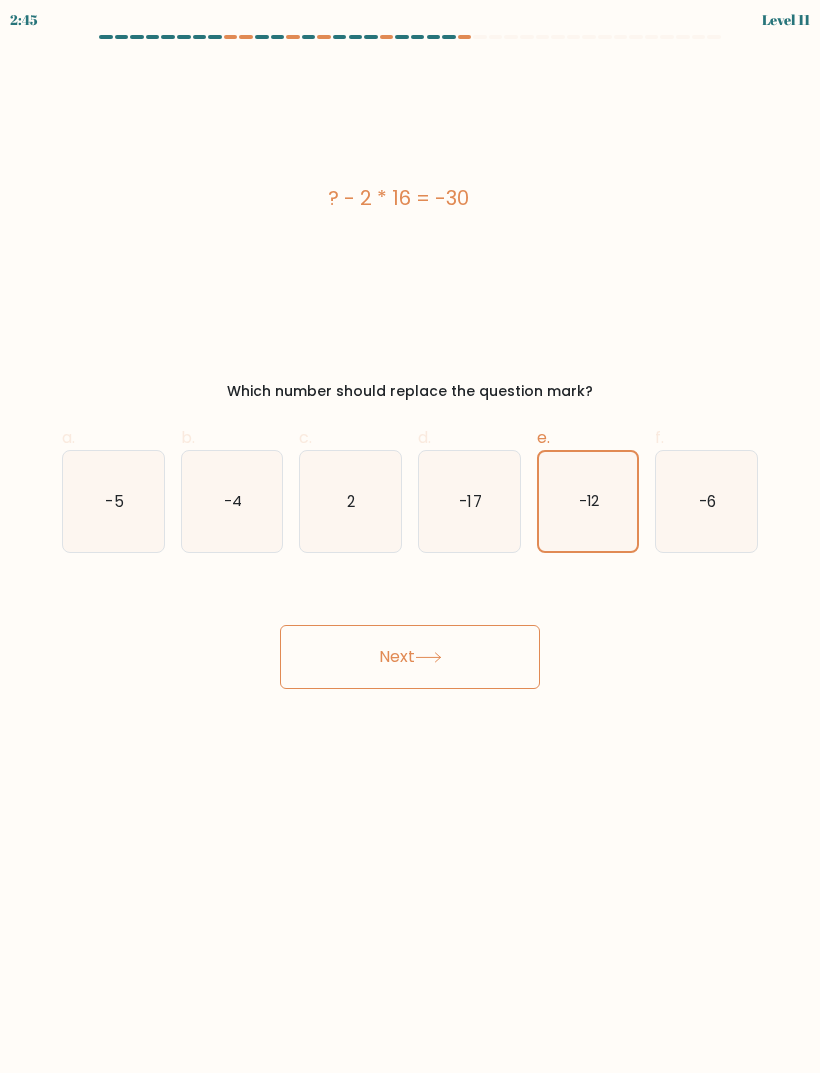 click on "-6" 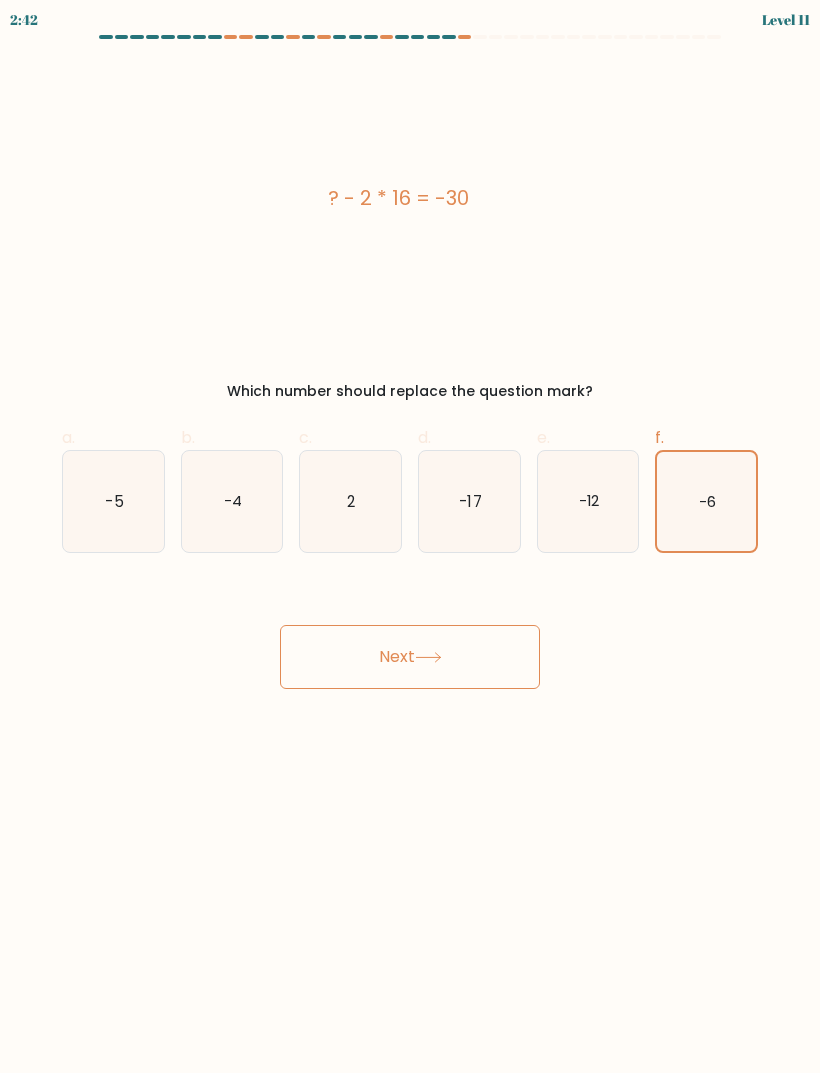click on "Next" at bounding box center (410, 657) 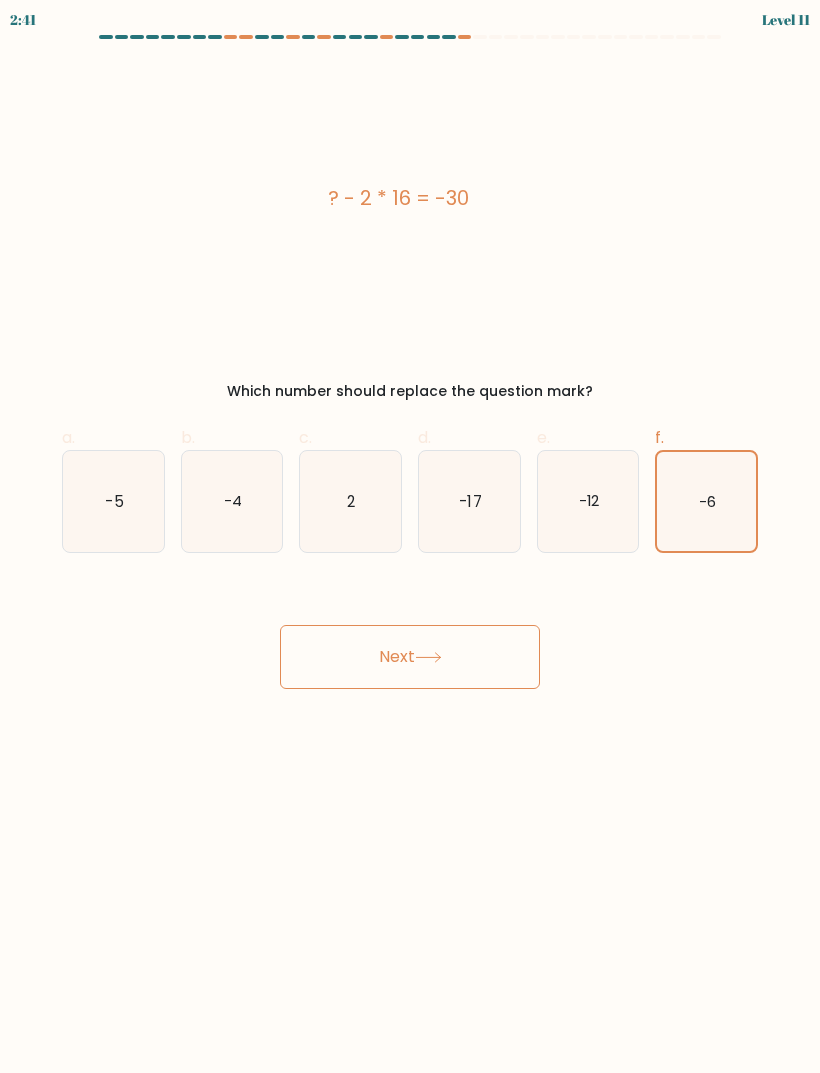 click on "Next" at bounding box center (410, 657) 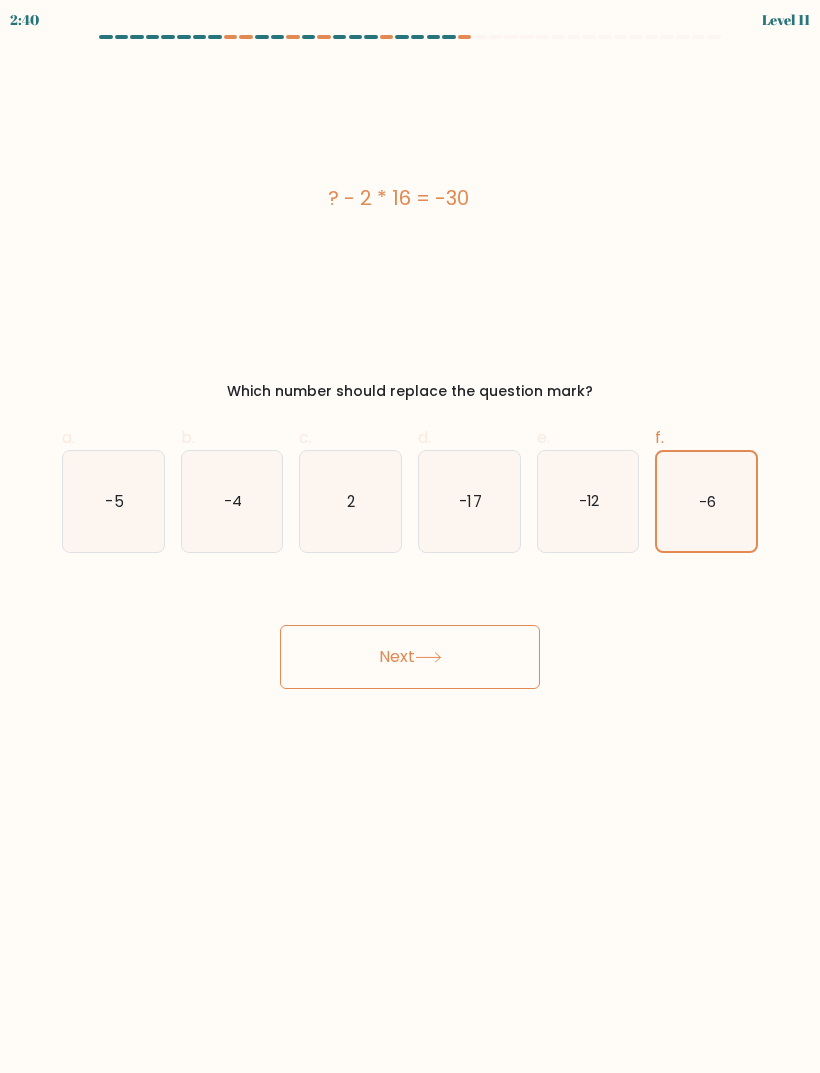 click on "Next" at bounding box center [410, 657] 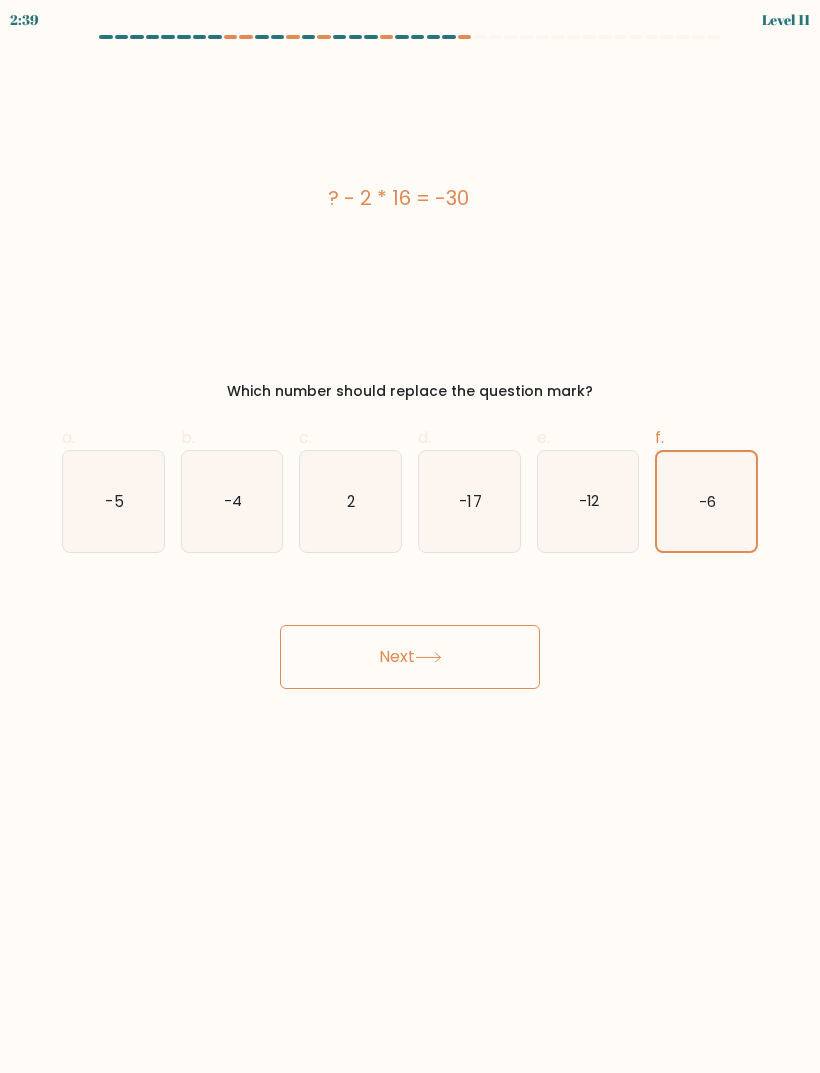 click on "Next" at bounding box center (410, 657) 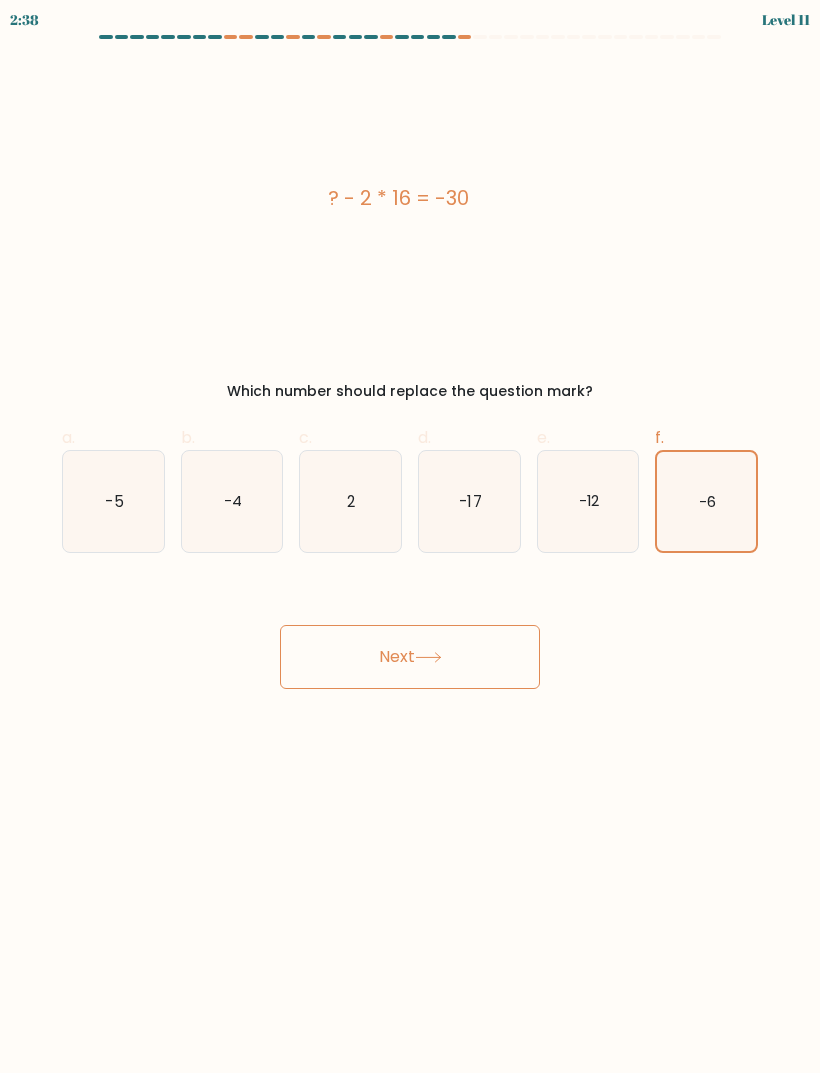 click on "Next" at bounding box center [410, 657] 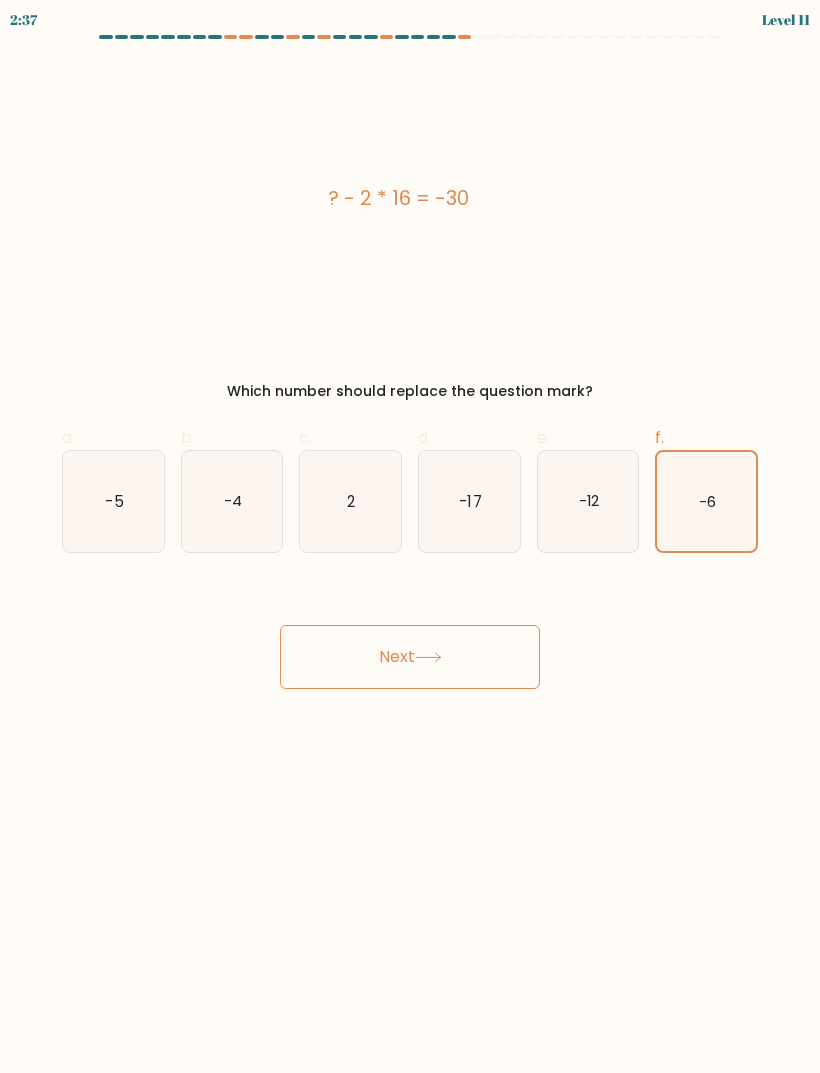 click on "Next" at bounding box center [410, 657] 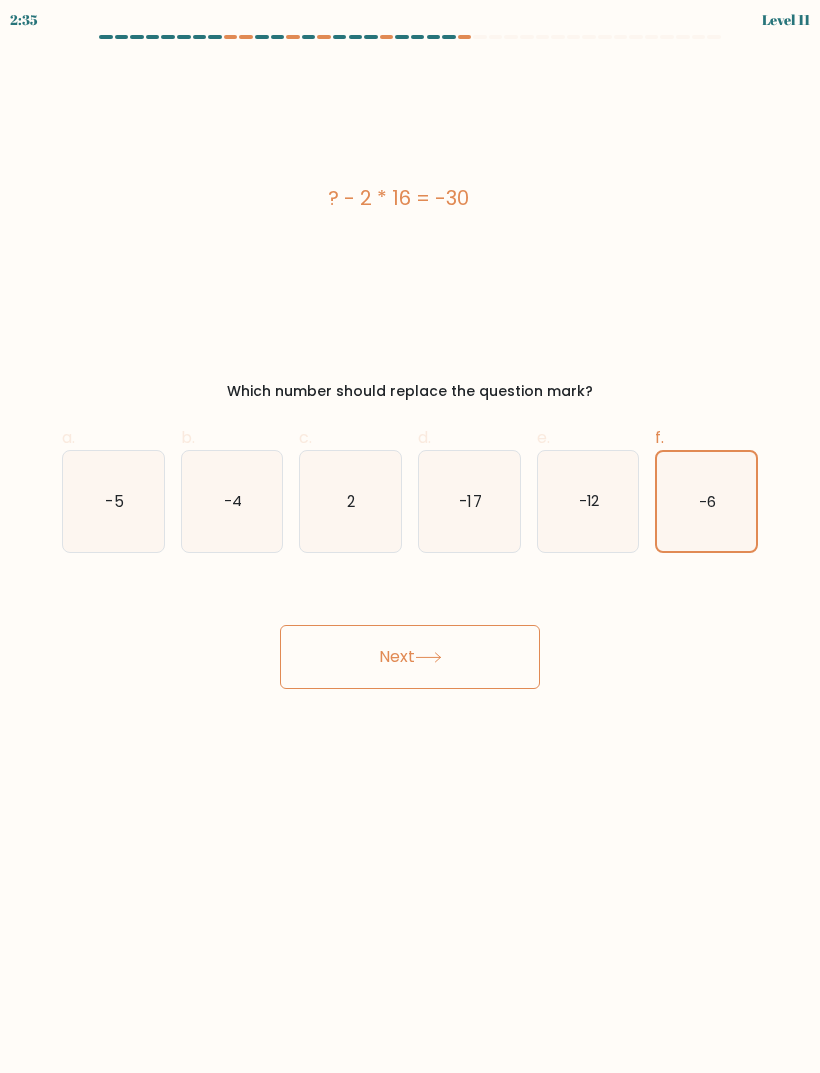 scroll, scrollTop: 5, scrollLeft: 0, axis: vertical 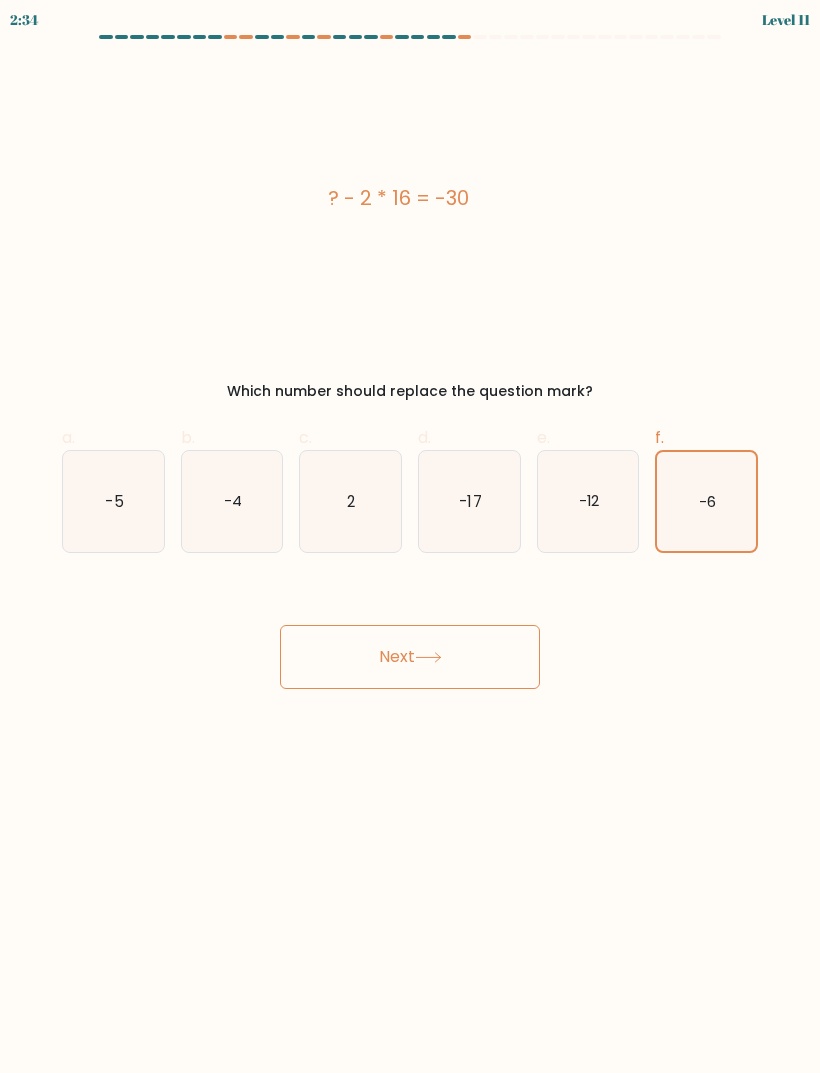 click on "Next" at bounding box center (410, 657) 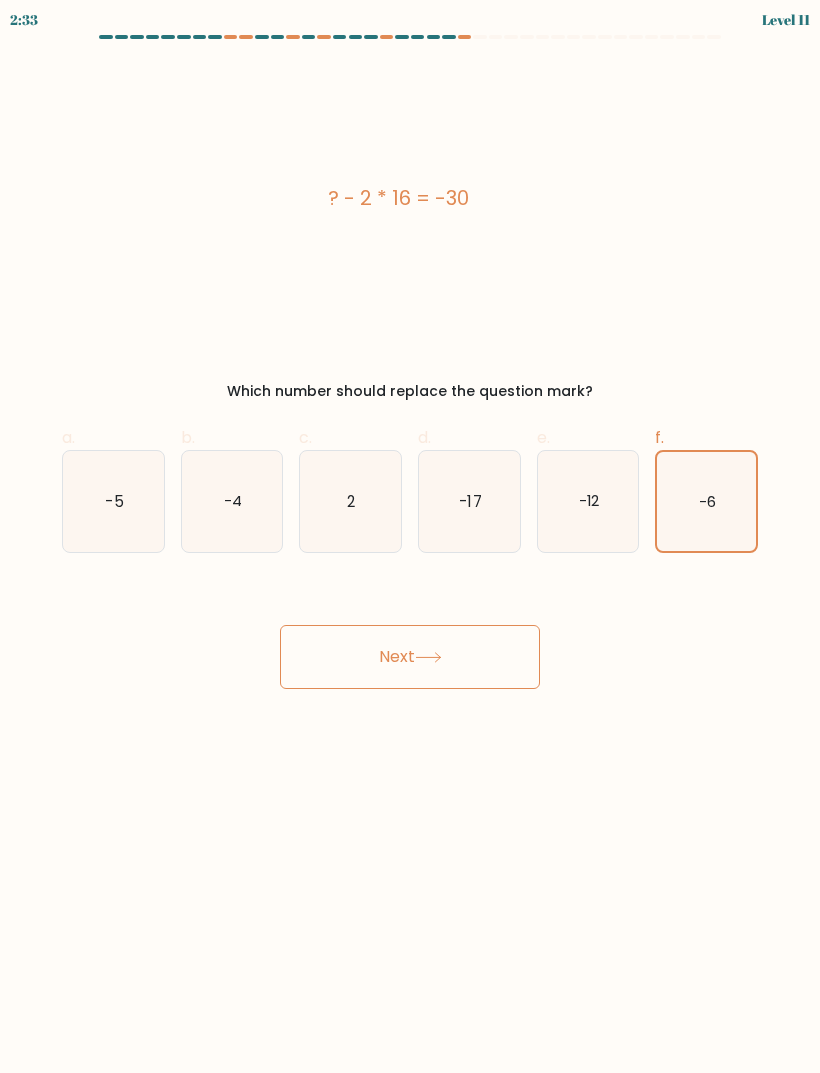 click on "Next" at bounding box center [410, 657] 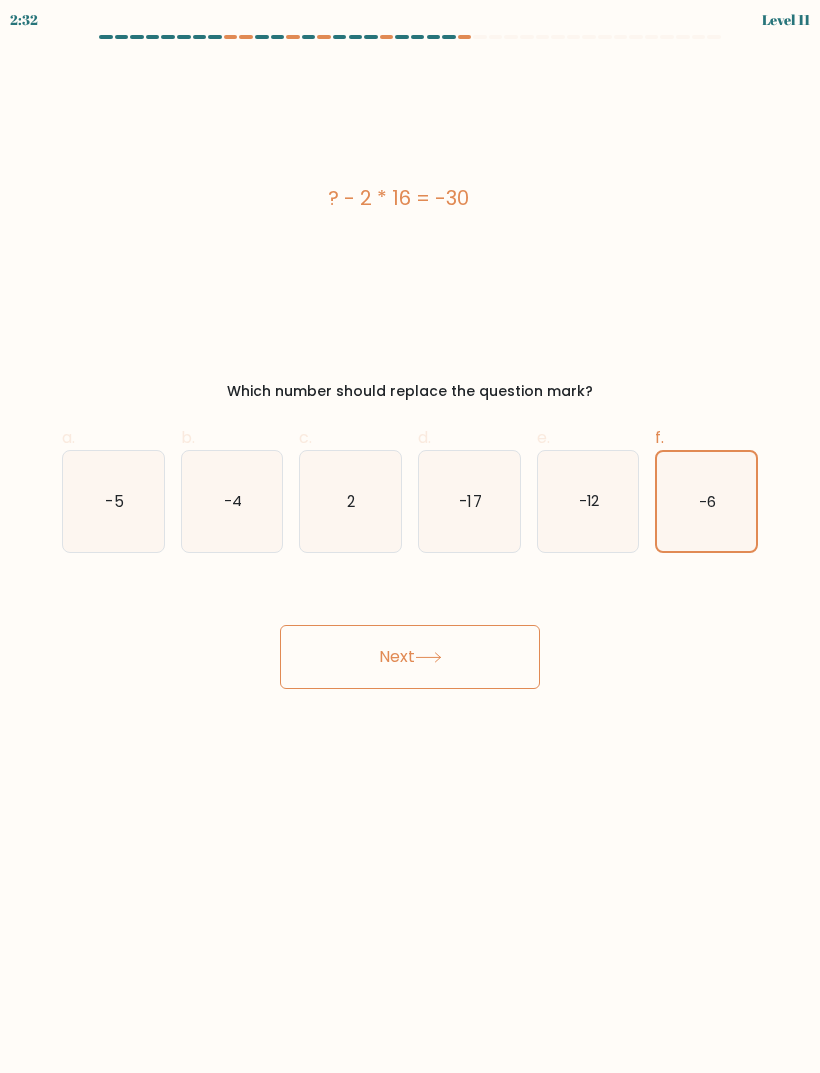 click 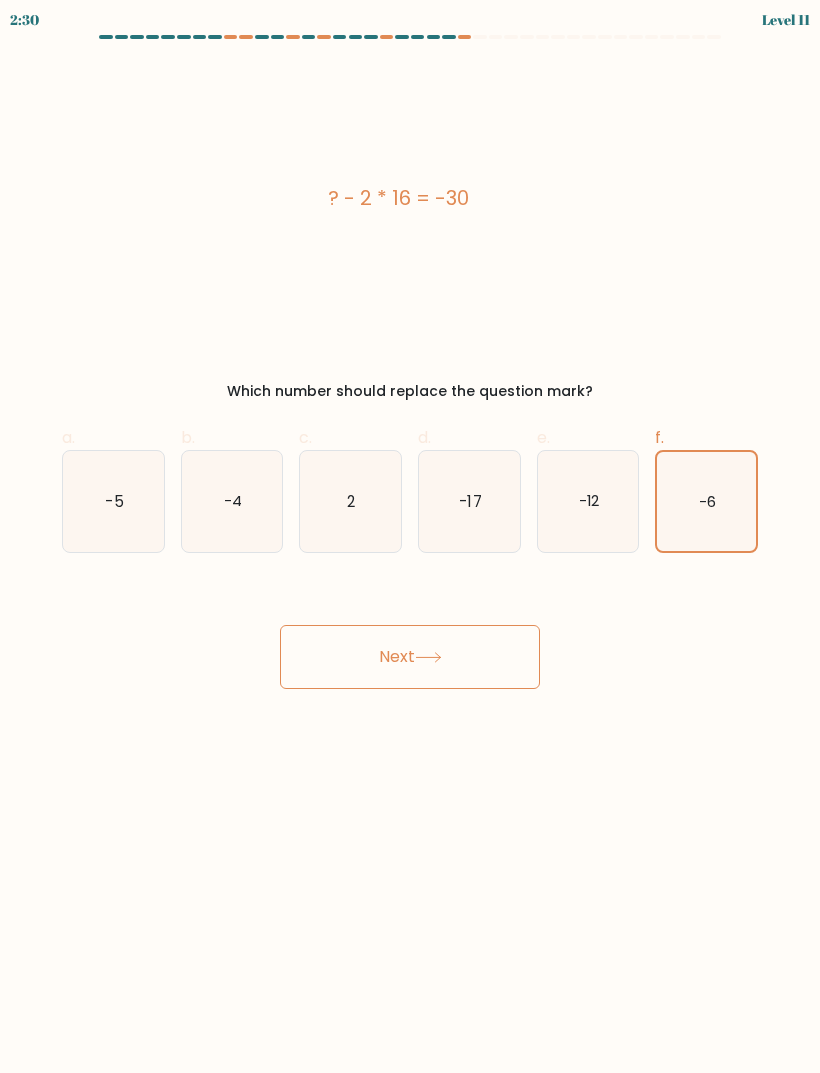 click on "Next" at bounding box center (410, 657) 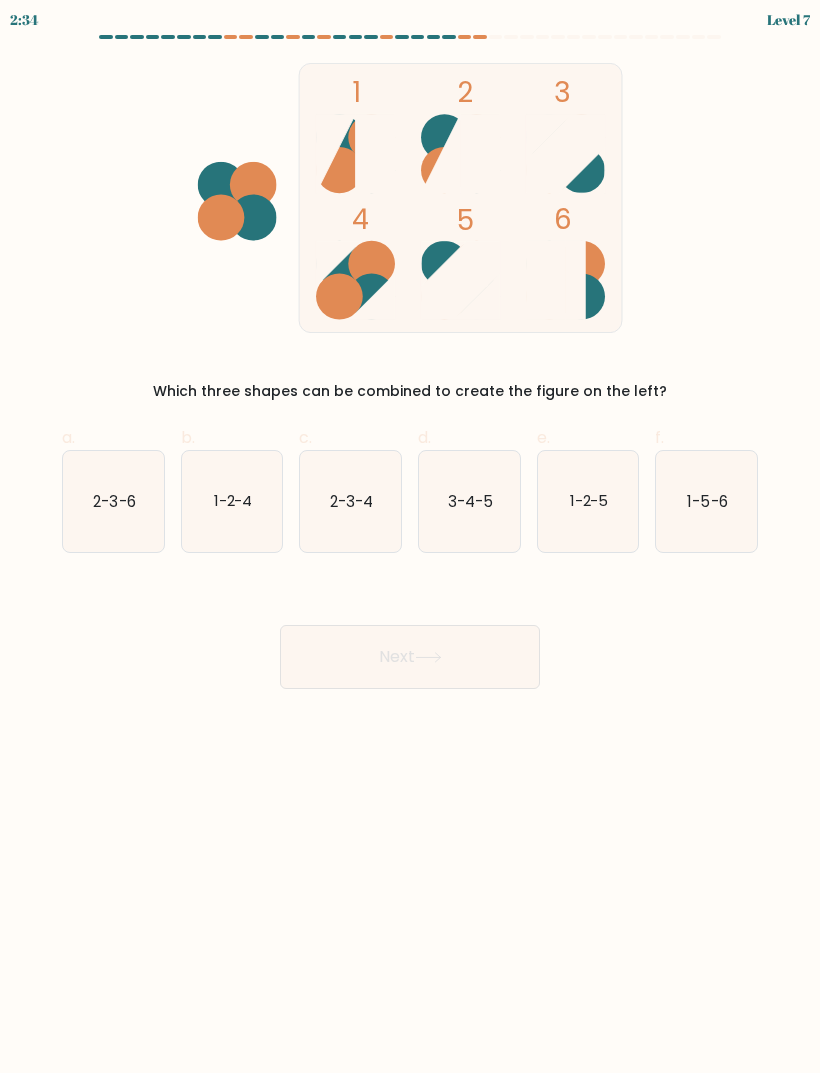 click on "3-4-5" 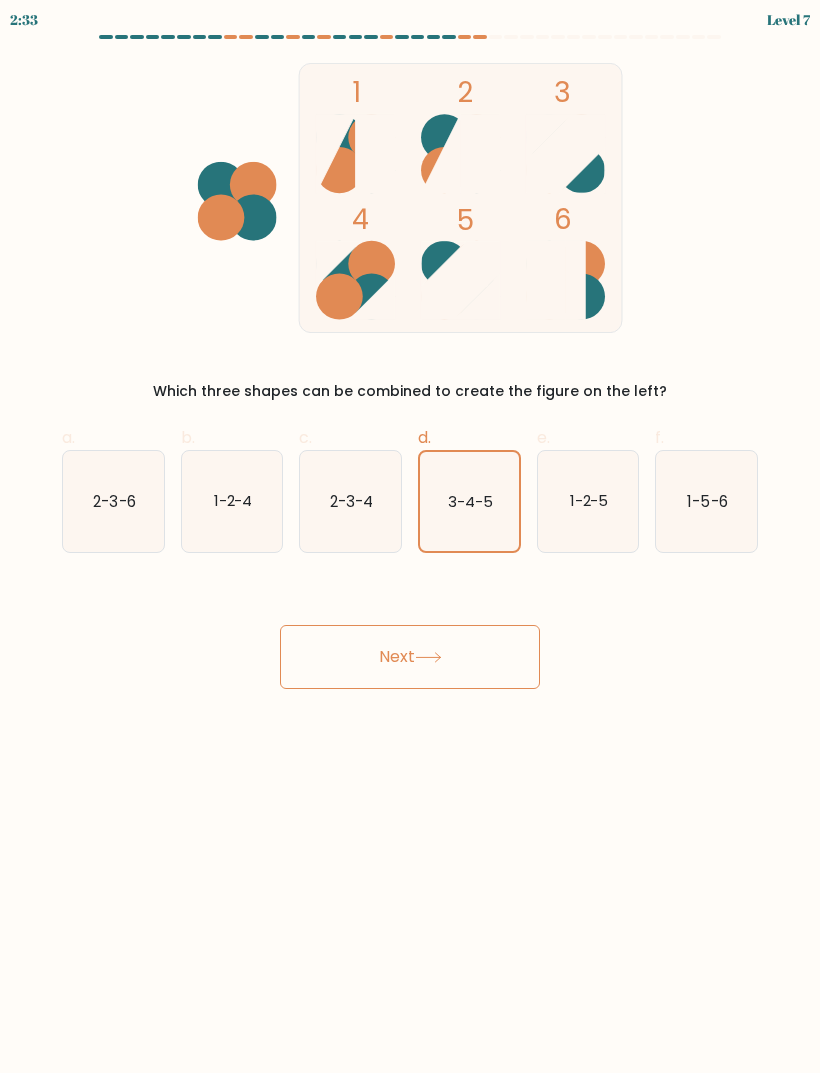 click on "Next" at bounding box center (410, 657) 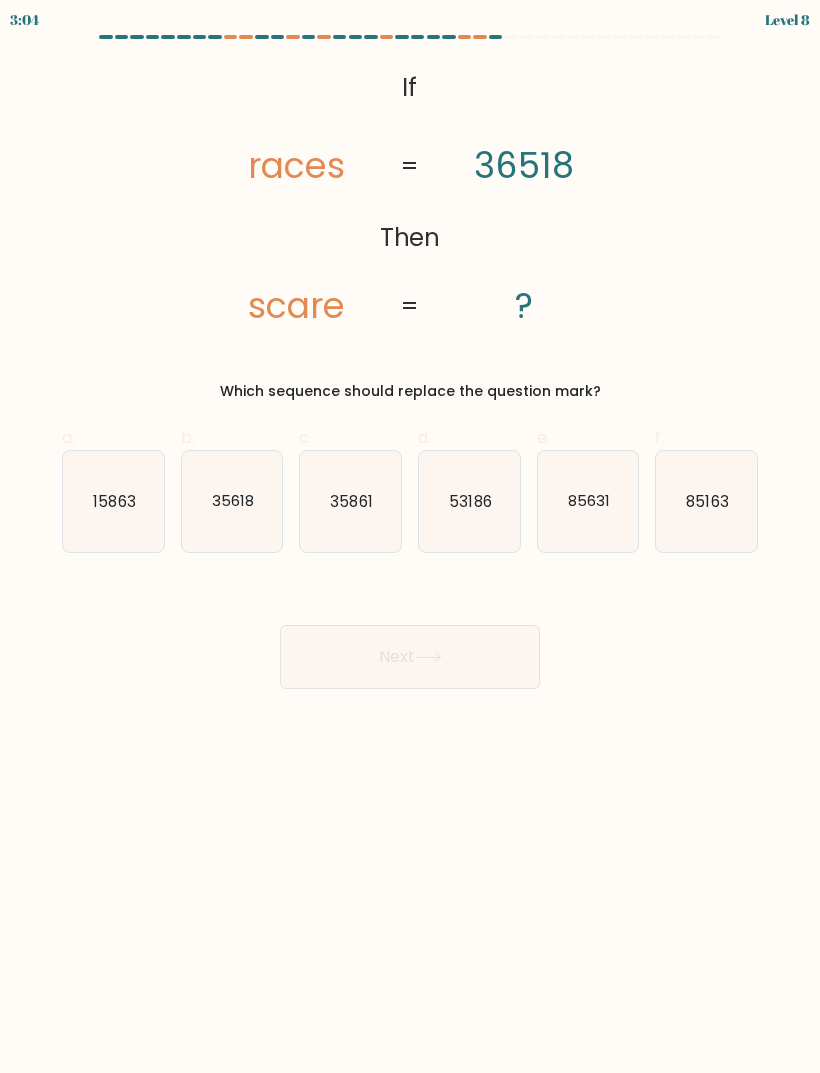 click on "85631" 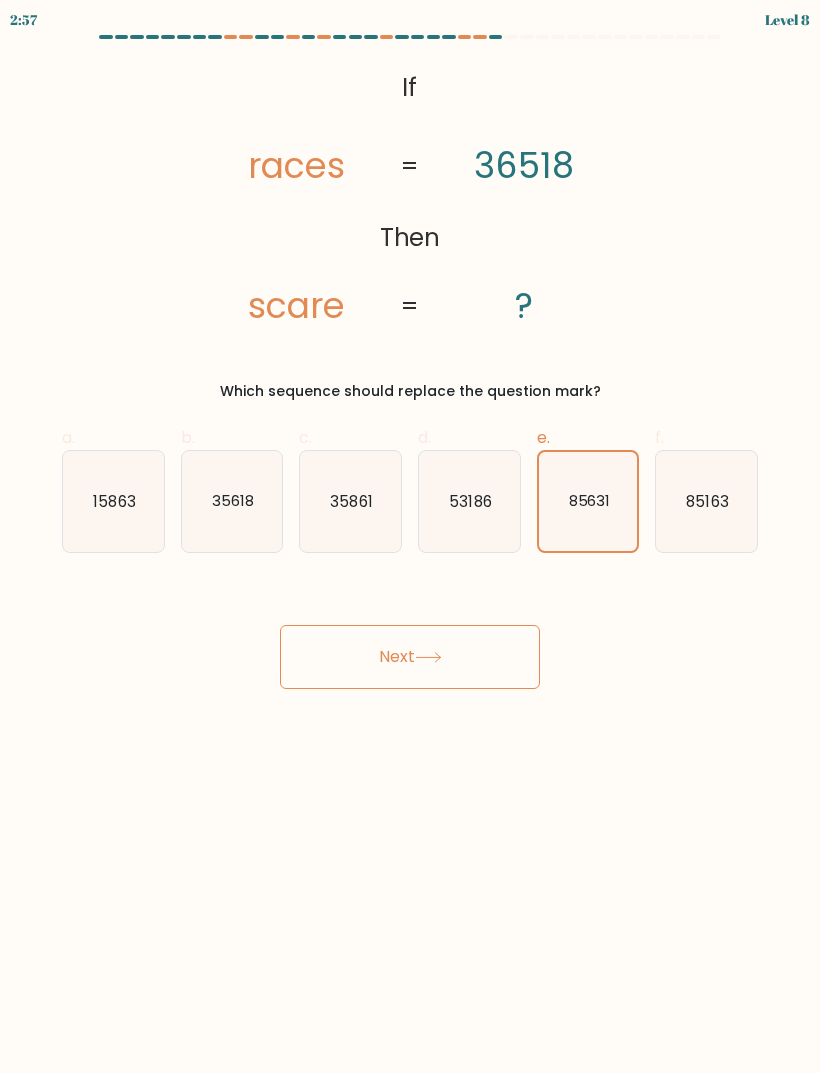 click 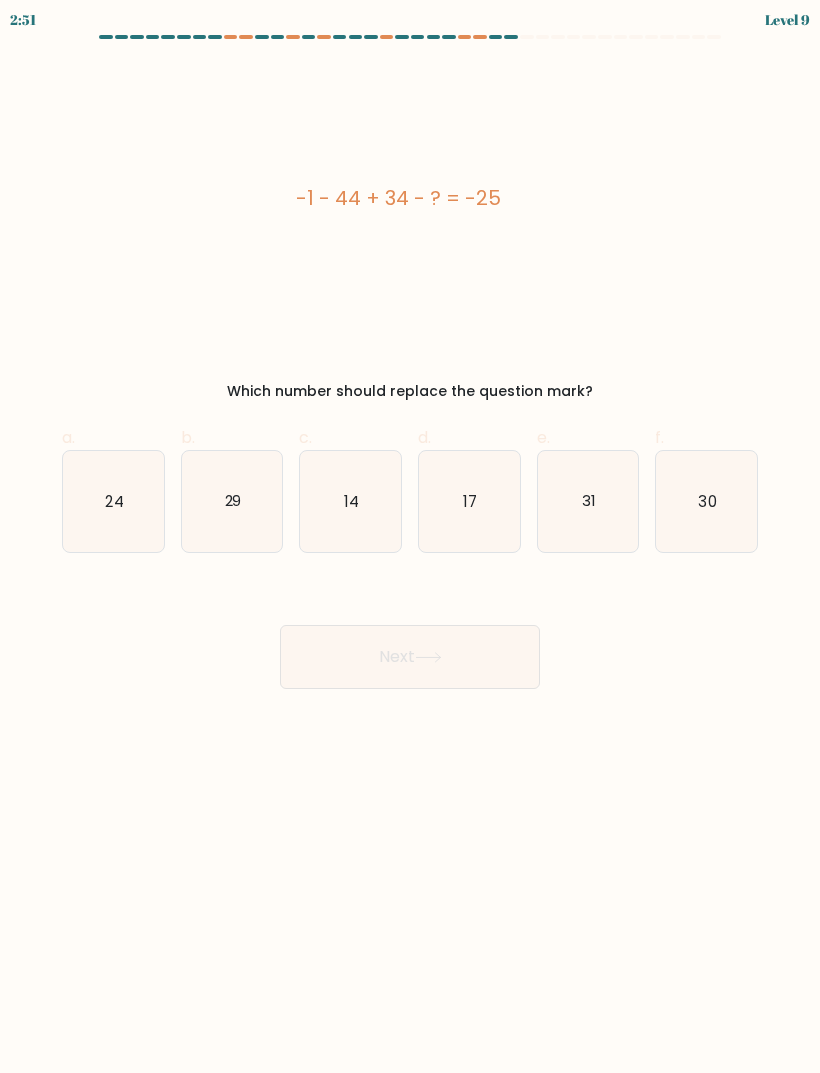 click on "31" 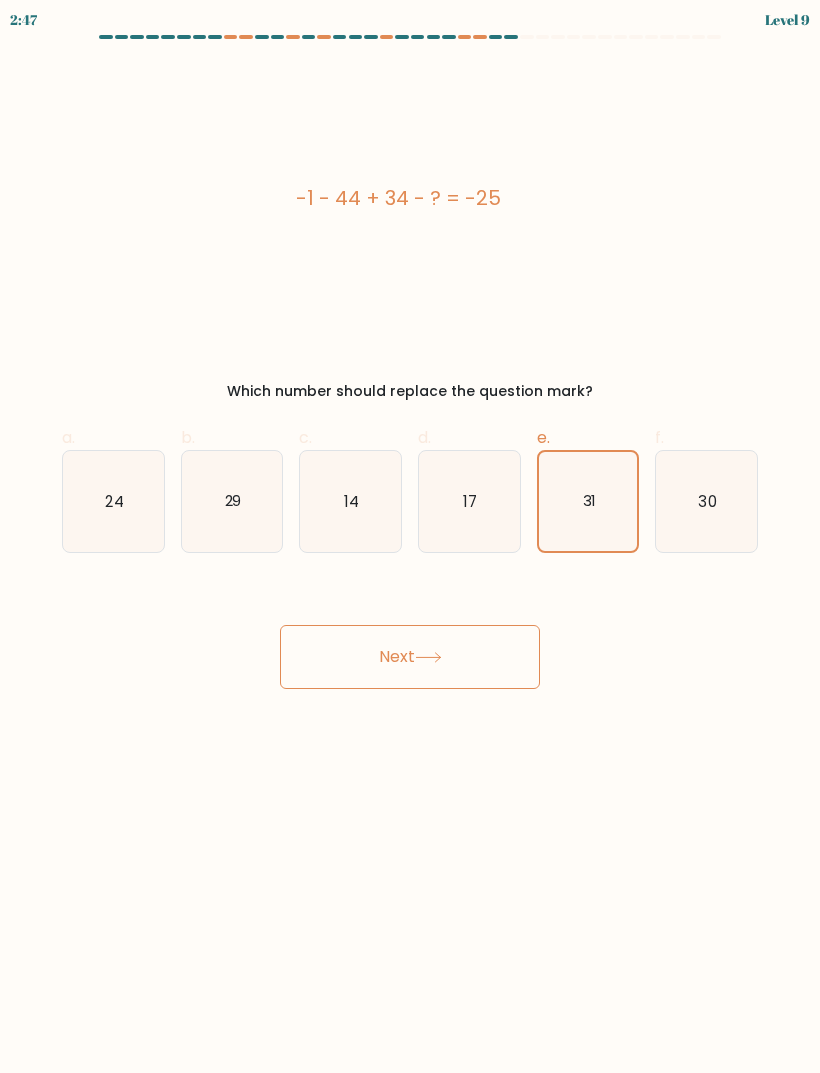 click on "Next" at bounding box center [410, 657] 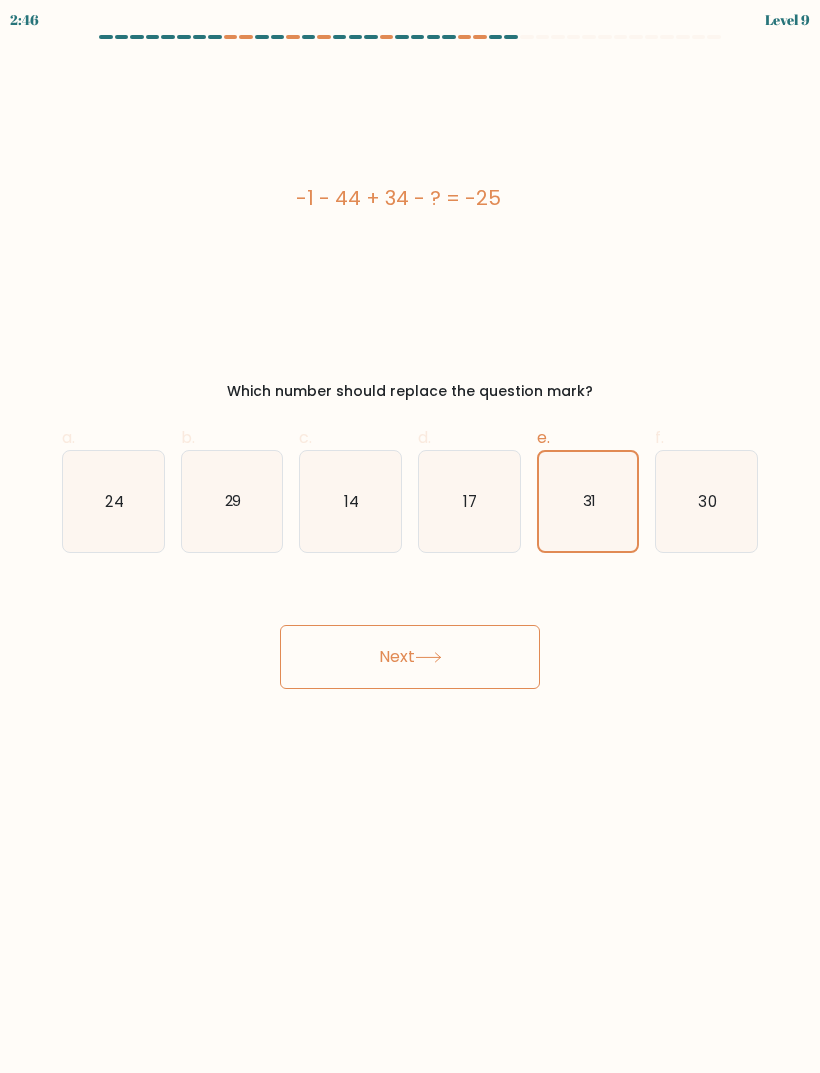 click on "Next" at bounding box center (410, 657) 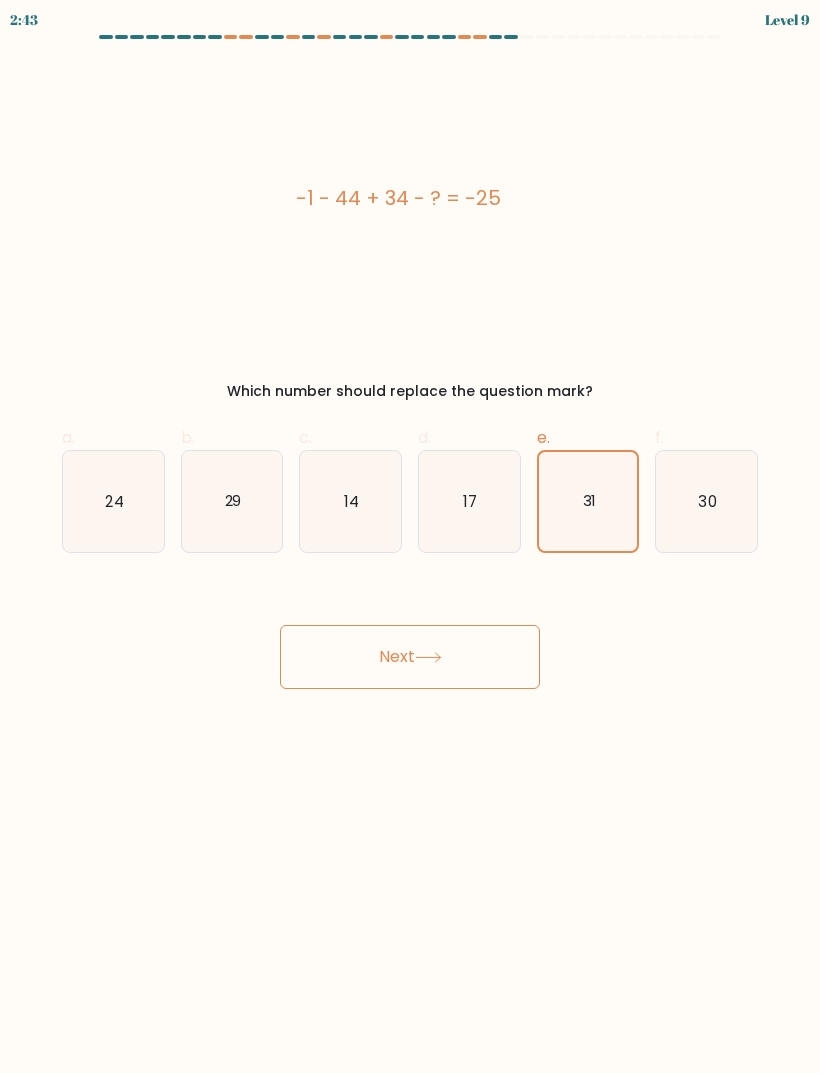 click on "Next" at bounding box center (410, 657) 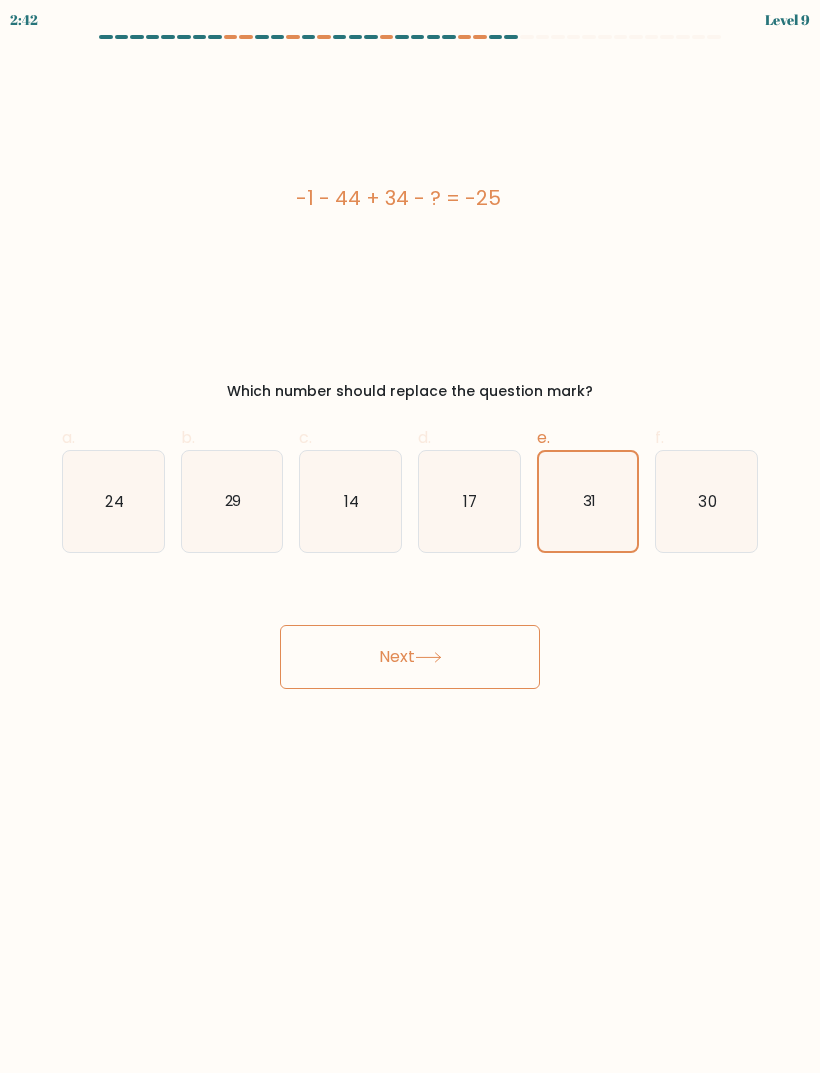 click on "Next" at bounding box center (410, 657) 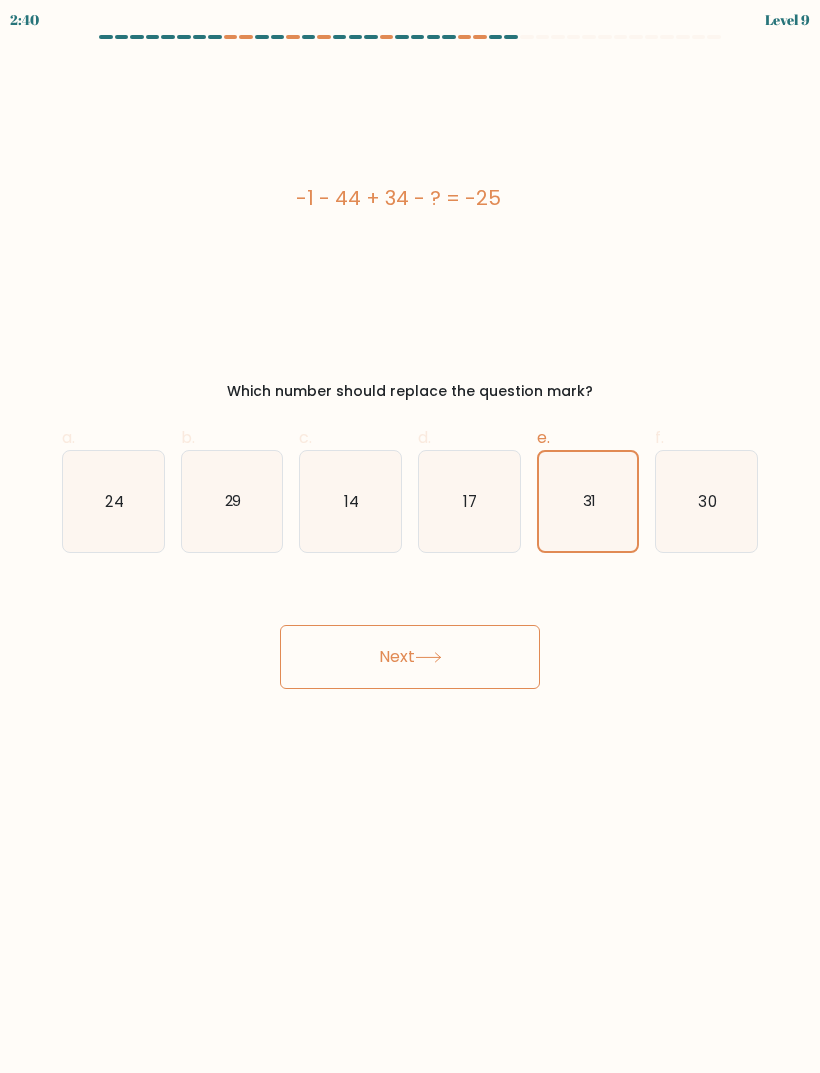 click on "Next" at bounding box center (410, 657) 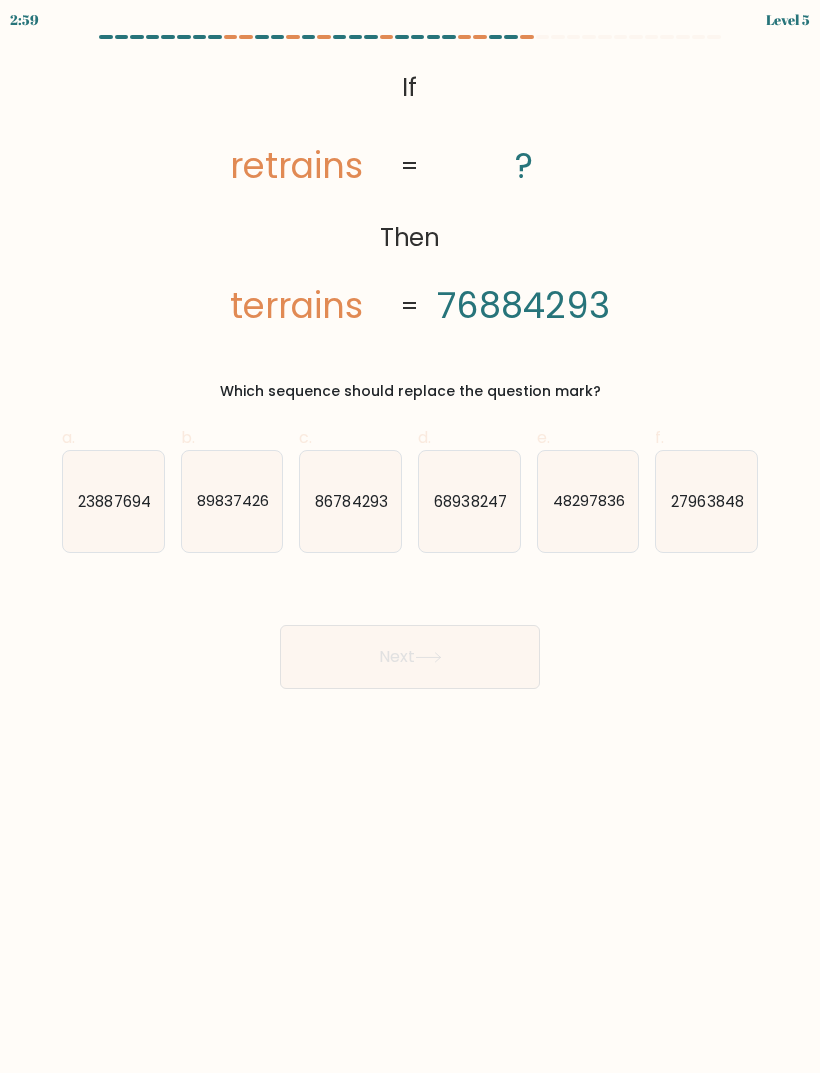click on "86784293" 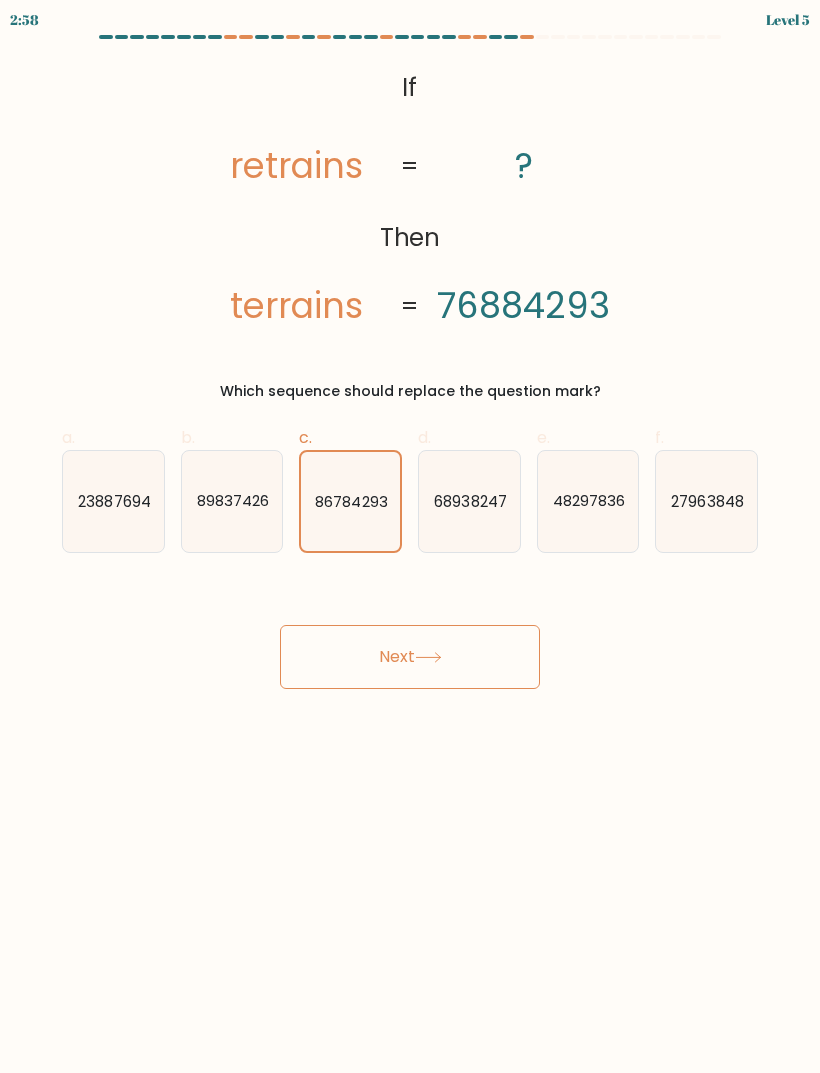 click on "Next" at bounding box center [410, 657] 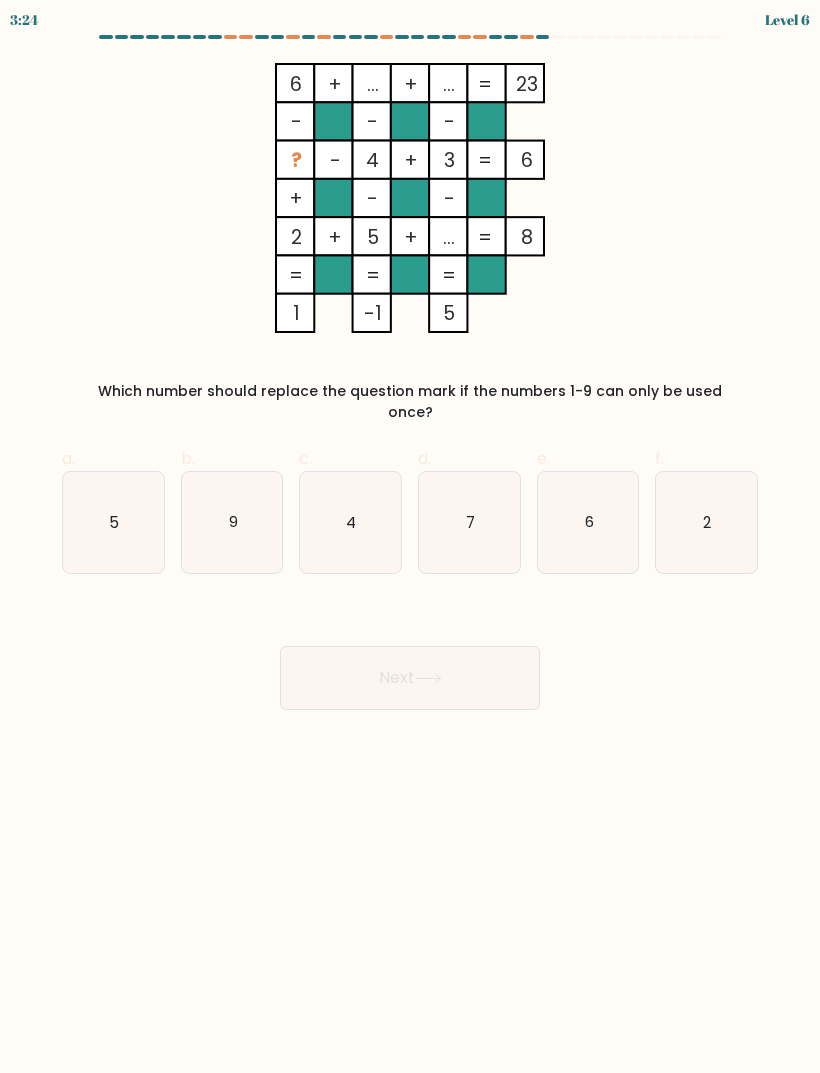 click on "7" 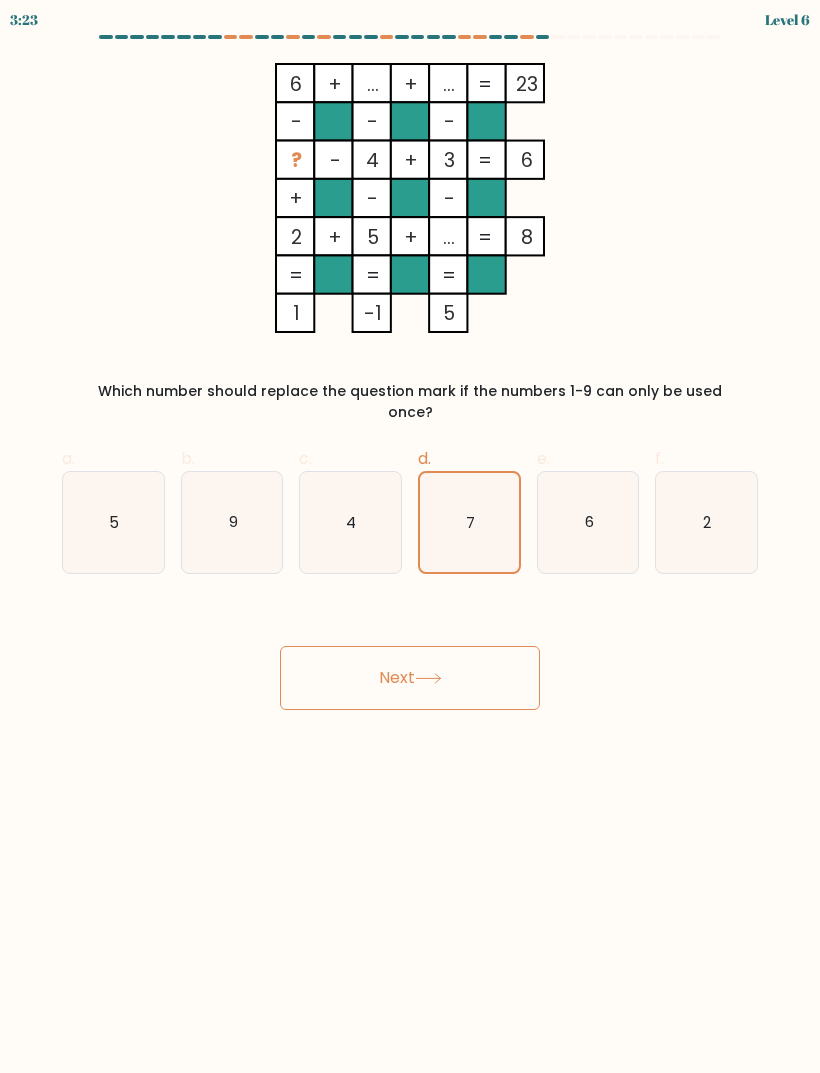 click on "Next" at bounding box center (410, 678) 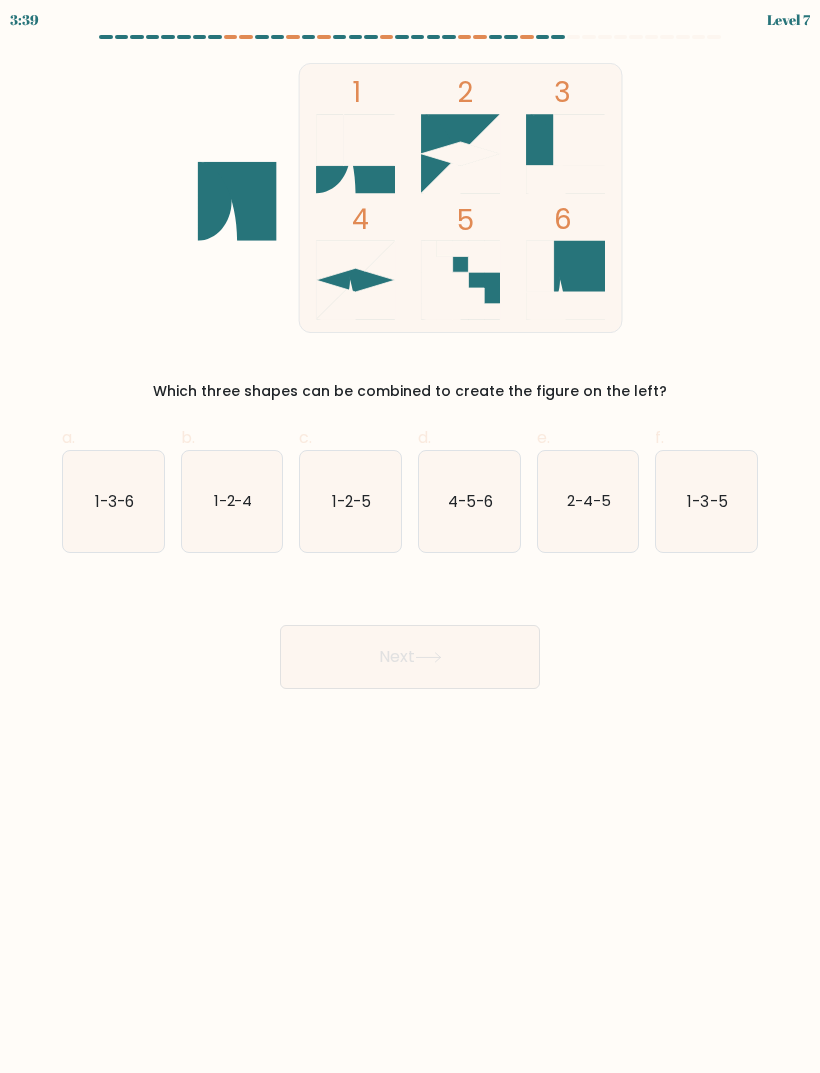 click on "1-3-6" 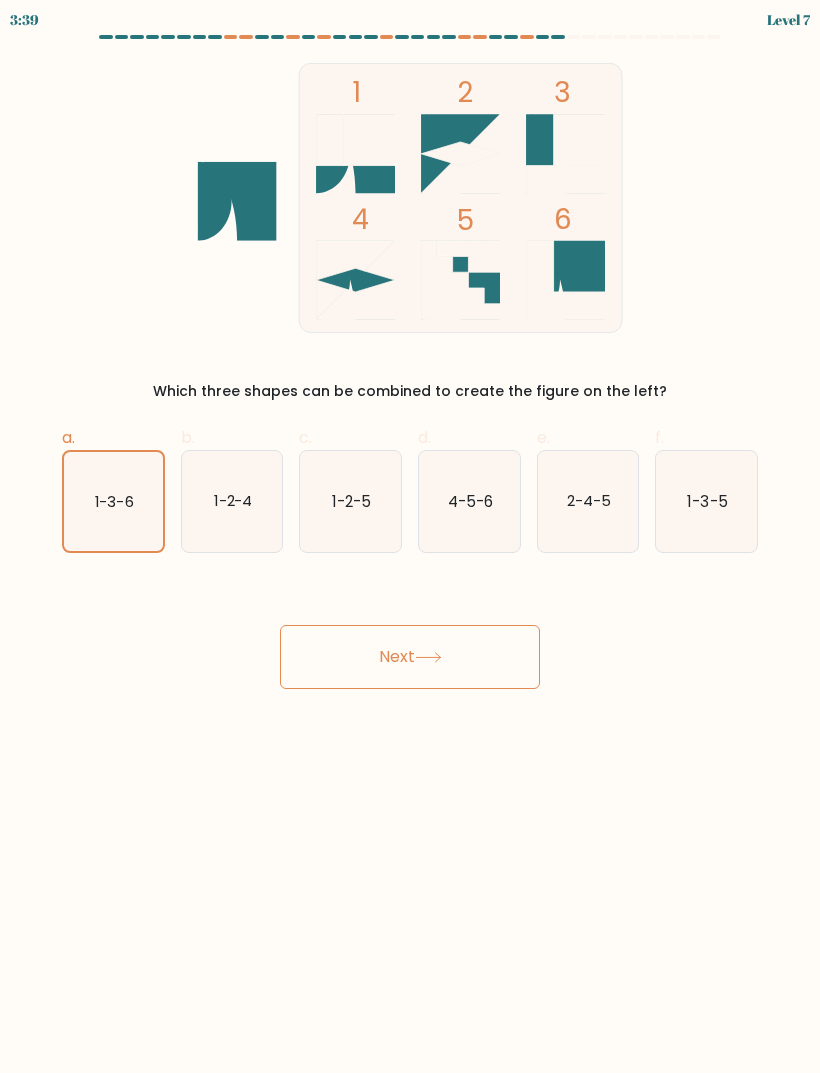 click on "Next" at bounding box center [410, 657] 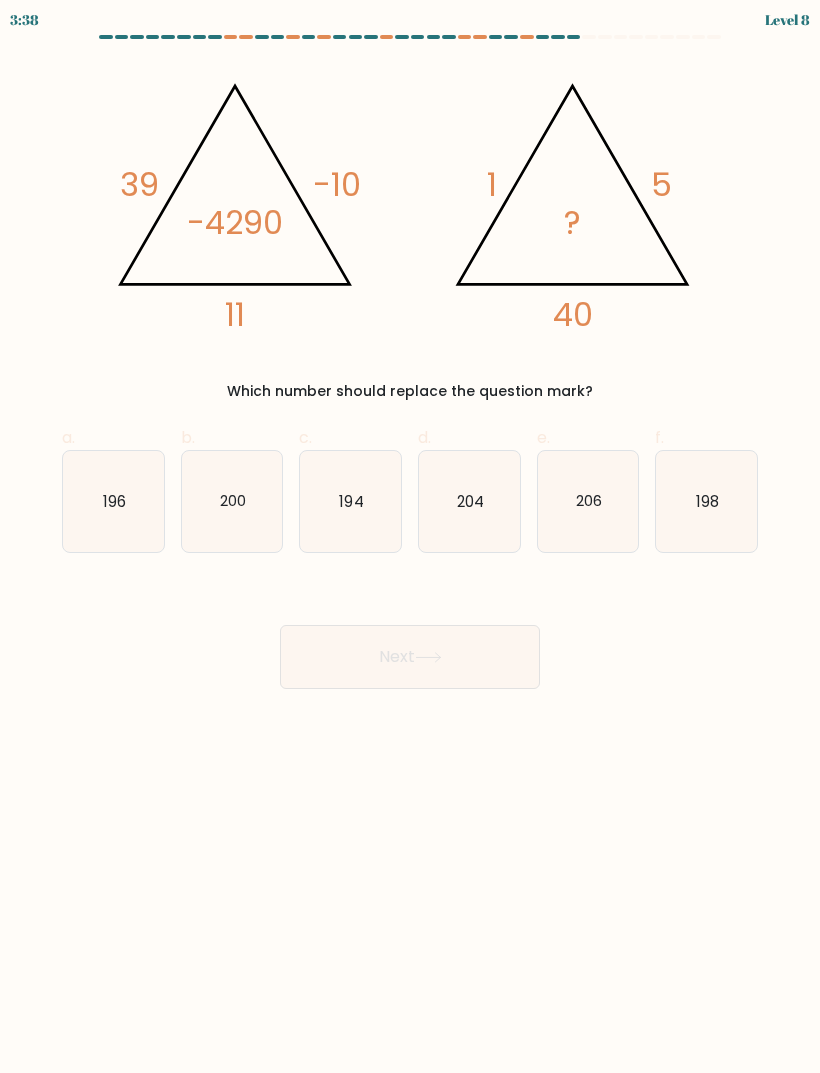 click on "200" 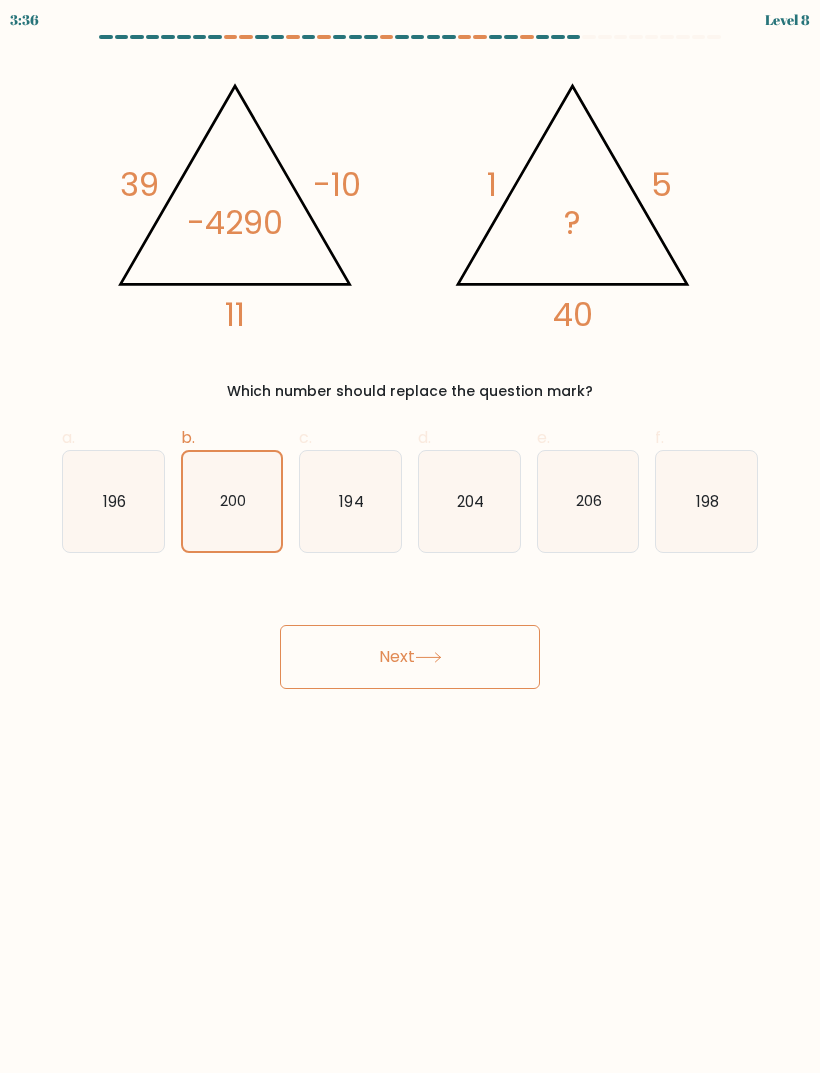 click on "Next" at bounding box center (410, 657) 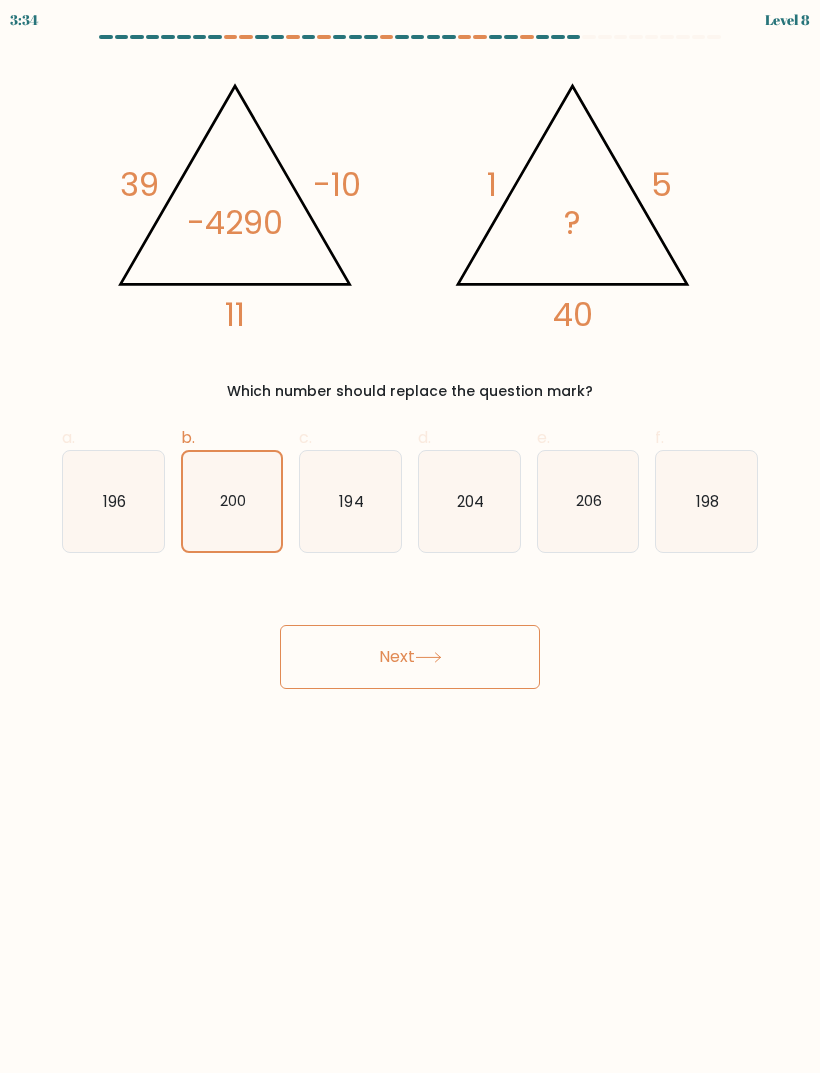 click on "Next" at bounding box center (410, 657) 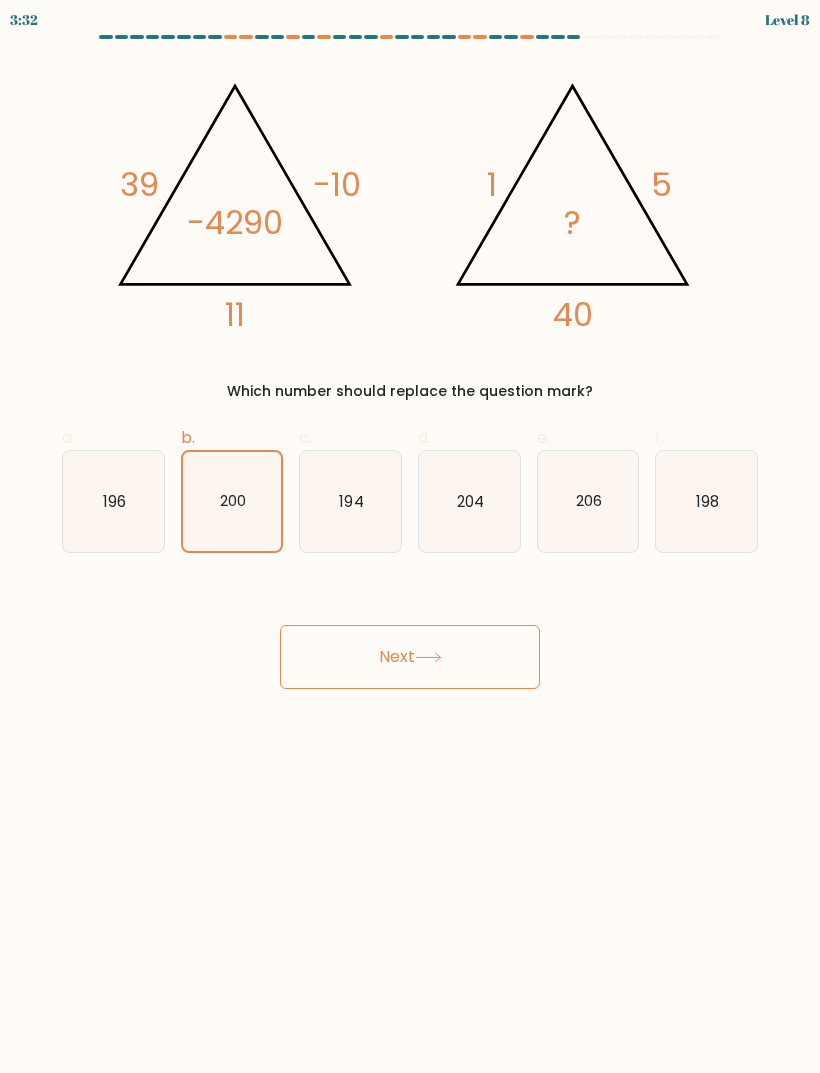 click on "Next" at bounding box center (410, 657) 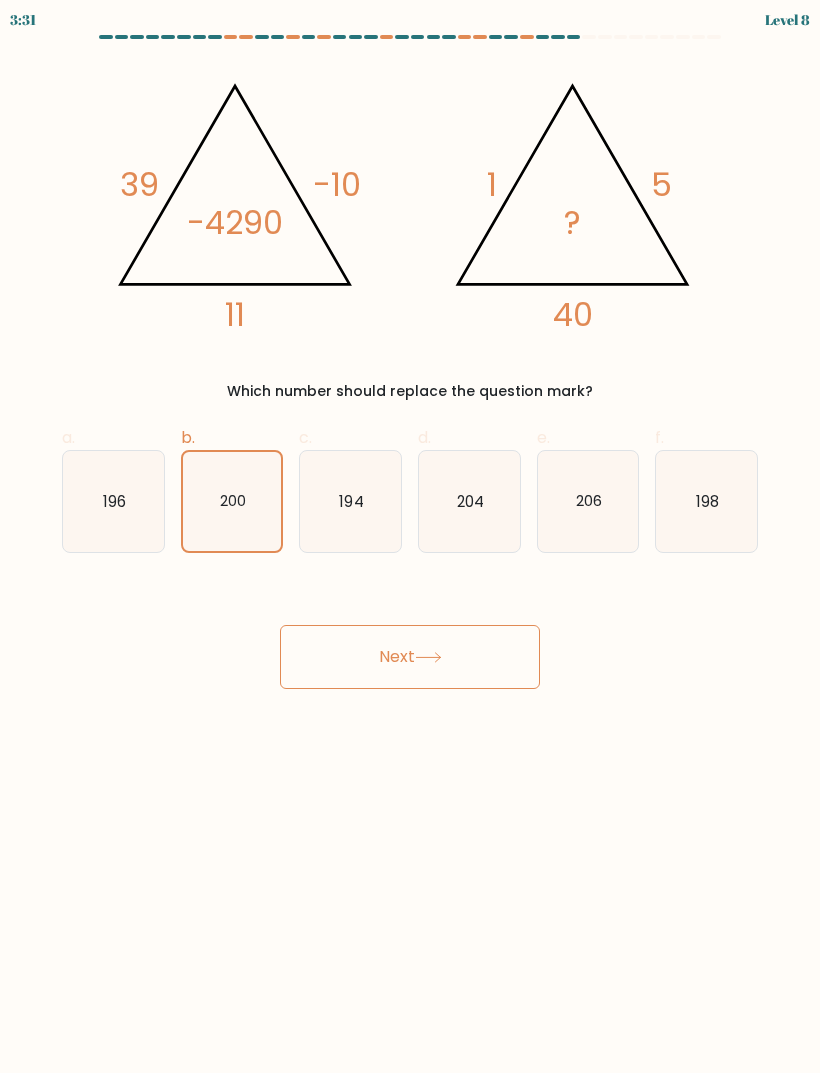 click on "Next" at bounding box center (410, 657) 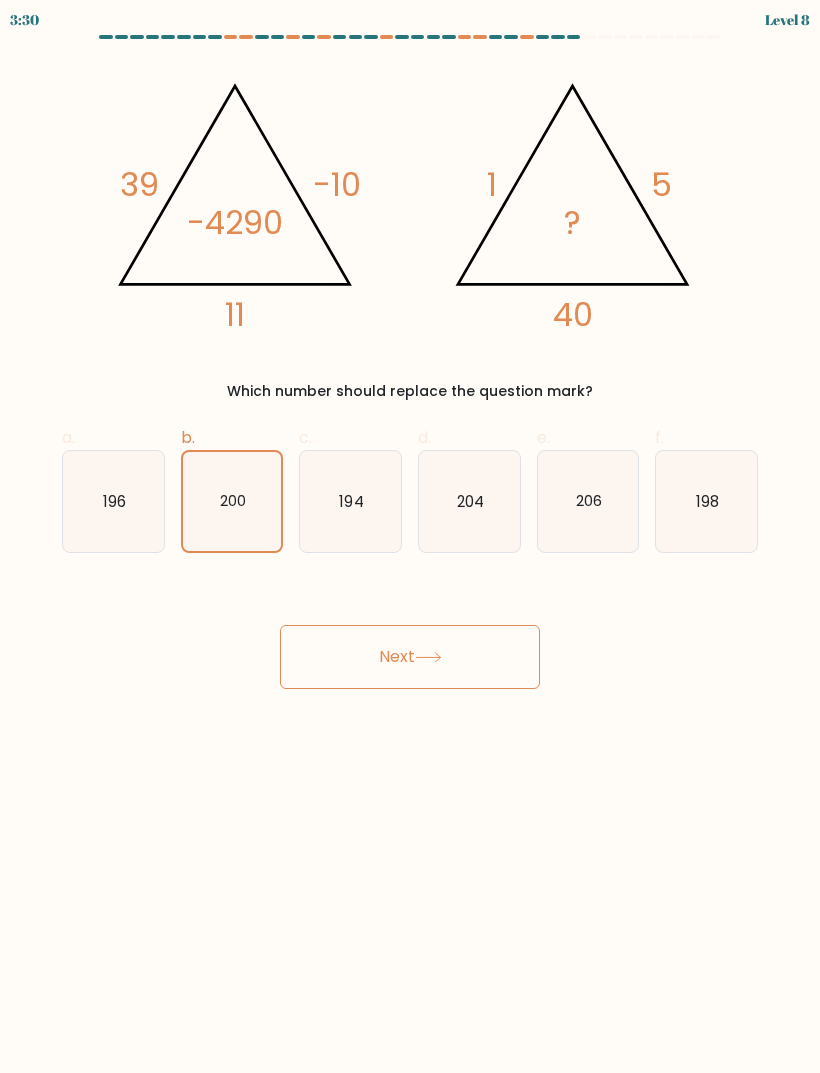 click on "Next" at bounding box center (410, 657) 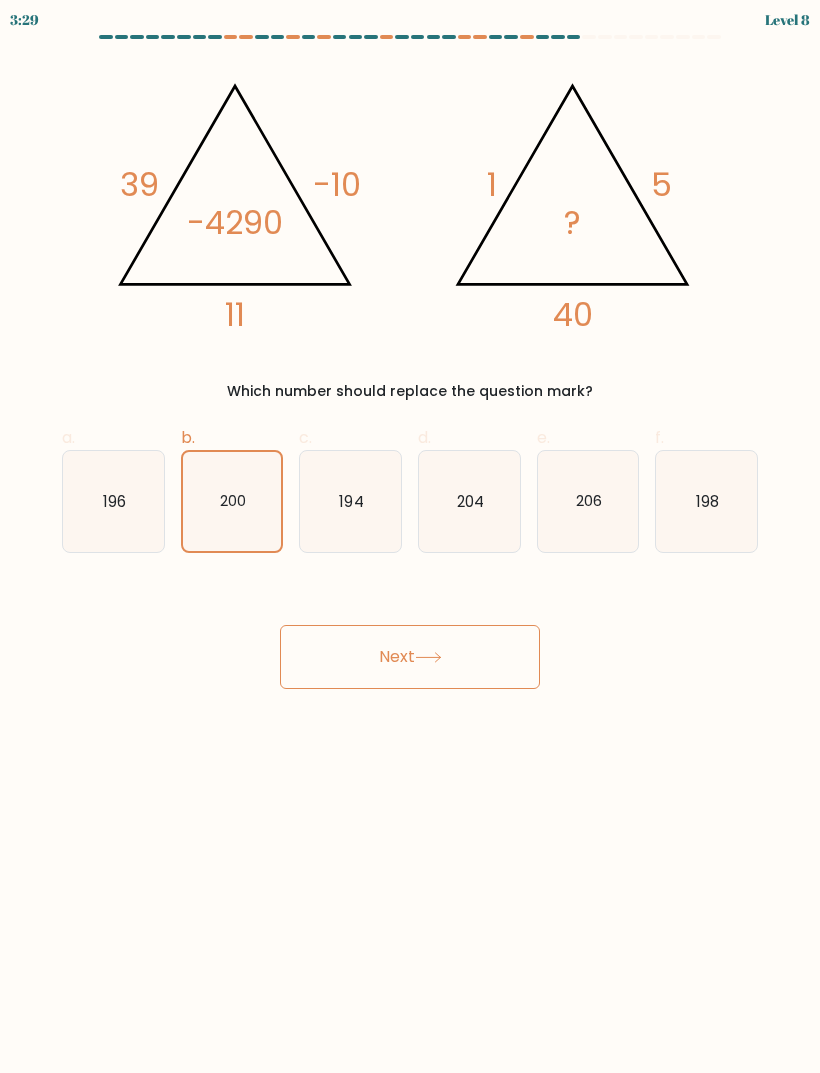 click on "Next" at bounding box center [410, 657] 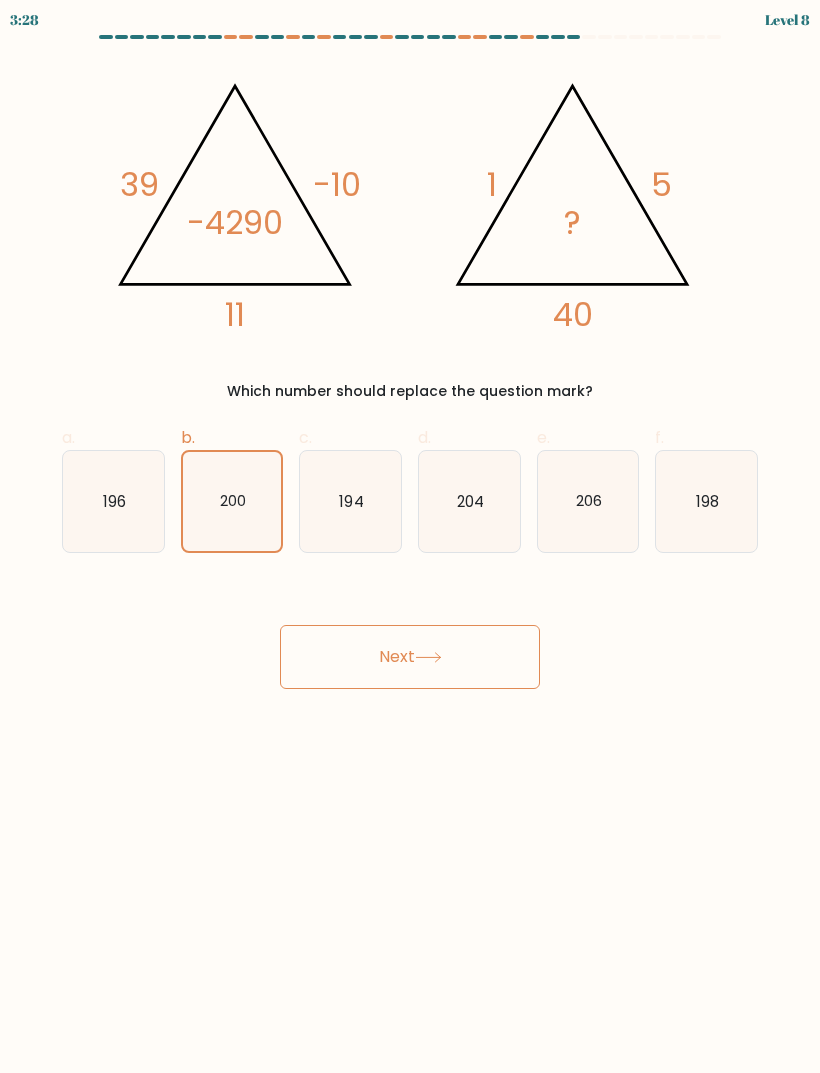 click on "Next" at bounding box center (410, 657) 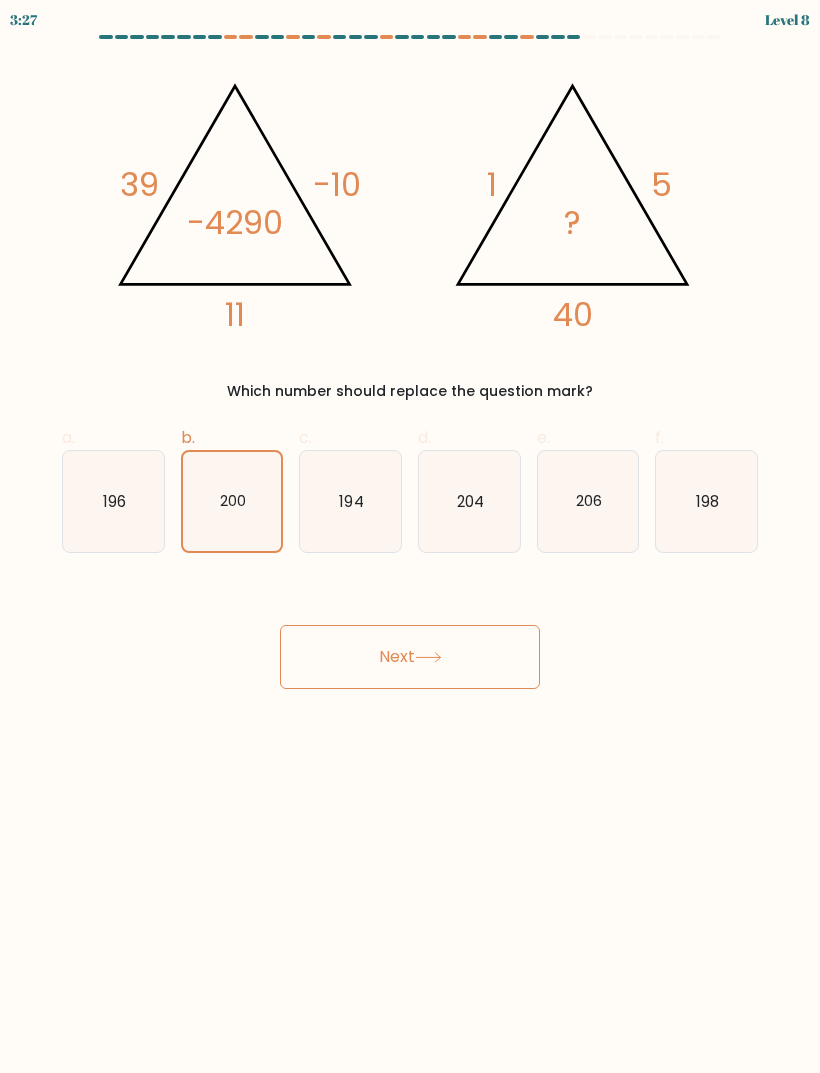 click 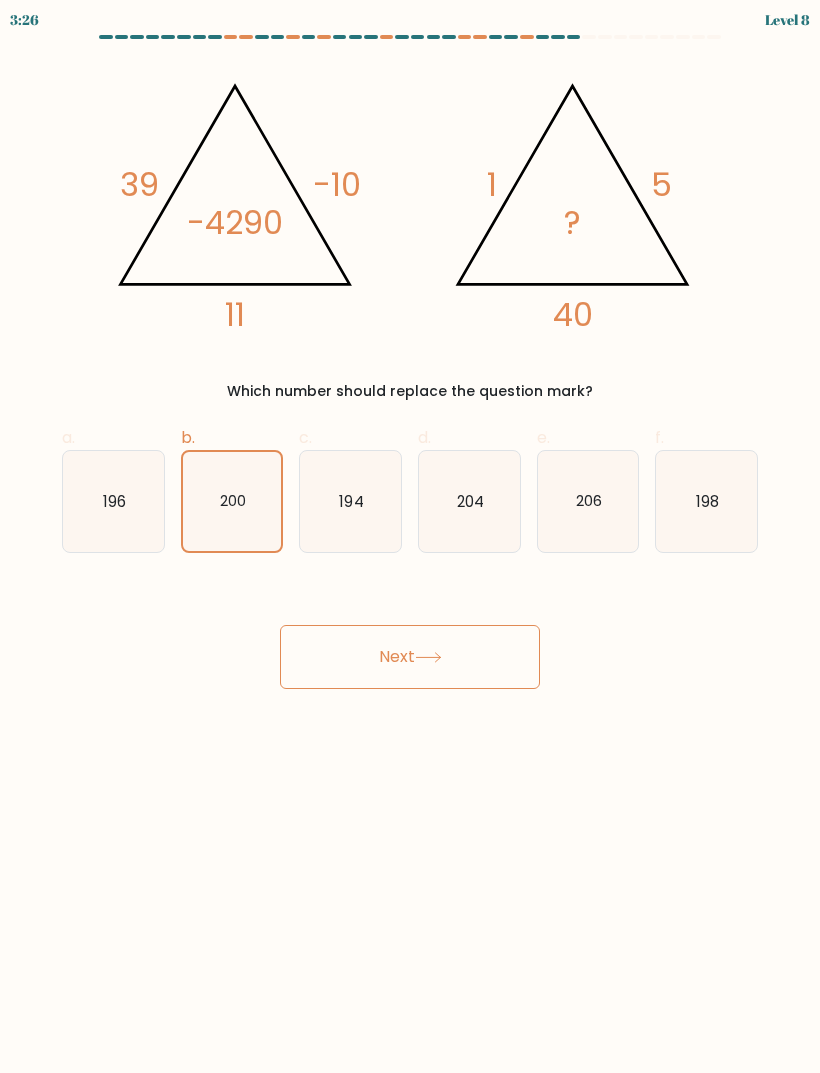 click on "Next" at bounding box center [410, 657] 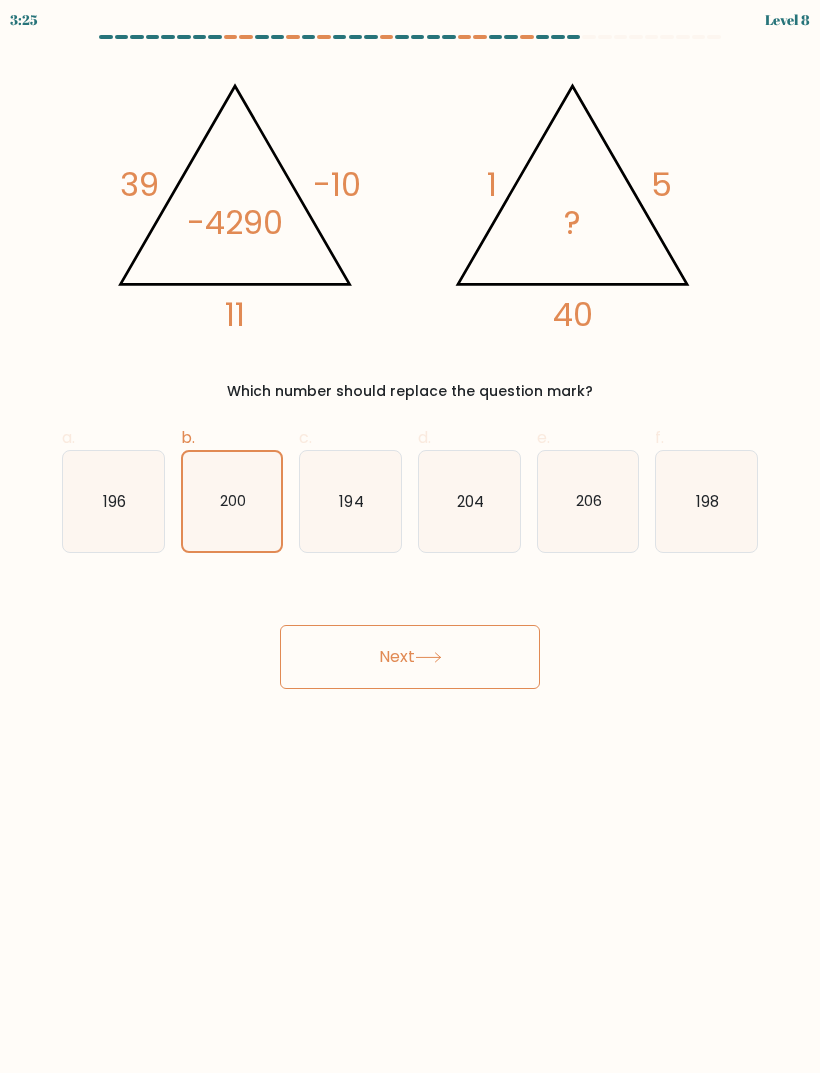 click on "Next" at bounding box center (410, 657) 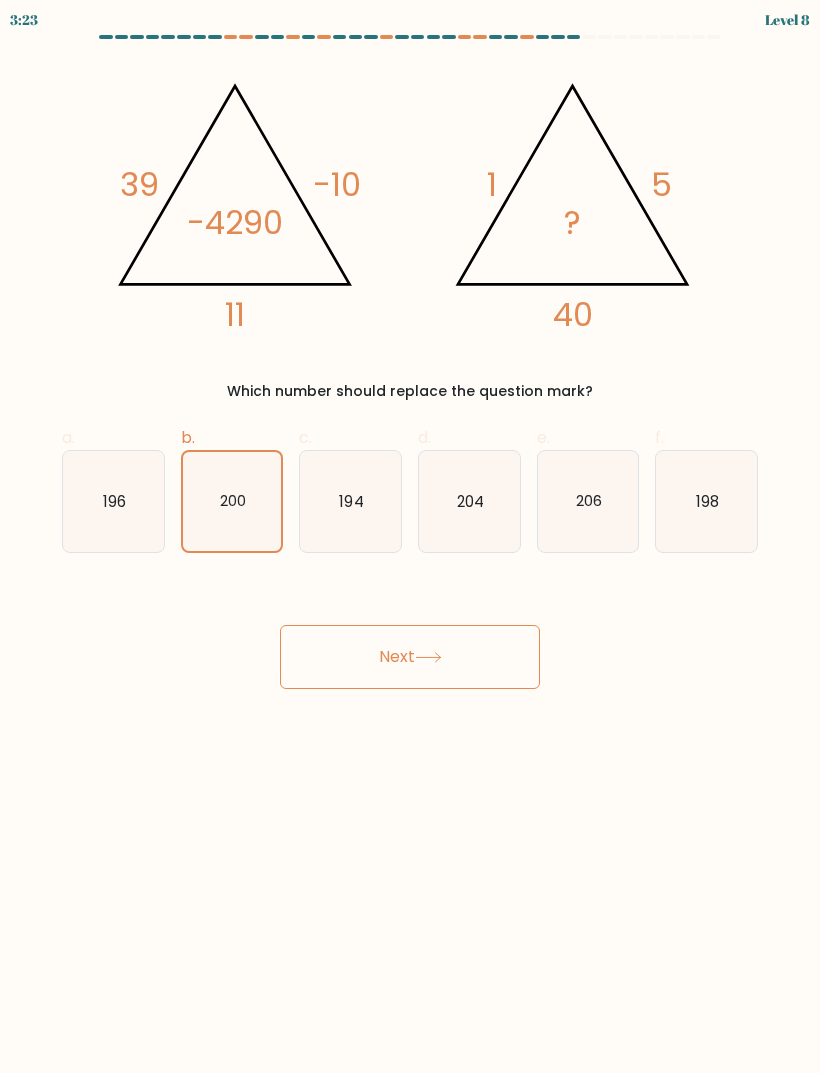 click on "Next" at bounding box center [410, 657] 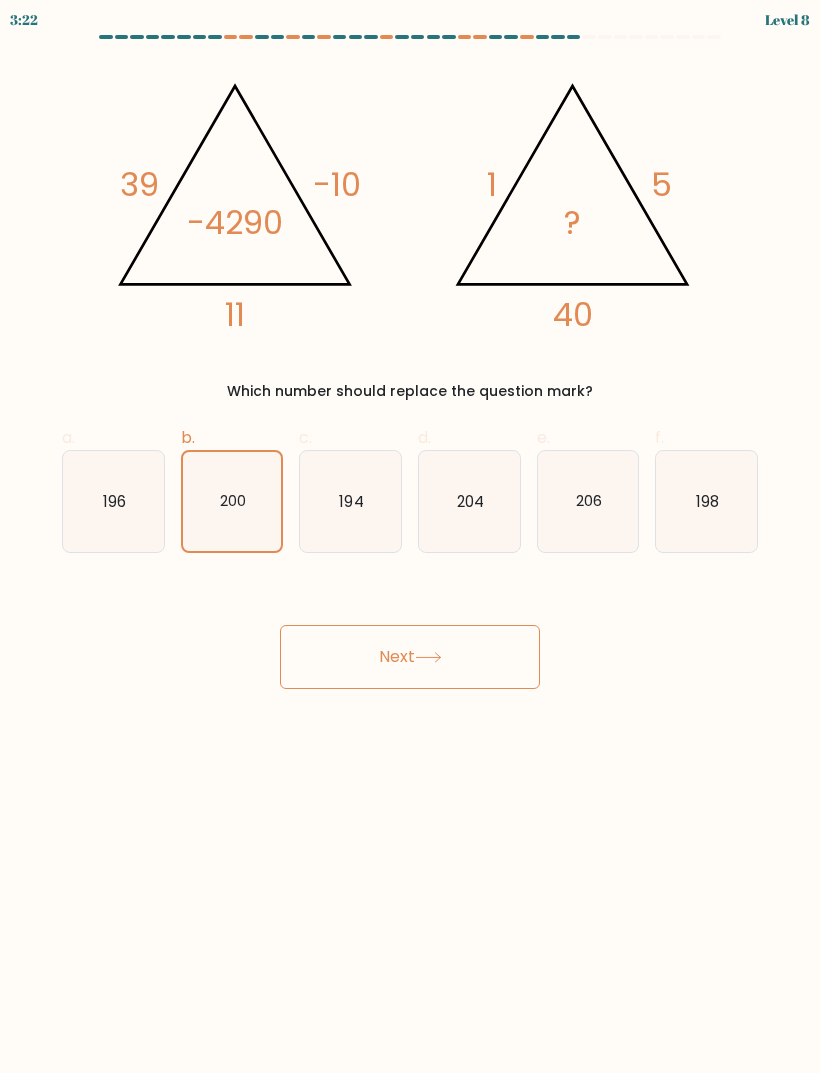 click on "Next" at bounding box center (410, 657) 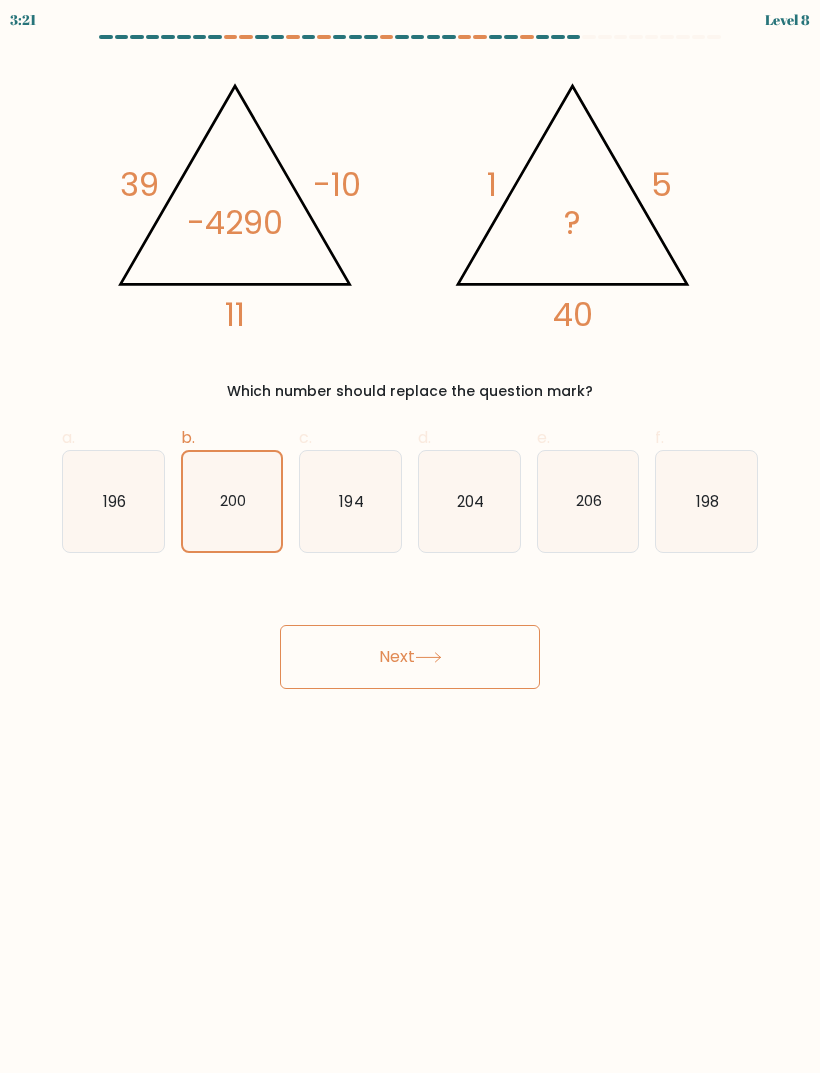 click on "Next" at bounding box center (410, 657) 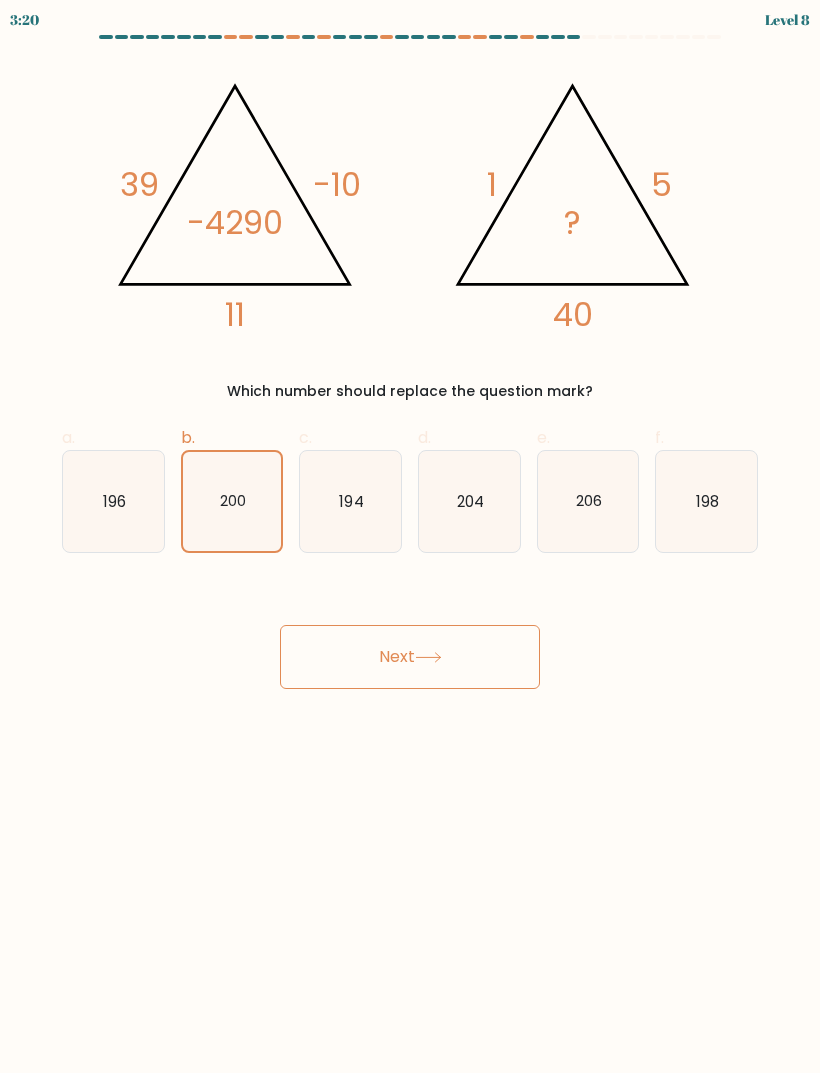 click on "Next" at bounding box center (410, 657) 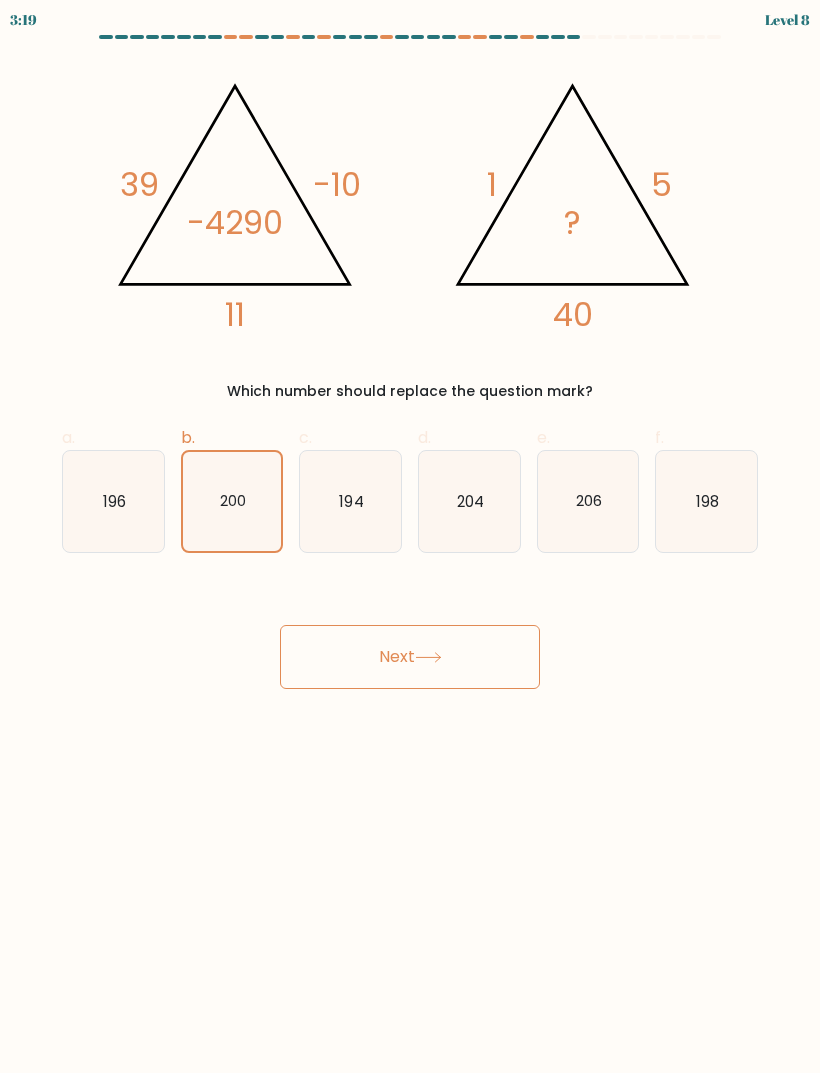 click on "Next" at bounding box center [410, 657] 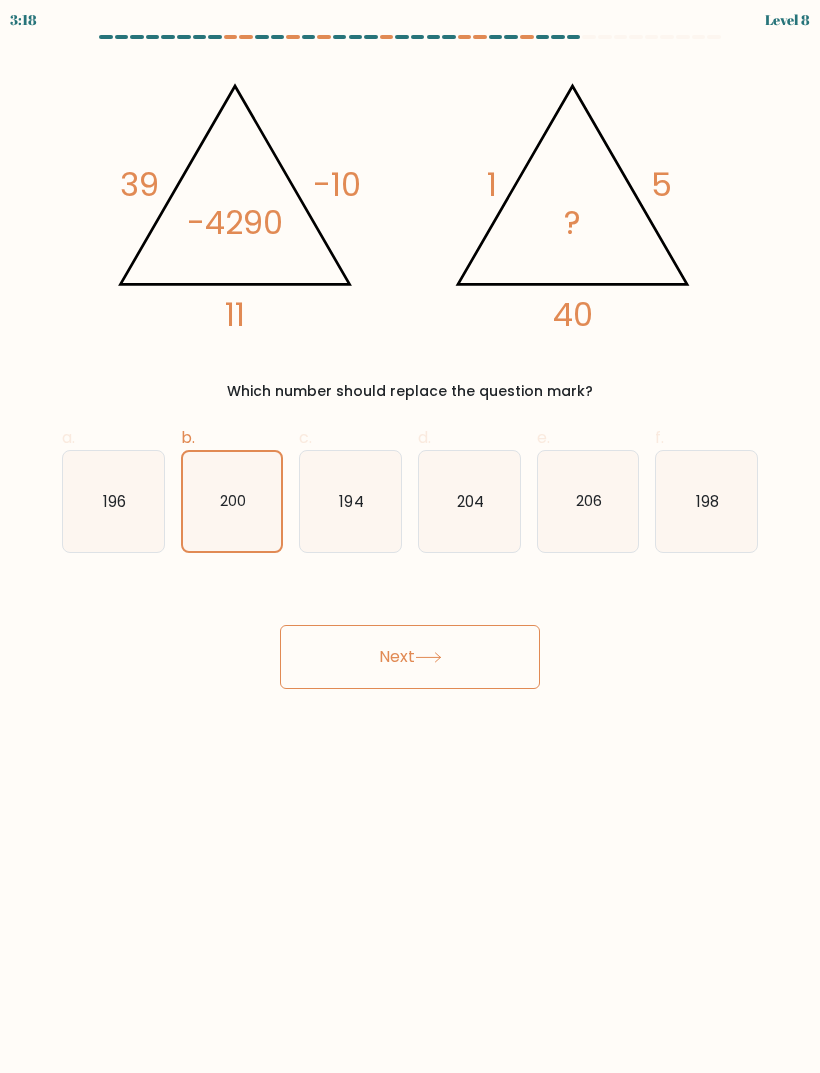 click on "Next" at bounding box center (410, 657) 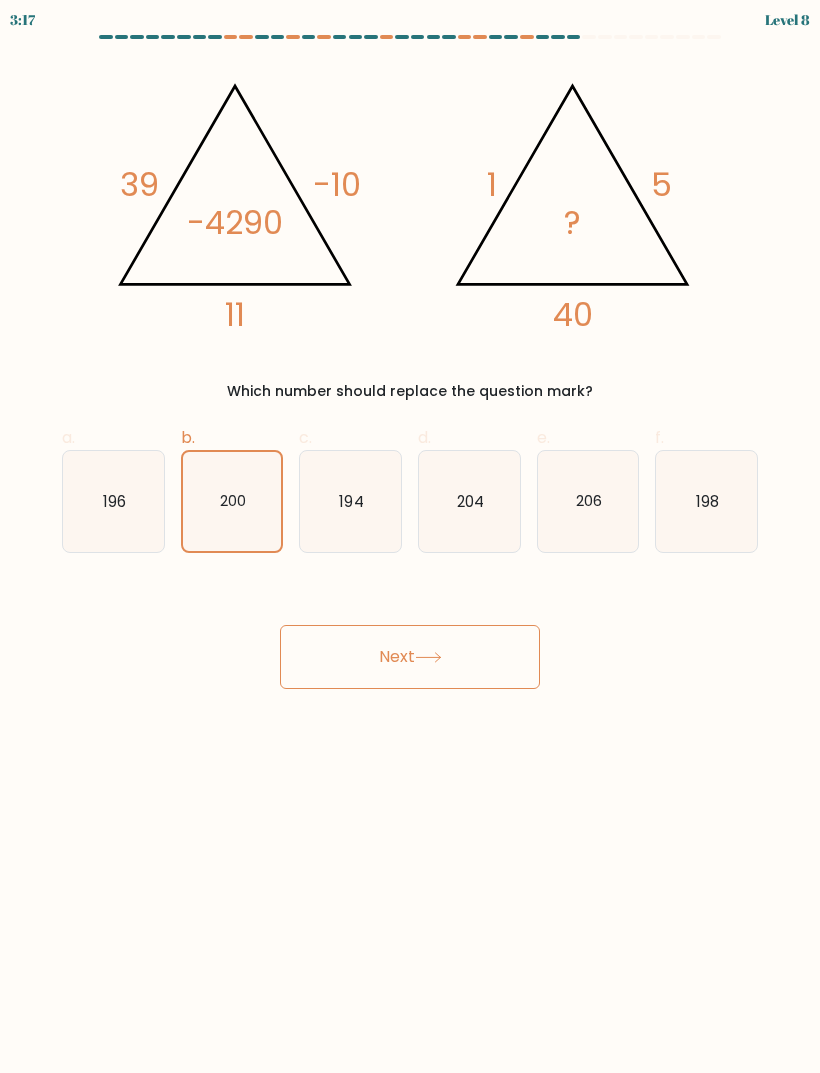 click on "Next" at bounding box center [410, 657] 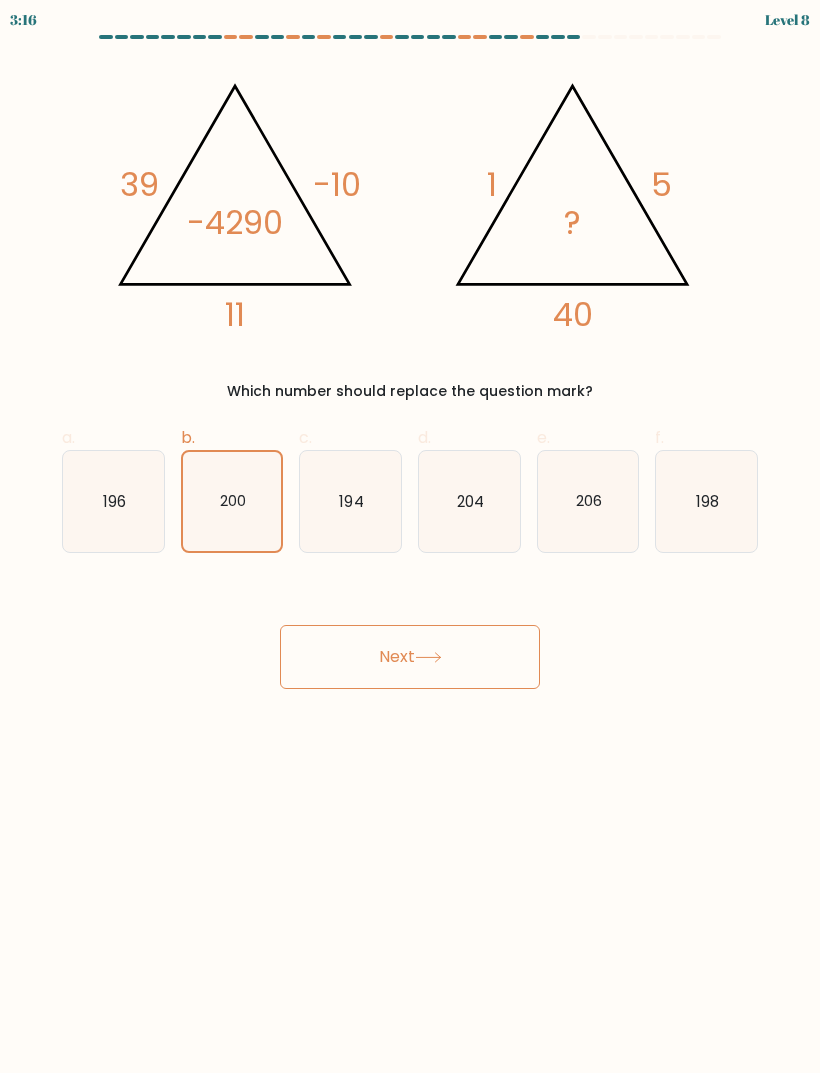 click 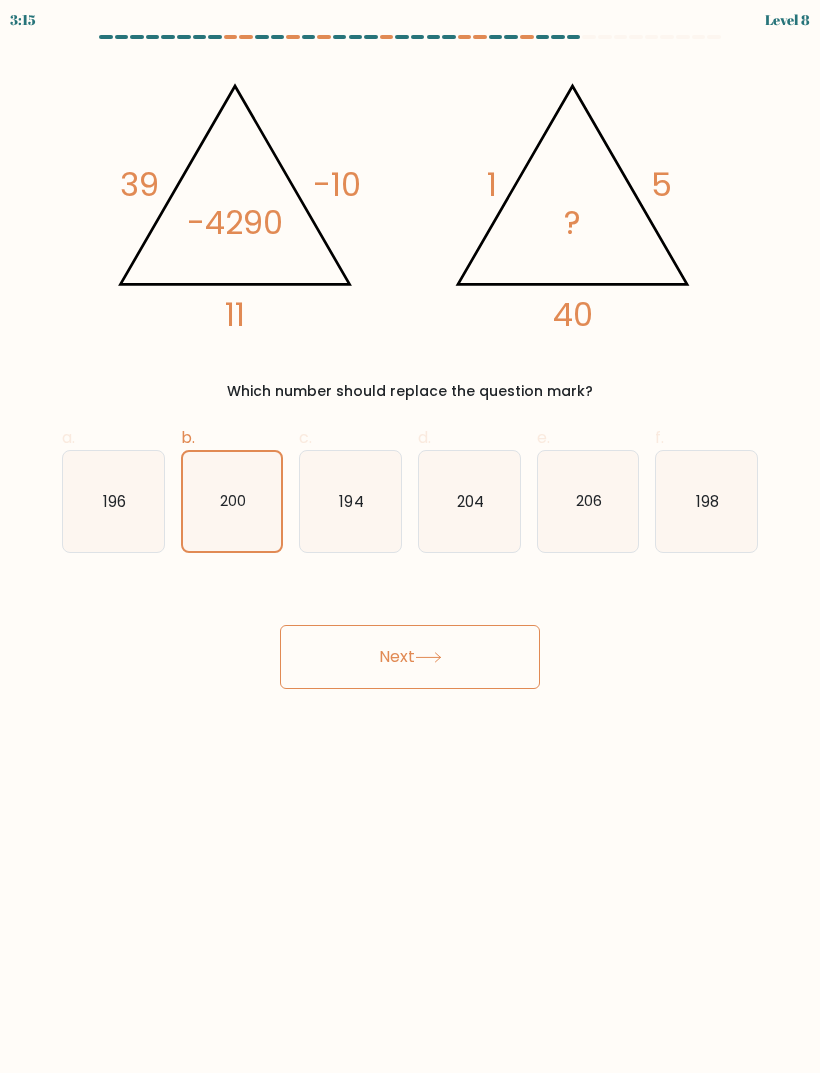 click on "Next" at bounding box center (410, 657) 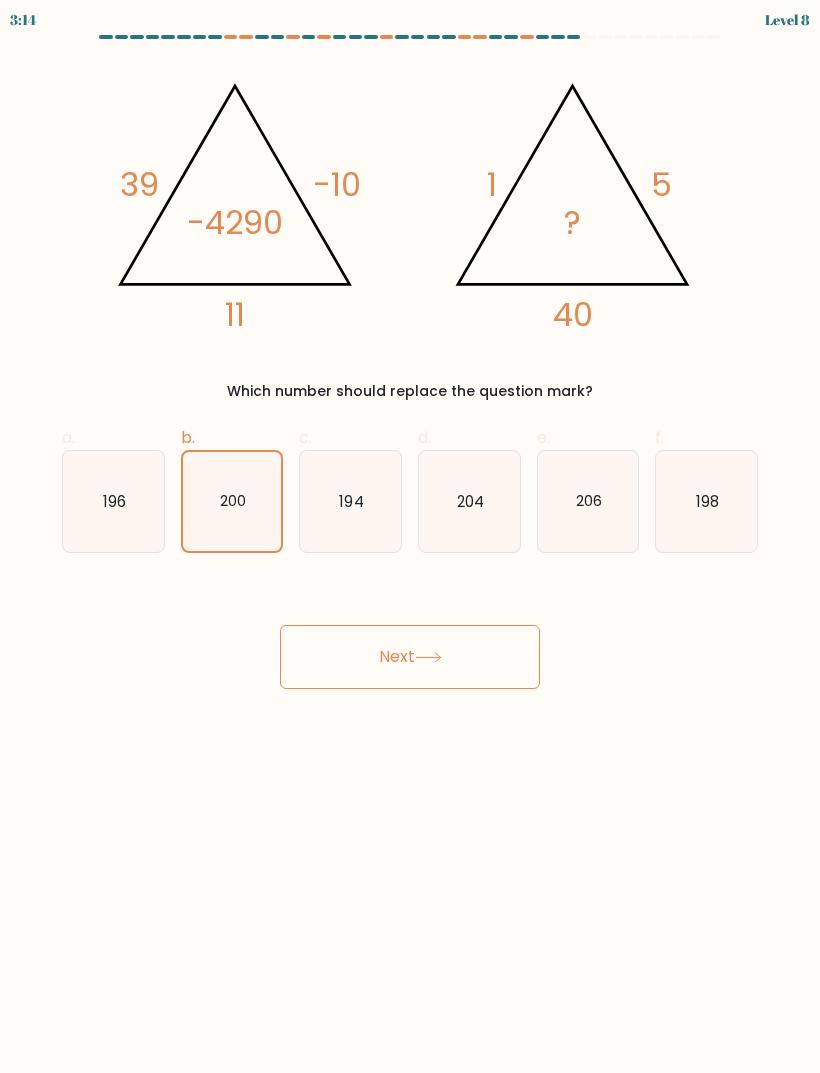 click on "Next" at bounding box center [410, 657] 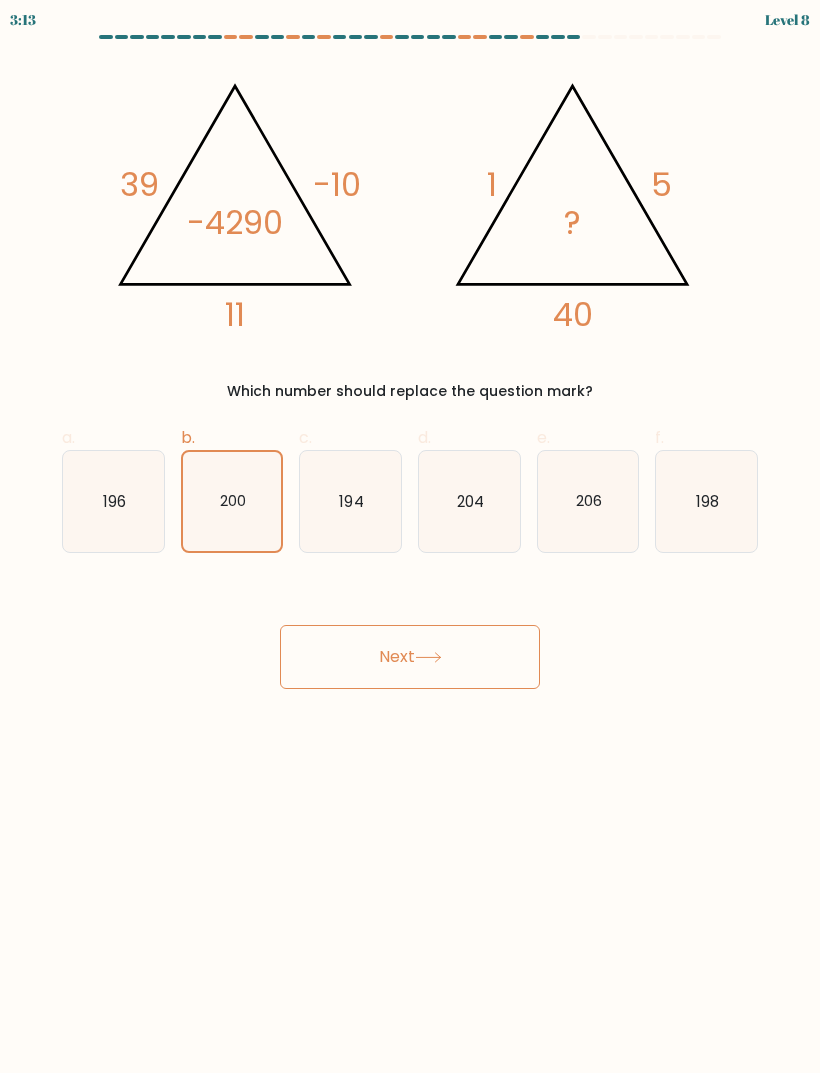 click 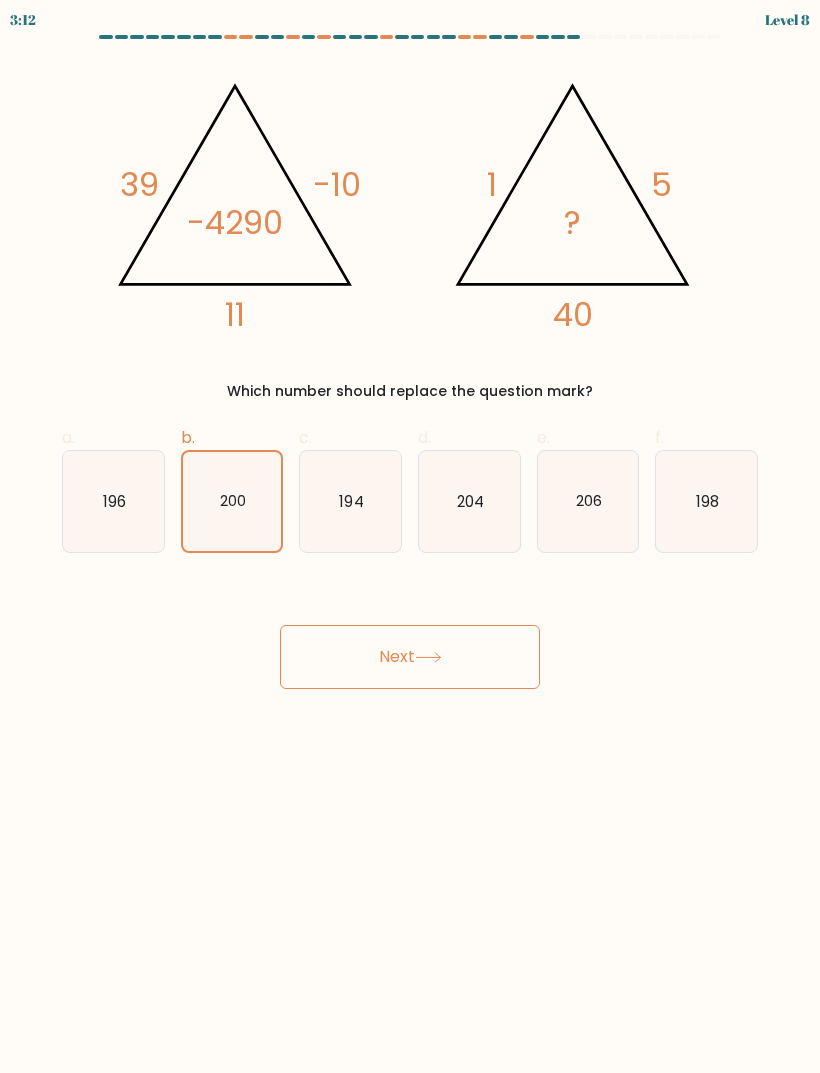 click on "Next" at bounding box center [410, 657] 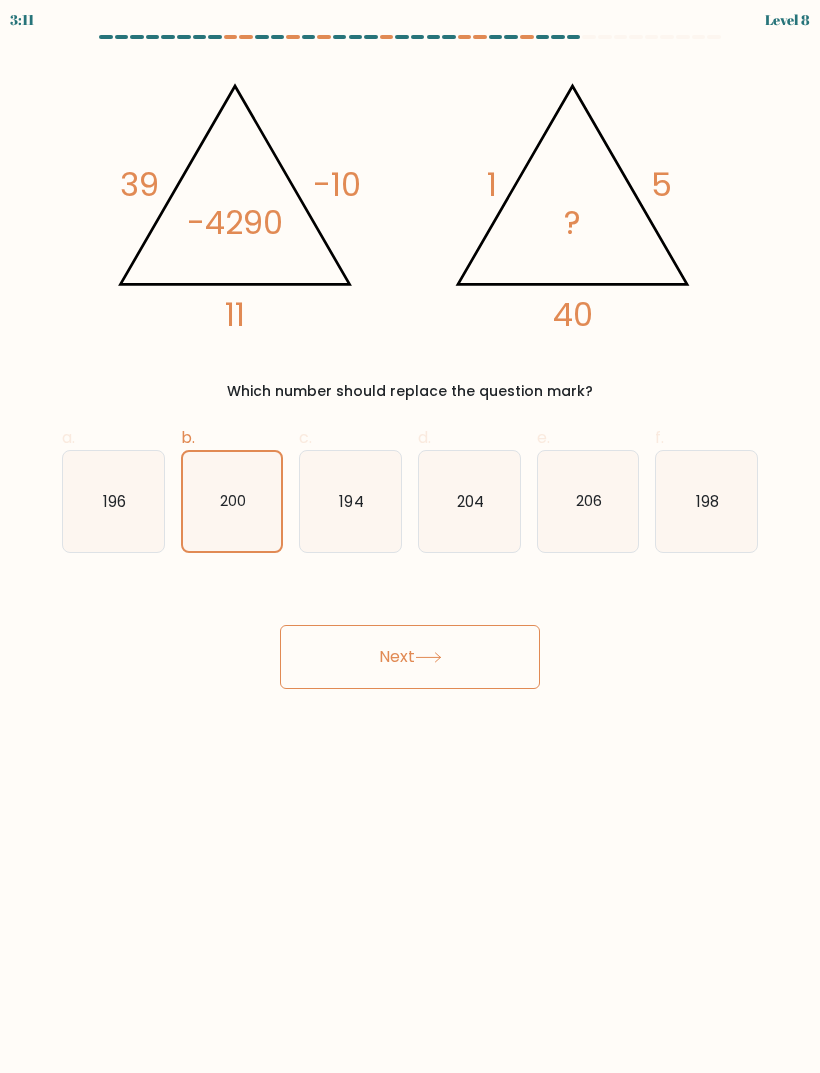 click on "Next" at bounding box center (410, 657) 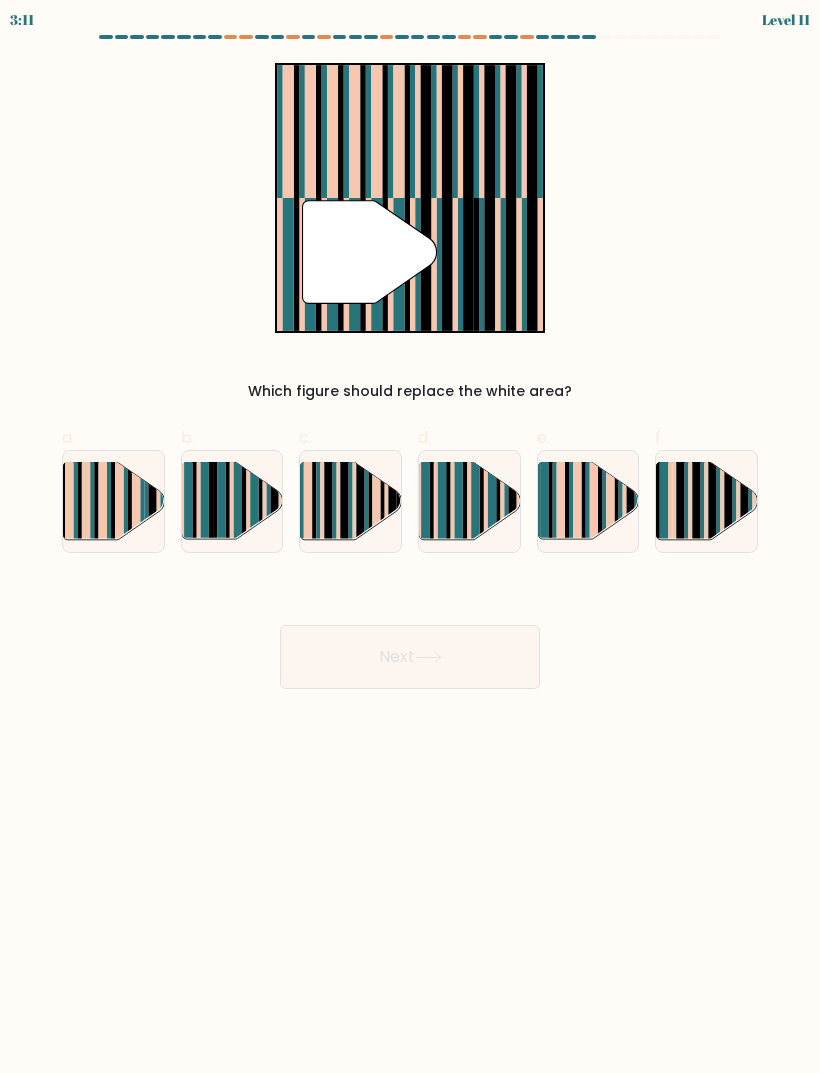 click on "Next" at bounding box center [410, 657] 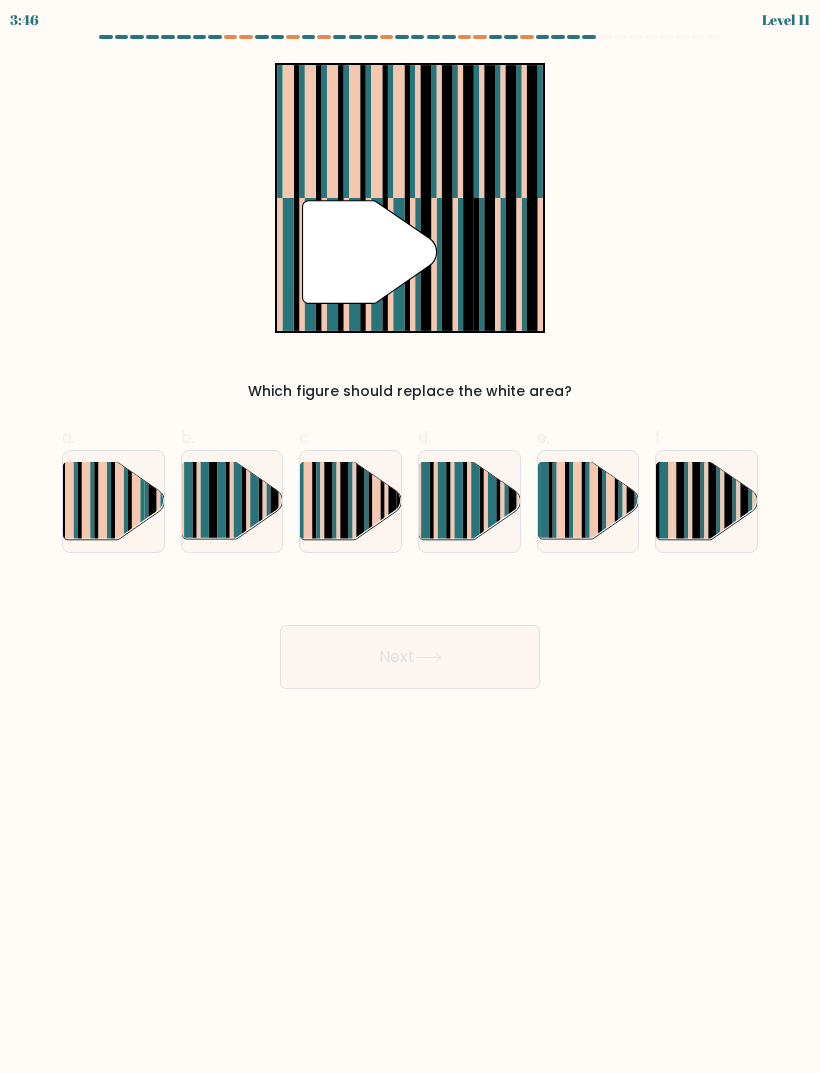 scroll, scrollTop: 64, scrollLeft: 0, axis: vertical 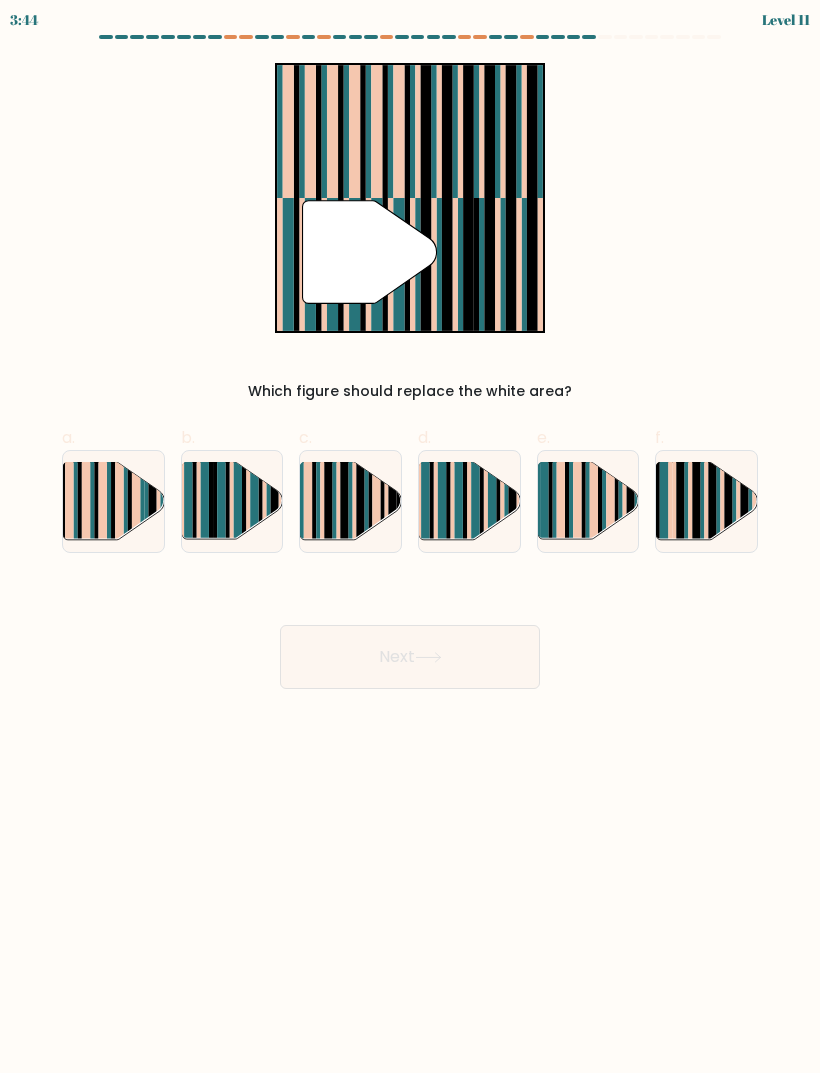 click 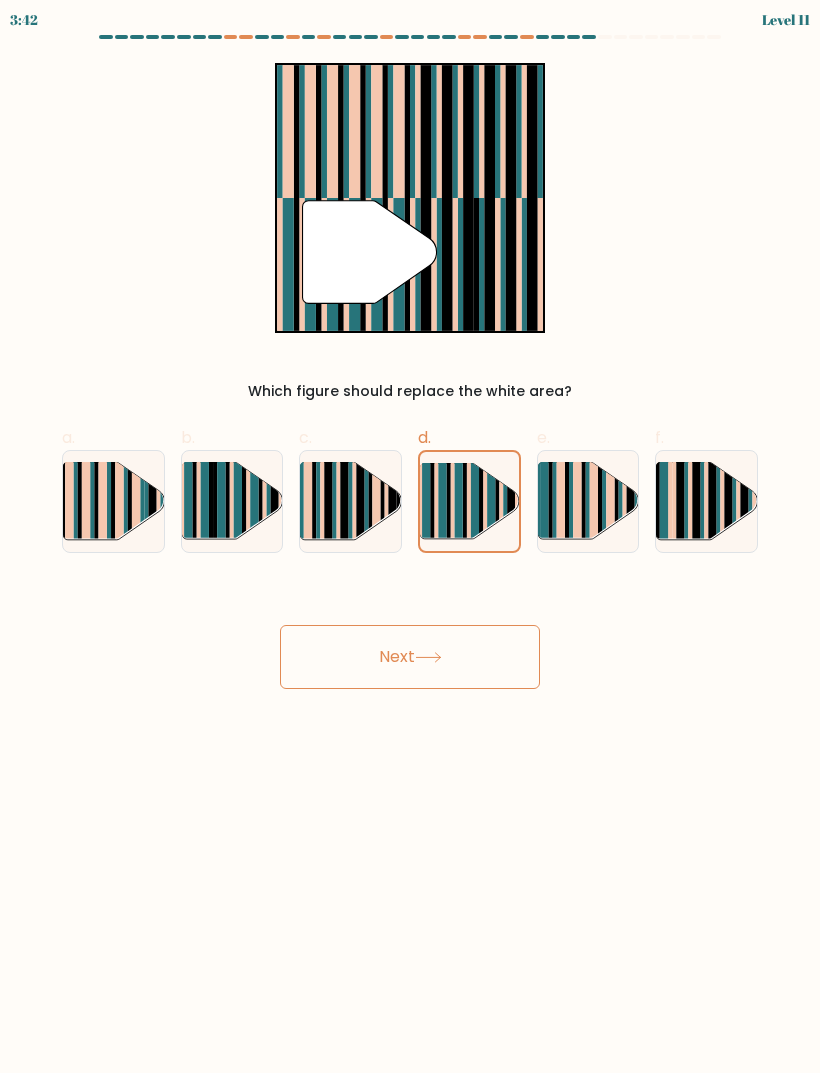 click on "Next" at bounding box center [410, 657] 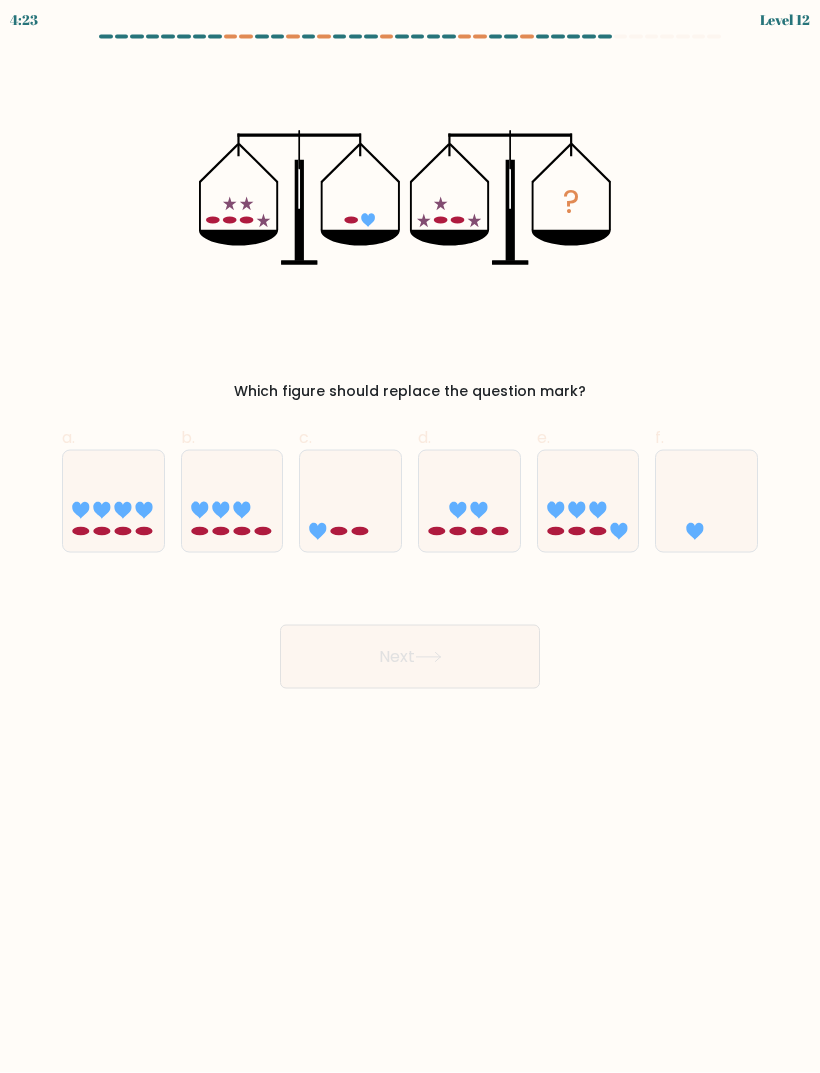 scroll, scrollTop: 11, scrollLeft: 0, axis: vertical 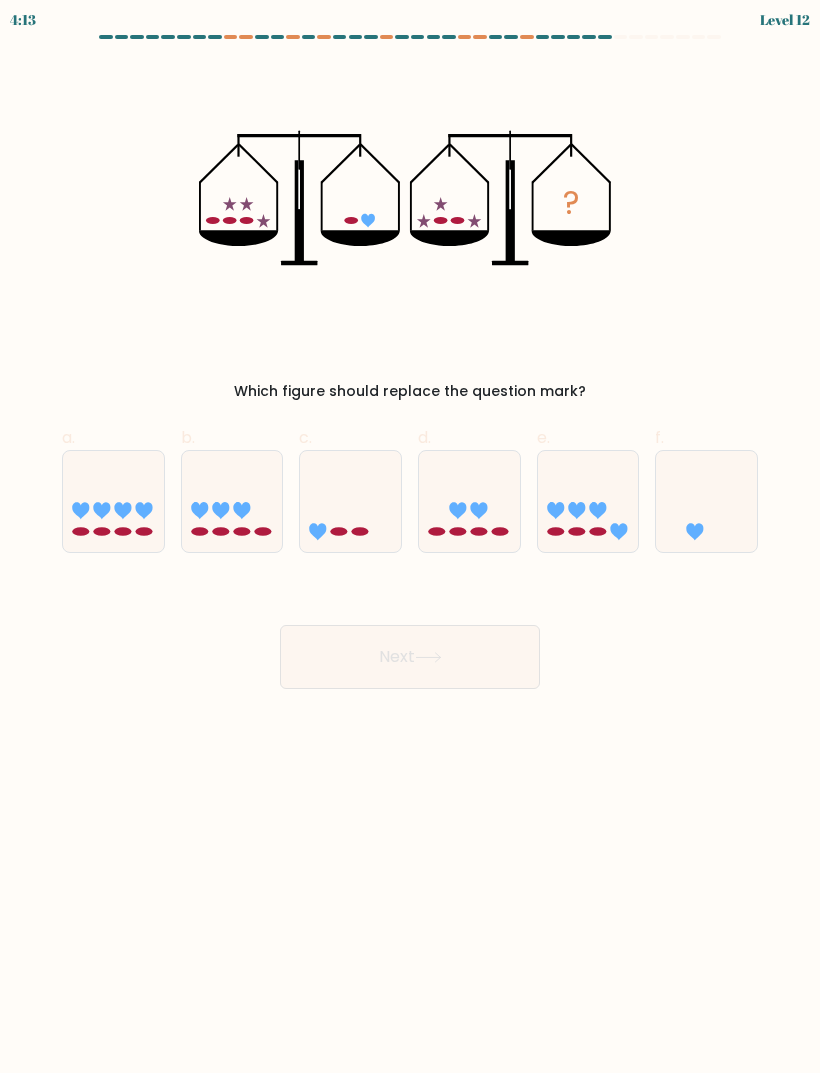 click 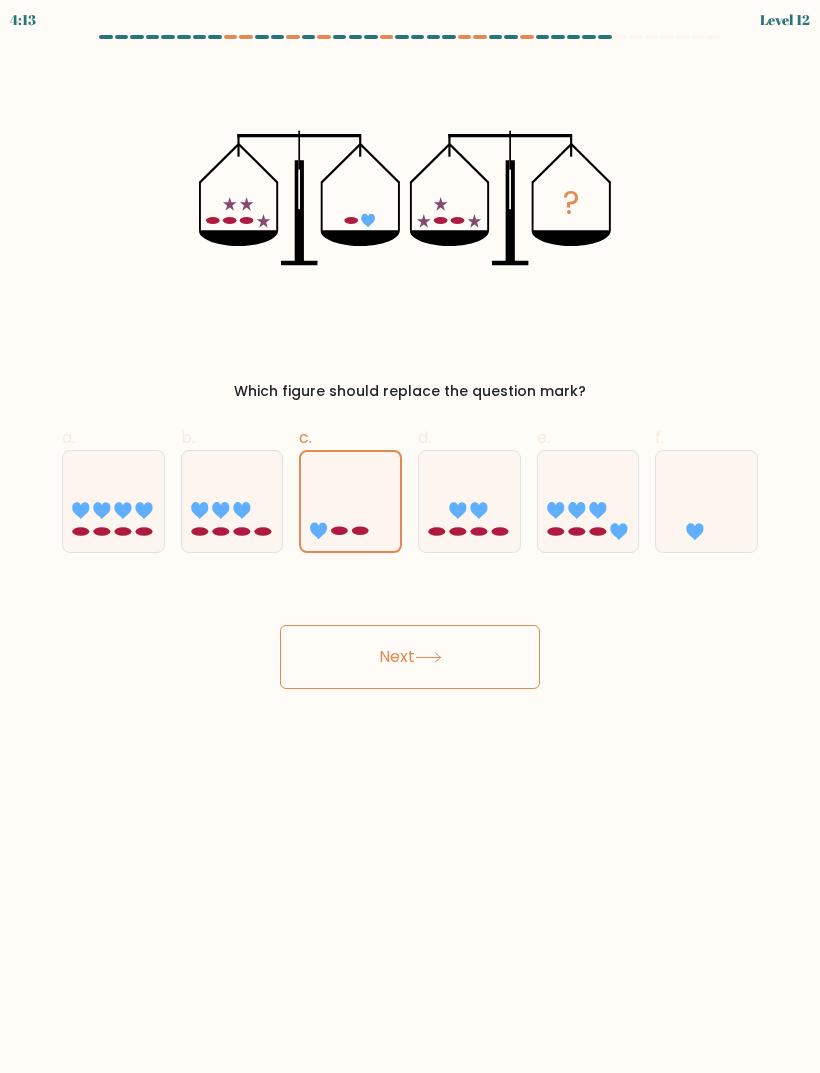 click on "Next" at bounding box center (410, 657) 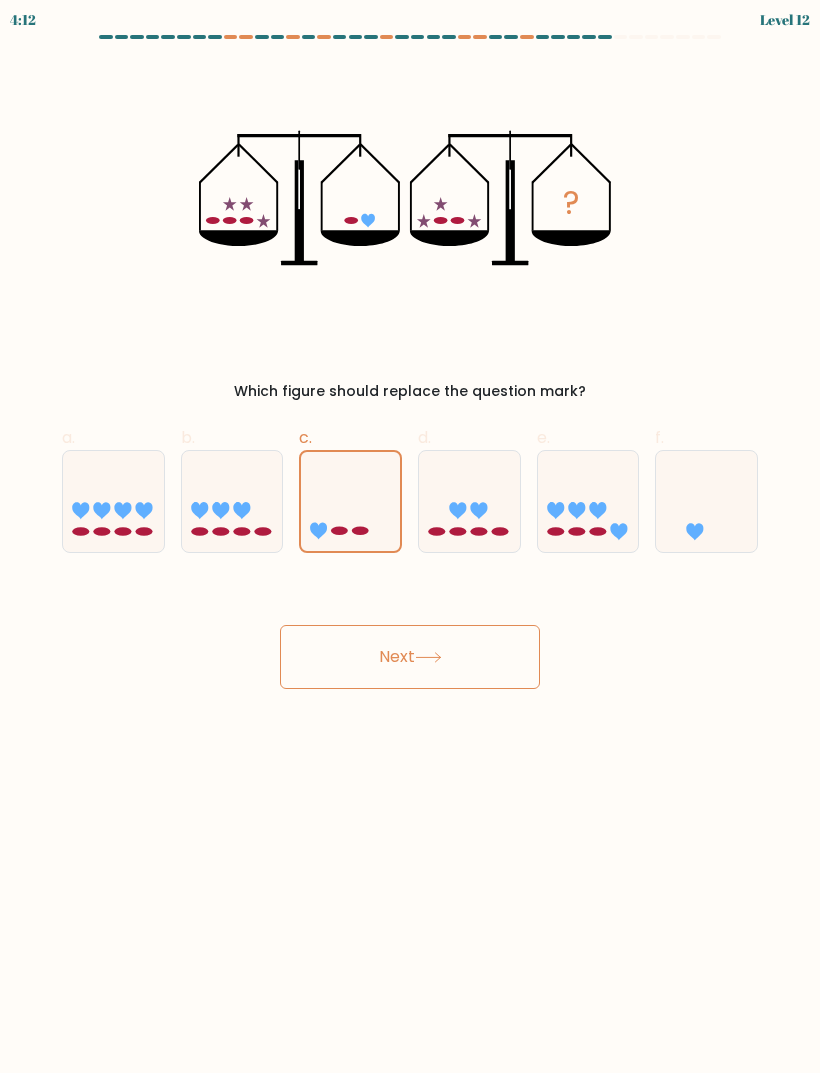 click on "Next" at bounding box center [410, 657] 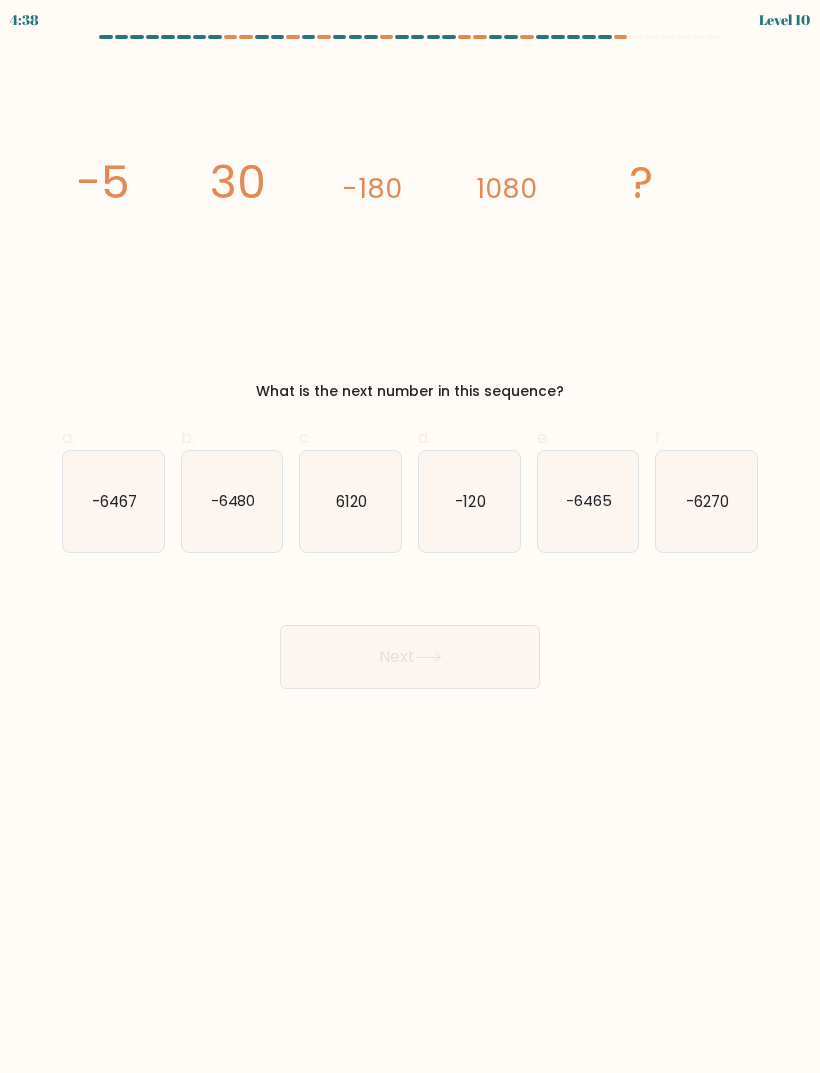 click on "-120" 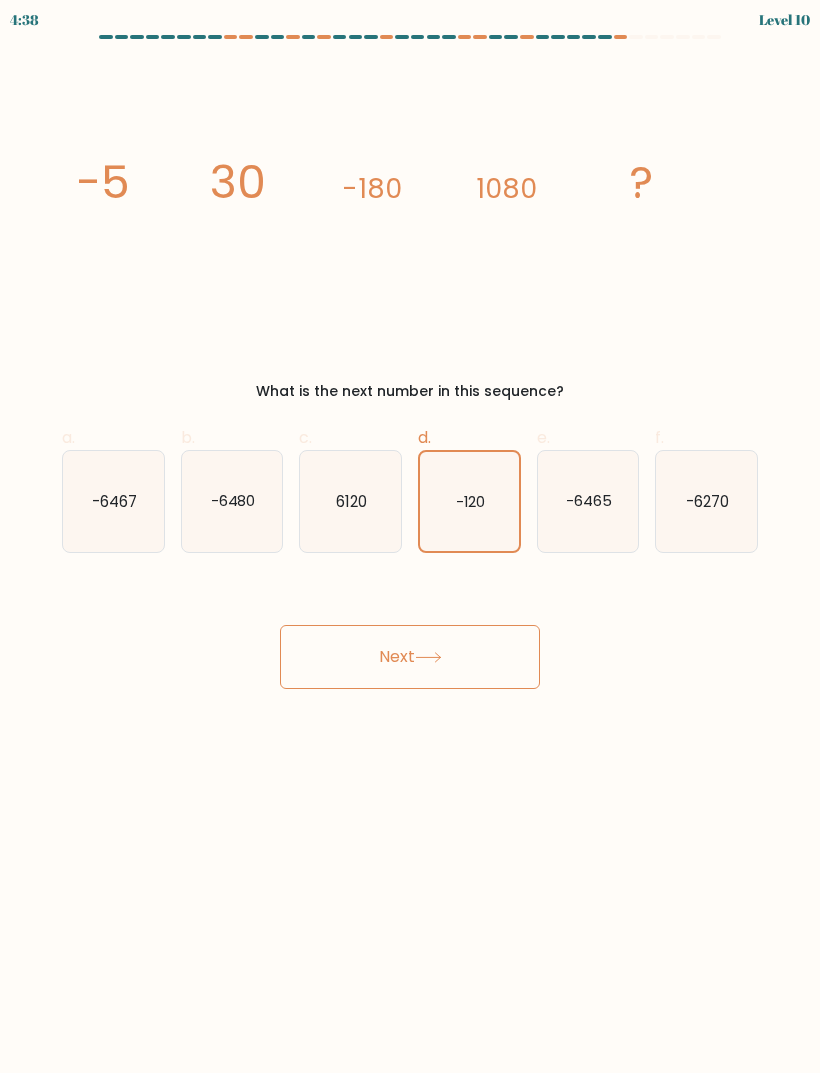 click on "Next" at bounding box center [410, 657] 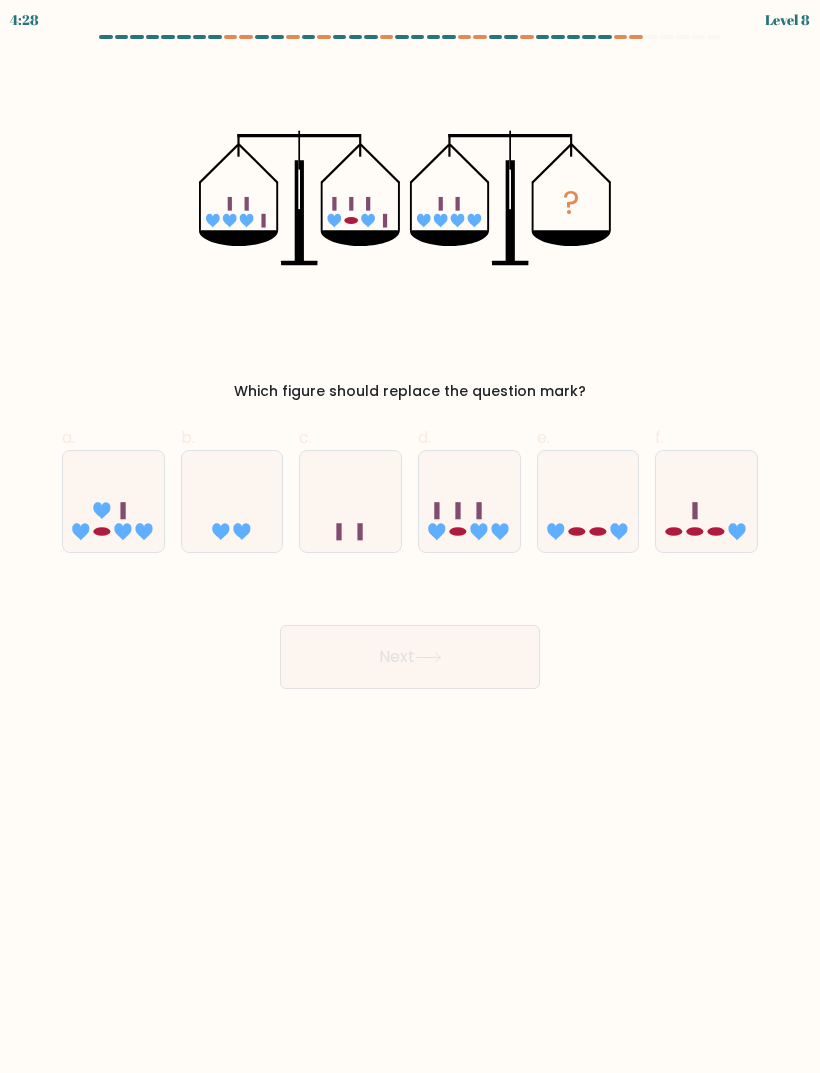 click 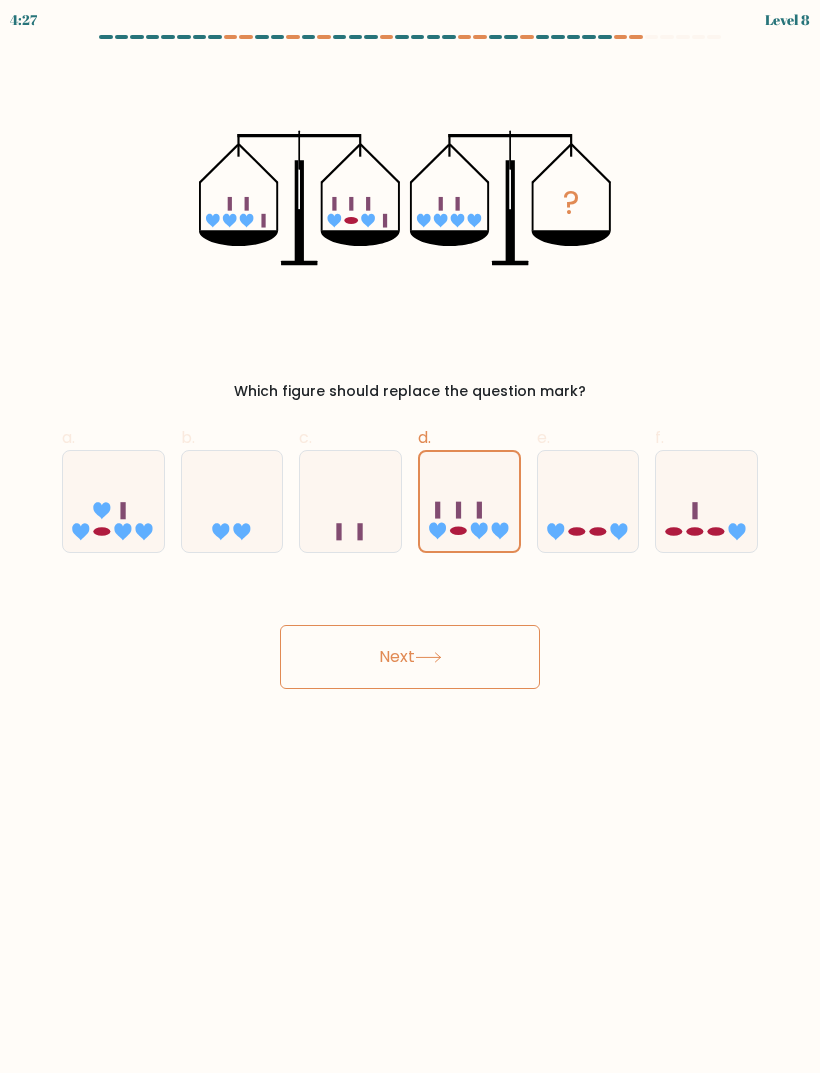 click on "Next" at bounding box center [410, 657] 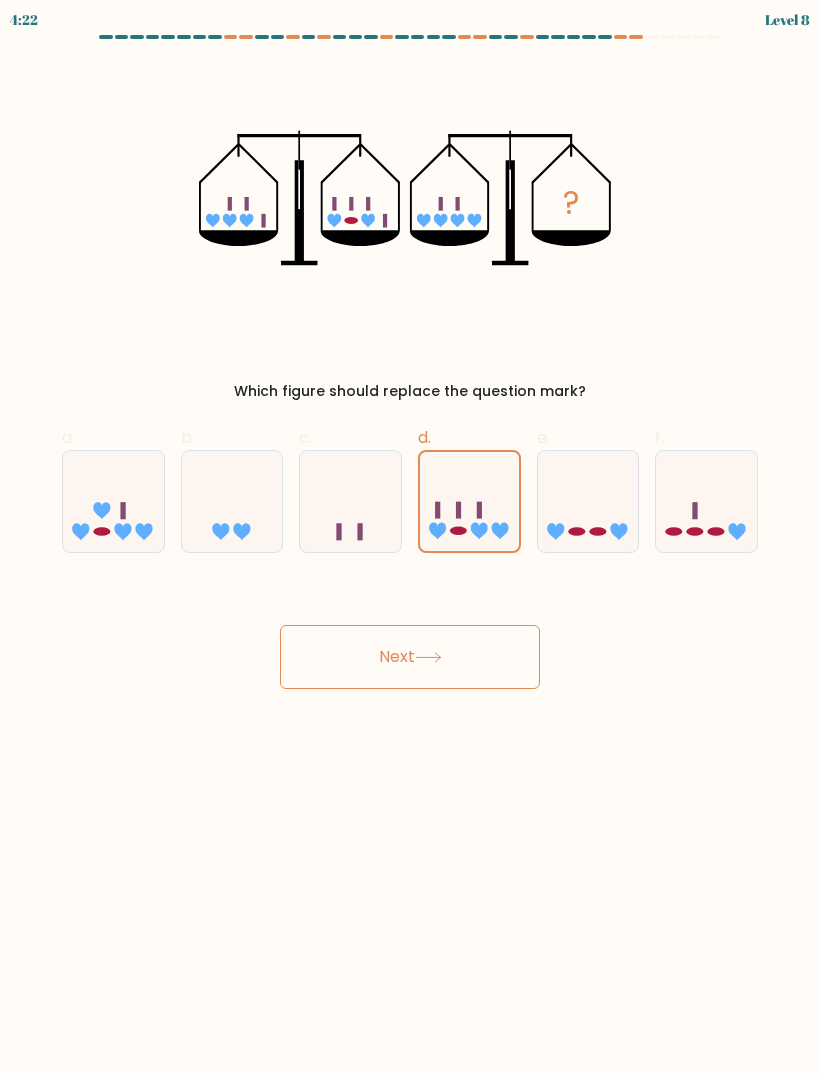 click on "Next" at bounding box center [410, 657] 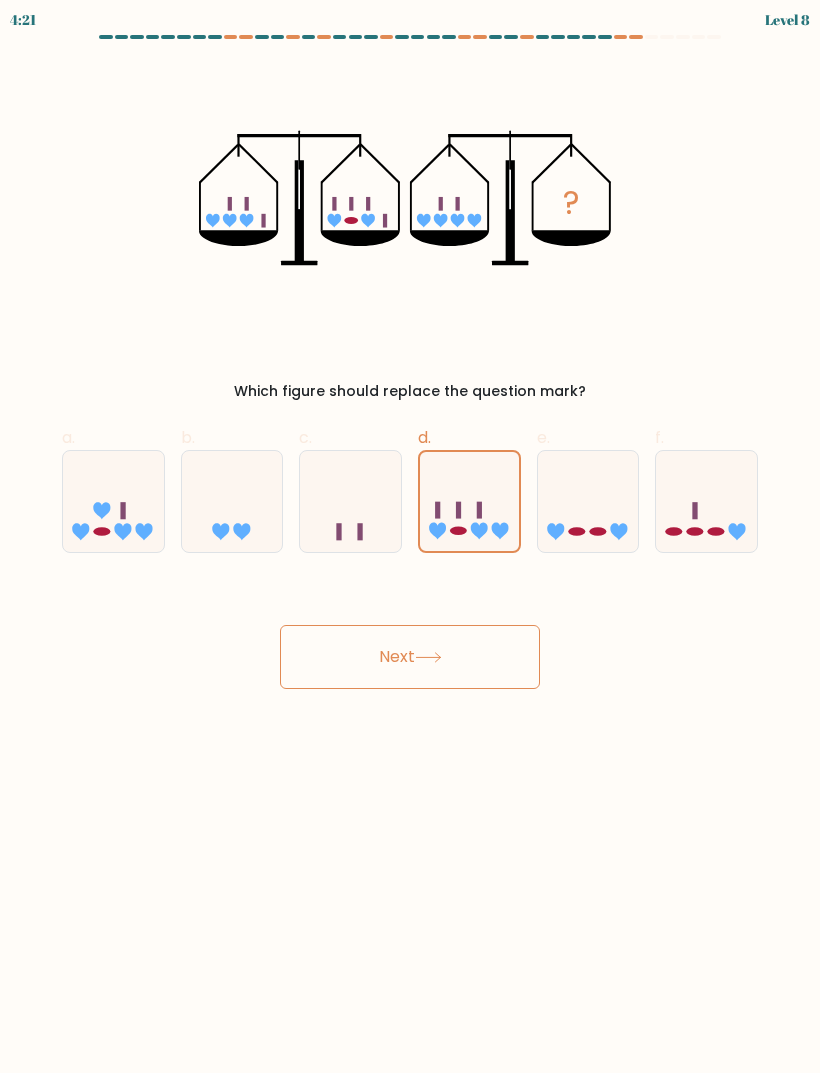 click on "Next" at bounding box center (410, 657) 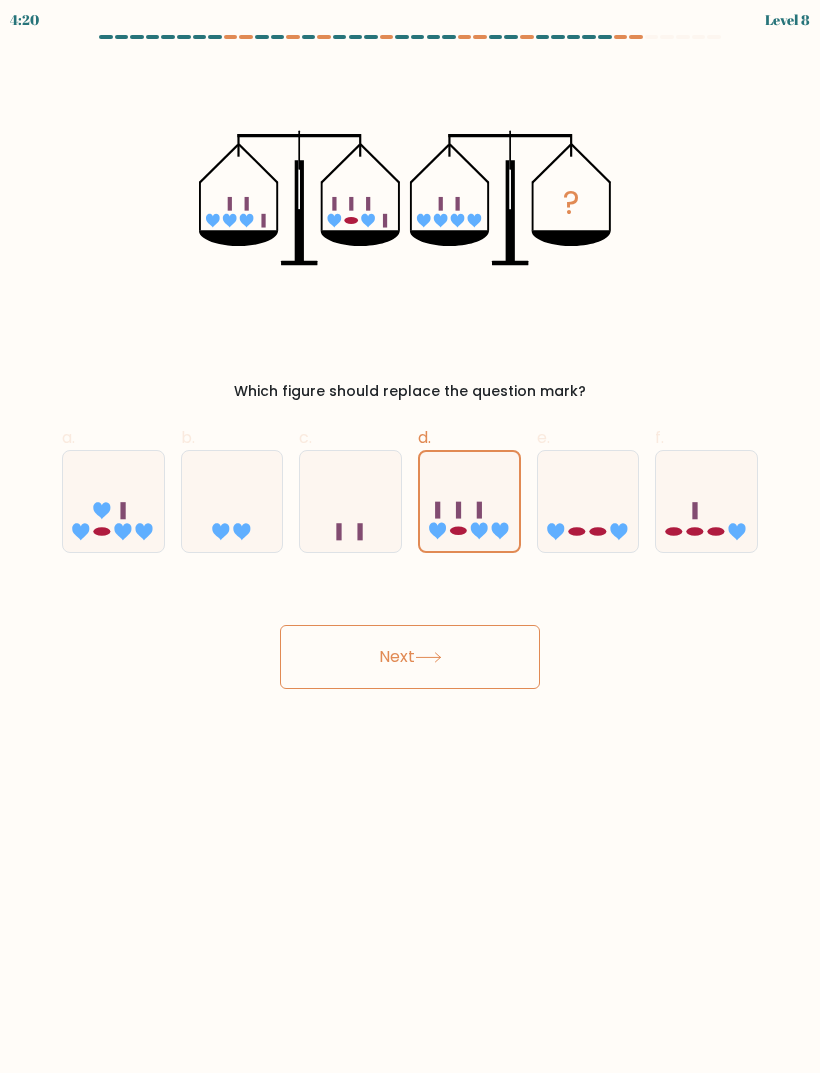 click on "Next" at bounding box center [410, 657] 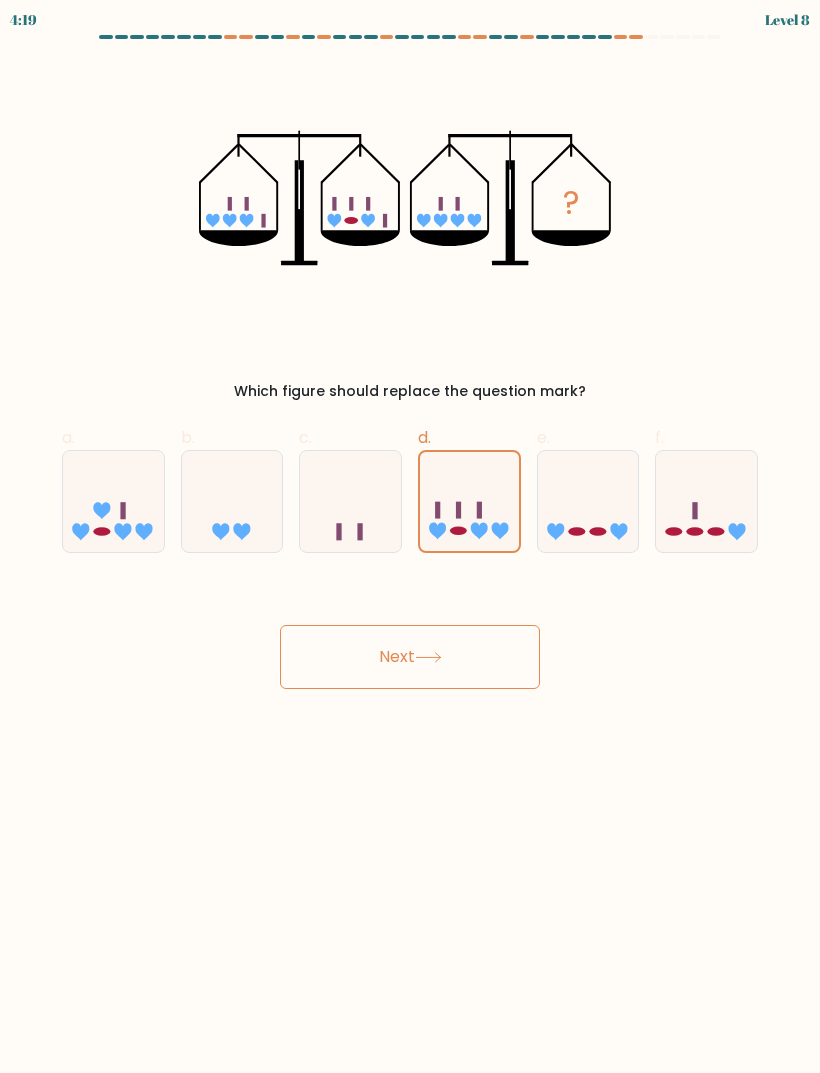click on "Next" at bounding box center [410, 657] 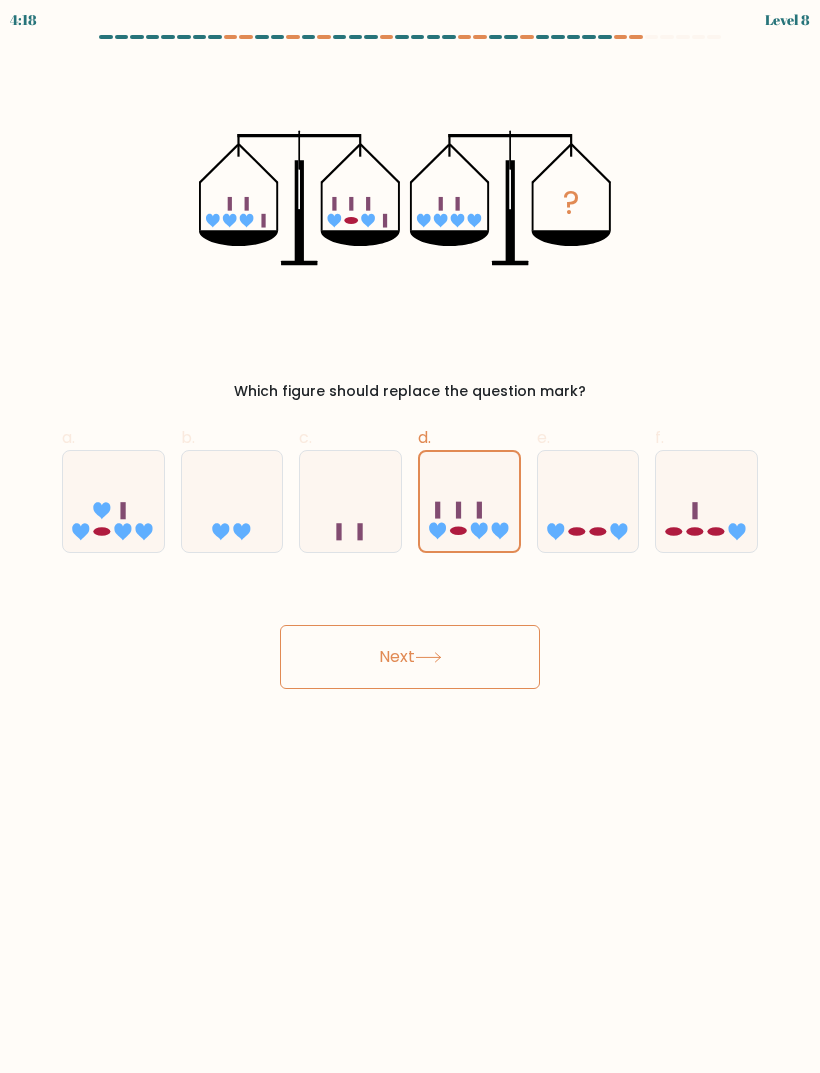 click on "Next" at bounding box center [410, 657] 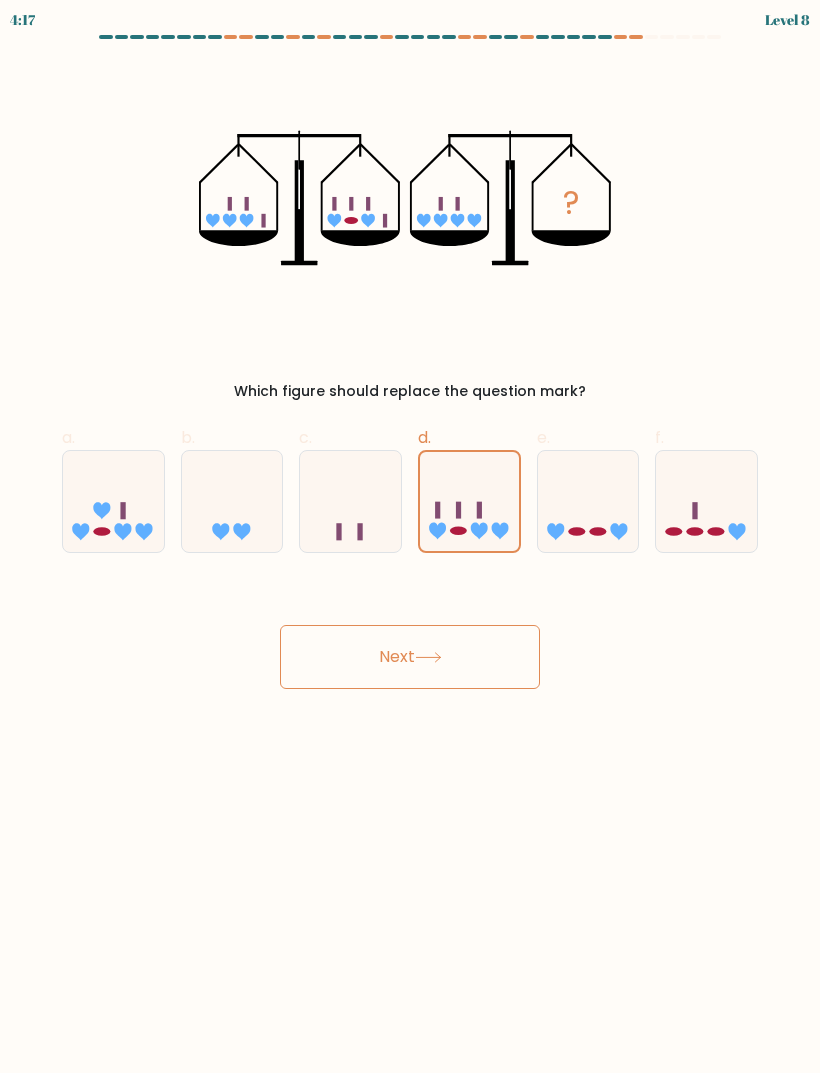 click on "Next" at bounding box center (410, 657) 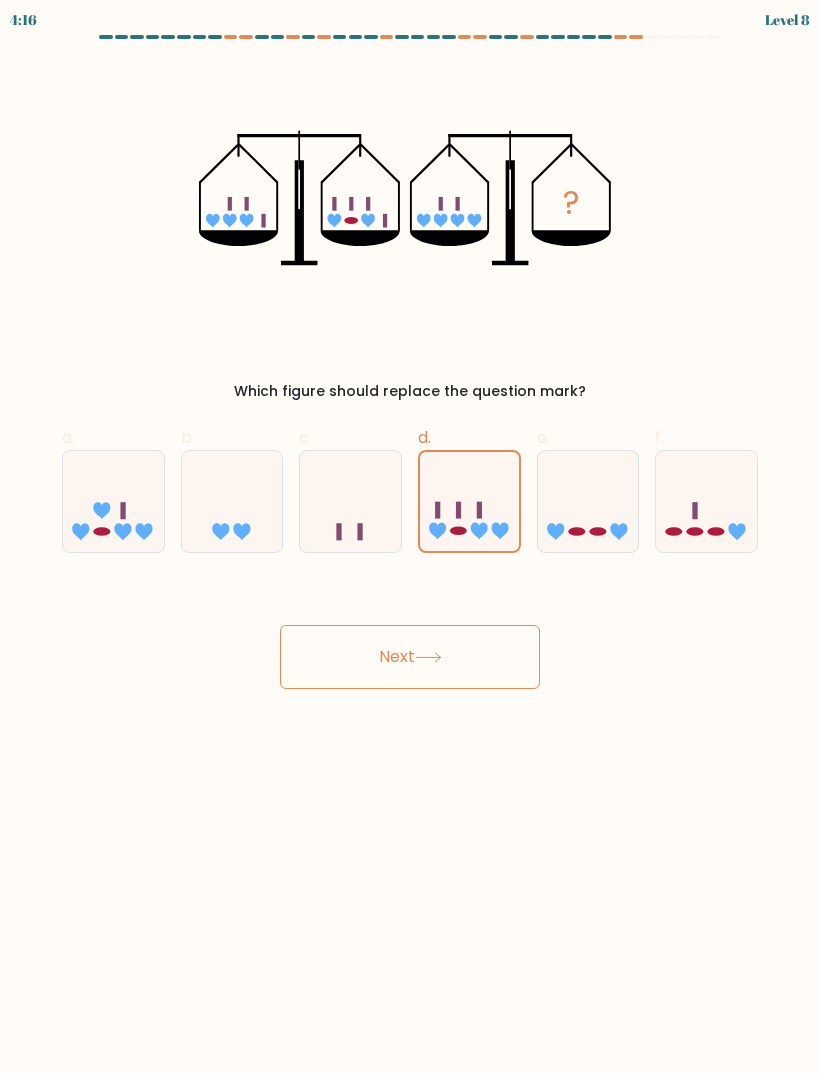 click on "Next" at bounding box center [410, 657] 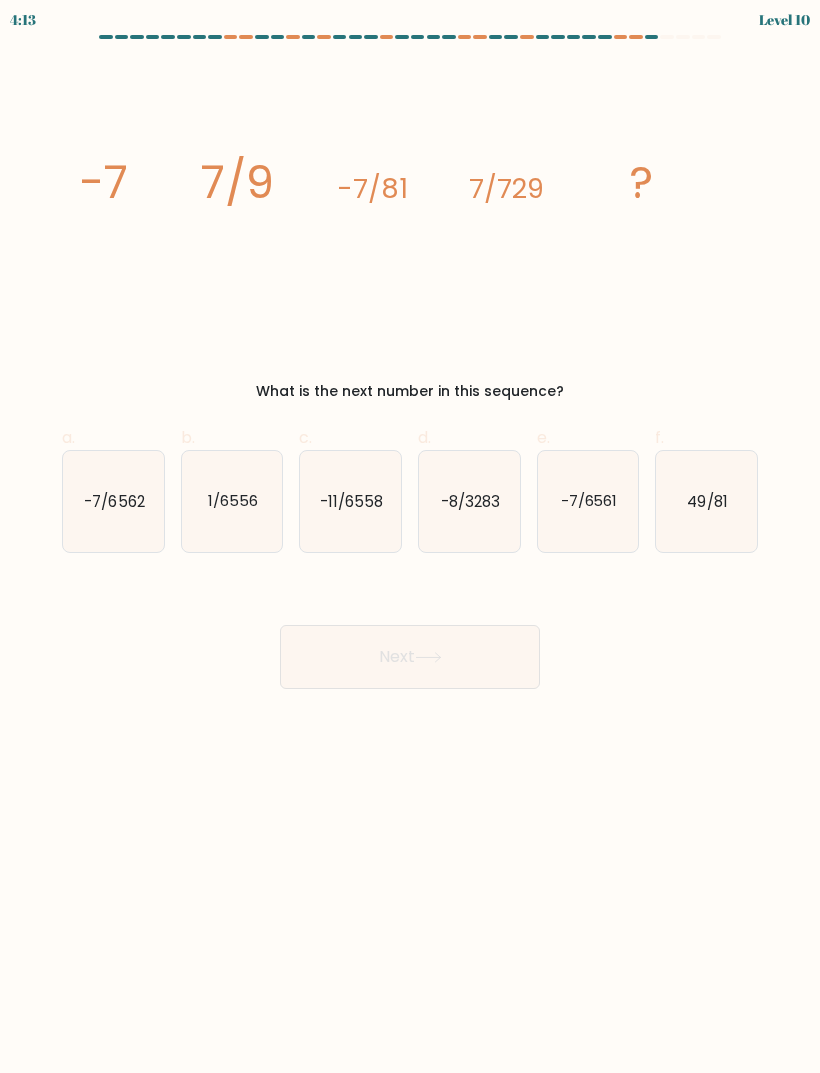 click on "Next" at bounding box center (410, 657) 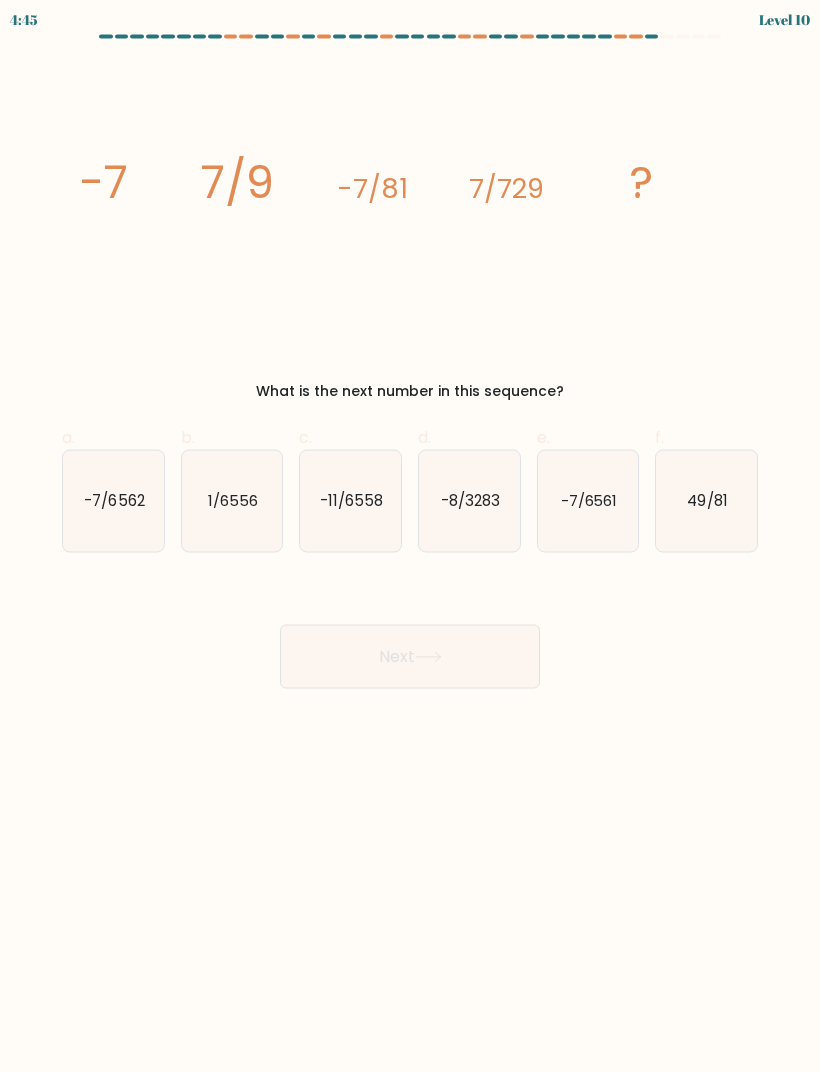 scroll, scrollTop: 64, scrollLeft: 0, axis: vertical 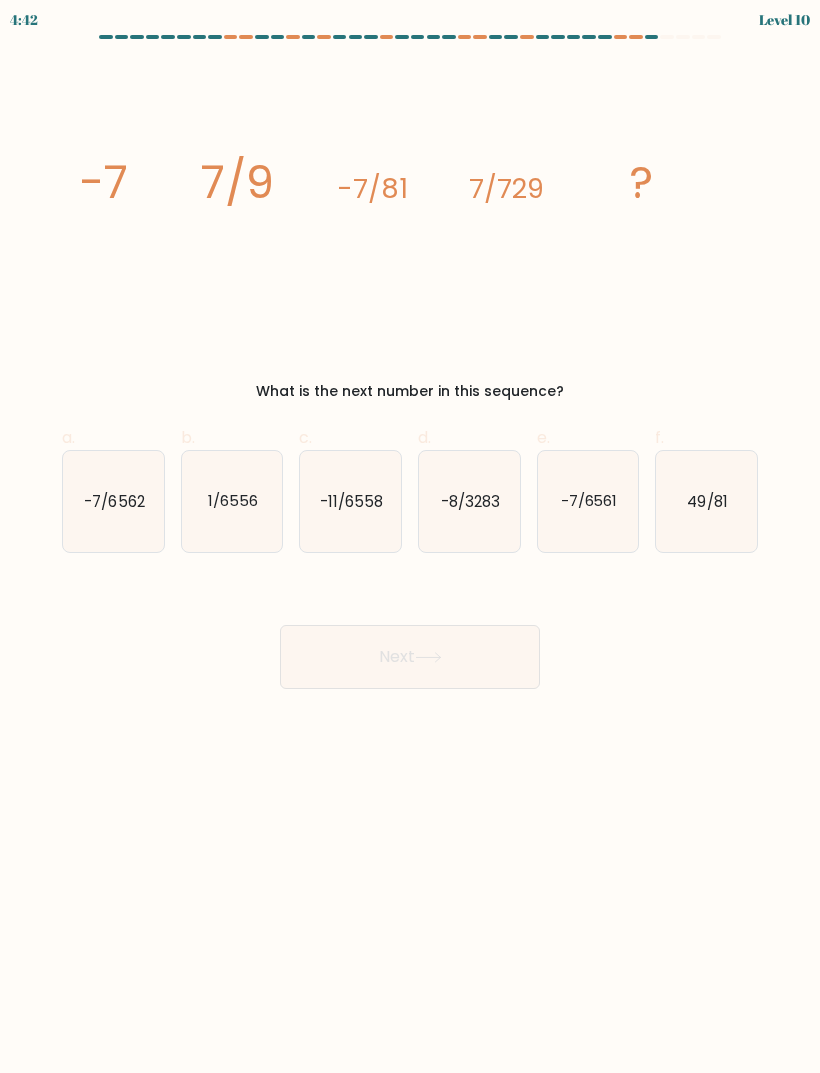 click on "-7/6562" 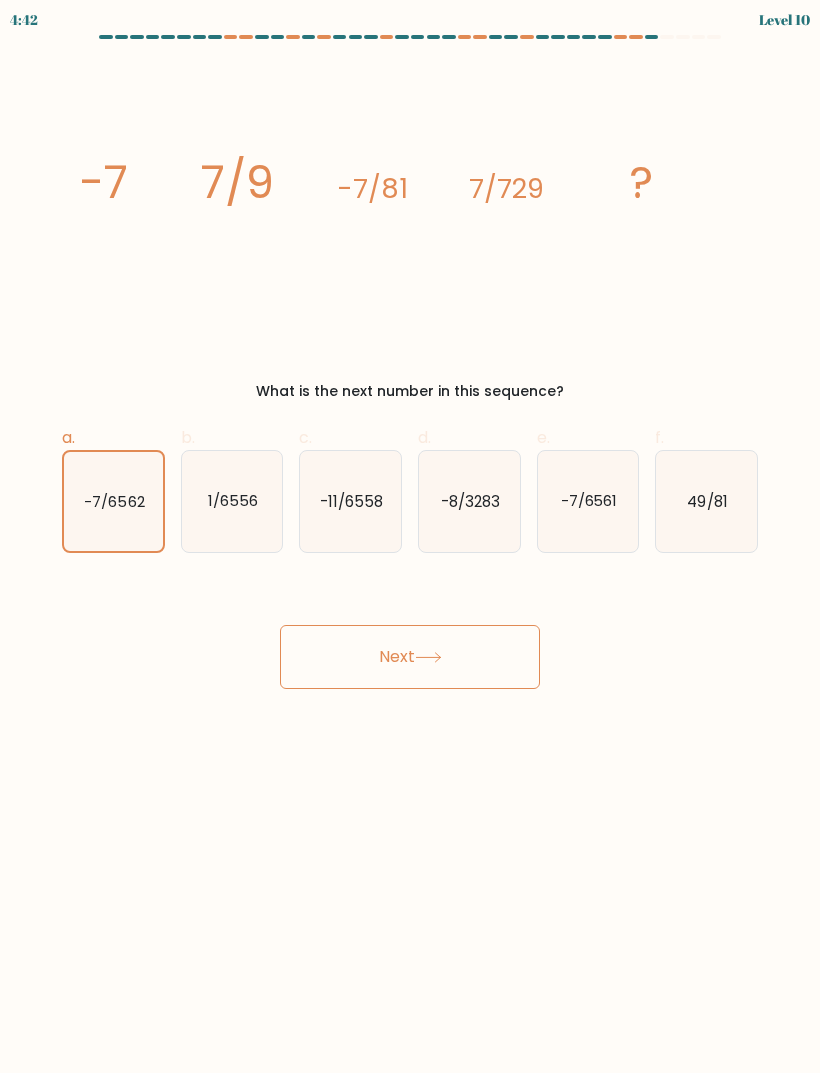 click on "Next" at bounding box center [410, 657] 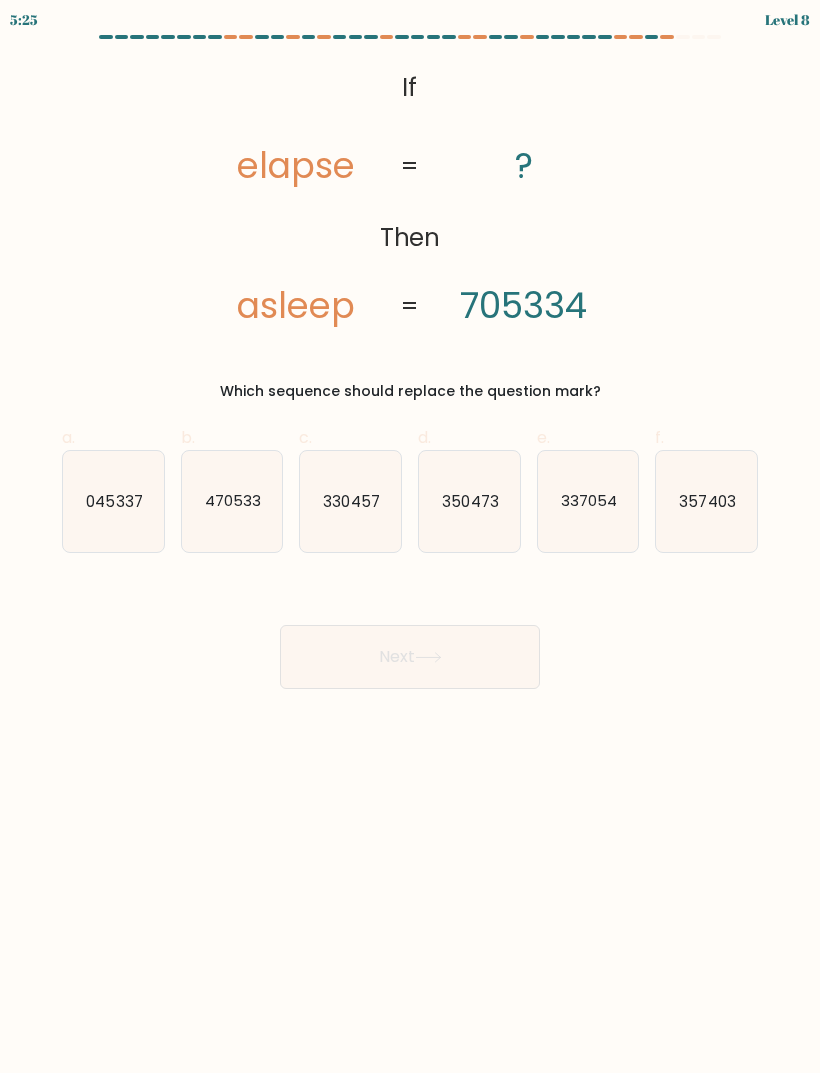 scroll, scrollTop: 0, scrollLeft: 0, axis: both 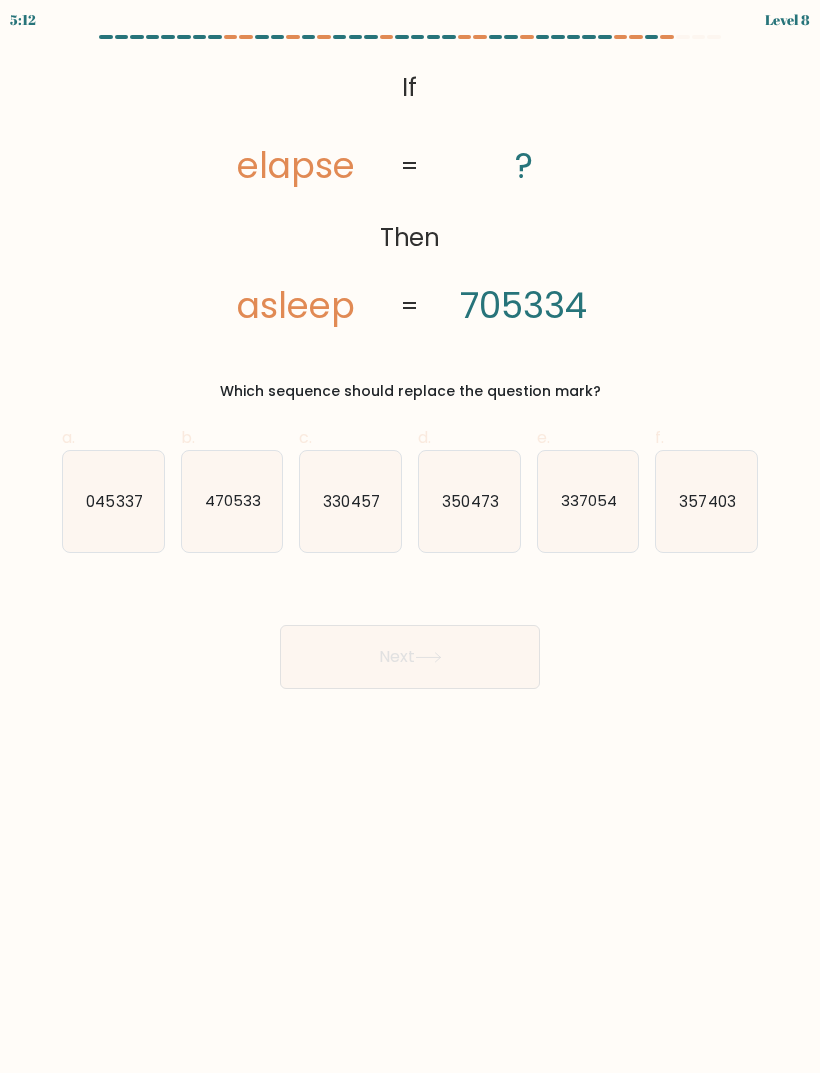 click on "357403" 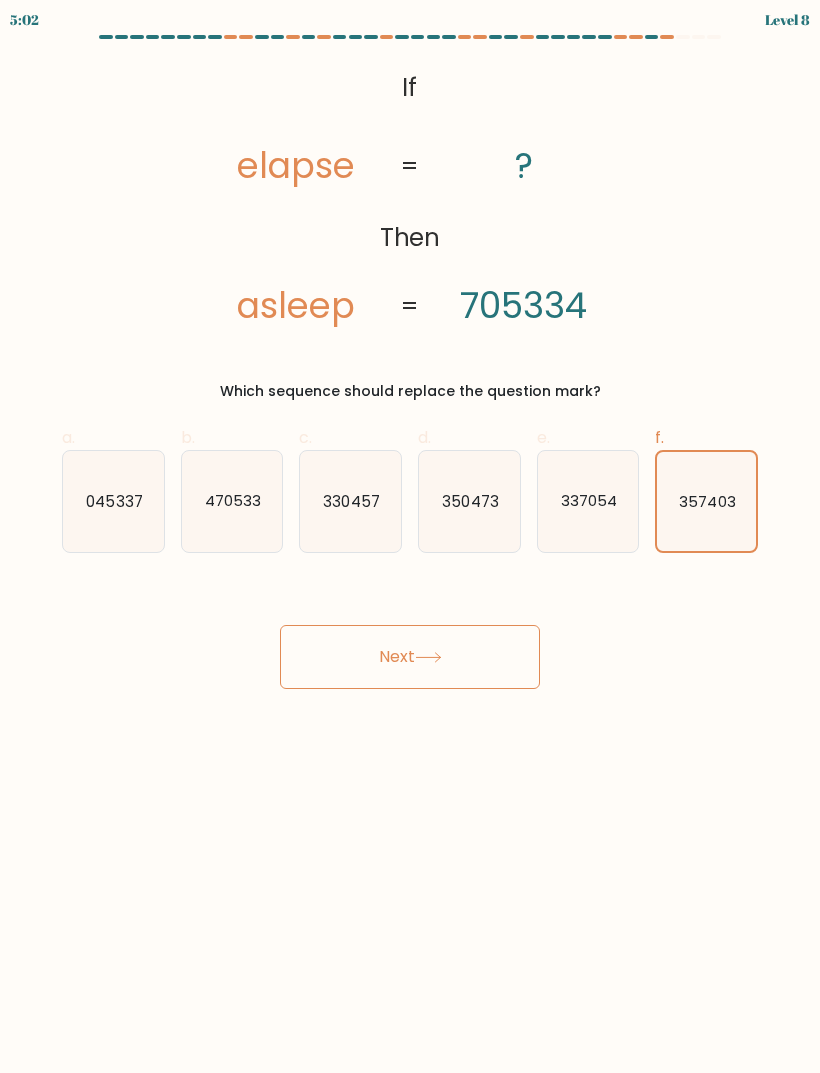 click on "Next" at bounding box center [410, 657] 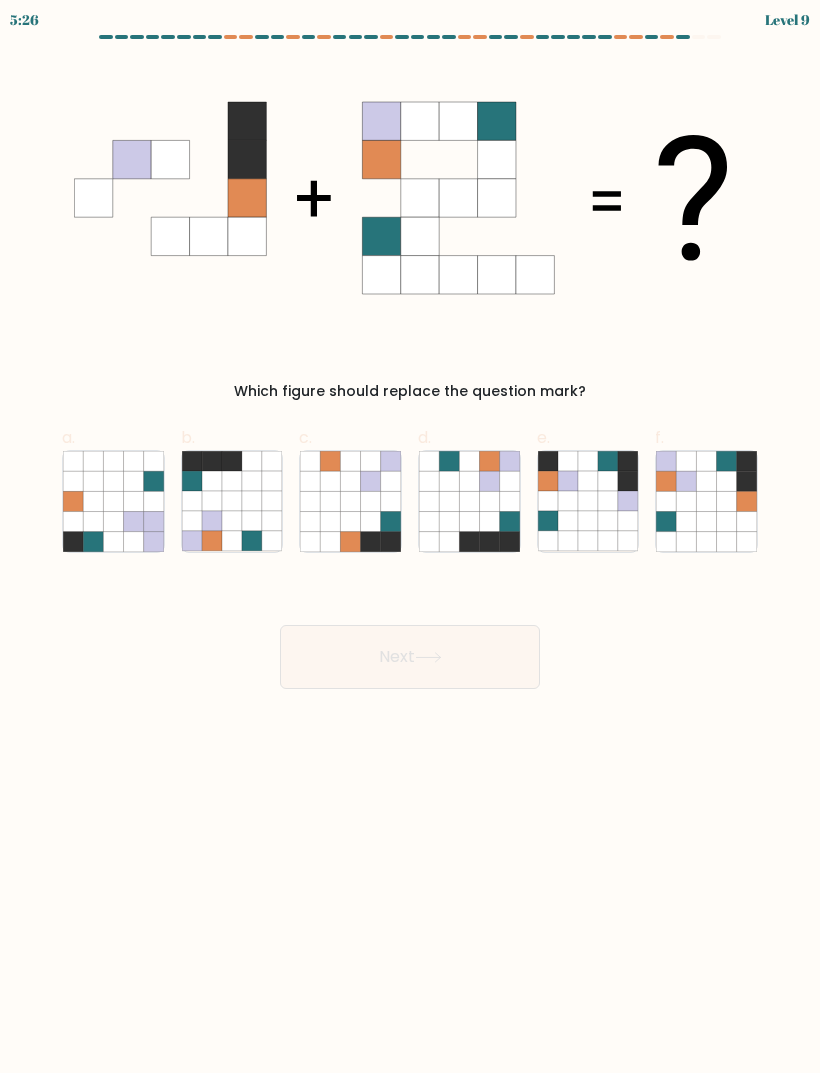click 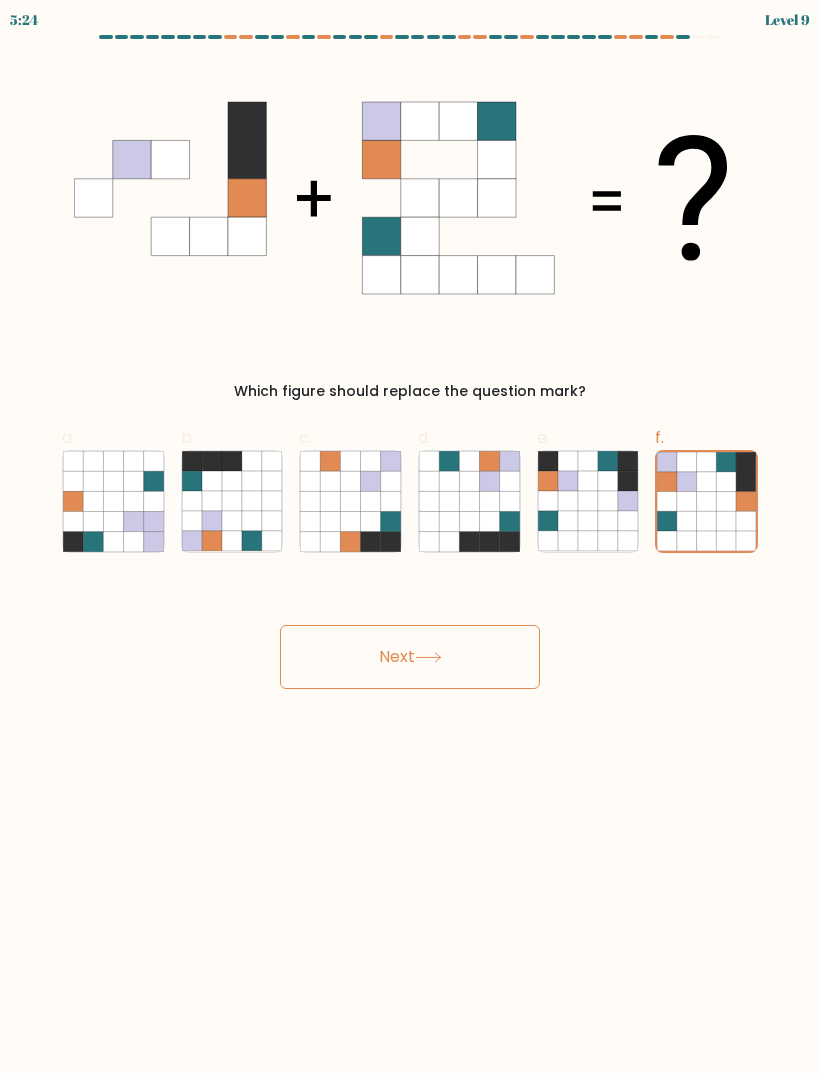 click on "Next" at bounding box center [410, 657] 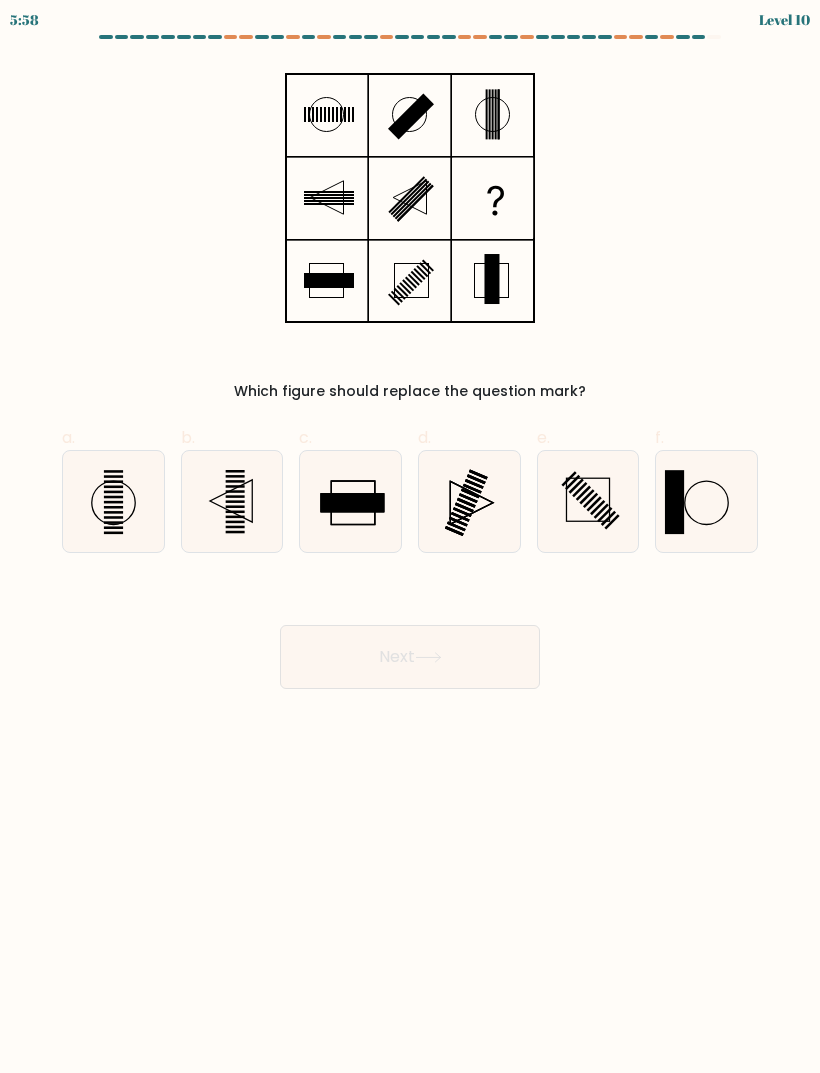 click 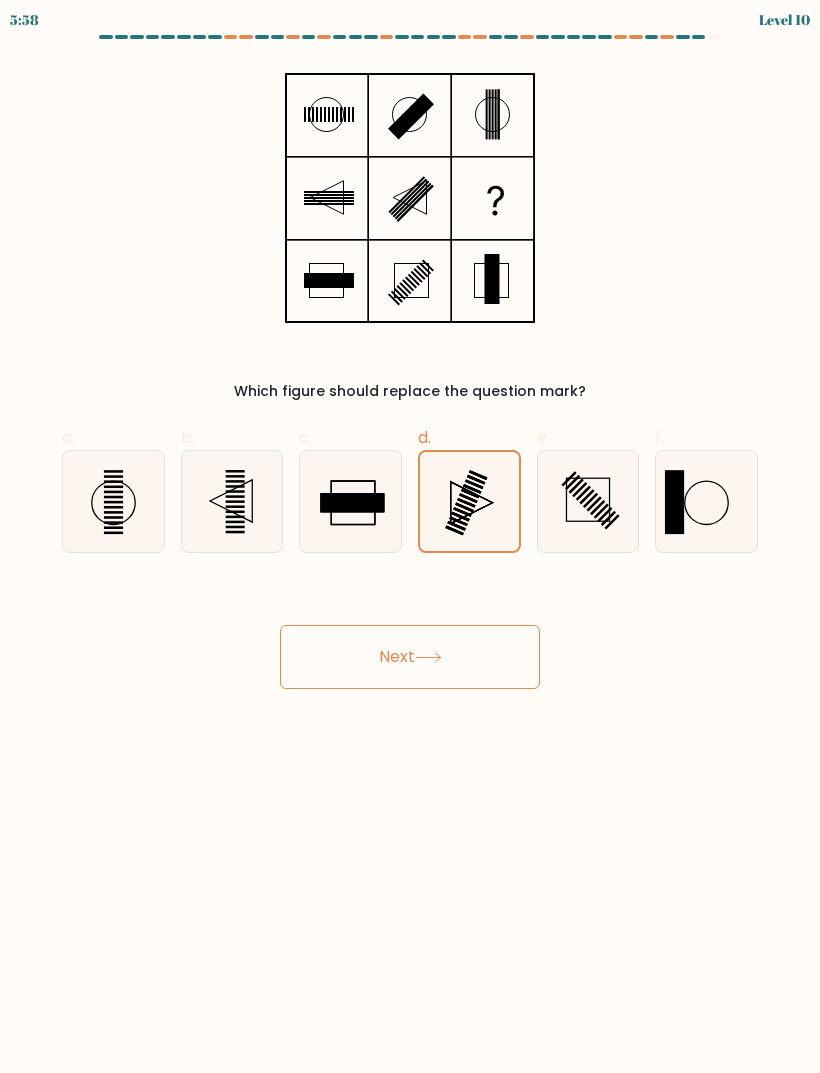 click on "Next" at bounding box center (410, 657) 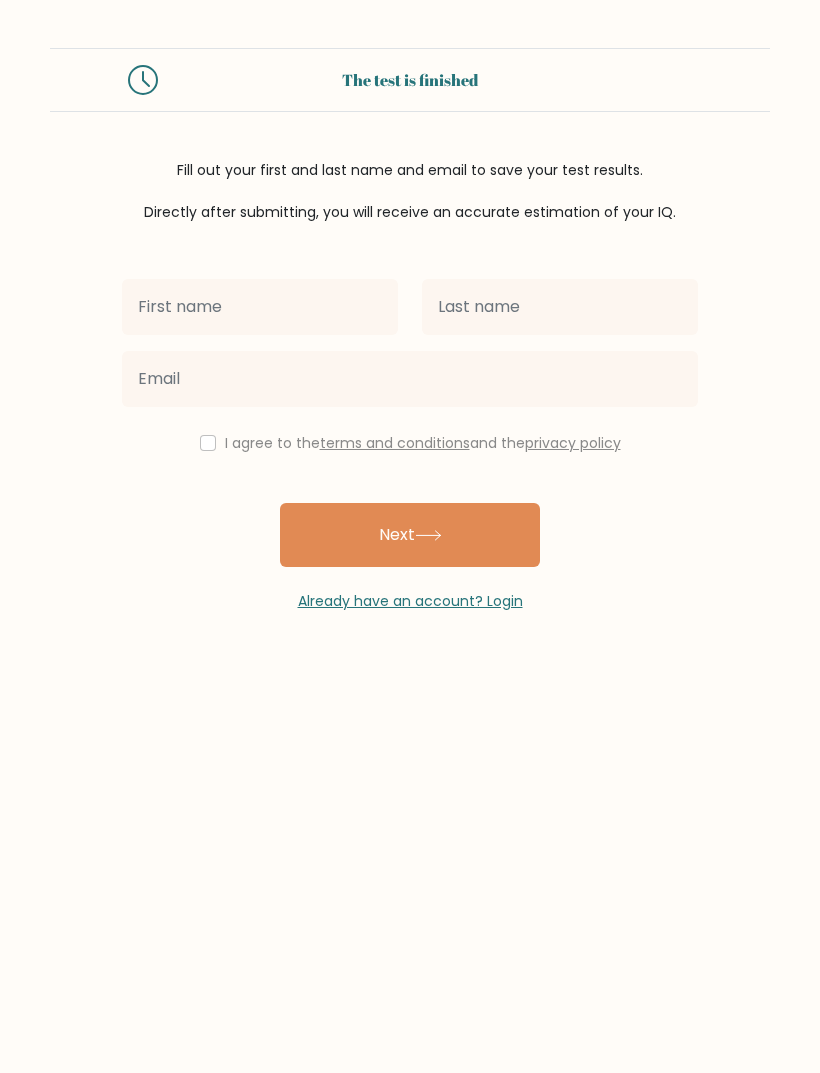 scroll, scrollTop: 0, scrollLeft: 0, axis: both 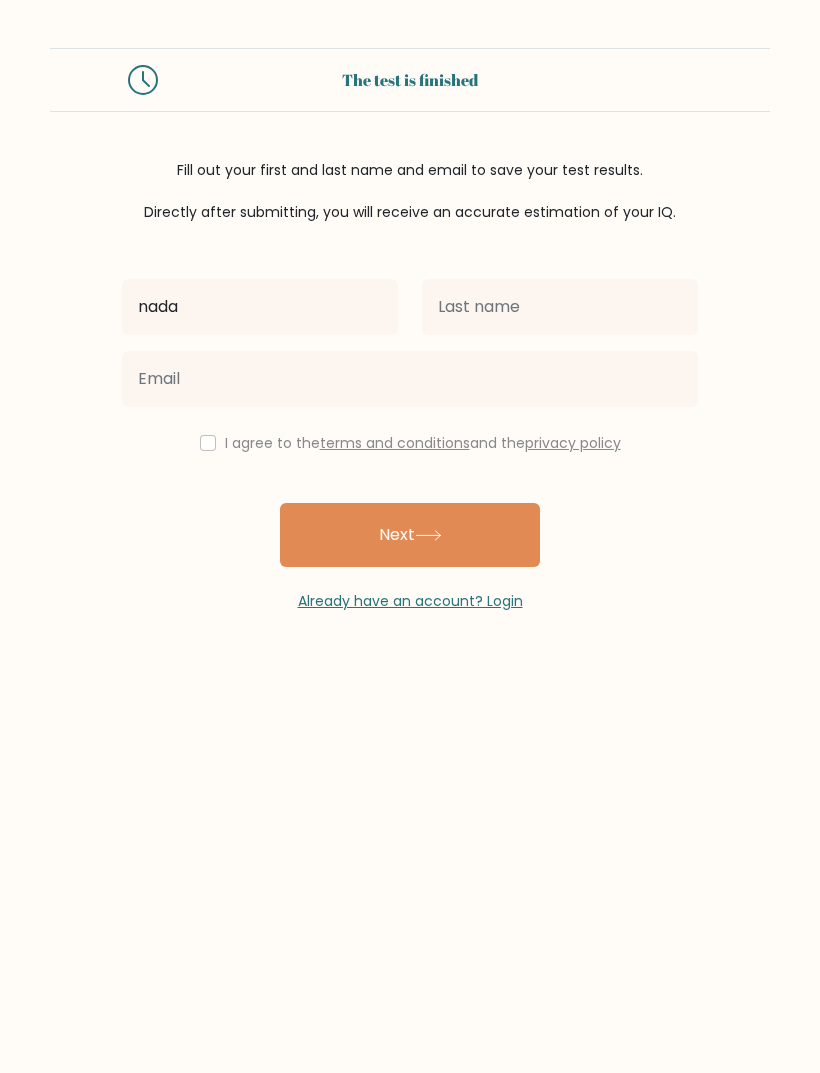 type on "nada" 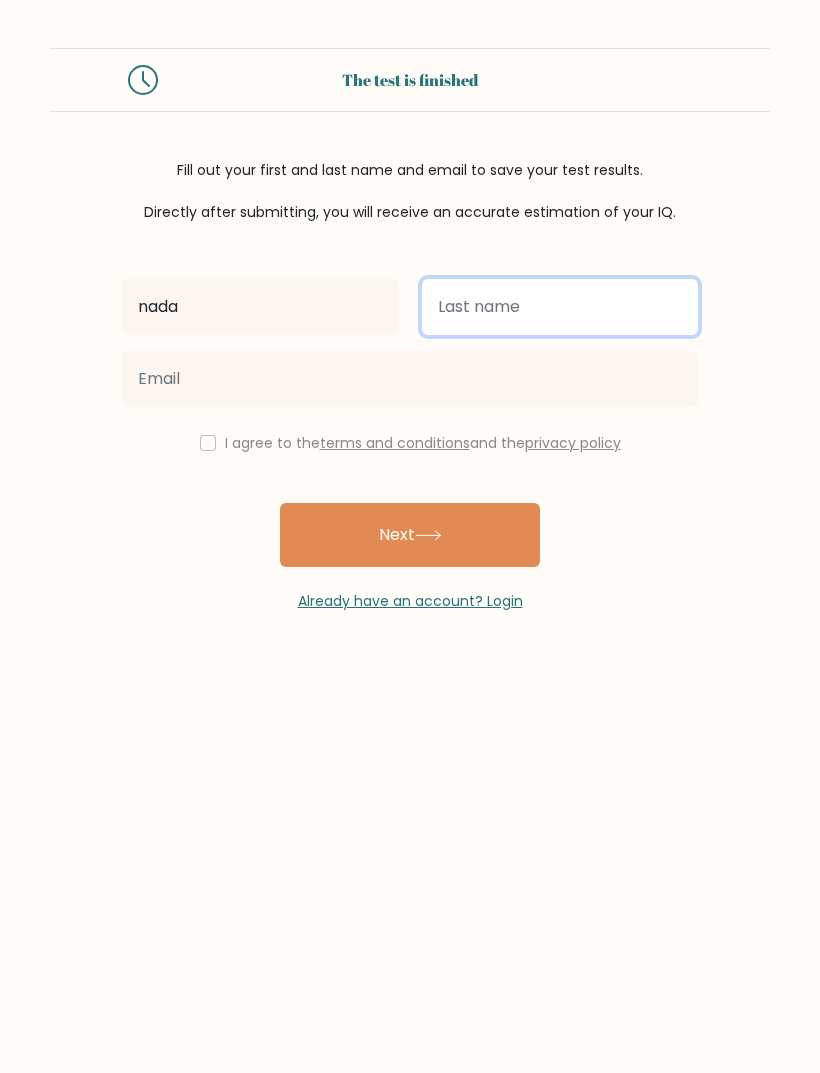 click at bounding box center (560, 307) 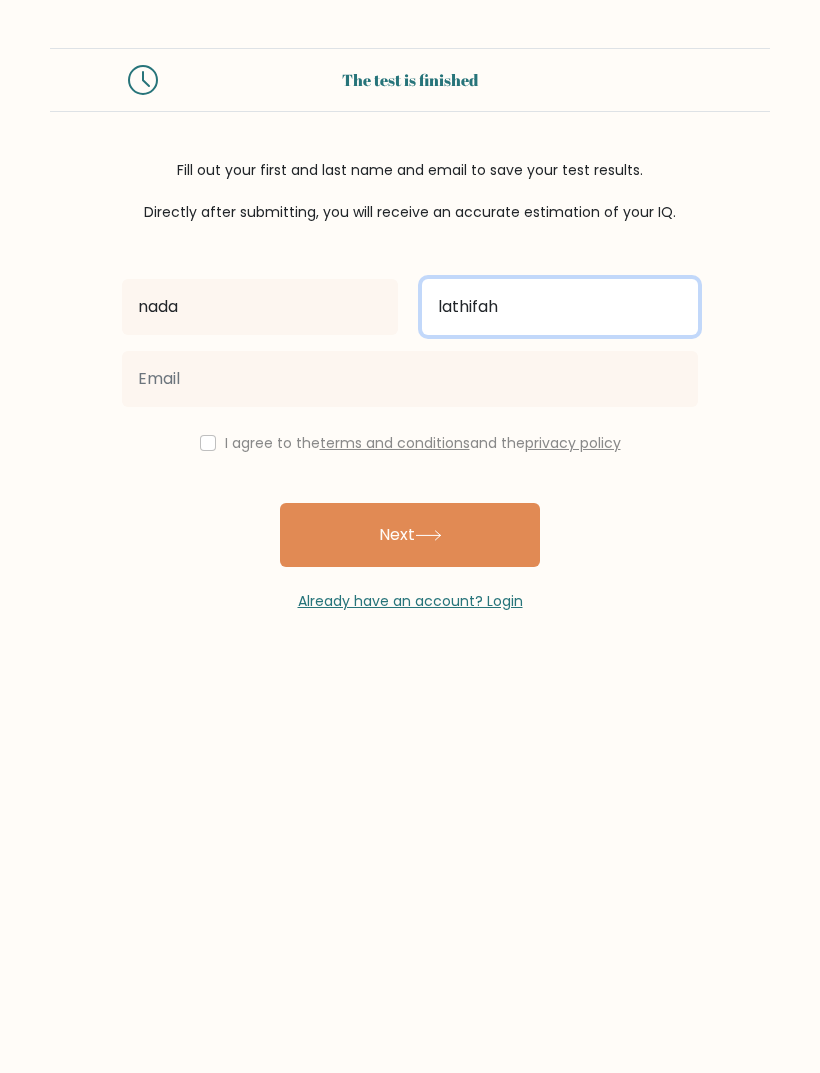 type on "lathifah" 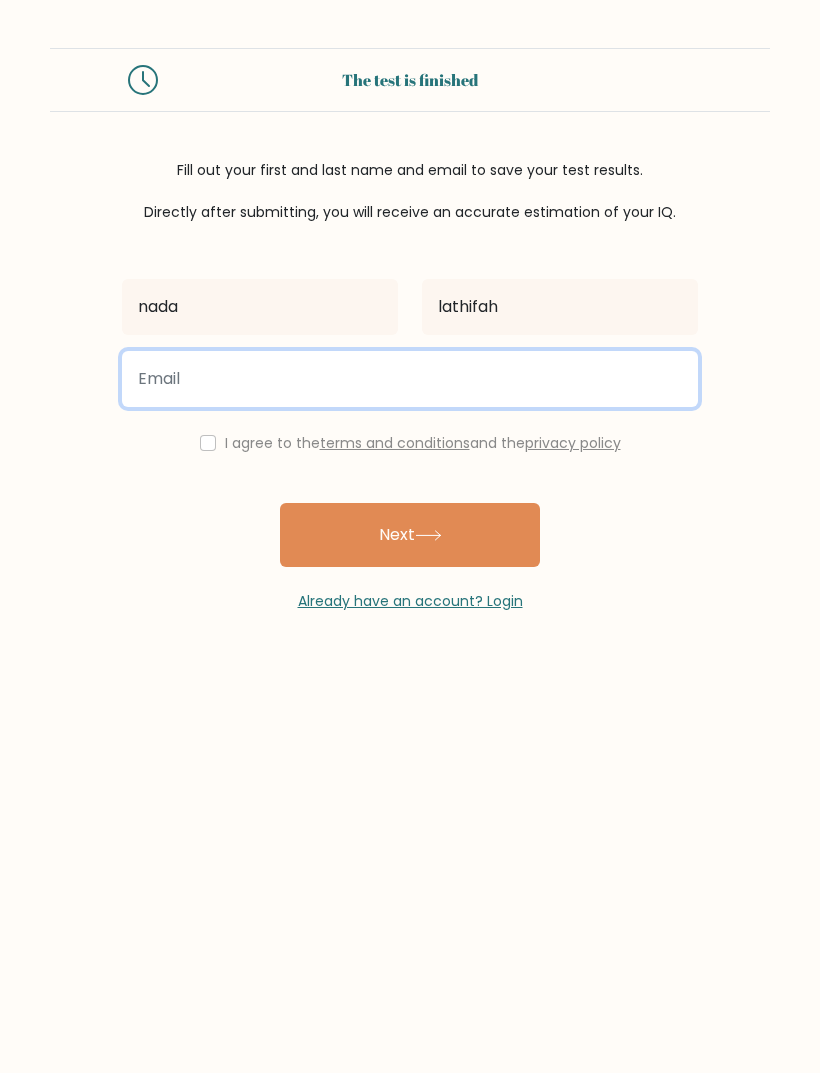 click at bounding box center [410, 379] 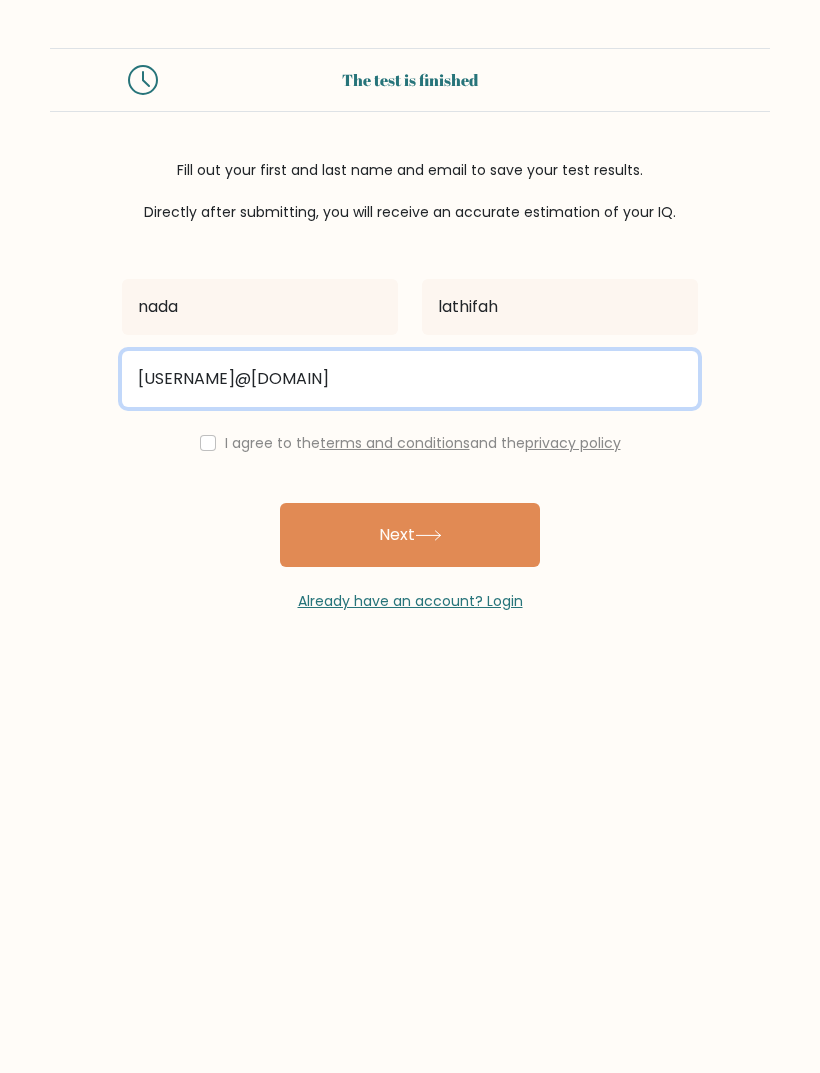 type on "cherry7story@gmail.com" 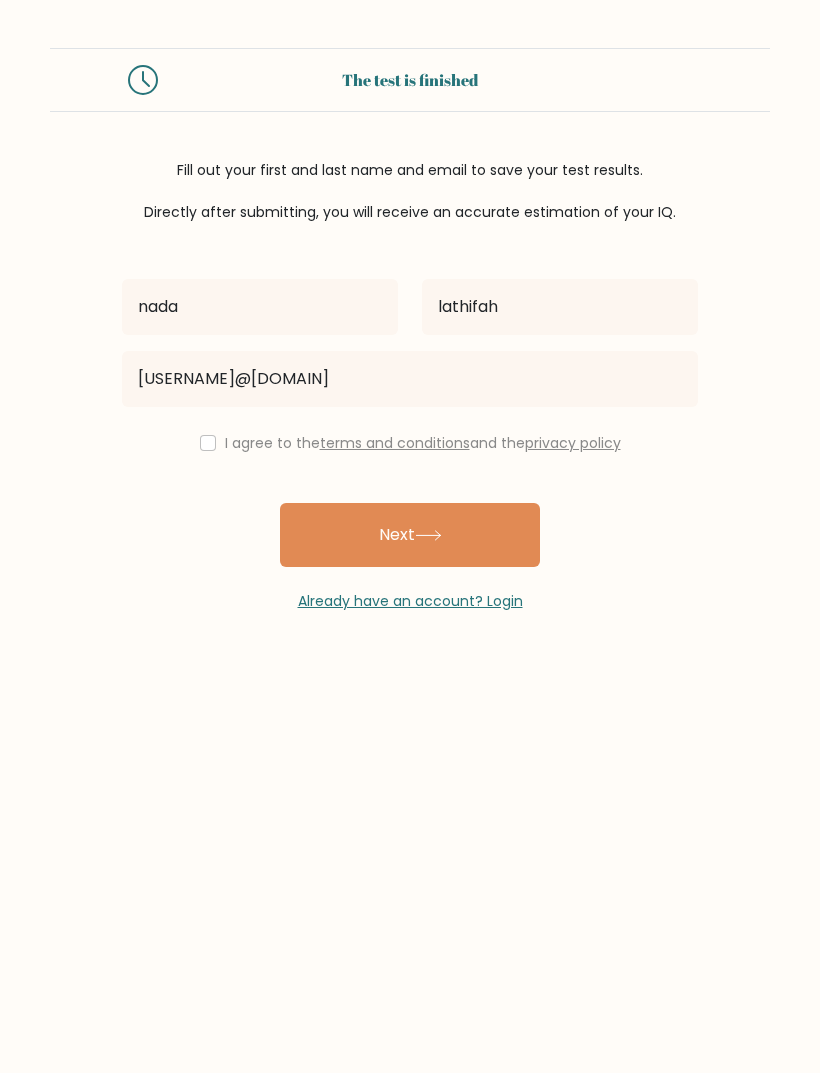 click 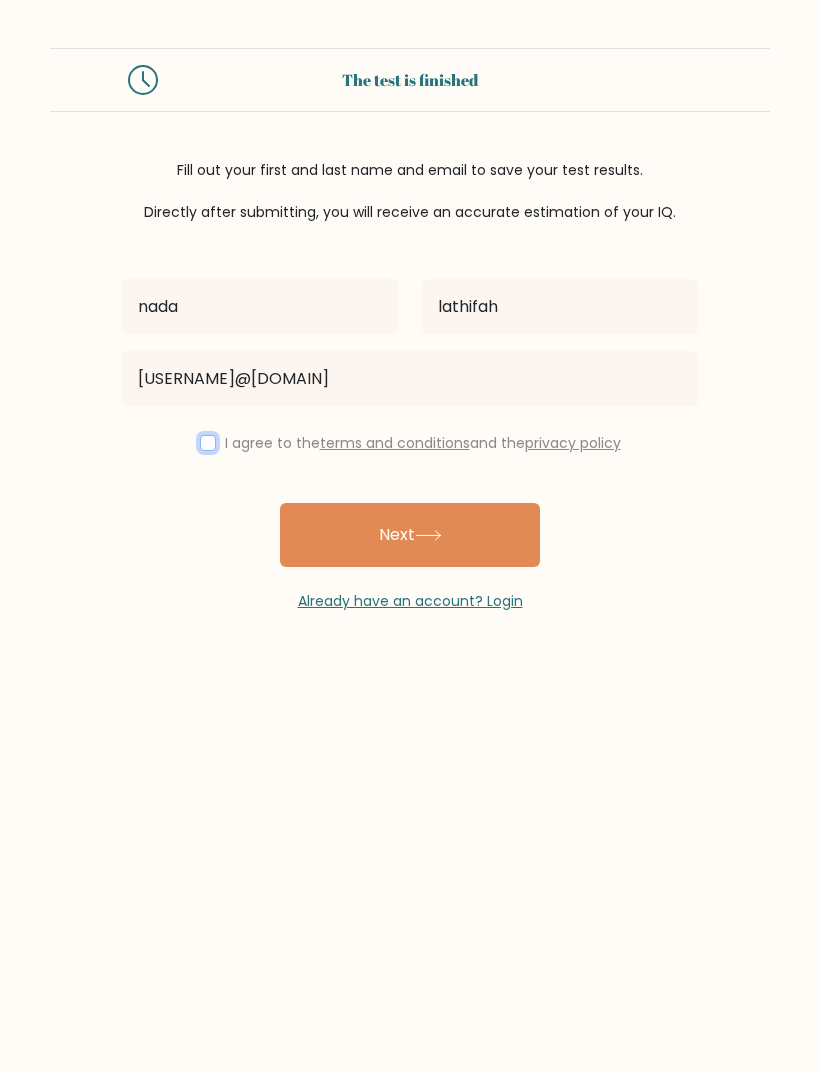 click at bounding box center (208, 443) 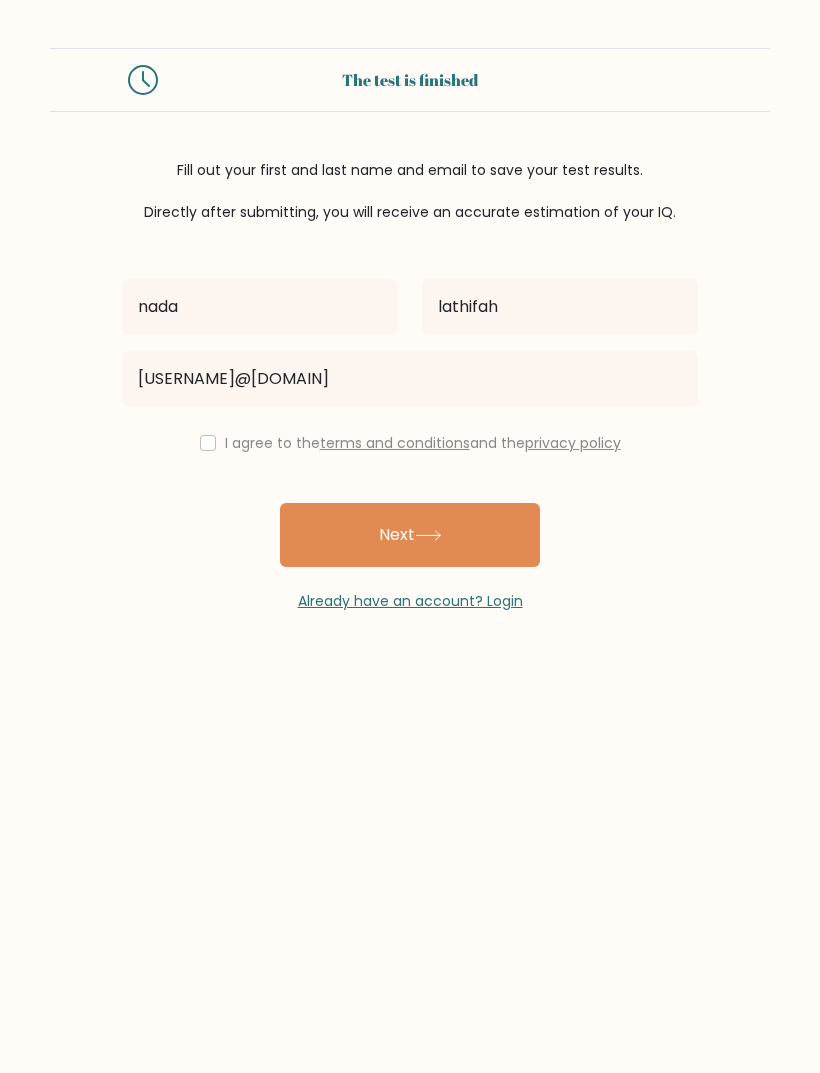 checkbox on "true" 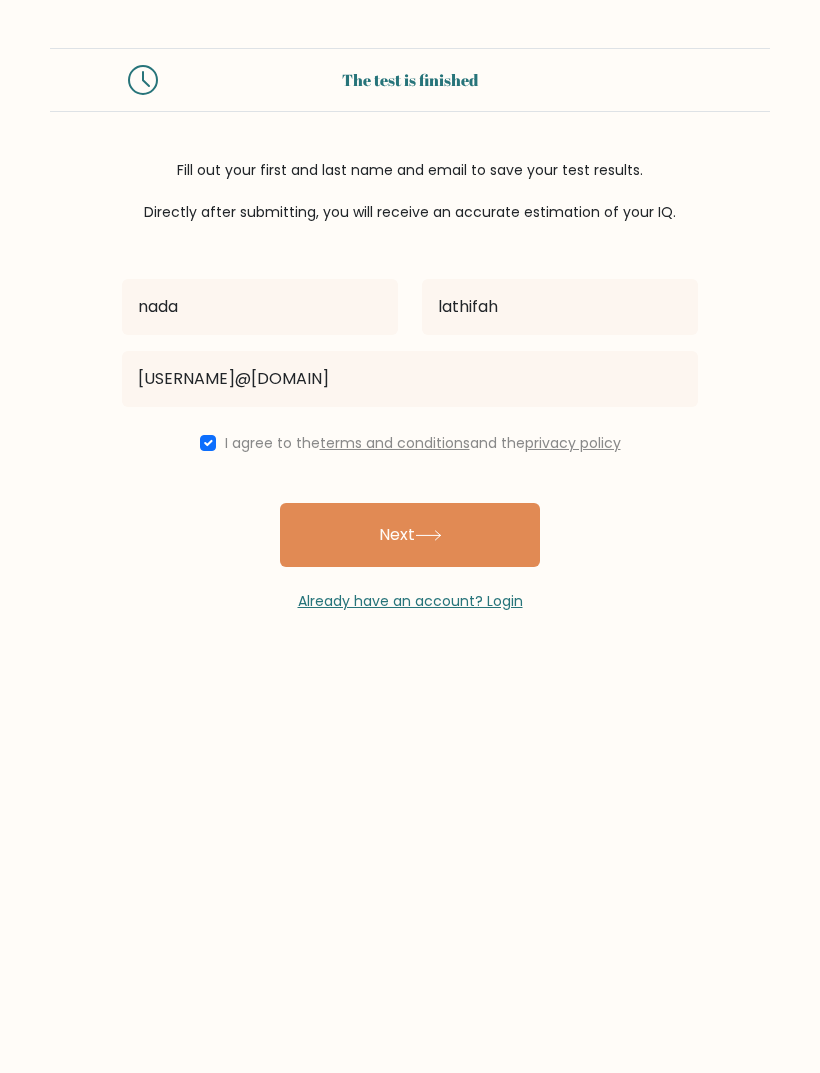 click on "Next" at bounding box center [410, 535] 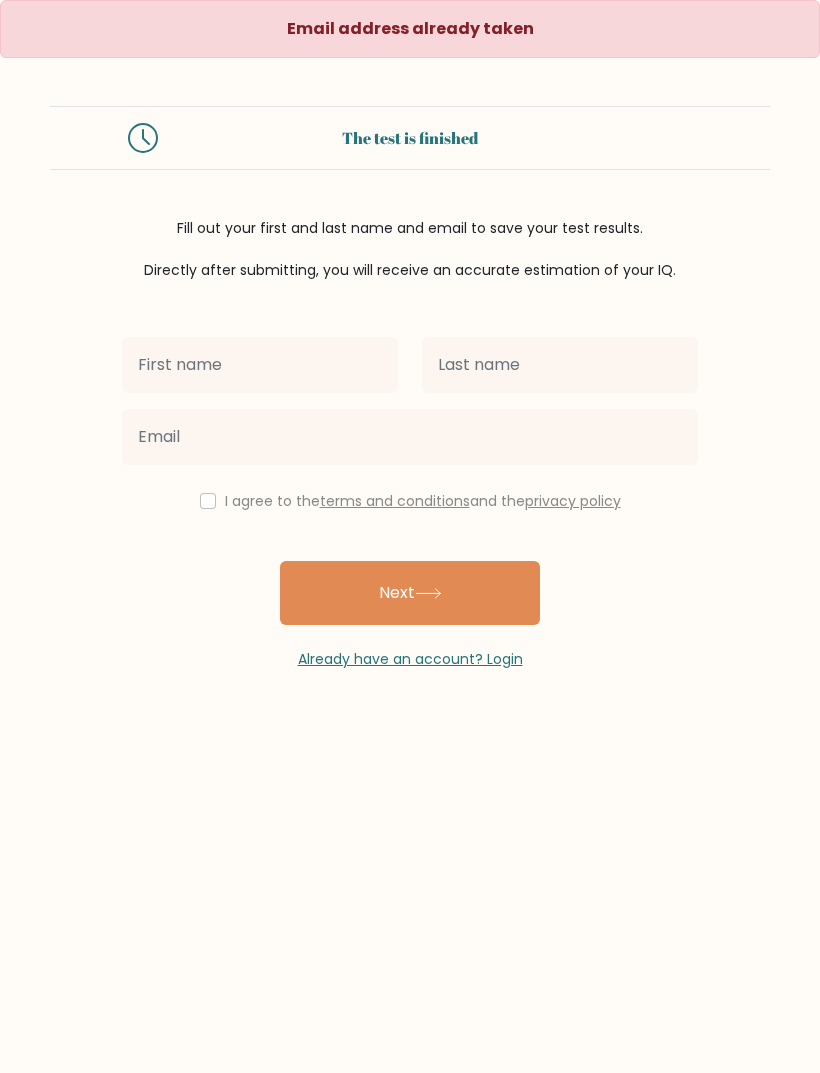 scroll, scrollTop: 0, scrollLeft: 0, axis: both 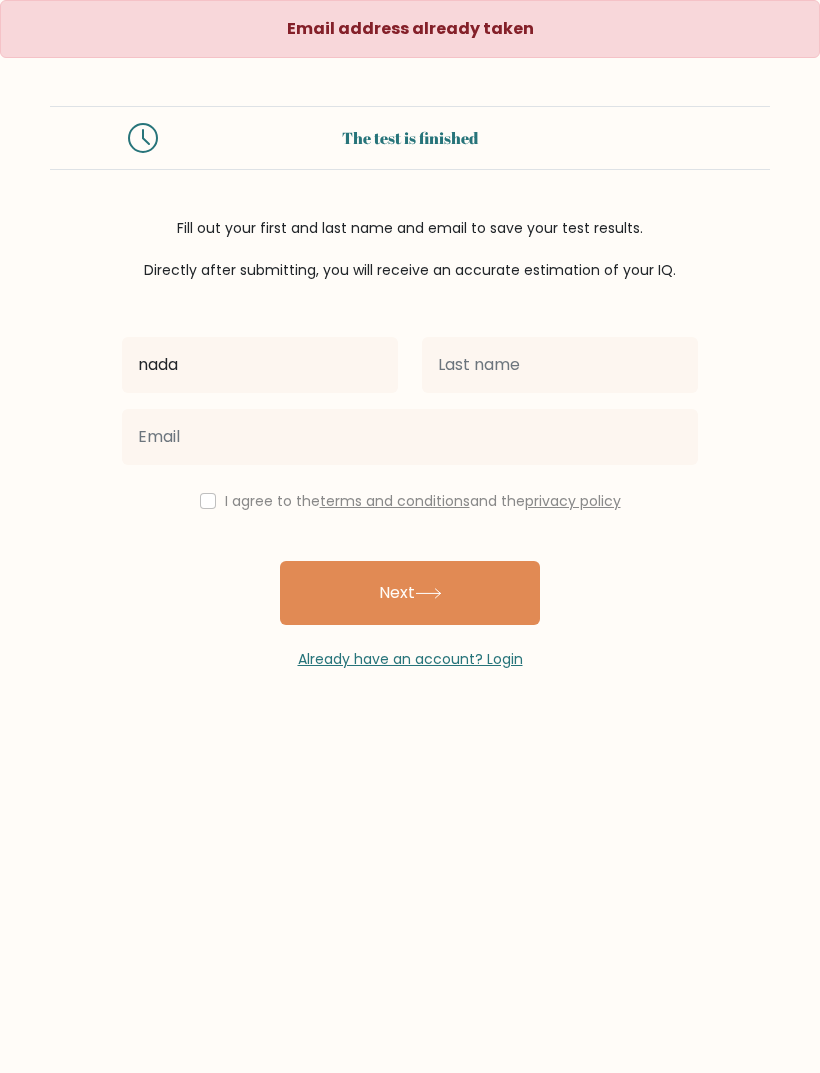 type on "nada" 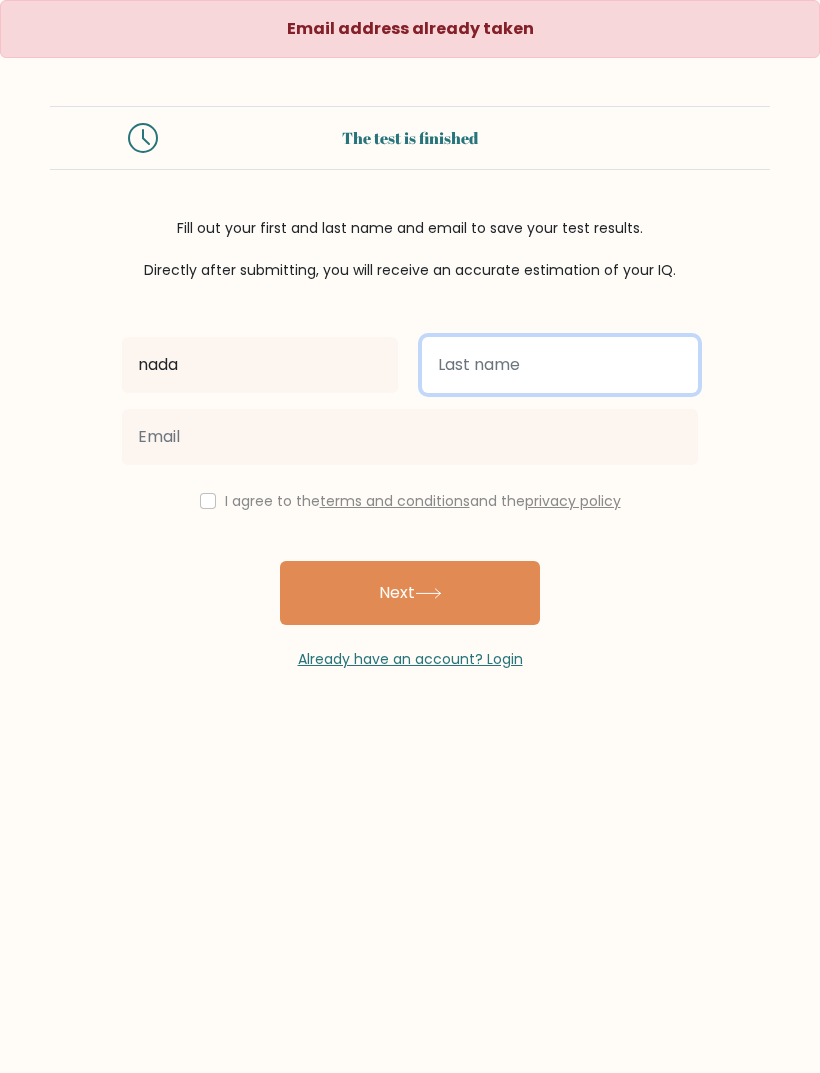 click at bounding box center (560, 365) 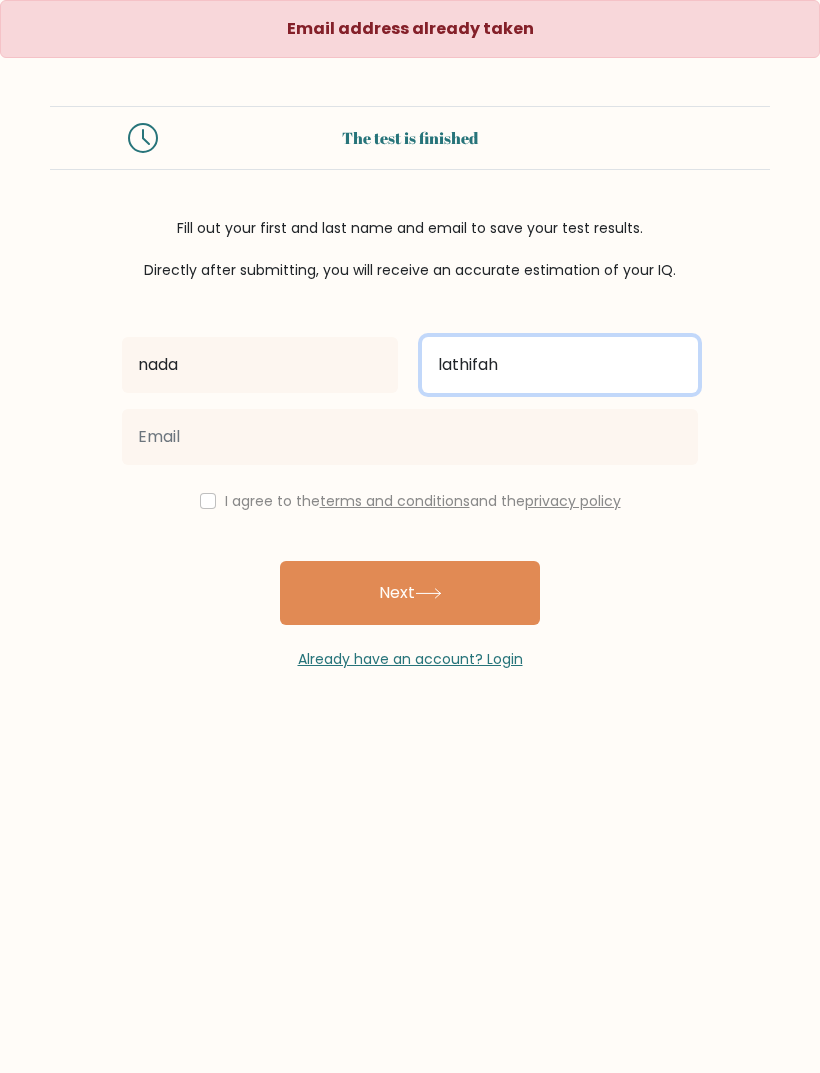 type on "lathifah" 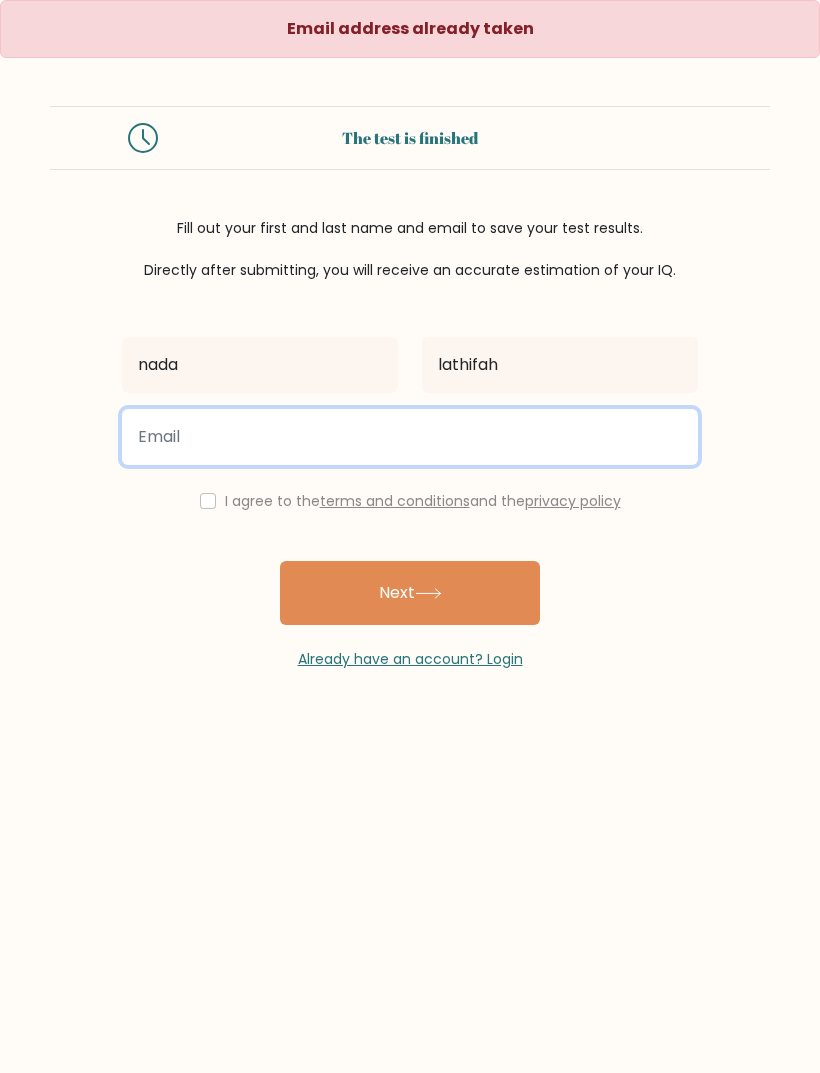 click at bounding box center (410, 437) 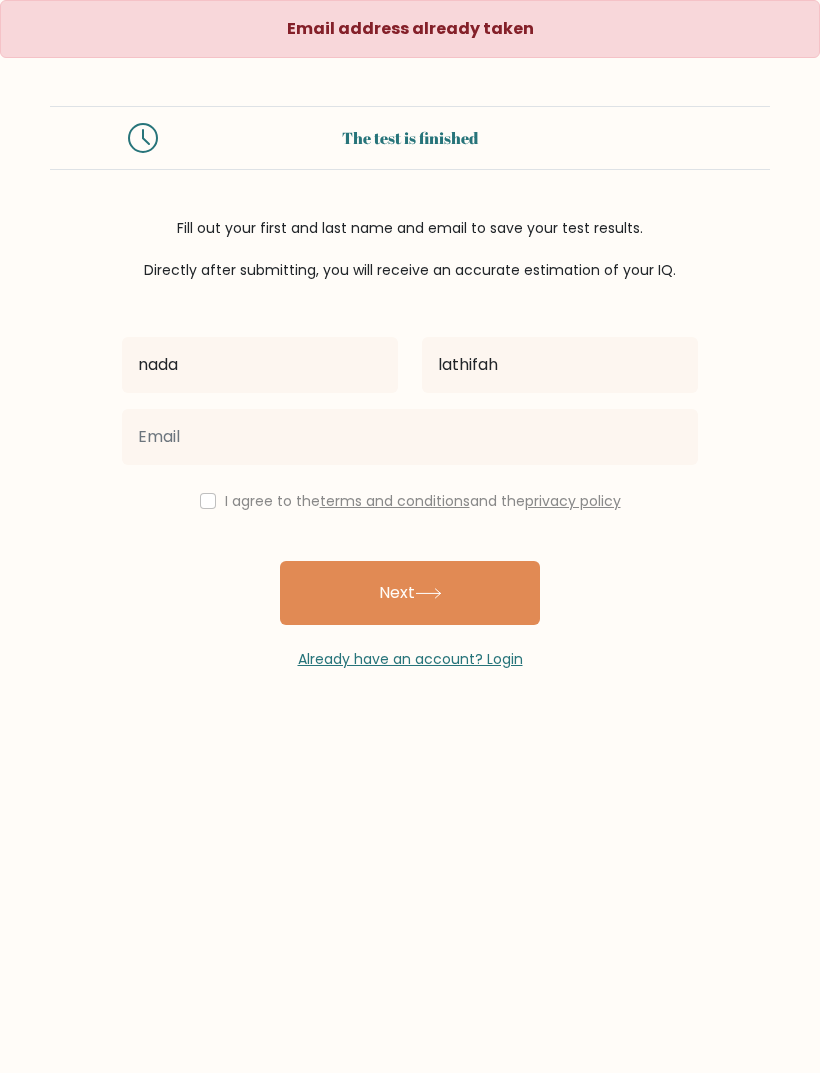 click at bounding box center (208, 501) 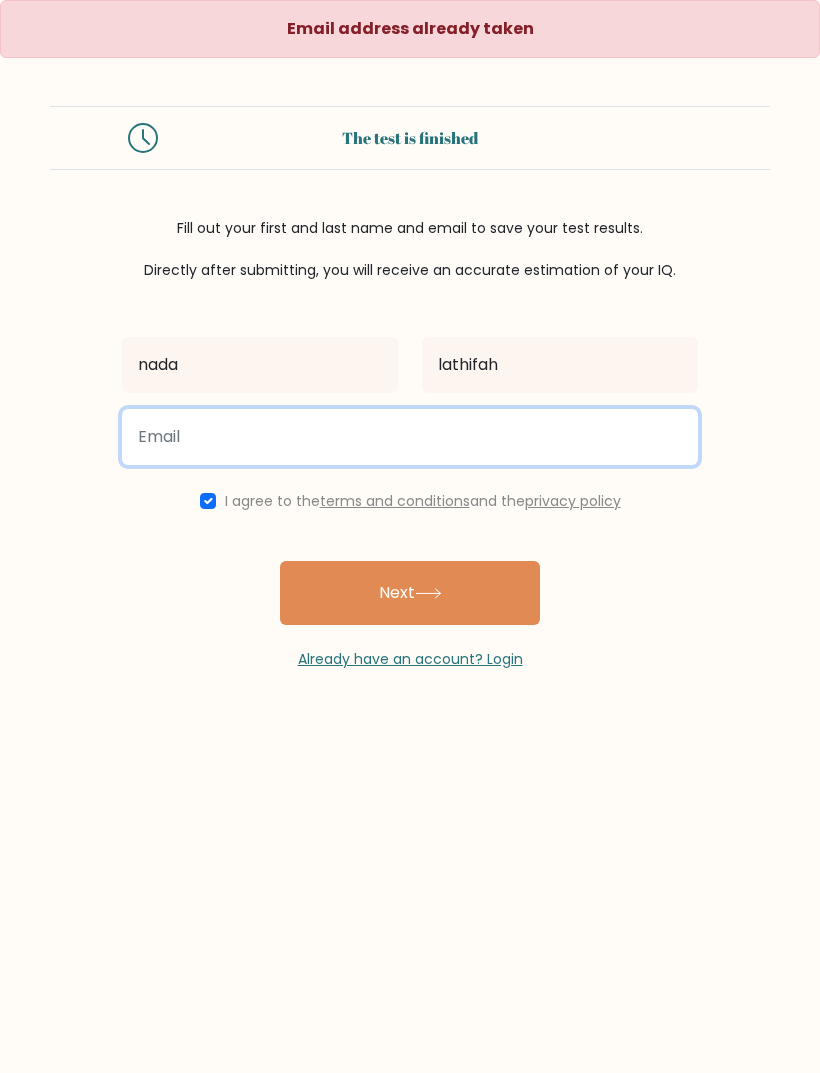 click at bounding box center (410, 437) 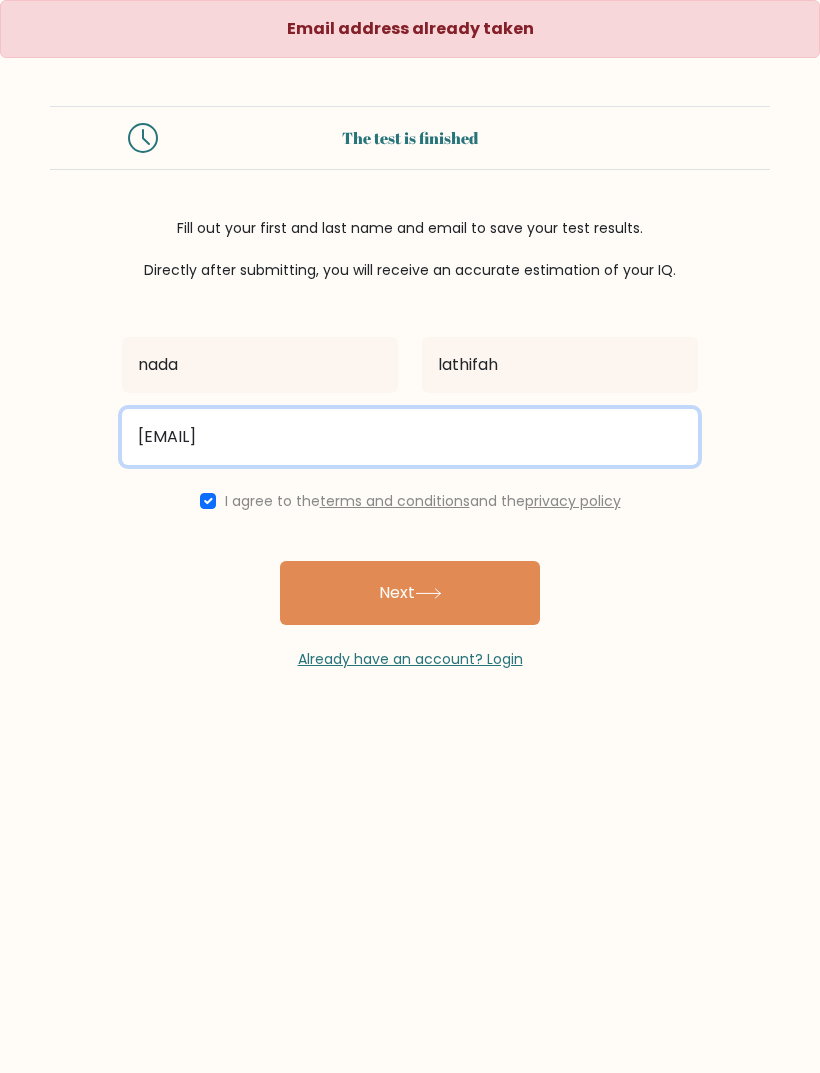 type on "[EMAIL]" 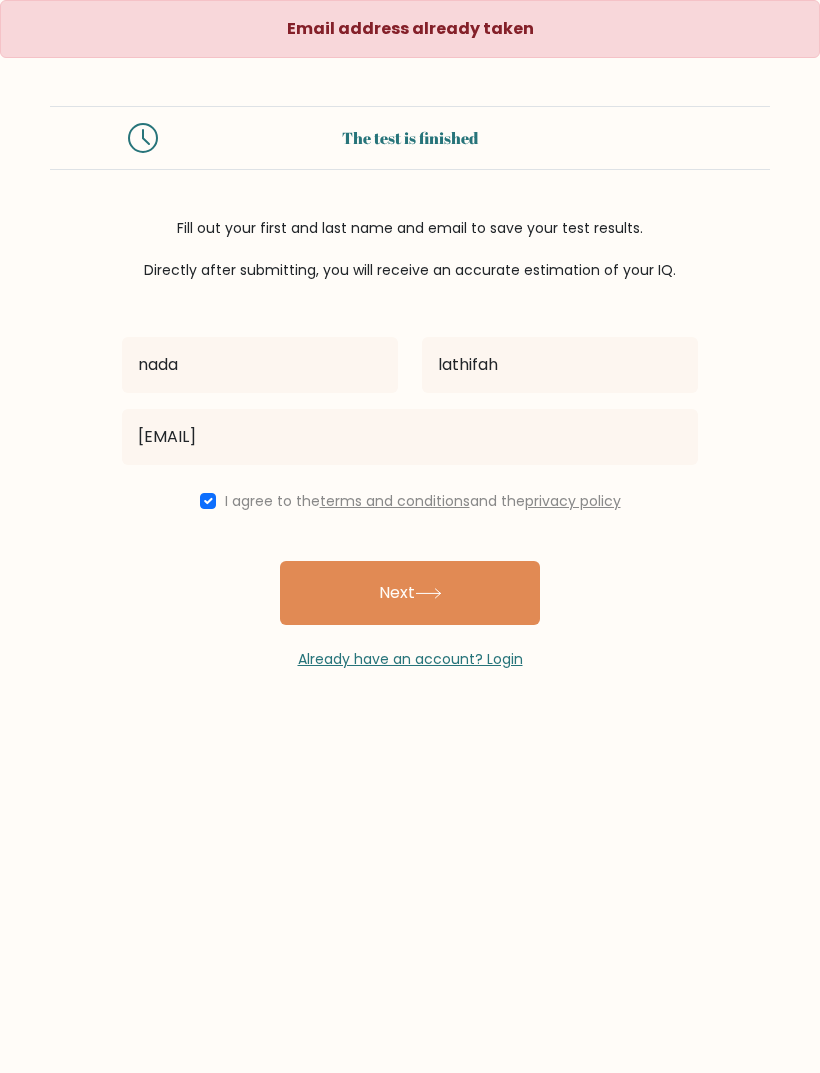 click on "Next" at bounding box center (410, 593) 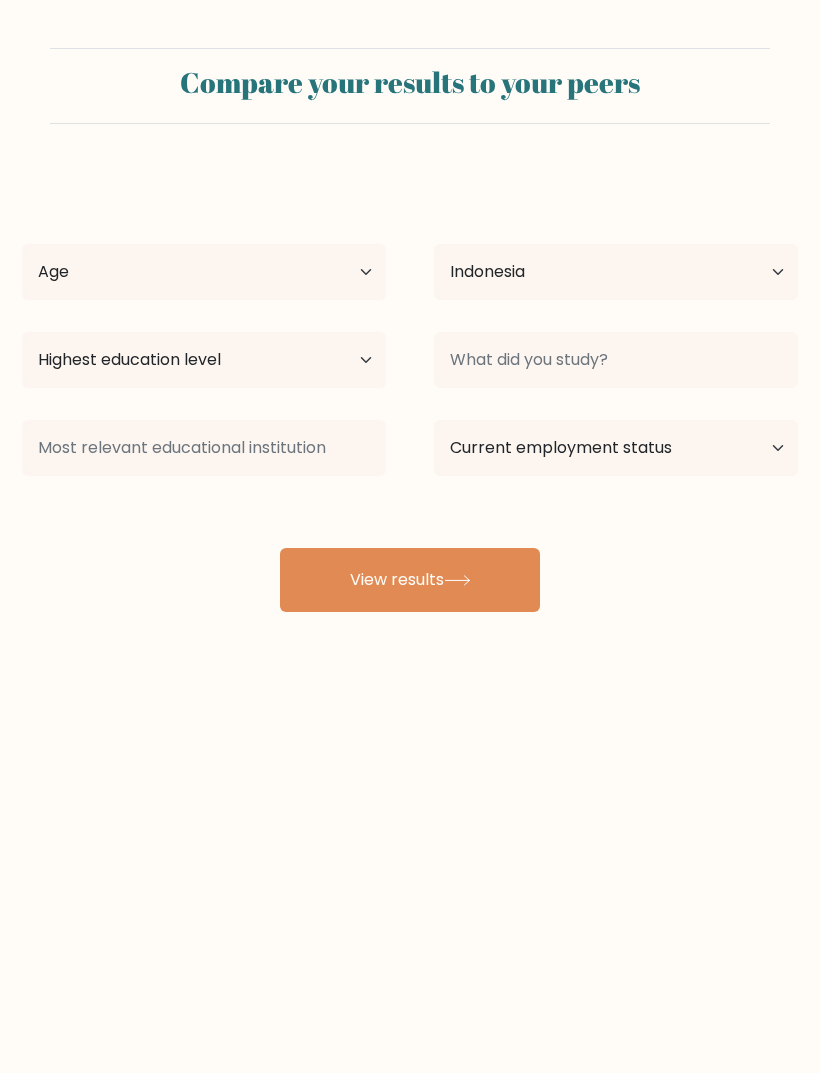 select on "ID" 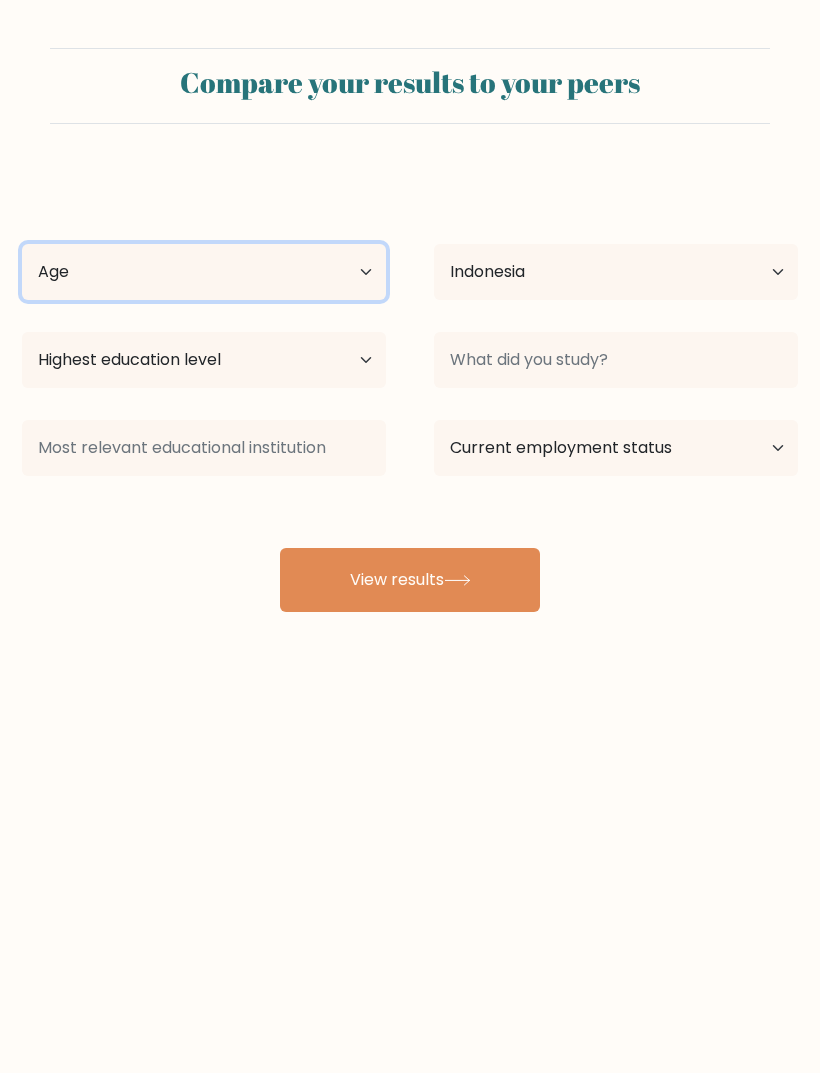 click on "Age
Under 18 years old
18-24 years old
25-34 years old
35-44 years old
45-54 years old
55-64 years old
65 years old and above" at bounding box center (204, 272) 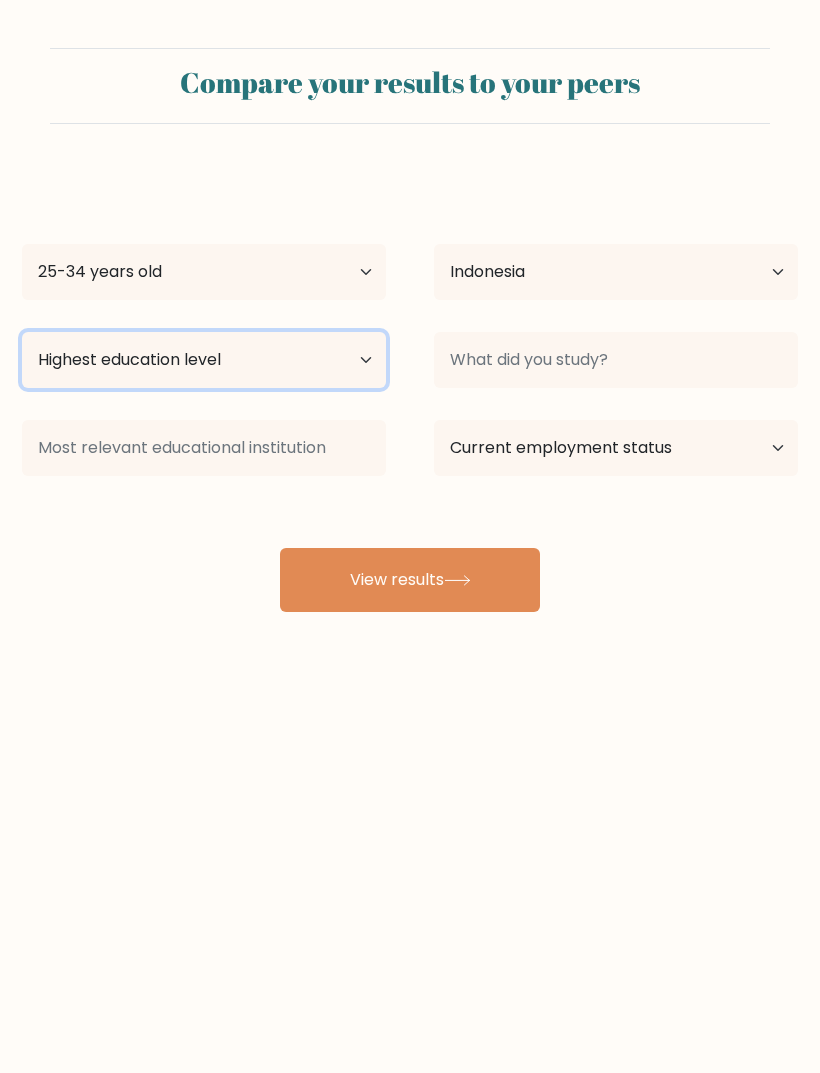 click on "Highest education level
No schooling
Primary
Lower Secondary
Upper Secondary
Occupation Specific
Bachelor's degree
Master's degree
Doctoral degree" at bounding box center (204, 360) 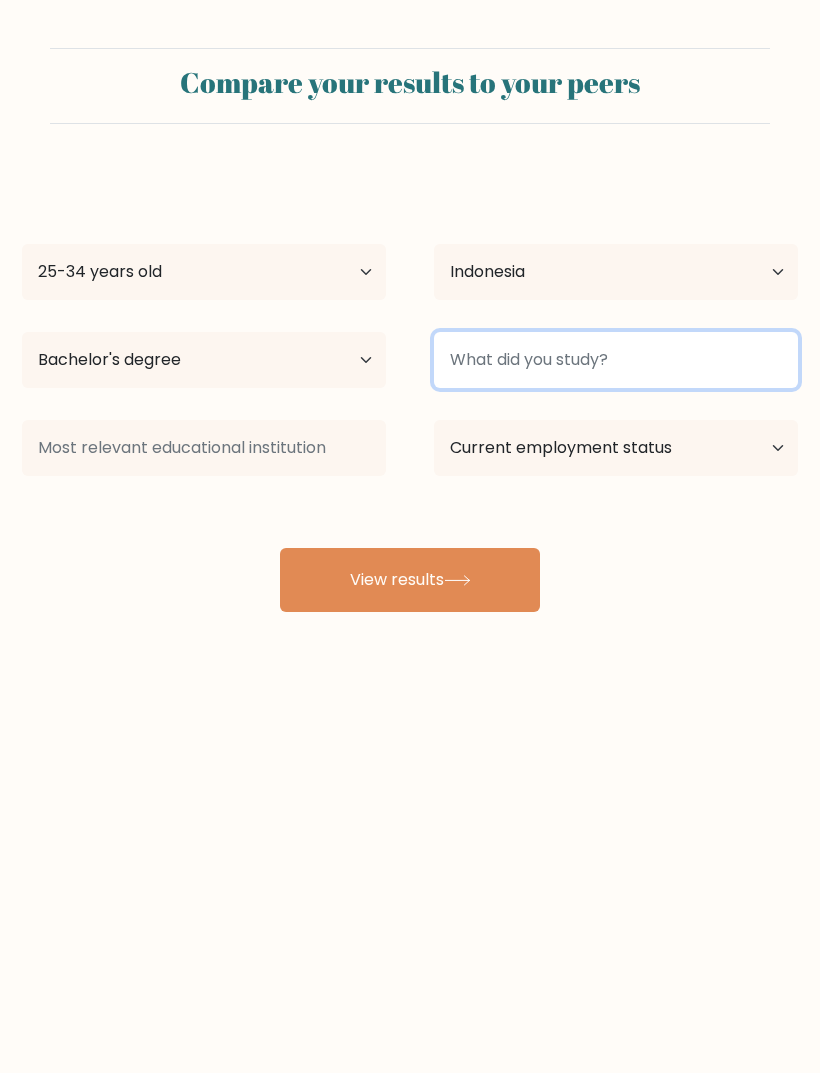 click at bounding box center (616, 360) 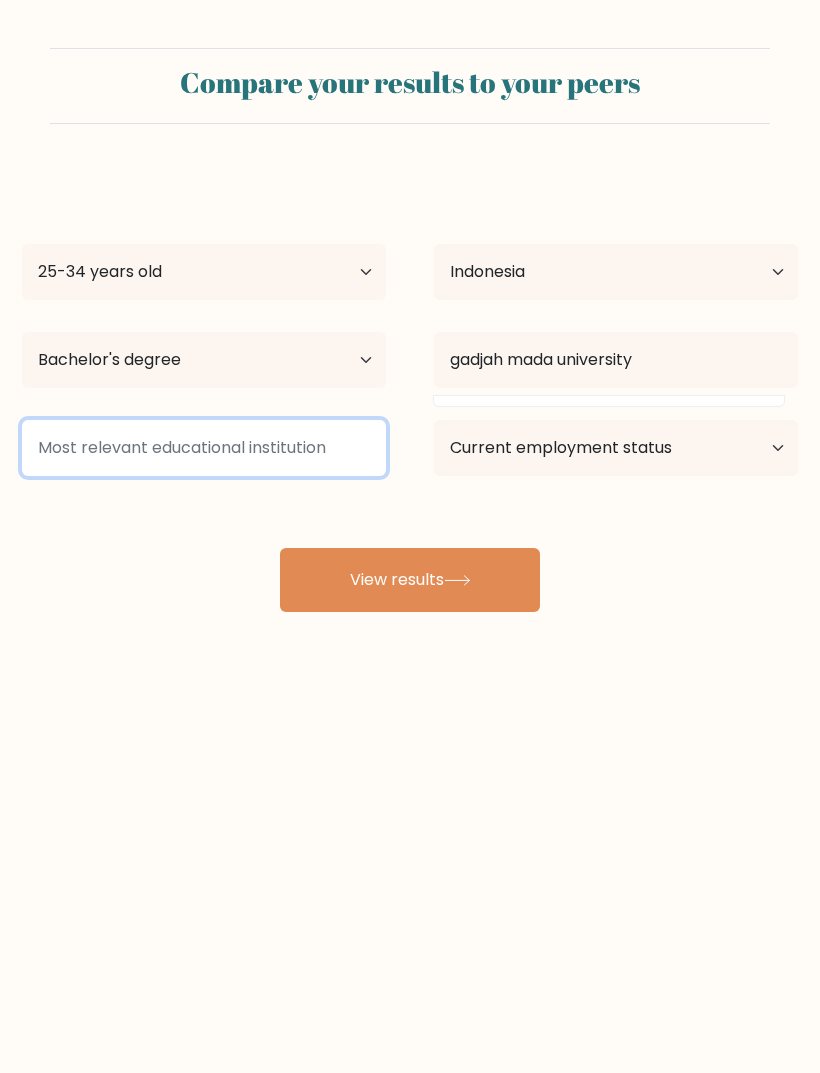 click at bounding box center (204, 448) 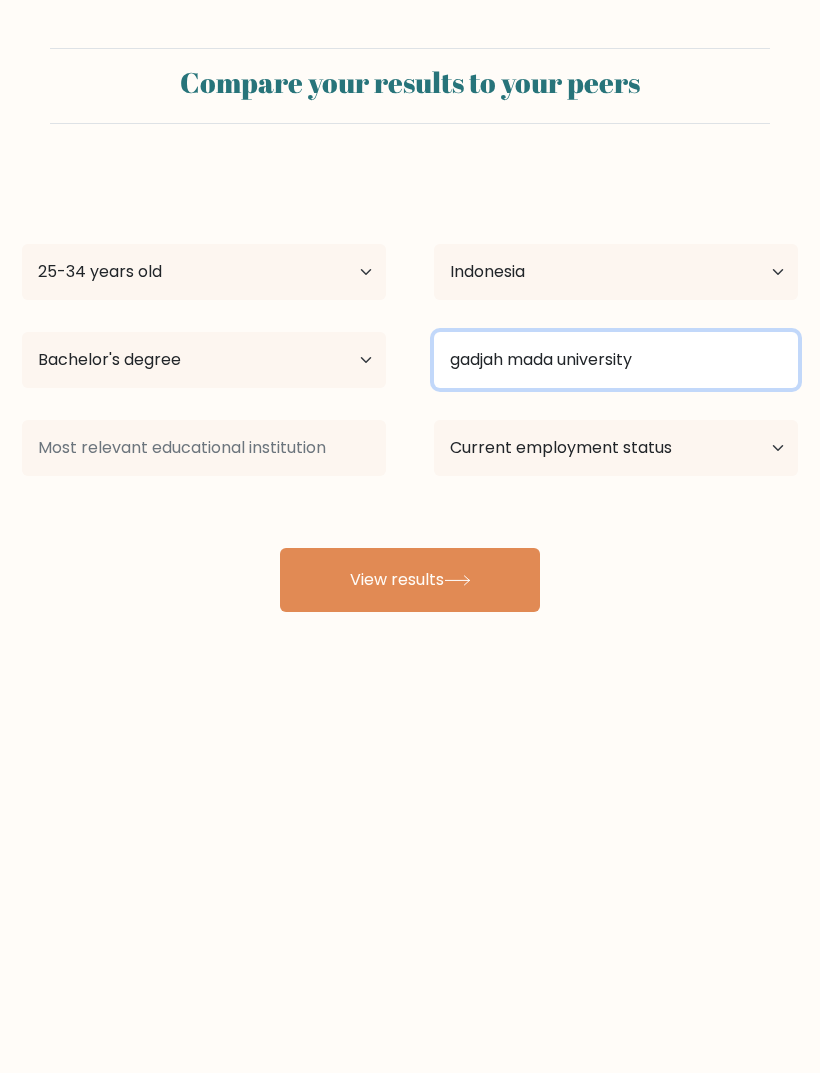 click on "gadjah mada university" at bounding box center [616, 360] 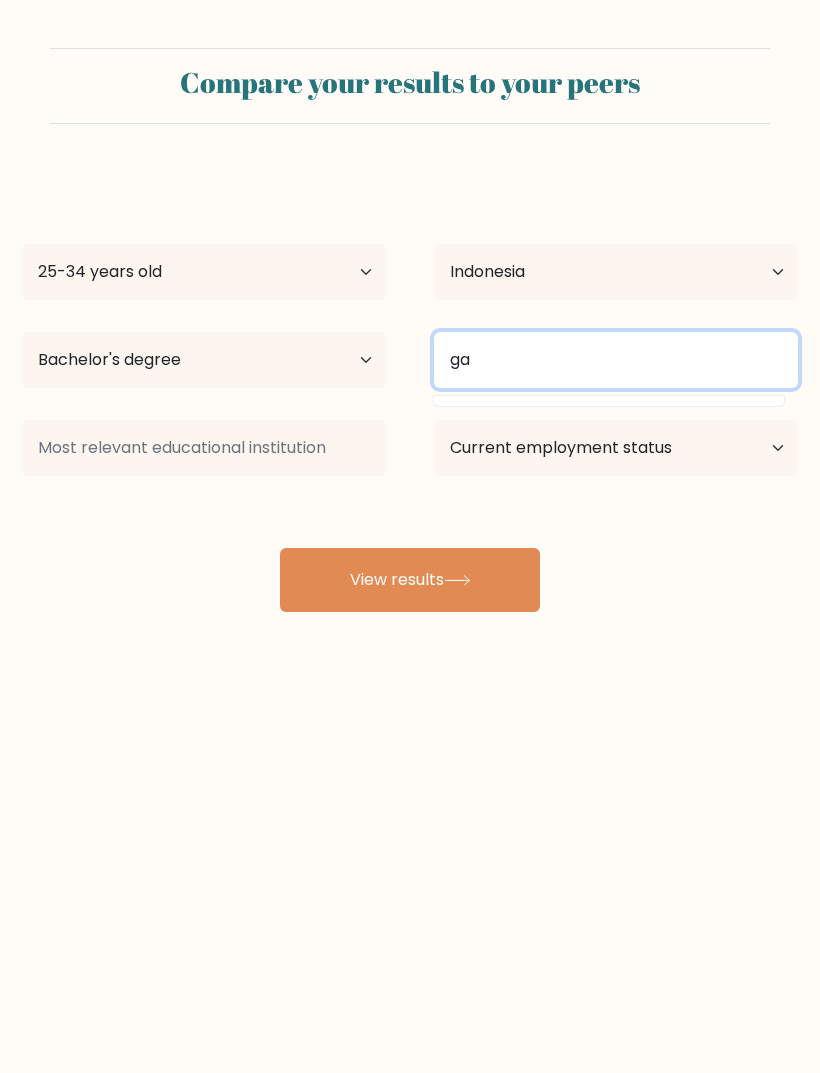 type on "g" 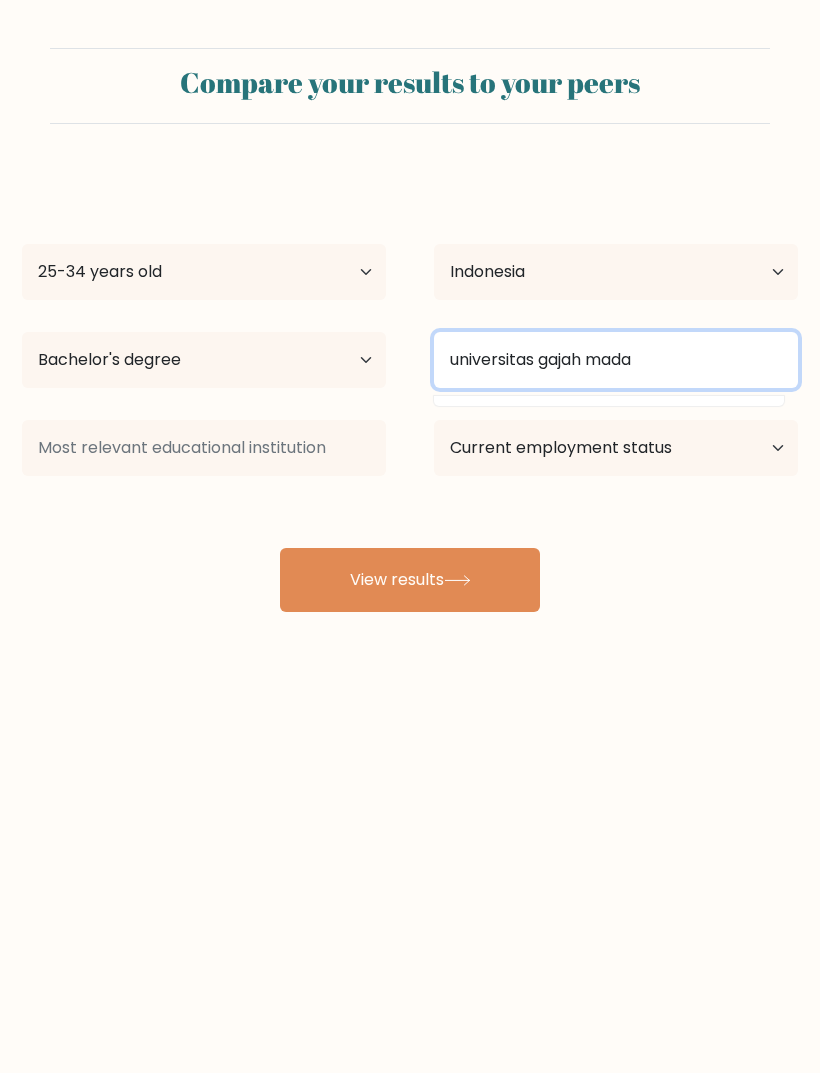 type on "universitas gajah mada" 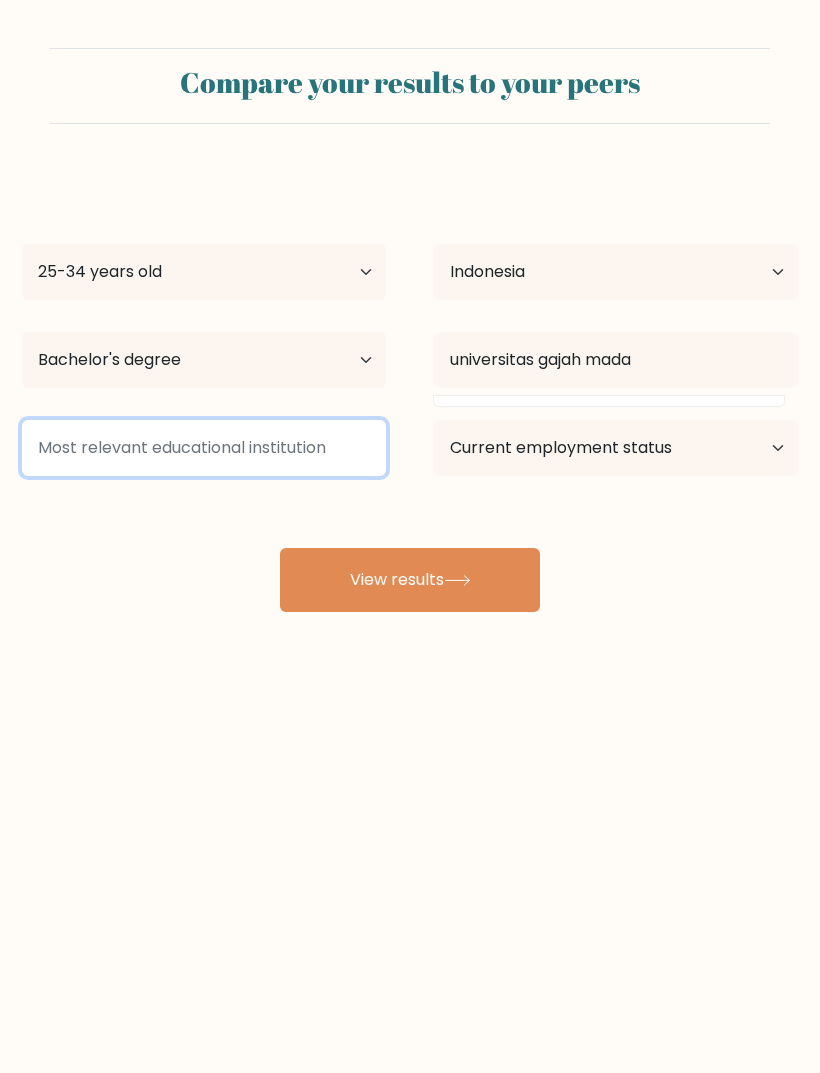 click at bounding box center (204, 448) 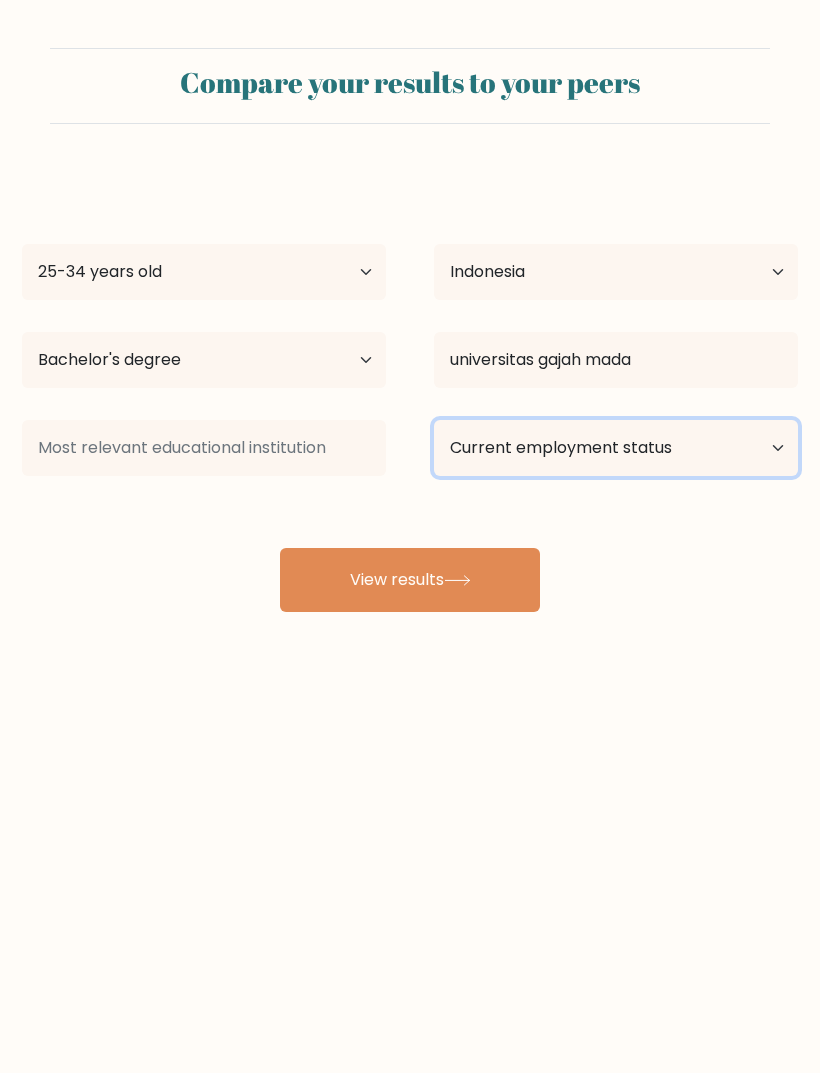 click on "Current employment status
Employed
Student
Retired
Other / prefer not to answer" at bounding box center (616, 448) 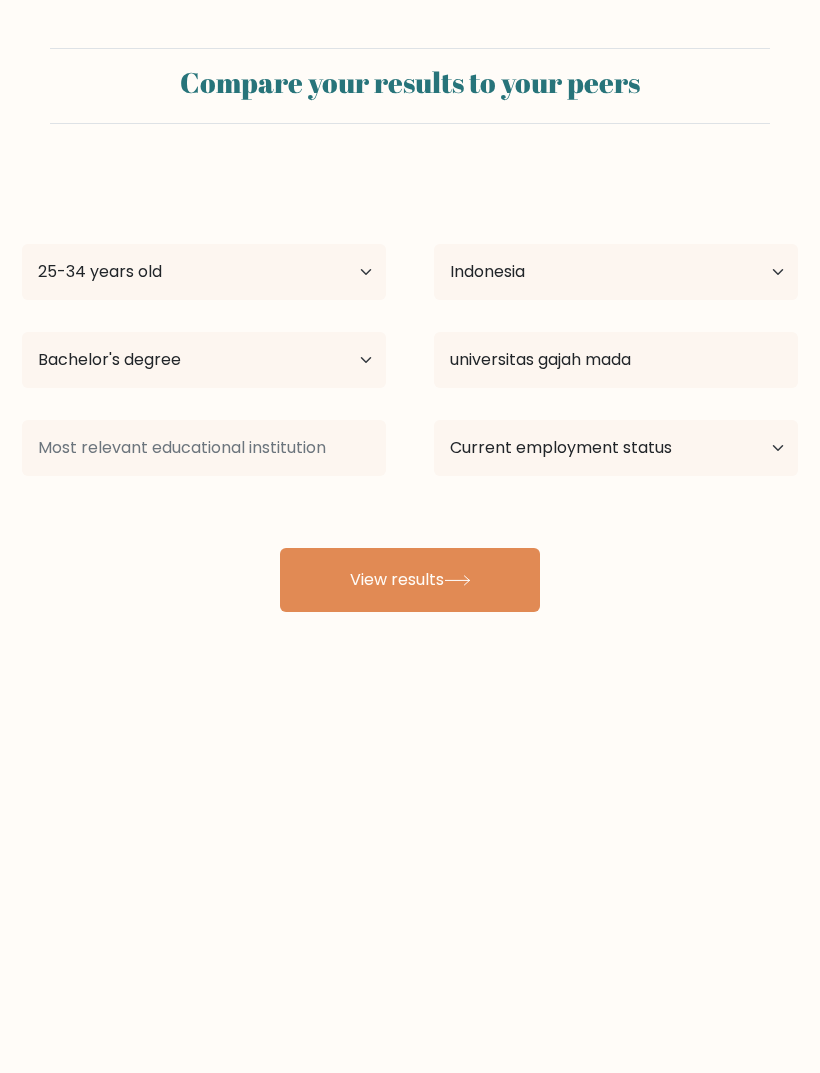 click on "View results" at bounding box center (410, 580) 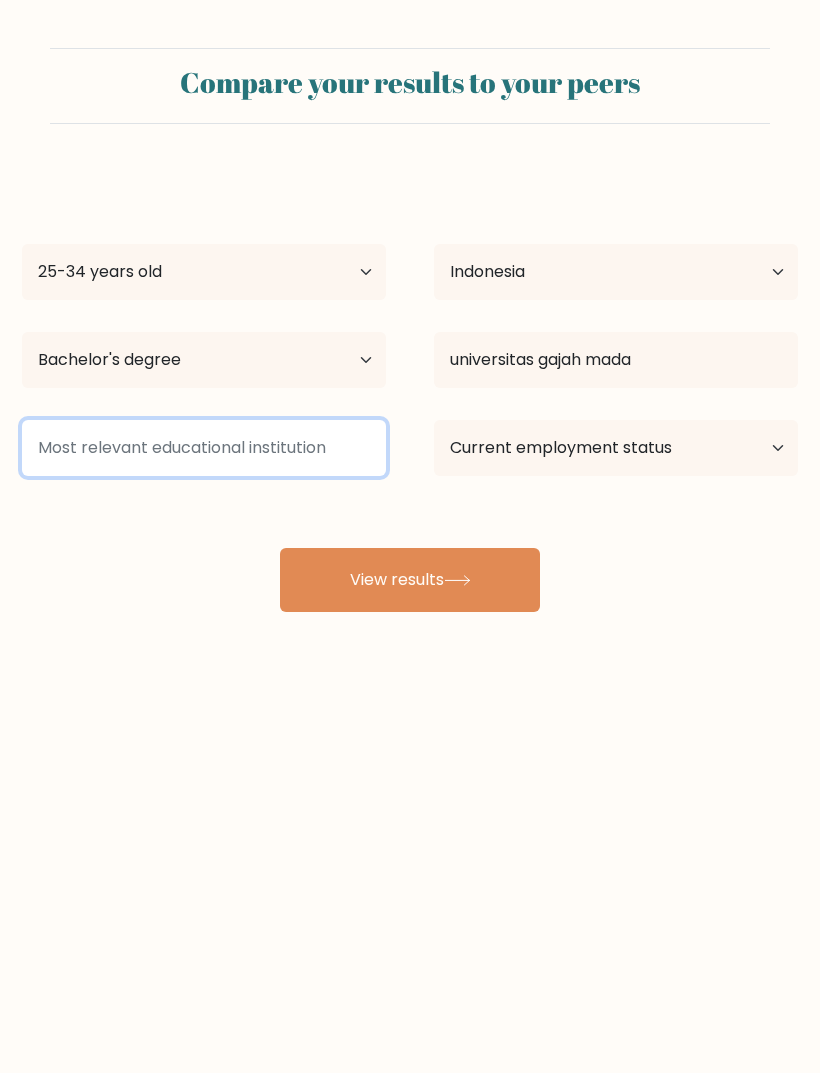 click at bounding box center [204, 448] 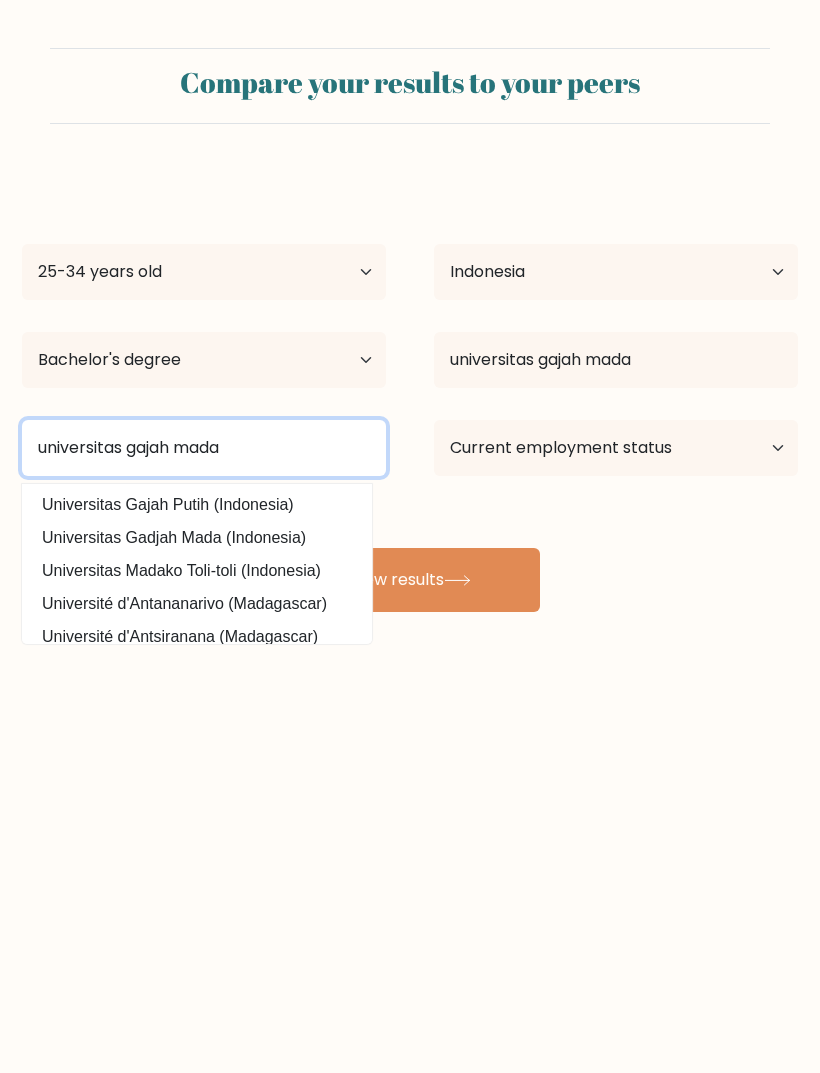 type on "universitas gajah mada" 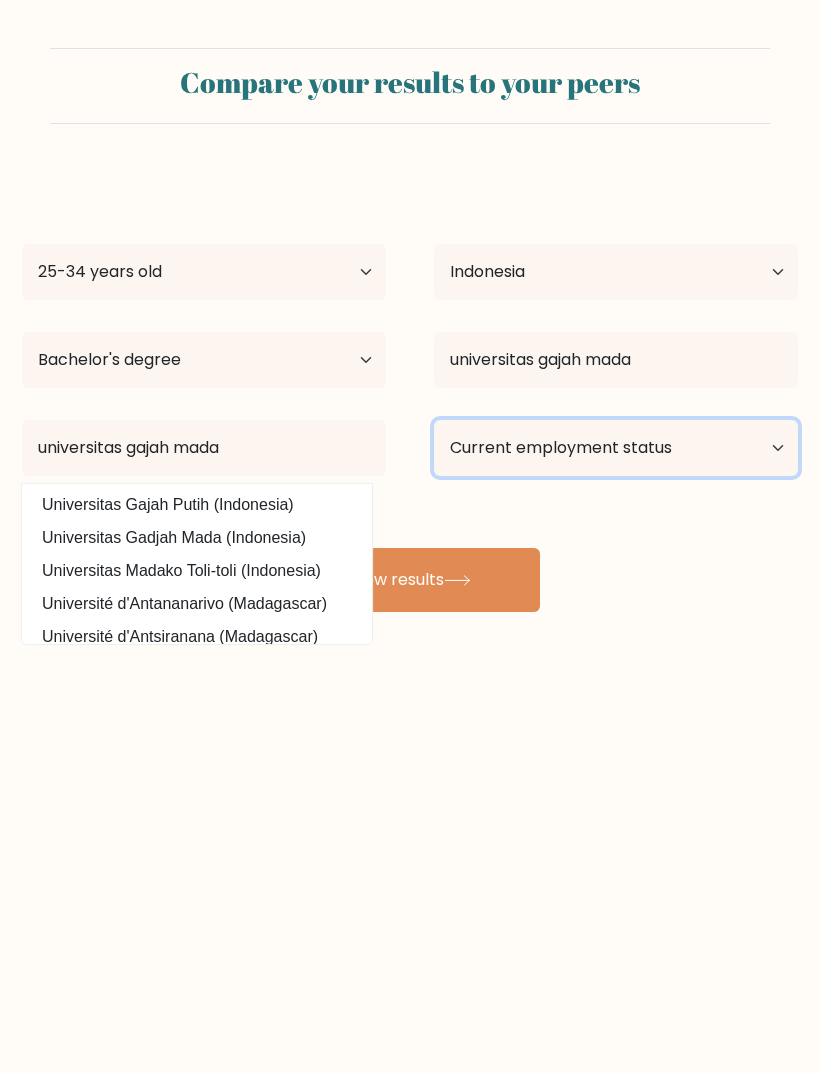 click on "Current employment status
Employed
Student
Retired
Other / prefer not to answer" at bounding box center (616, 448) 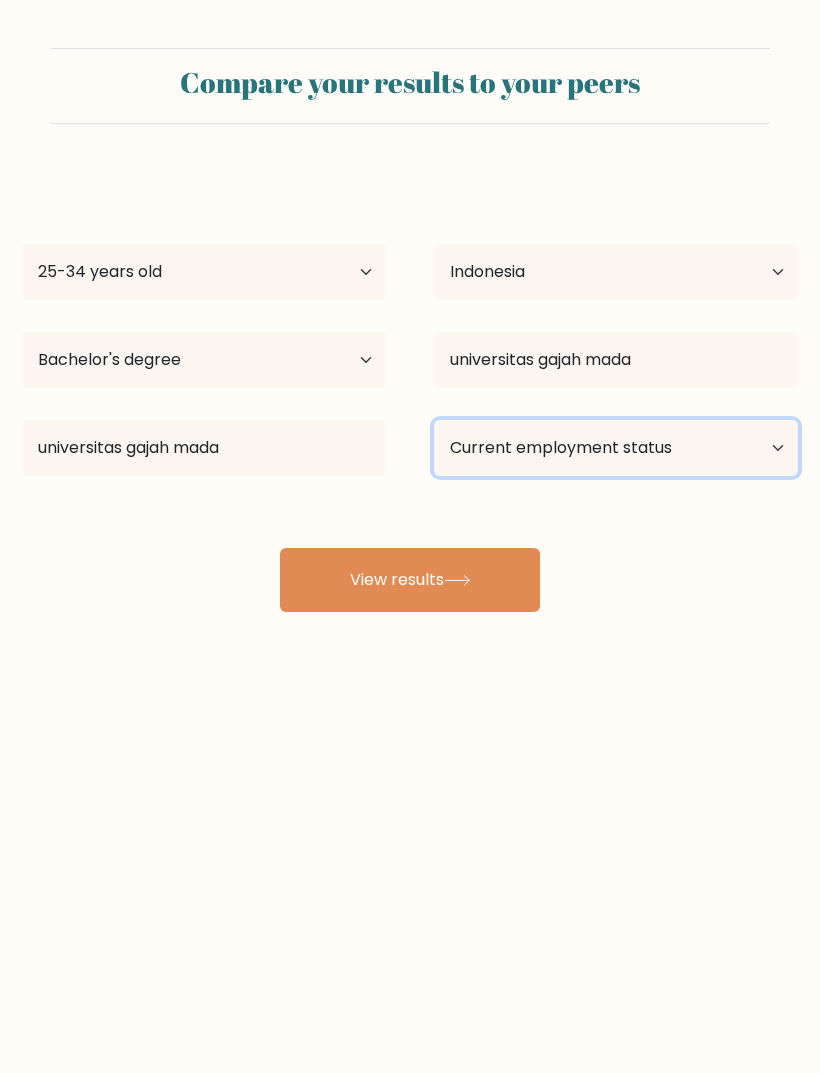 select on "student" 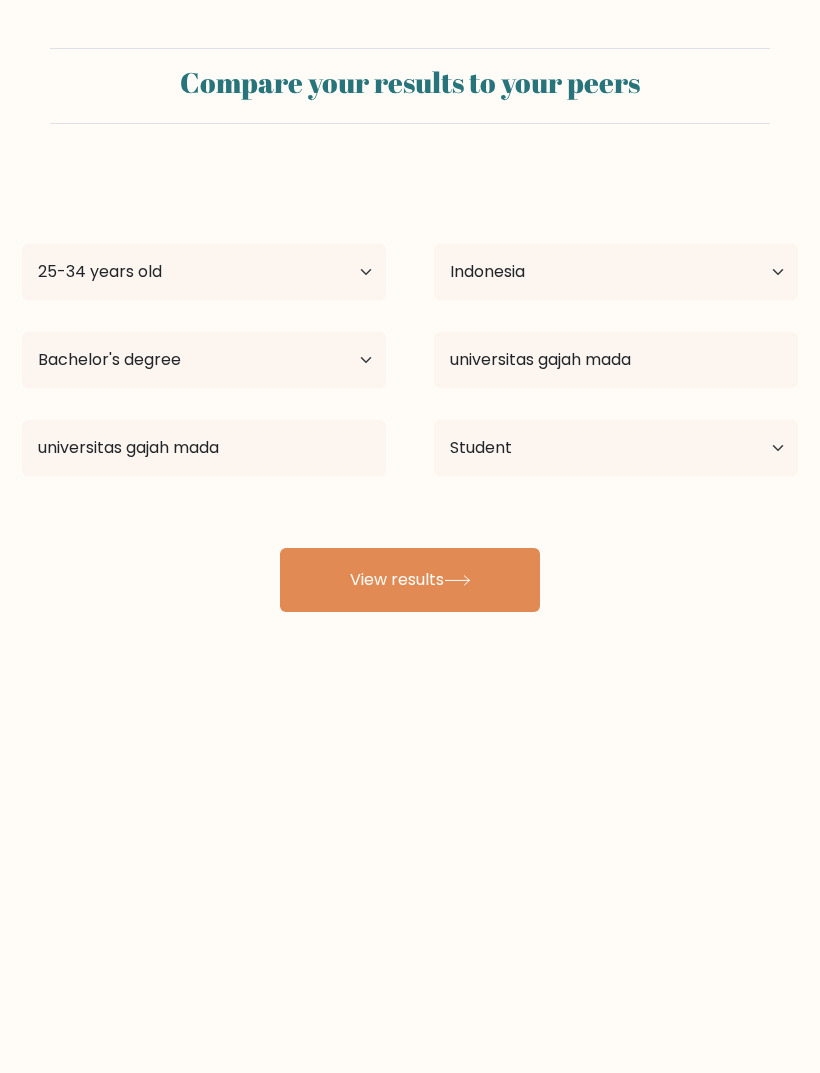 click on "View results" at bounding box center (410, 580) 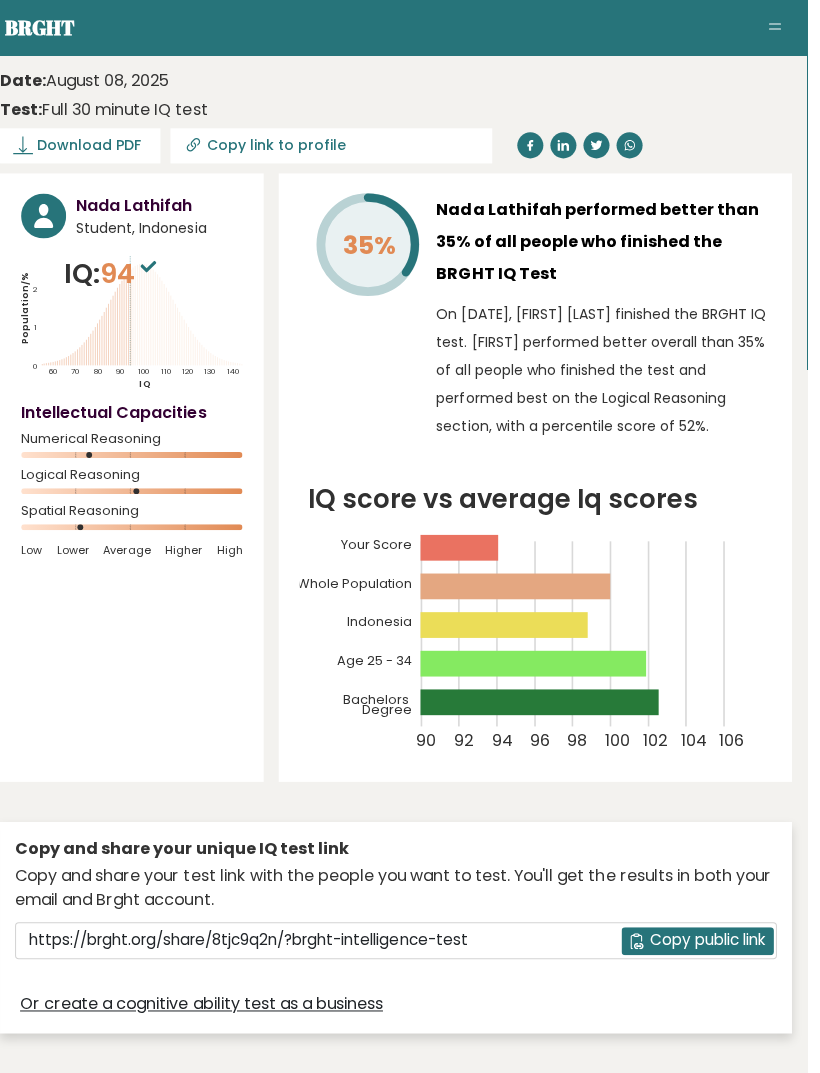 scroll, scrollTop: 53, scrollLeft: 2, axis: both 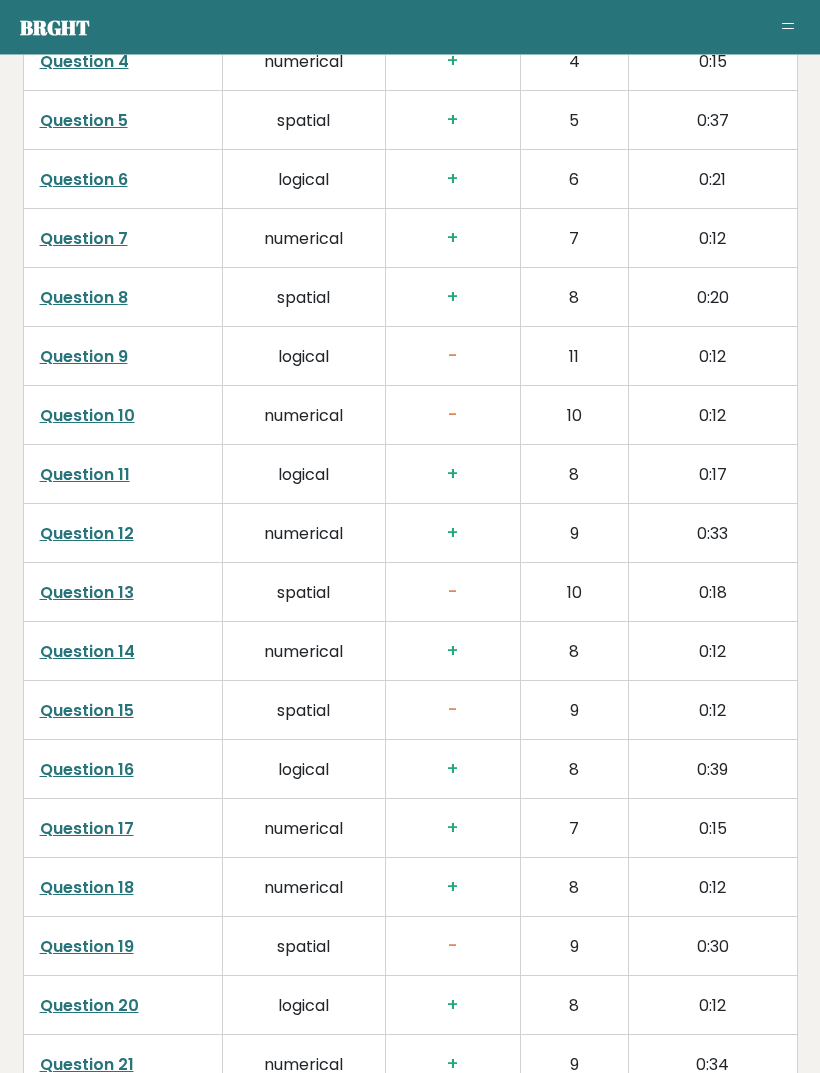 click on "Question
10" at bounding box center (122, 416) 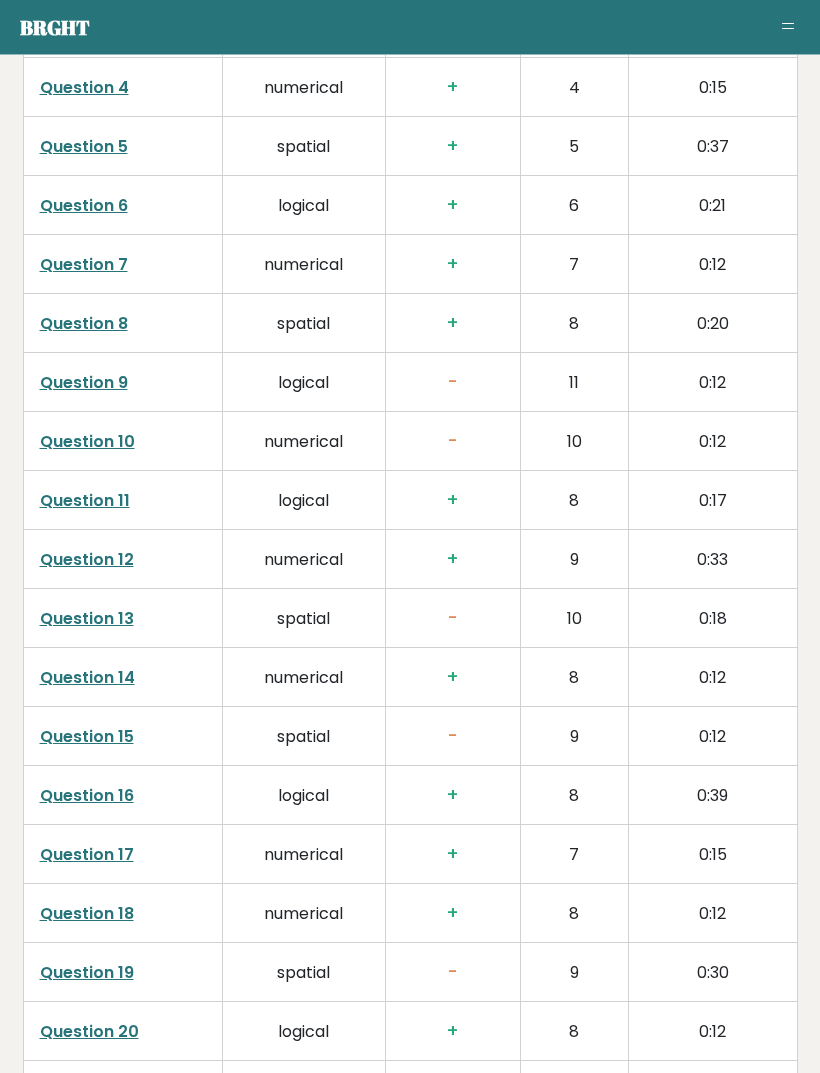 click on "Question
11" at bounding box center [122, 501] 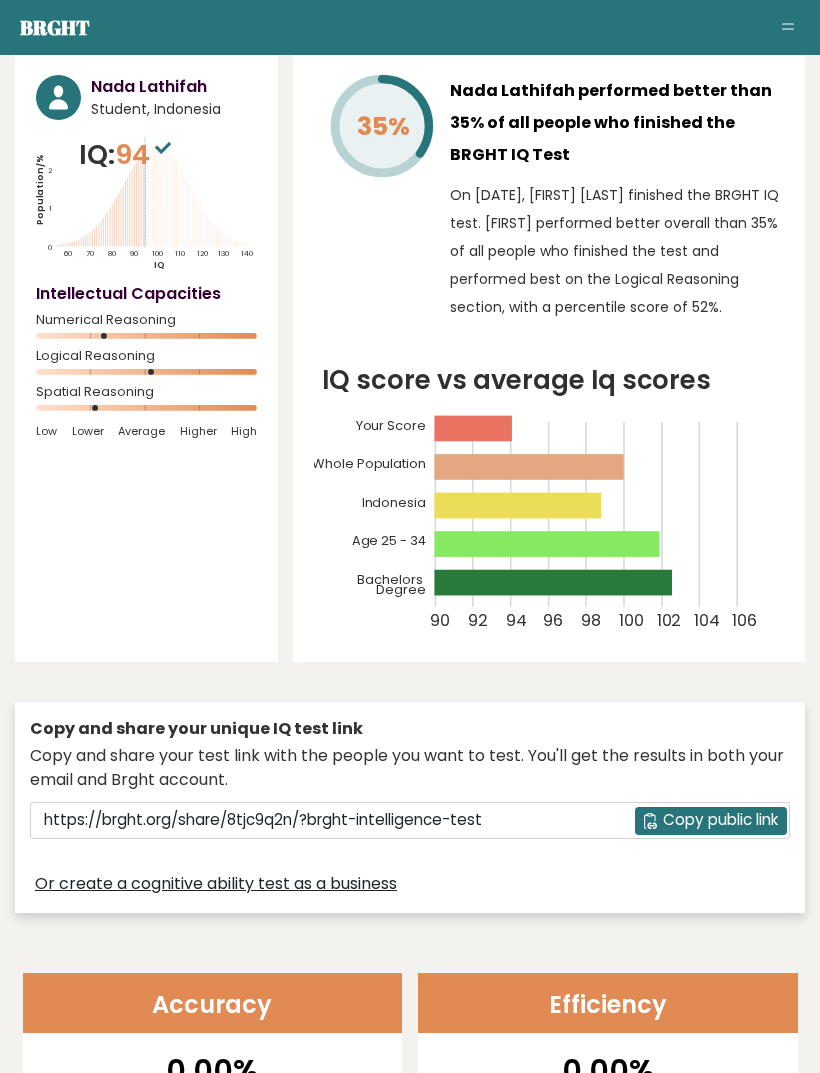 scroll, scrollTop: 0, scrollLeft: 0, axis: both 